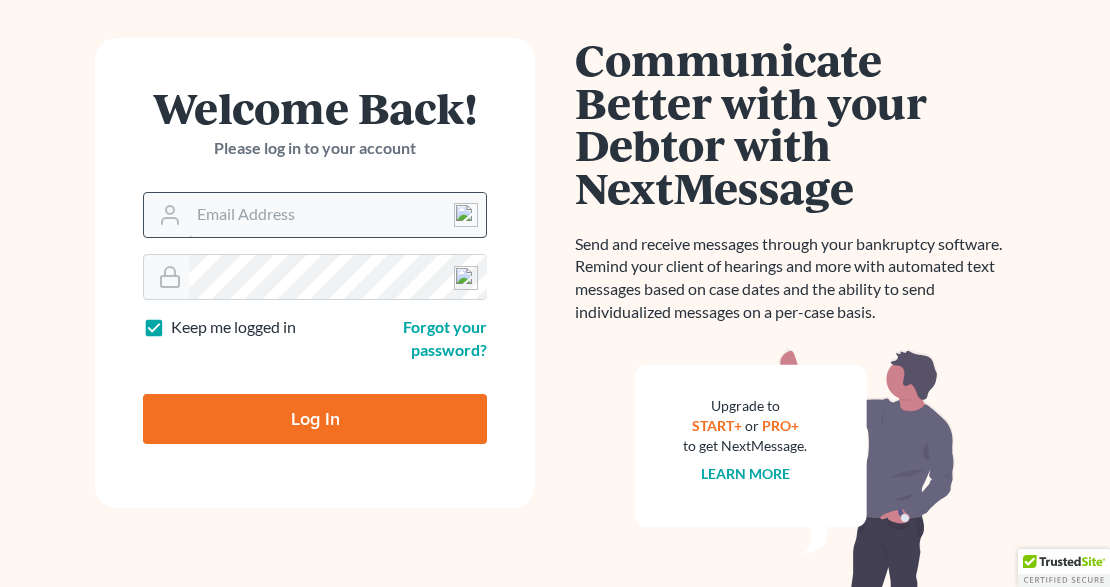 scroll, scrollTop: 200, scrollLeft: 0, axis: vertical 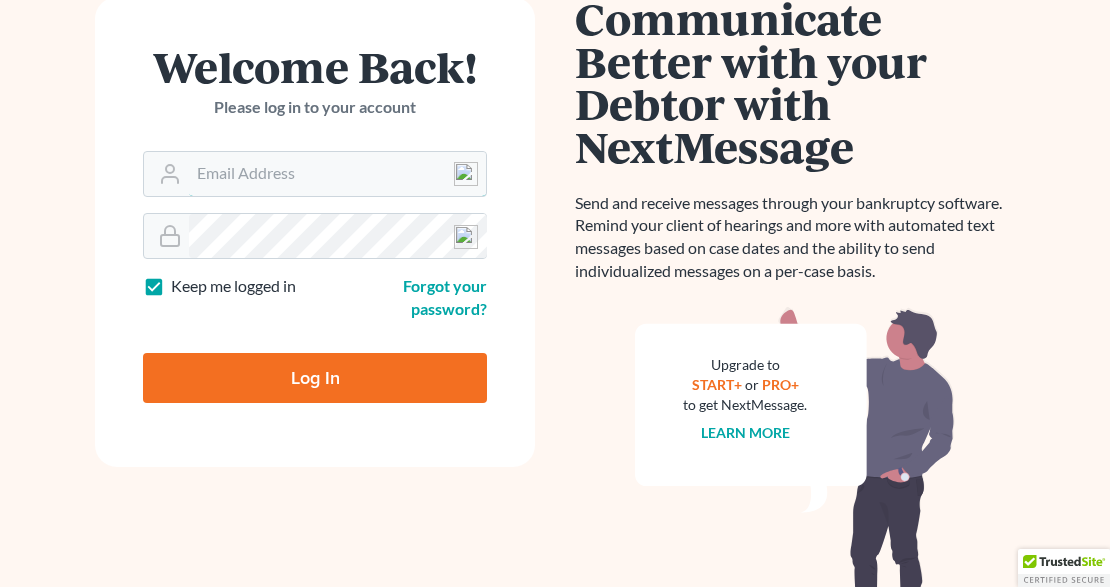 type on "[EMAIL_ADDRESS][DOMAIN_NAME]" 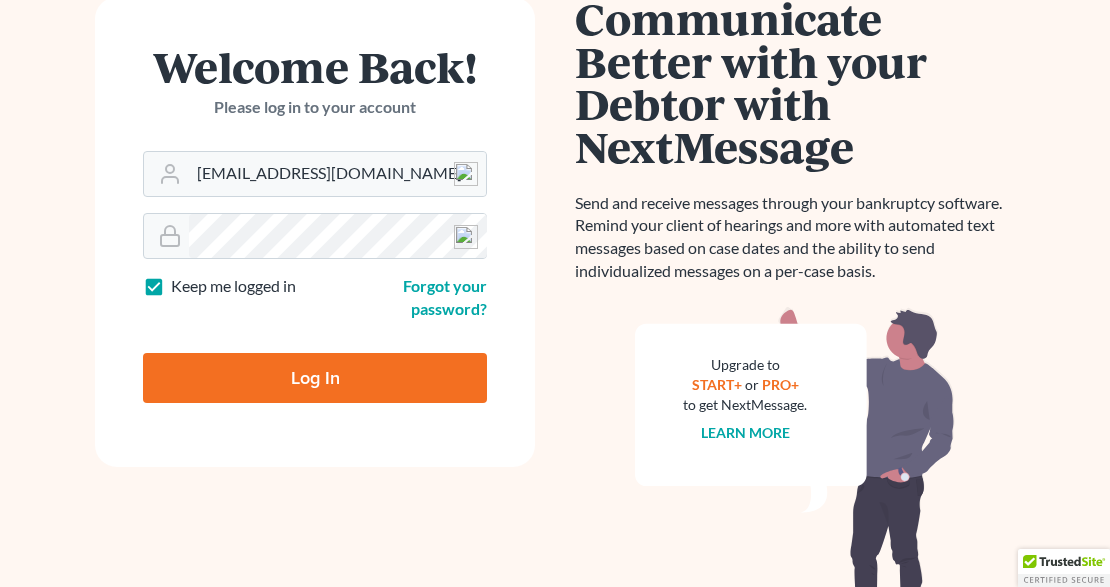 click on "Log In" at bounding box center [315, 378] 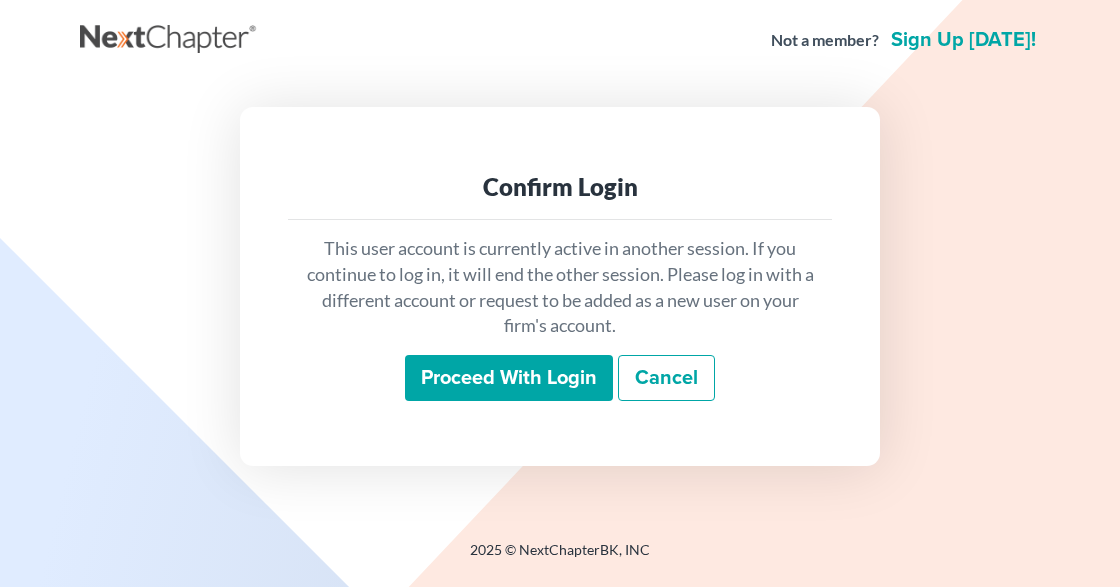scroll, scrollTop: 0, scrollLeft: 0, axis: both 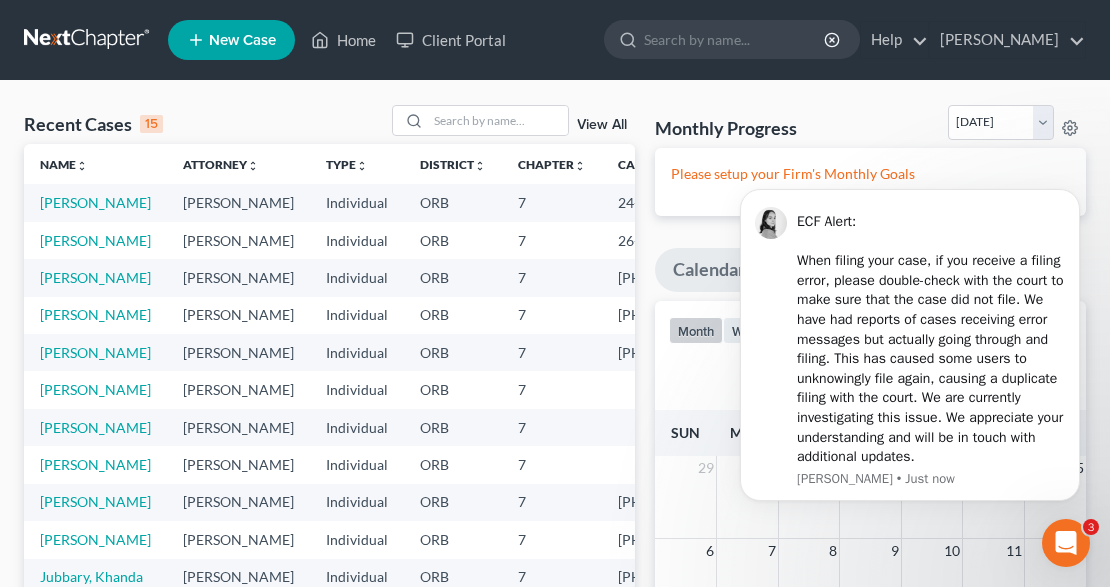 click on "New Case" at bounding box center (242, 40) 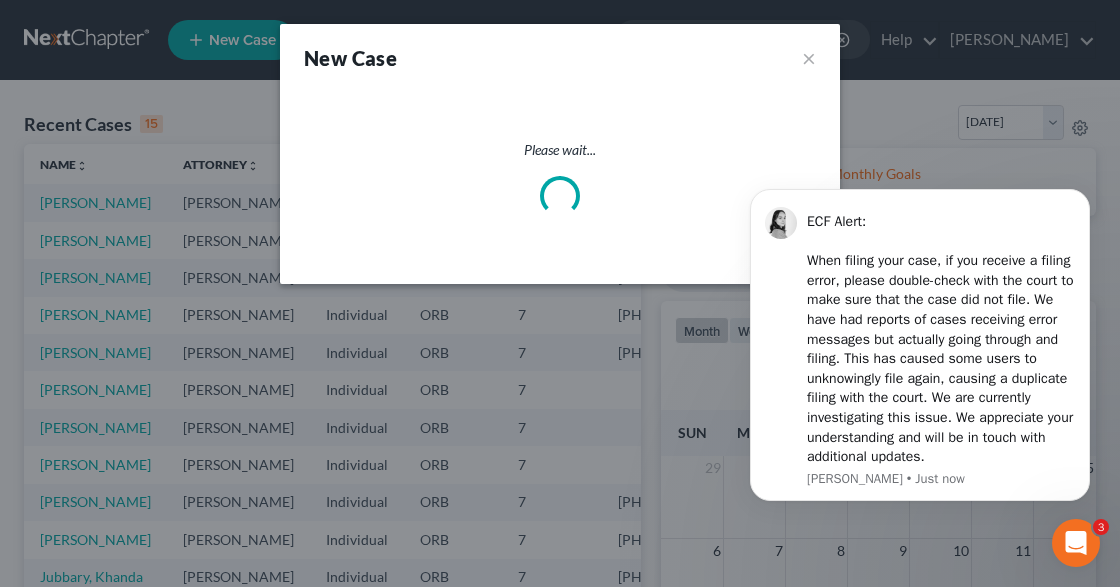 select on "66" 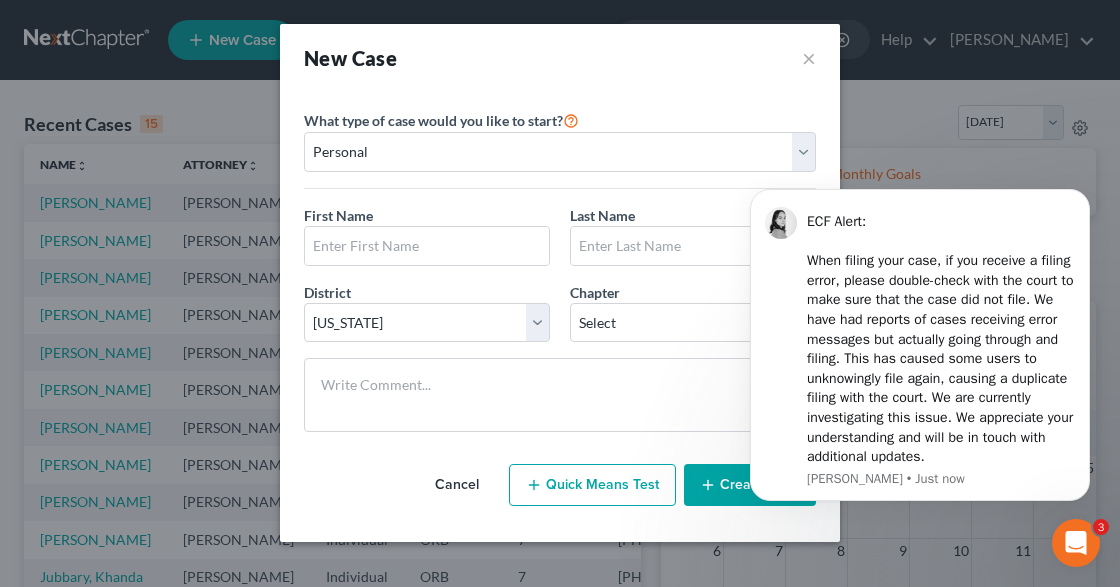 click on "Cancel" at bounding box center (457, 485) 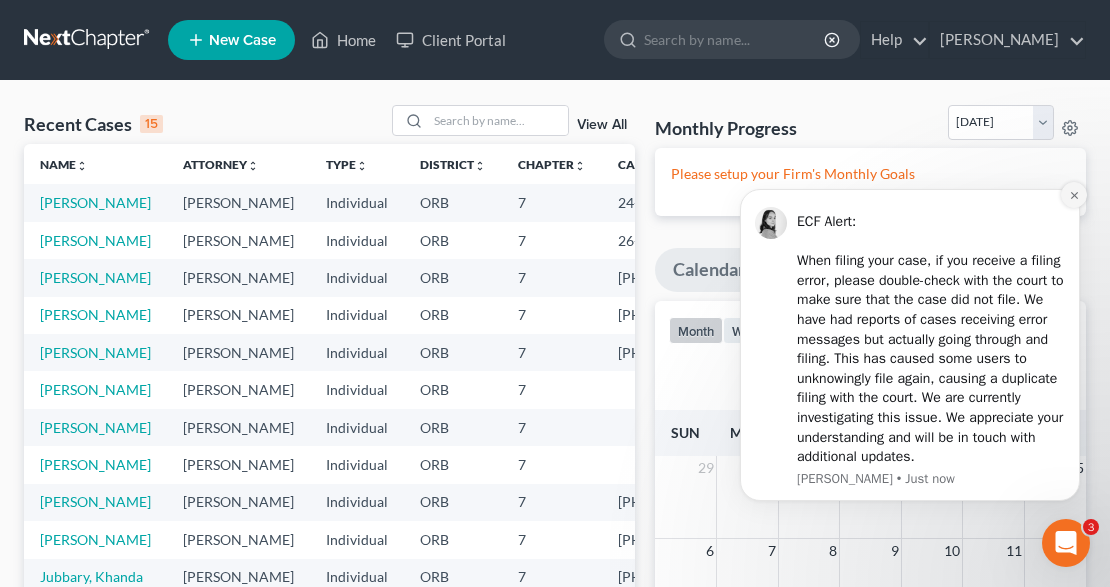 click at bounding box center [1074, 195] 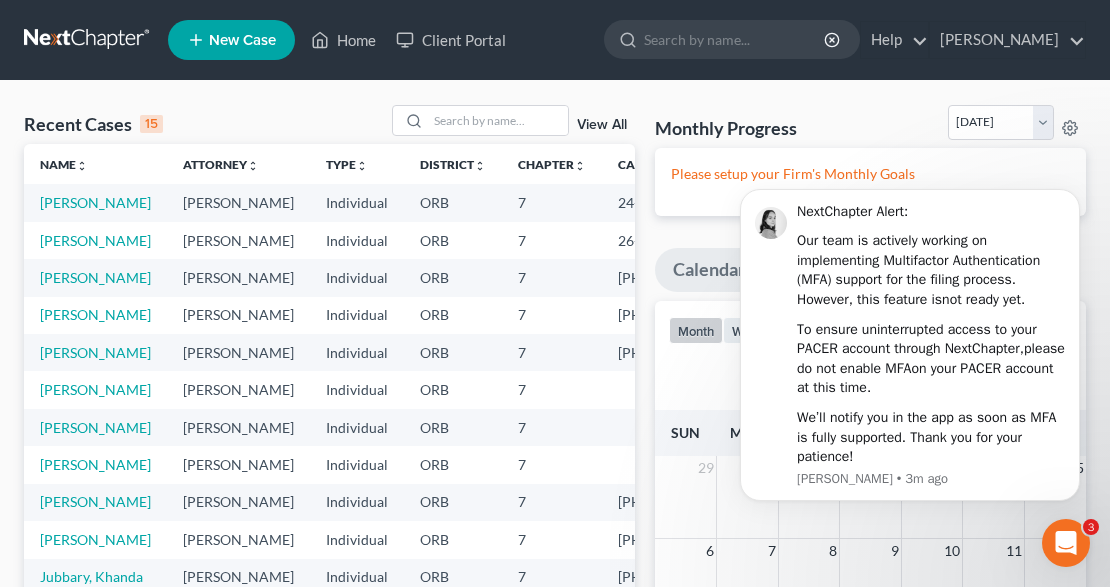click on "New Case" at bounding box center [231, 40] 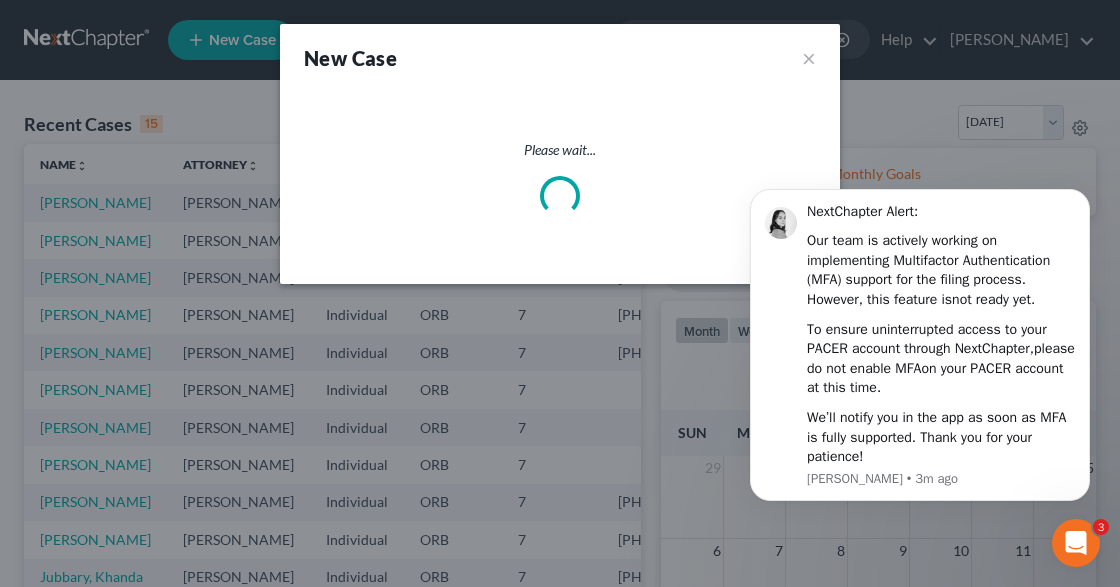 select on "66" 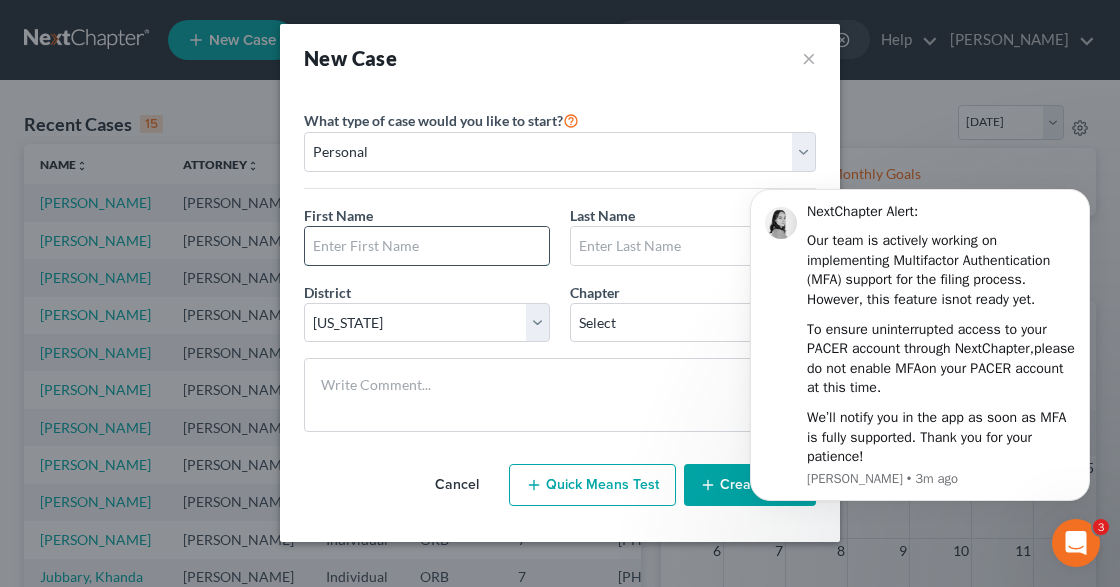 click at bounding box center [427, 246] 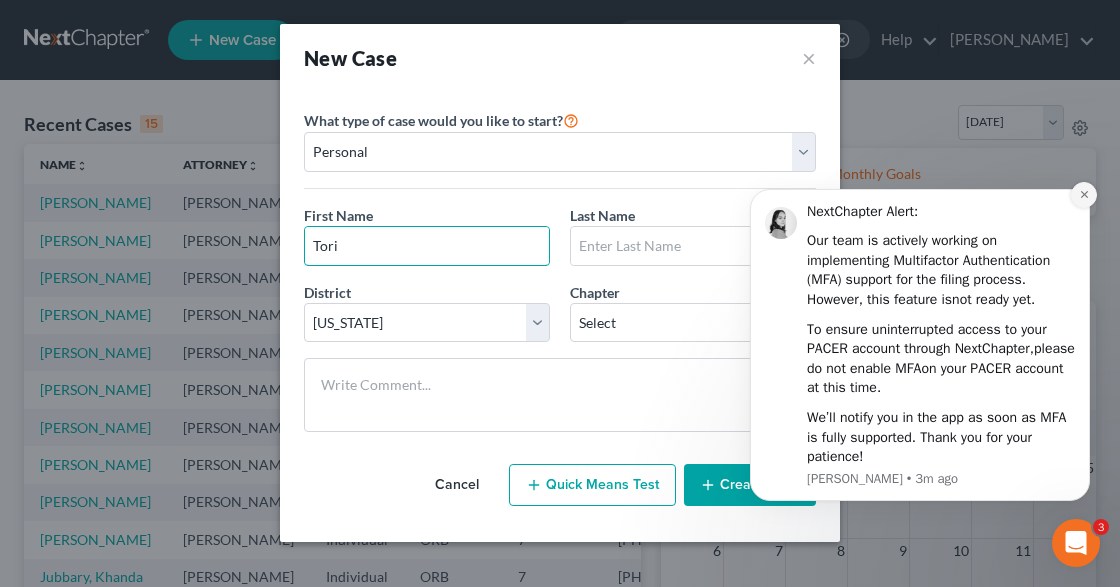 type on "Tori" 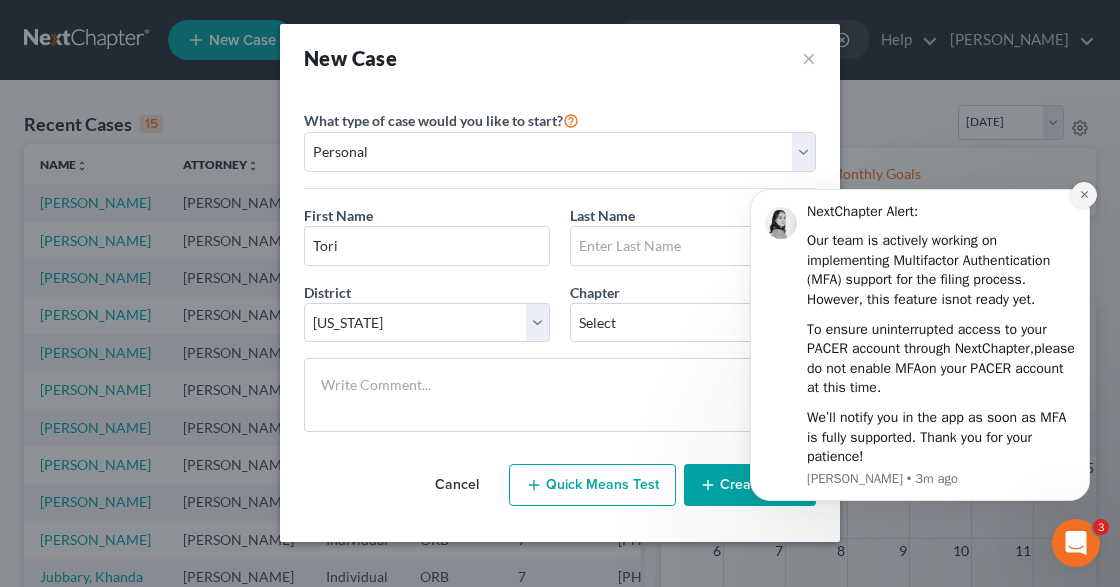click at bounding box center [1084, 195] 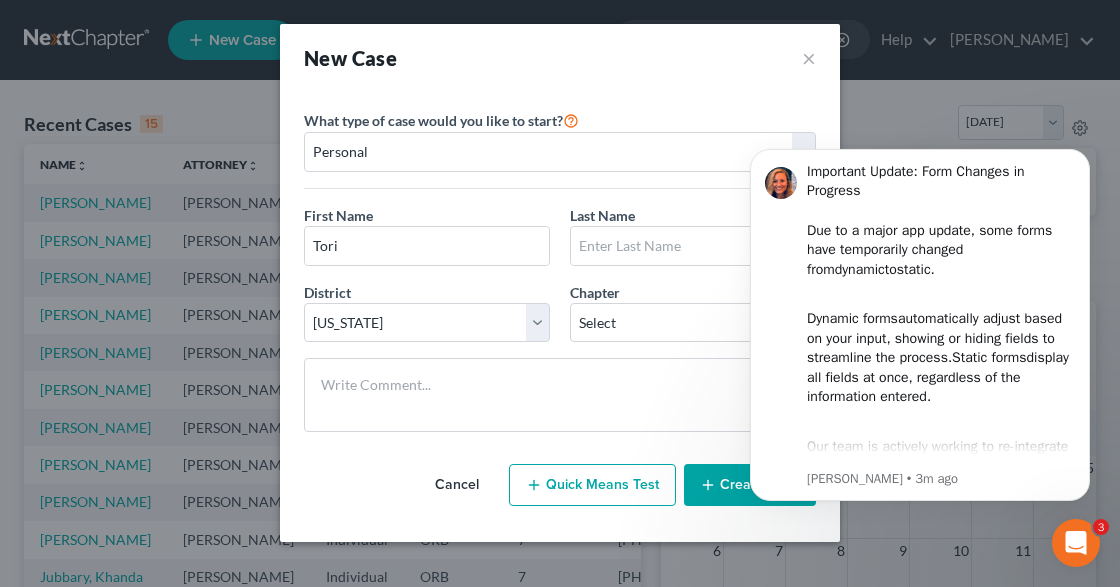 click on "Important Update: Form Changes in Progress Due to a major app update, some forms have temporarily changed from  dynamic  to  static . Dynamic forms  automatically adjust based on your input, showing or hiding fields to streamline the process.  Static forms  display all fields at once, regardless of the information entered. Our team is actively working to re-integrate dynamic functionality and expects to have it restored by the end of the week. We appreciate your patience and will post another update as soon as dynamic forms are live again Kelly • 3m ago" at bounding box center [920, 326] 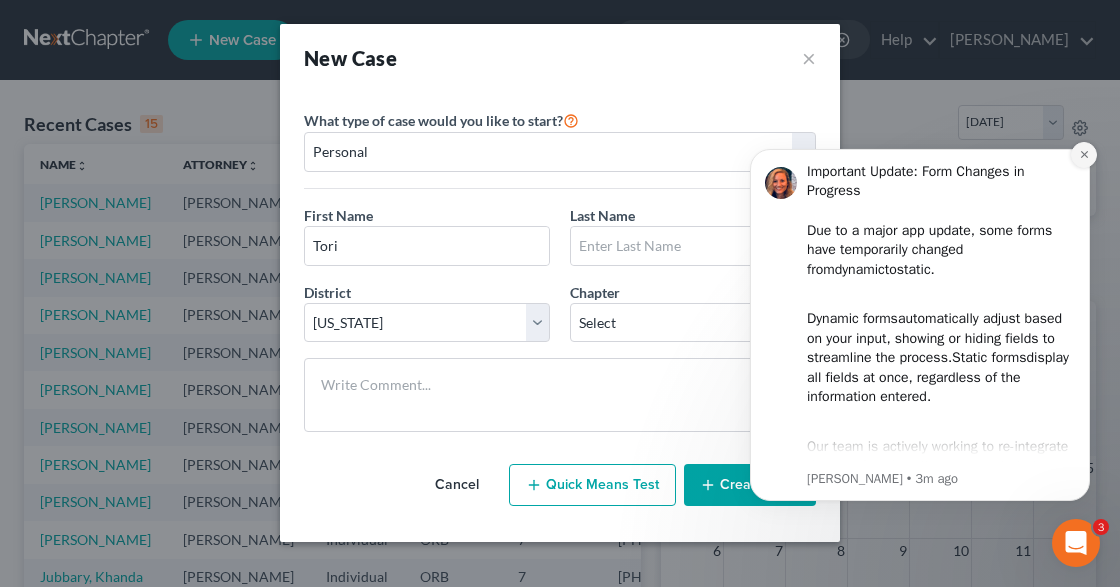 click 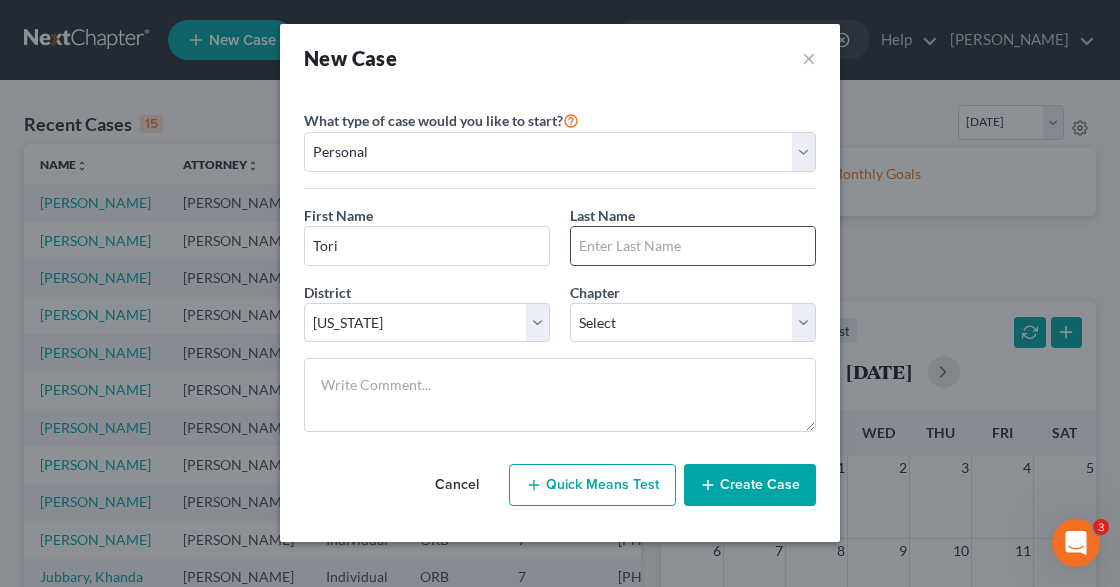 click at bounding box center [693, 246] 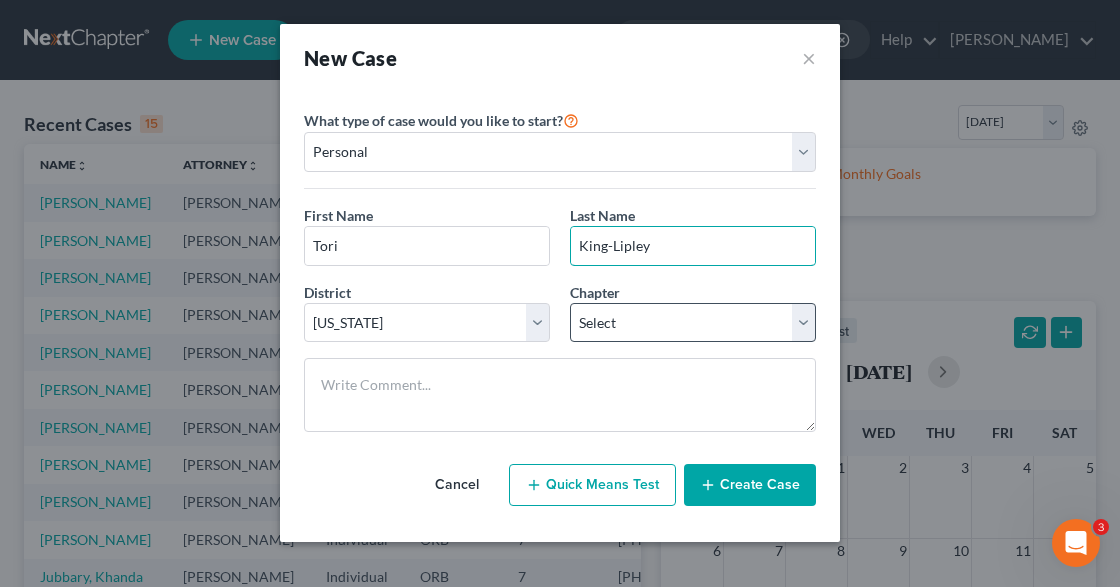 type on "King-Lipley" 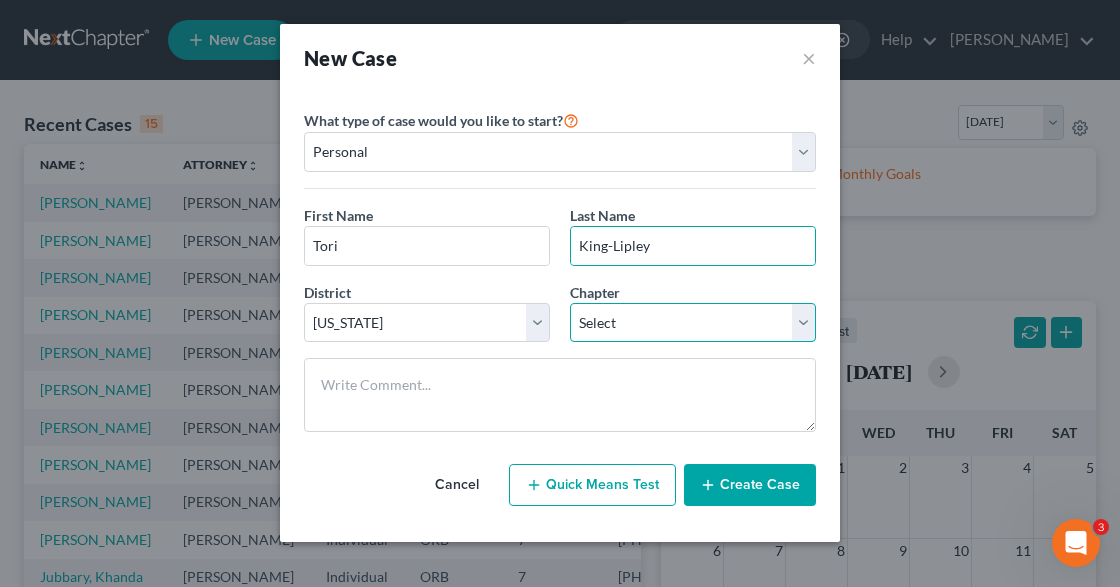click on "Select 7 11 12 13" at bounding box center [693, 323] 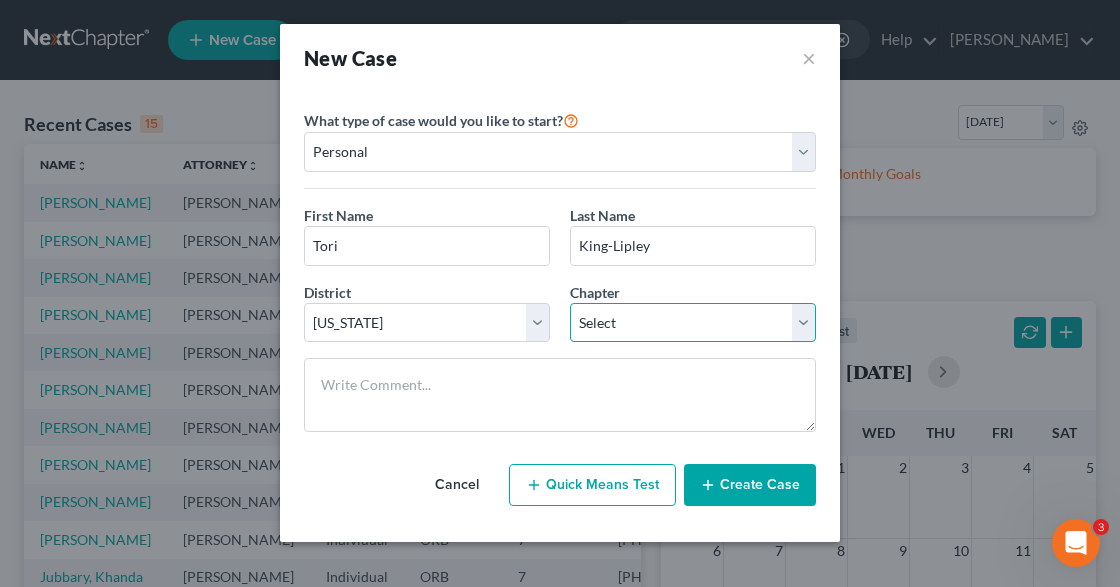 select on "0" 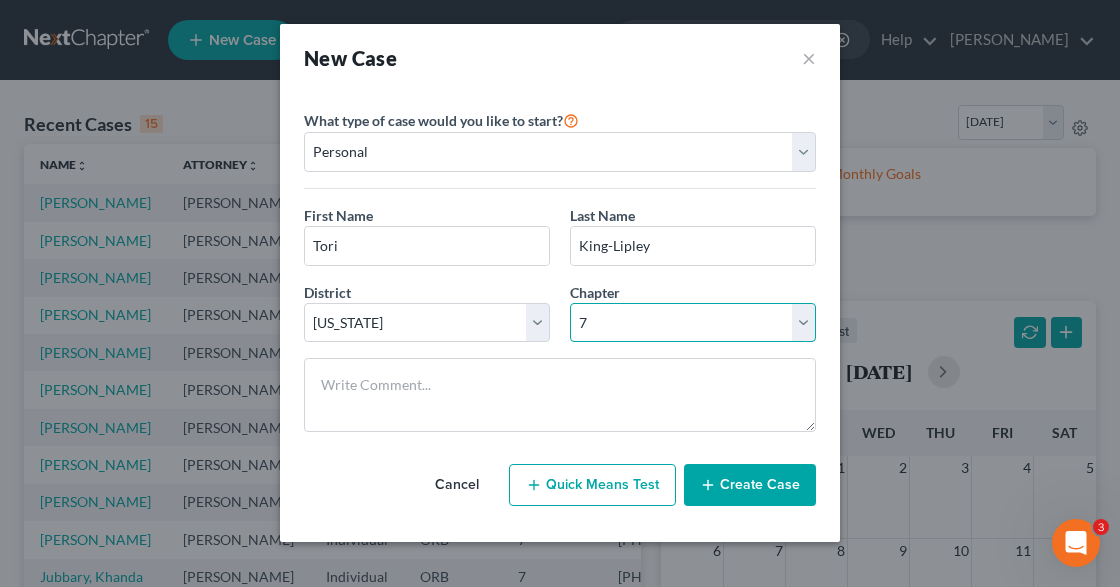 click on "Select 7 11 12 13" at bounding box center (693, 323) 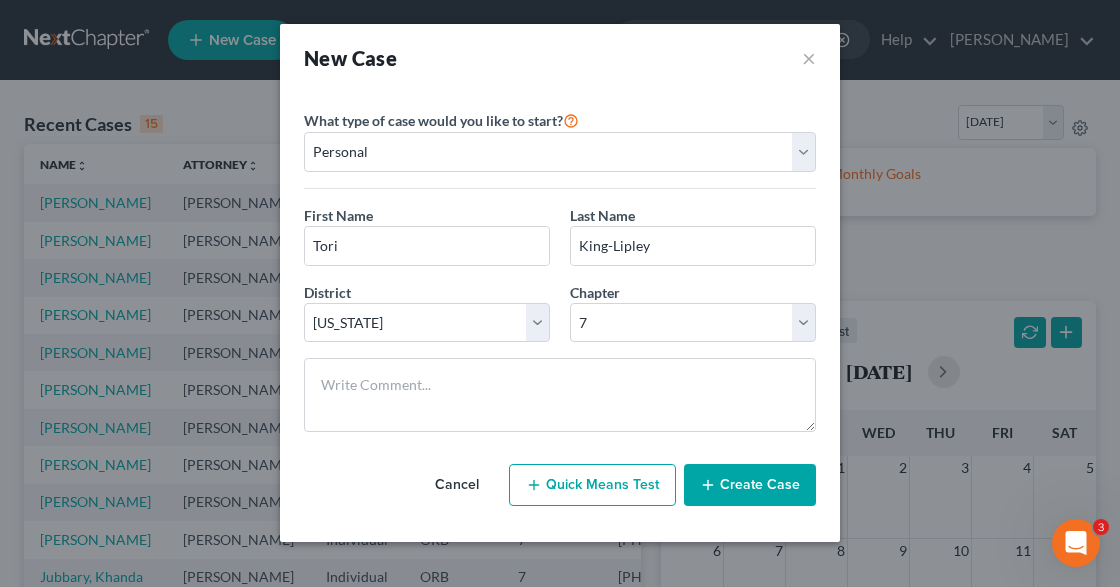 click on "Create Case" at bounding box center (750, 485) 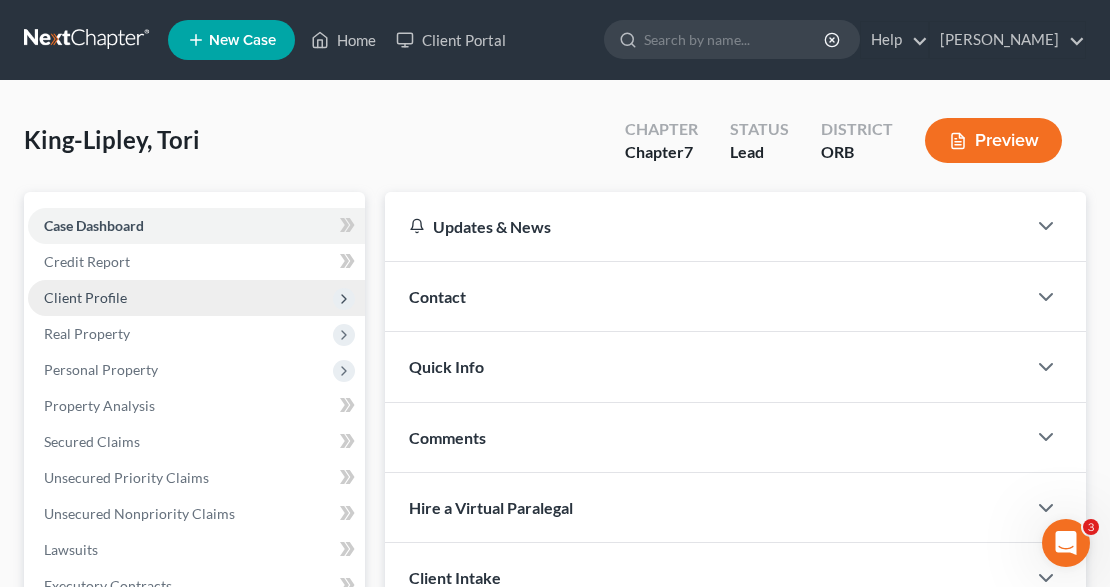 click on "Client Profile" at bounding box center [85, 297] 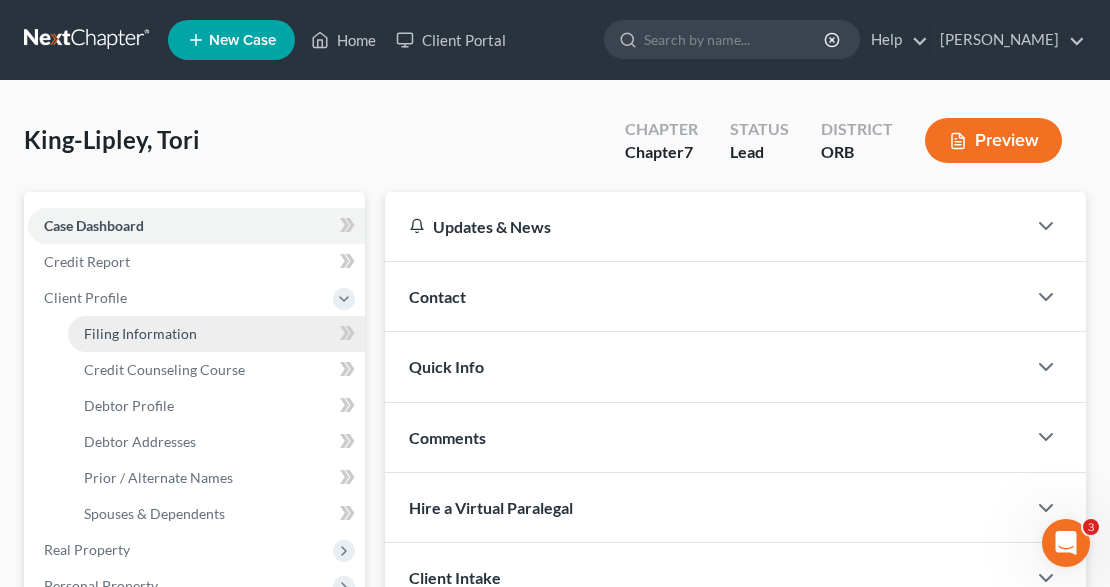 click on "Filing Information" at bounding box center [140, 333] 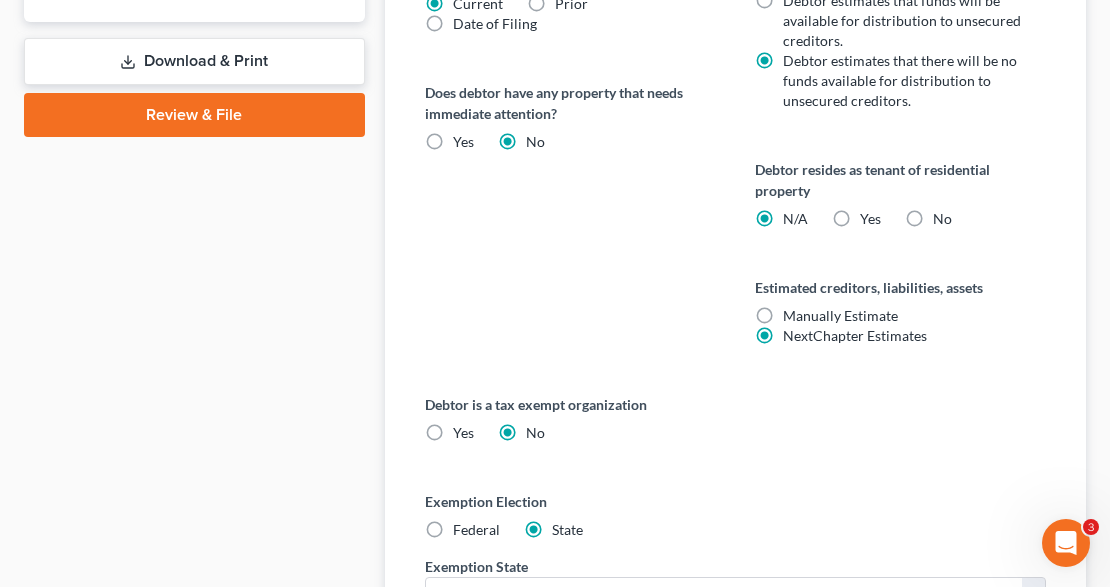 scroll, scrollTop: 1200, scrollLeft: 0, axis: vertical 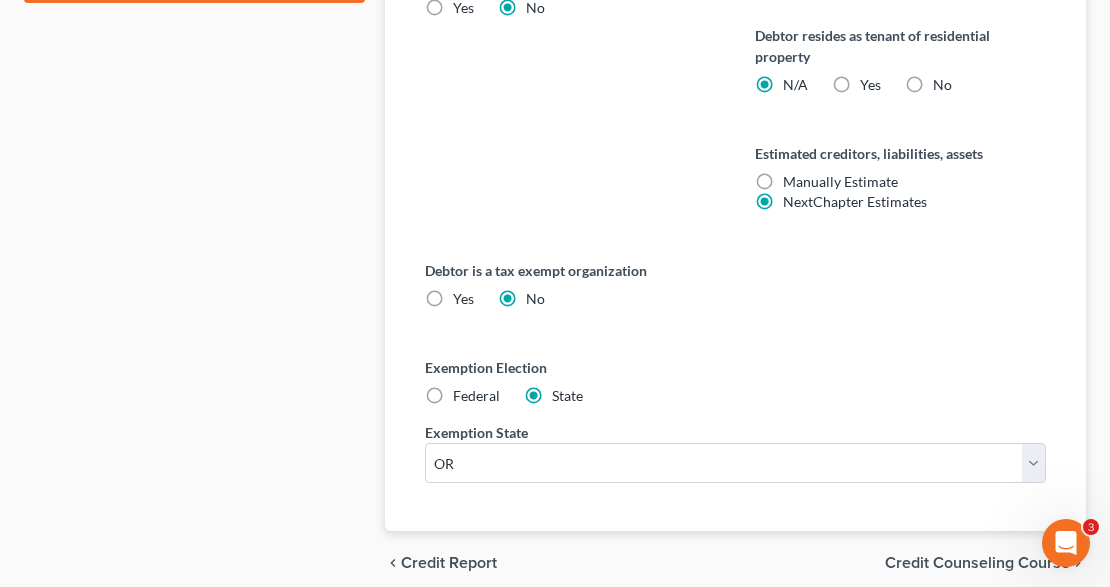 click on "Federal" at bounding box center (476, 396) 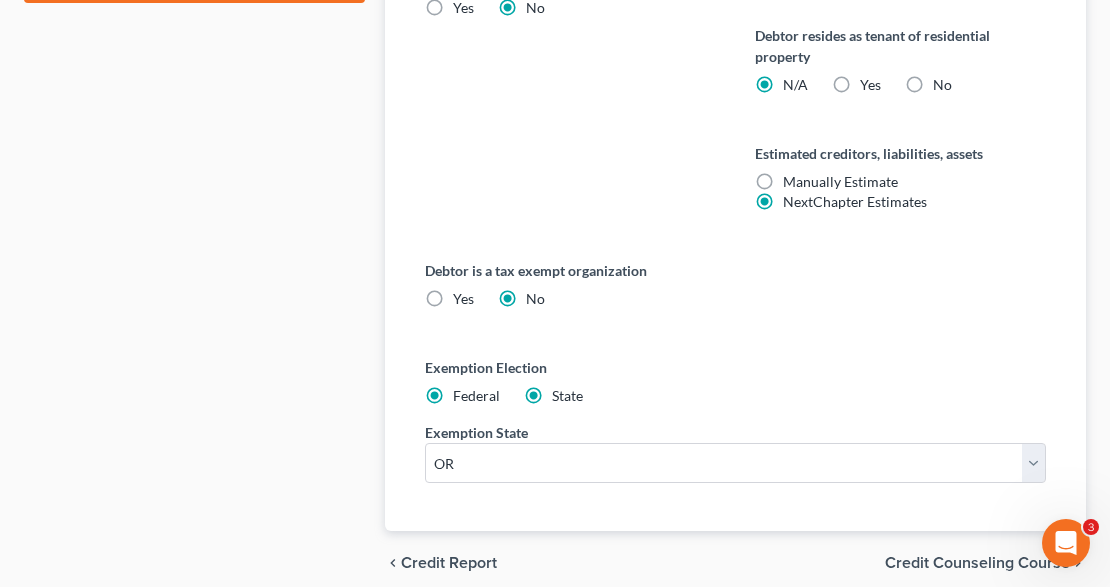 radio on "false" 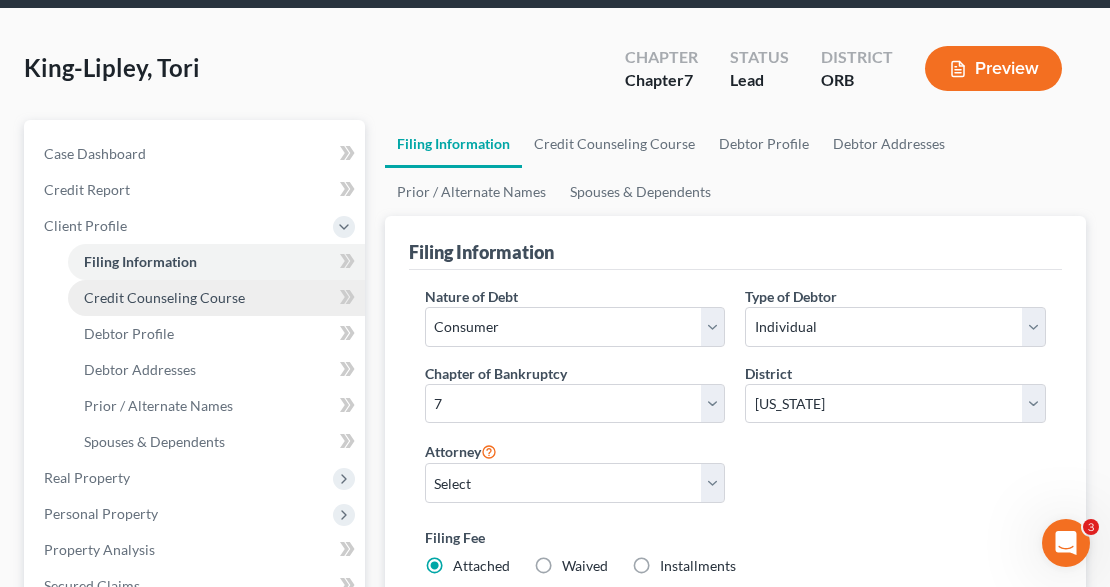 scroll, scrollTop: 68, scrollLeft: 0, axis: vertical 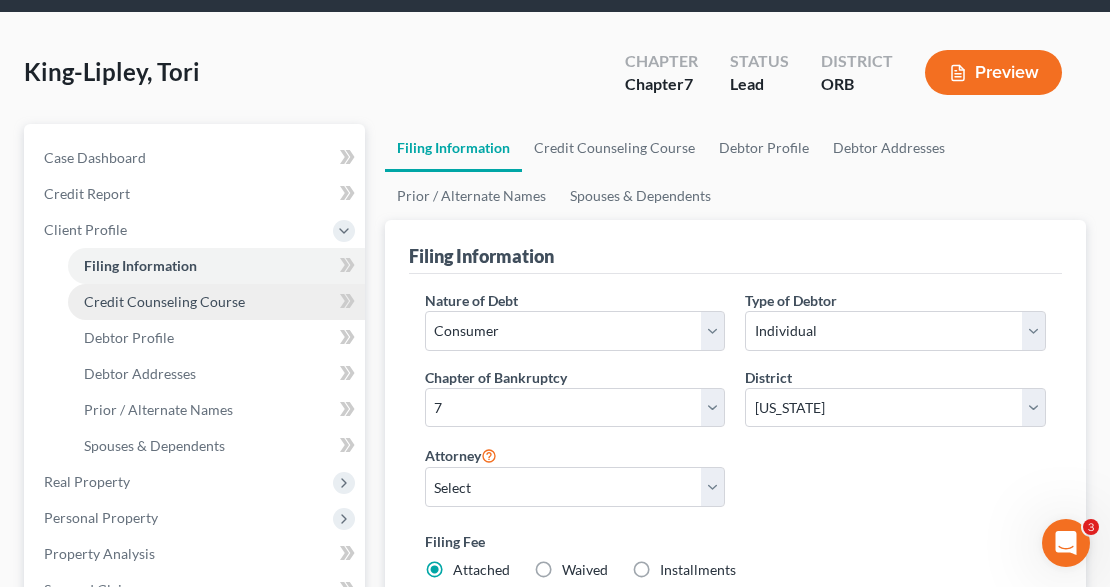 click on "Credit Counseling Course" at bounding box center [164, 301] 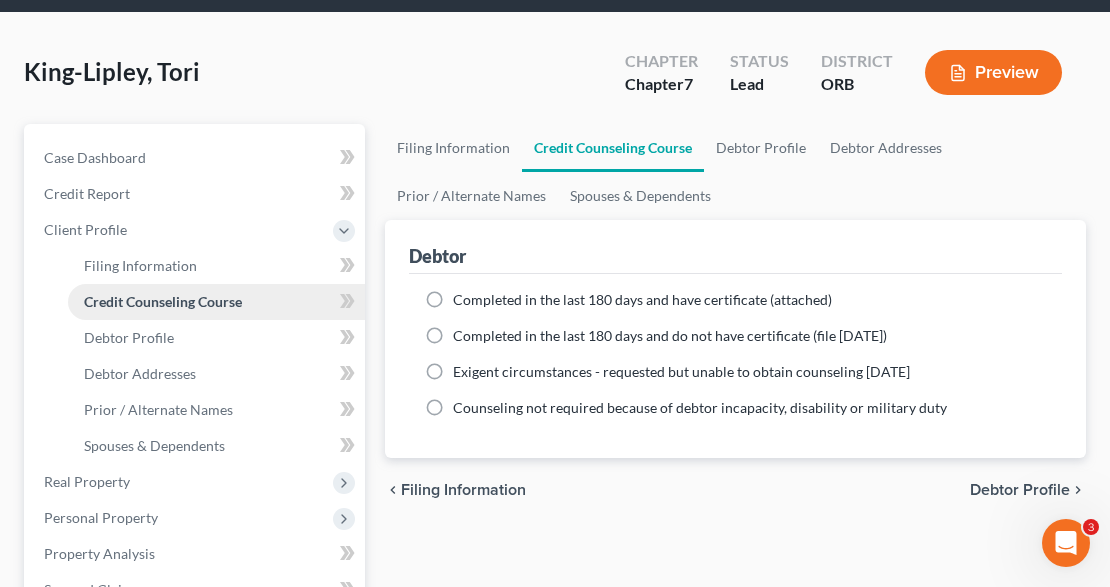 scroll, scrollTop: 0, scrollLeft: 0, axis: both 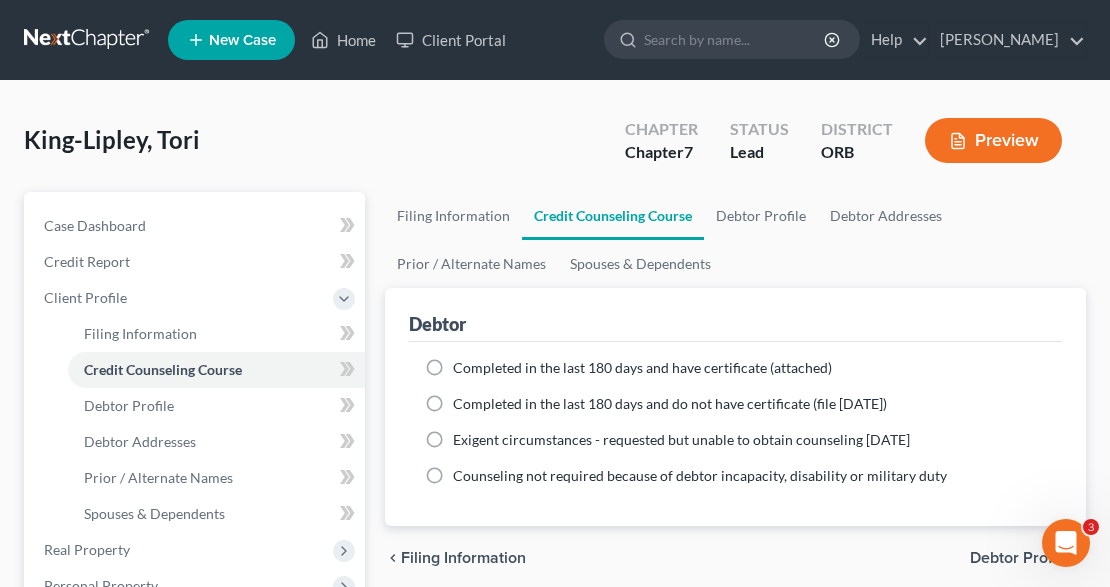 click on "Completed in the last 180 days and have certificate (attached)" at bounding box center (642, 368) 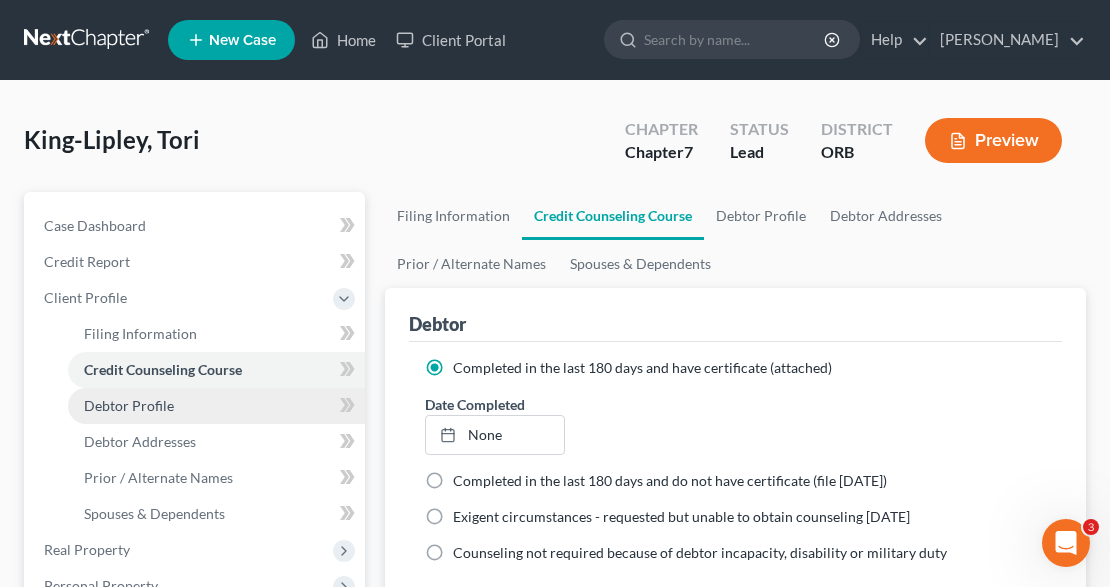 click on "Debtor Profile" at bounding box center [129, 405] 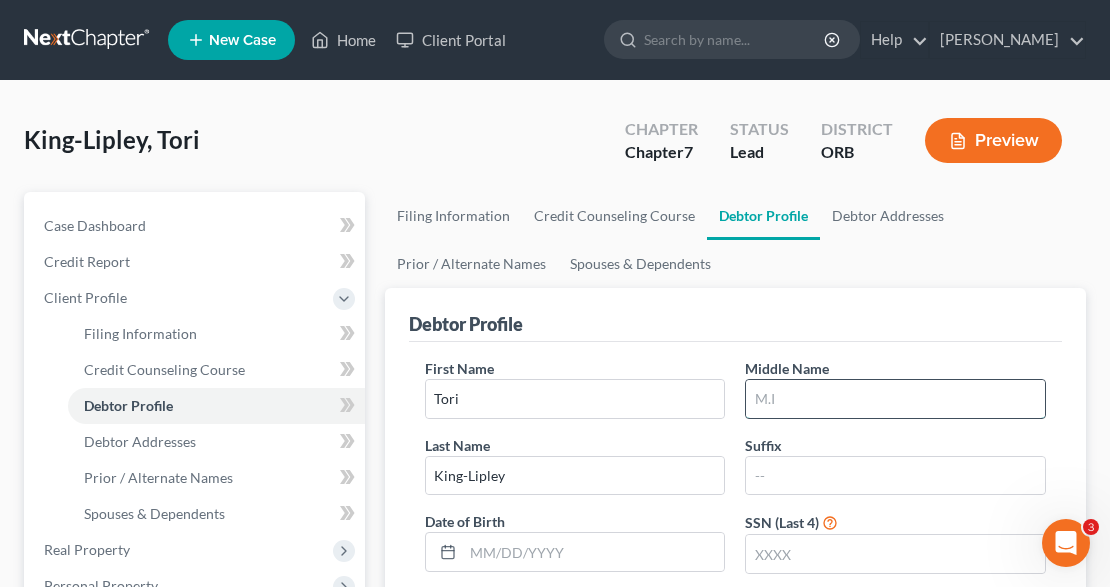 click at bounding box center (895, 399) 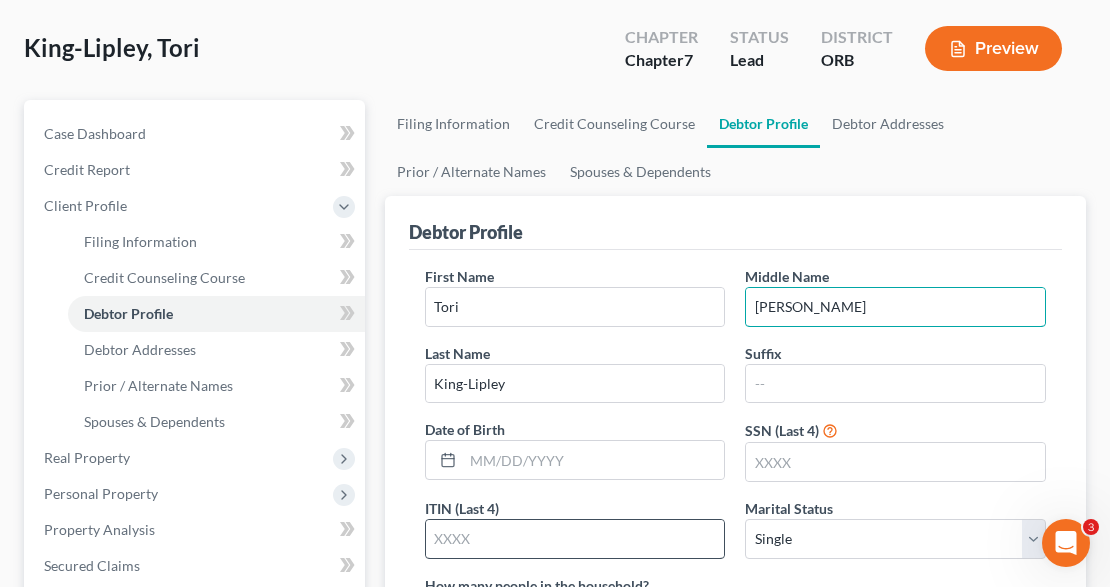 scroll, scrollTop: 200, scrollLeft: 0, axis: vertical 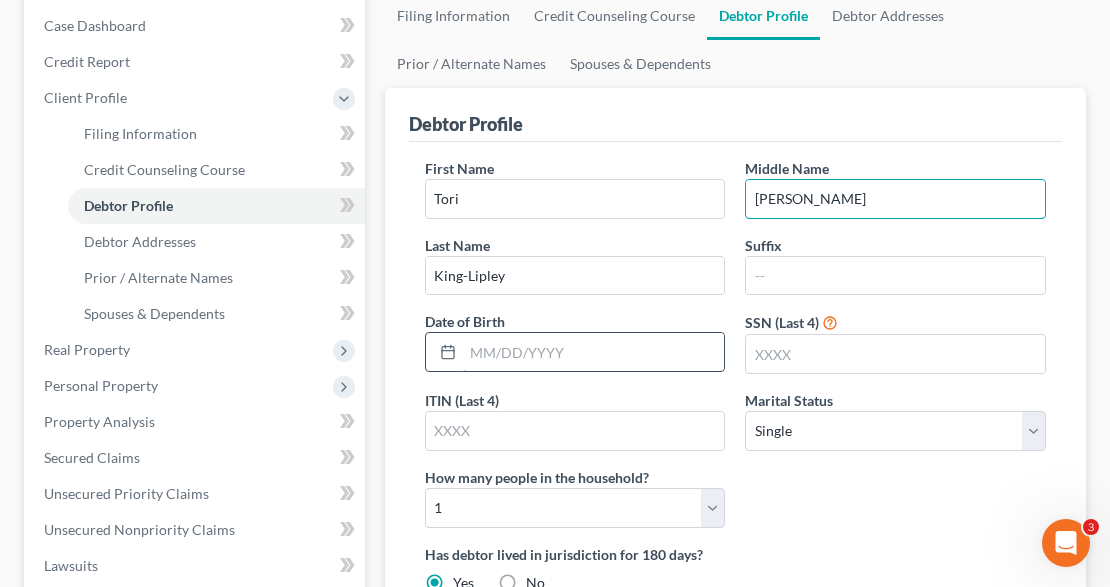 type on "Lee" 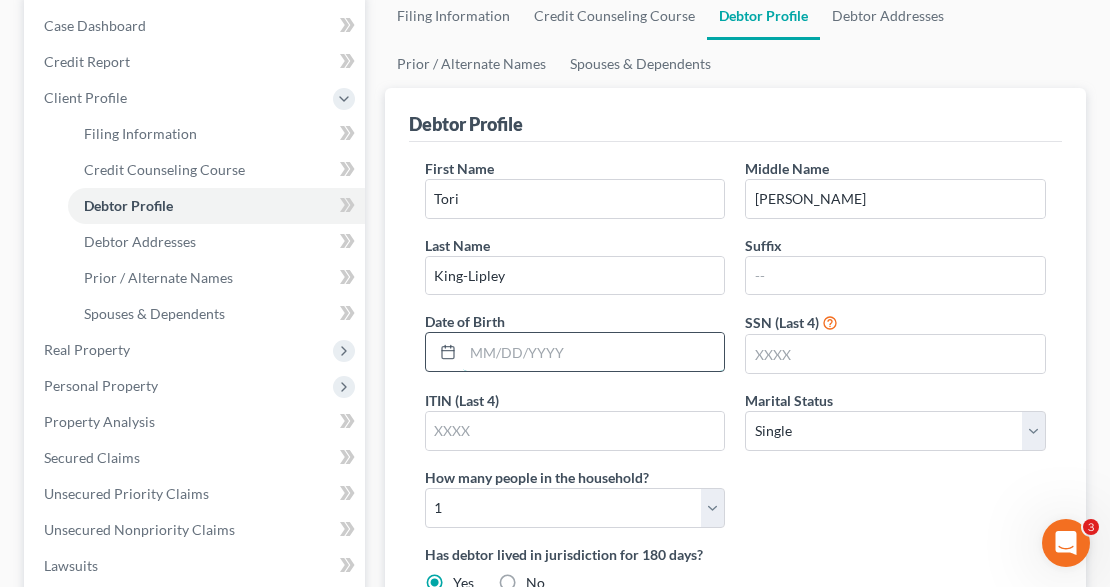 click at bounding box center [594, 352] 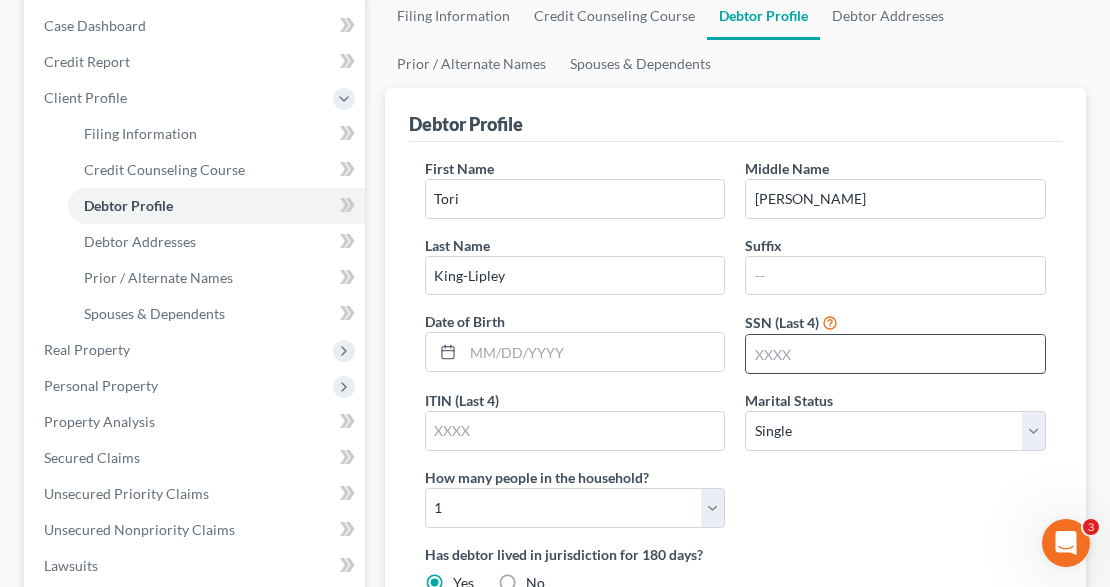 click at bounding box center [895, 354] 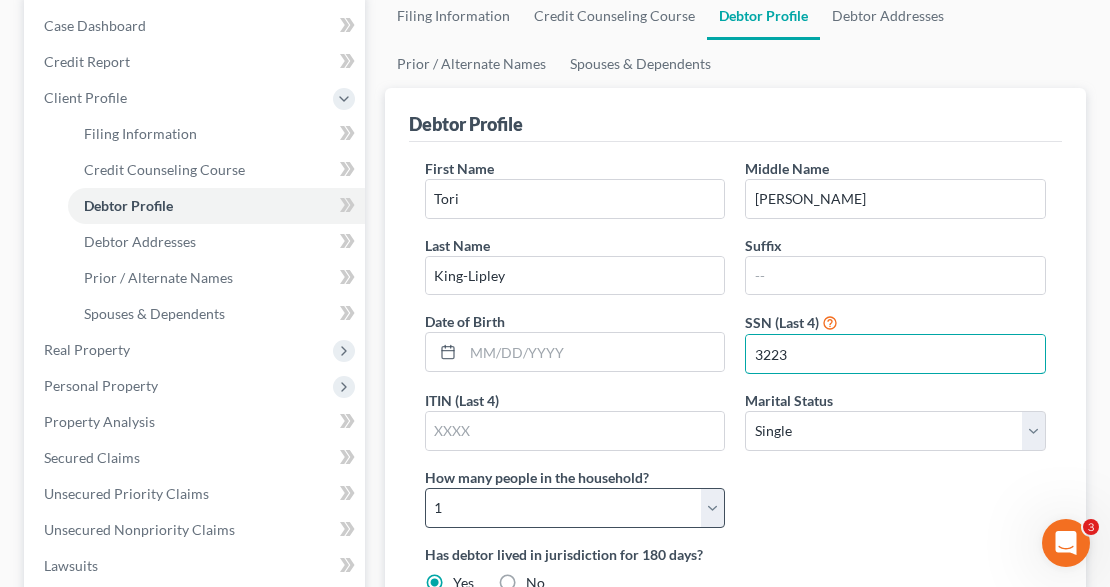 type on "3223" 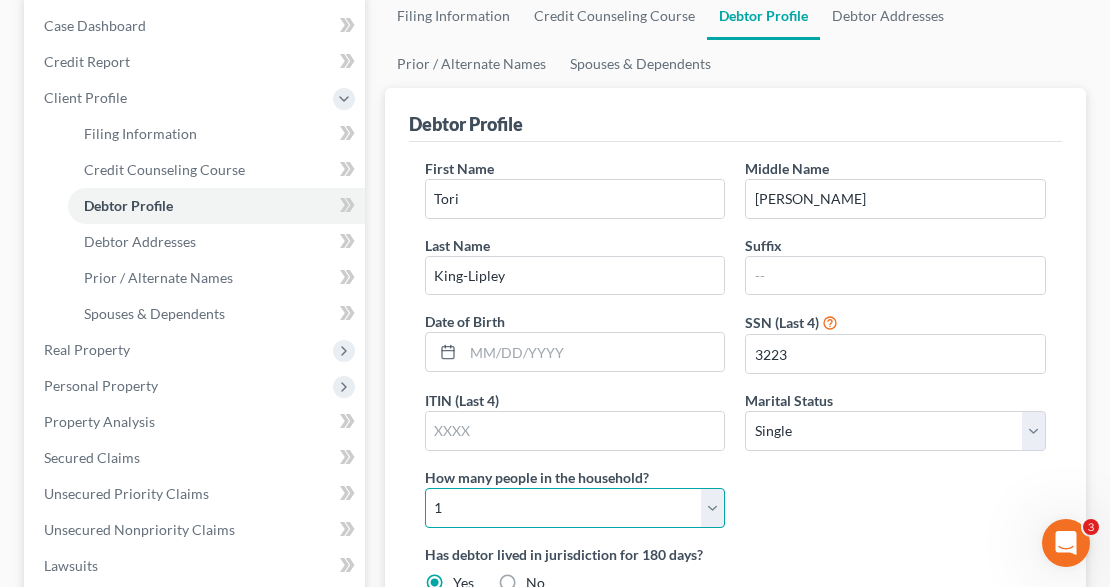 click on "Select 1 2 3 4 5 6 7 8 9 10 11 12 13 14 15 16 17 18 19 20" at bounding box center (575, 508) 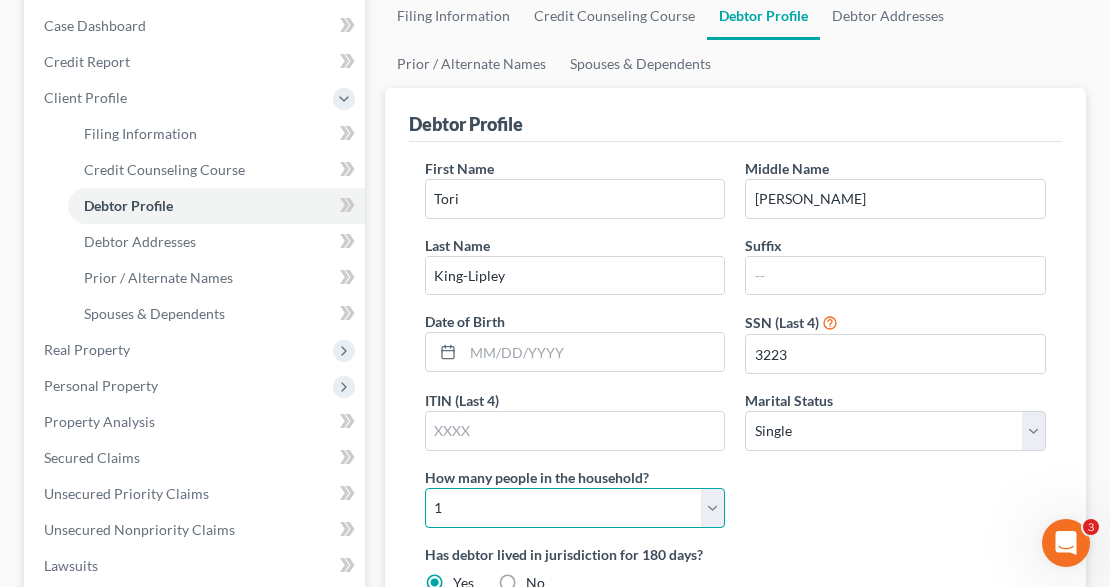 select on "2" 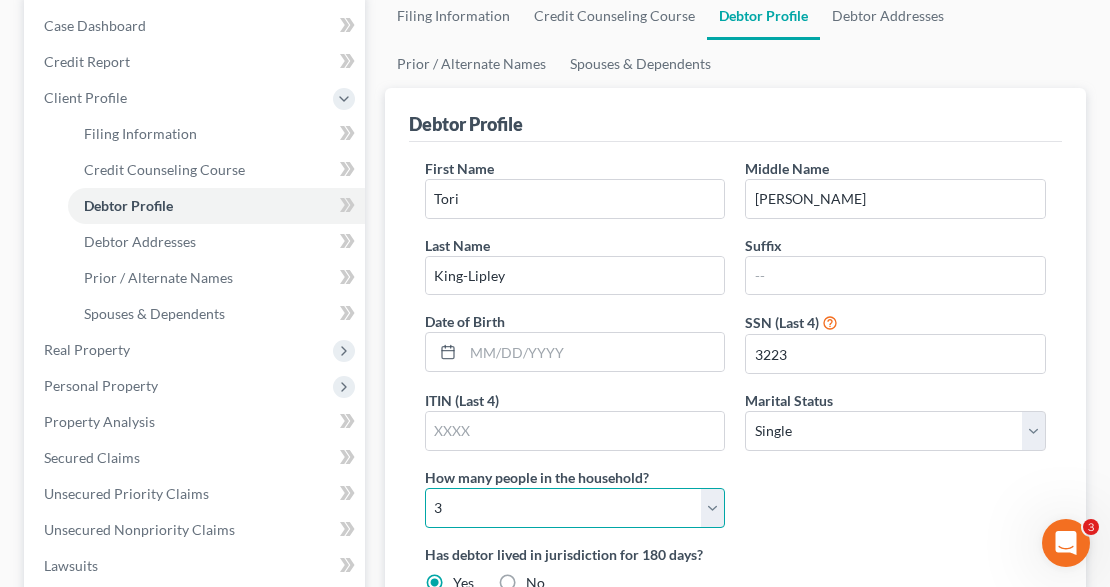 click on "Select 1 2 3 4 5 6 7 8 9 10 11 12 13 14 15 16 17 18 19 20" at bounding box center (575, 508) 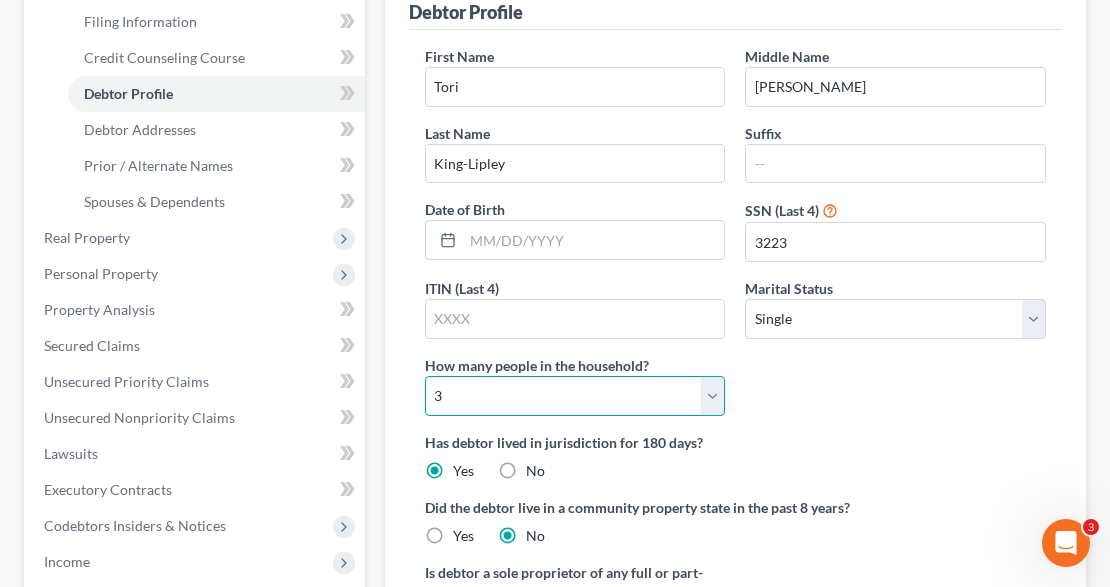 scroll, scrollTop: 298, scrollLeft: 0, axis: vertical 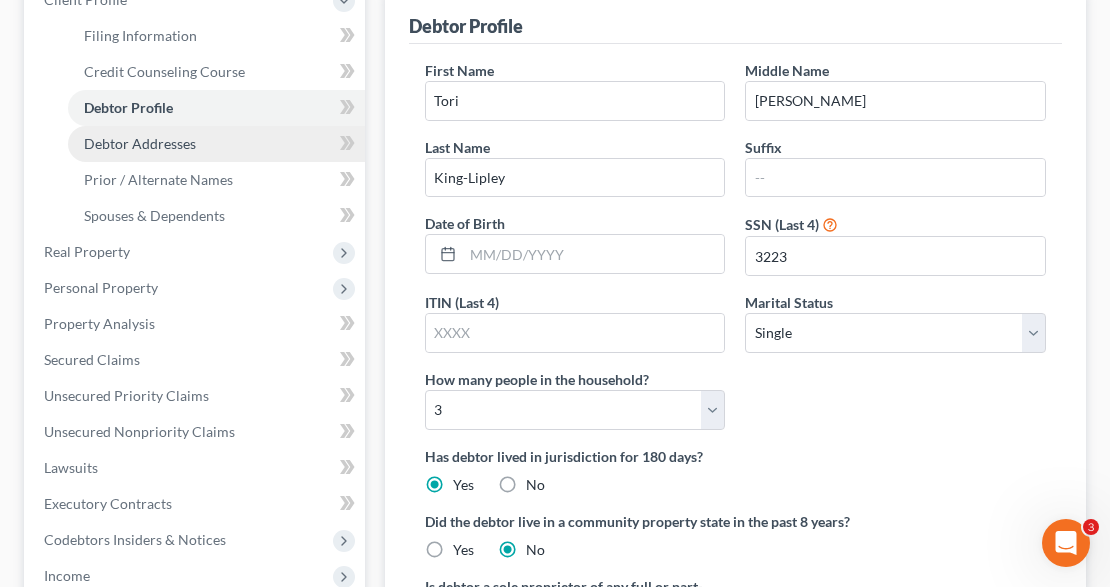 click on "Debtor Addresses" at bounding box center (216, 144) 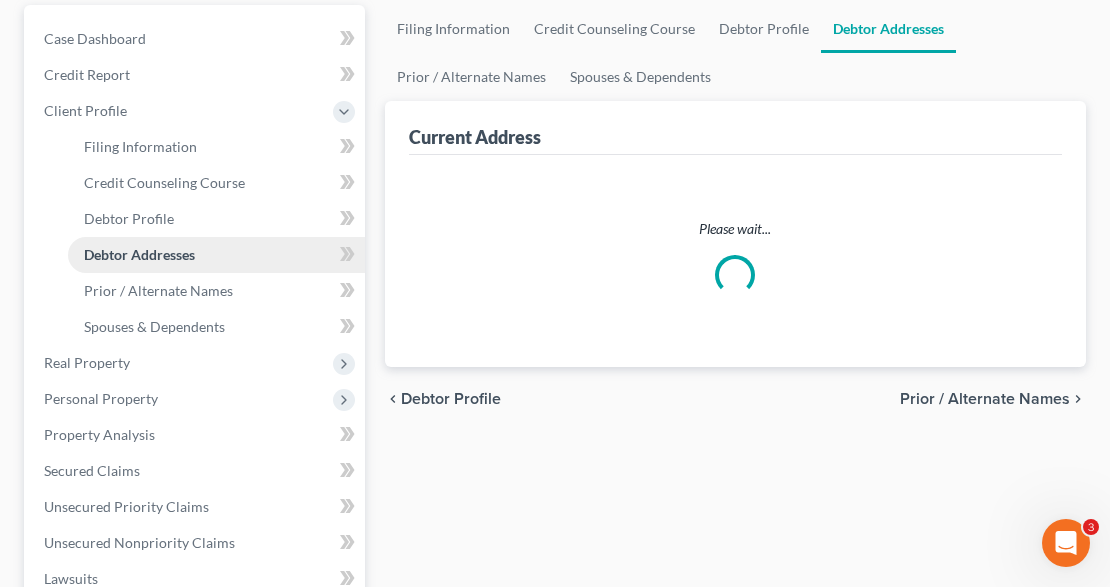 select on "0" 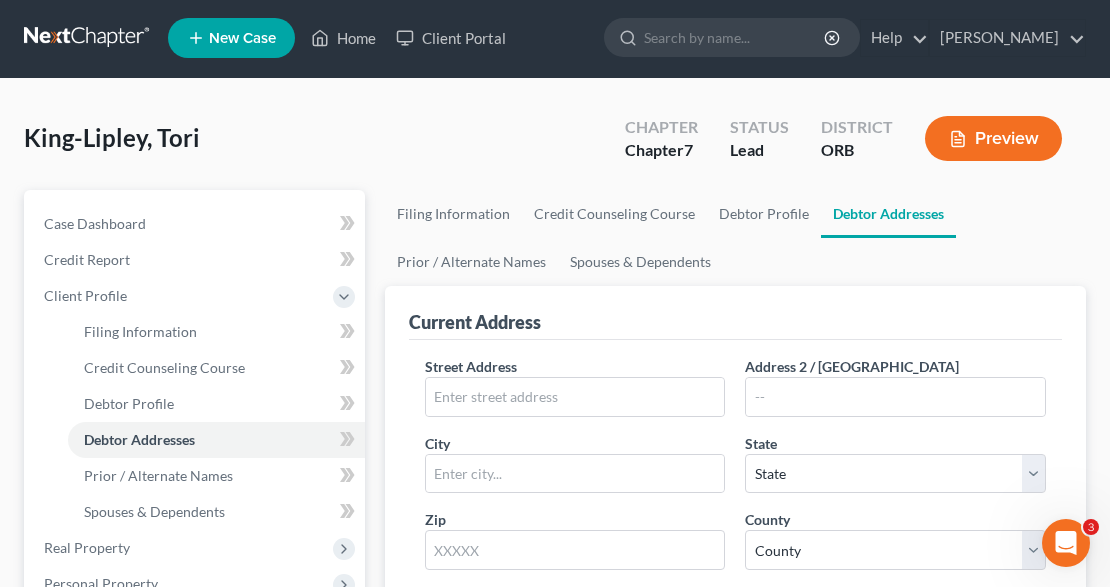 scroll, scrollTop: 0, scrollLeft: 0, axis: both 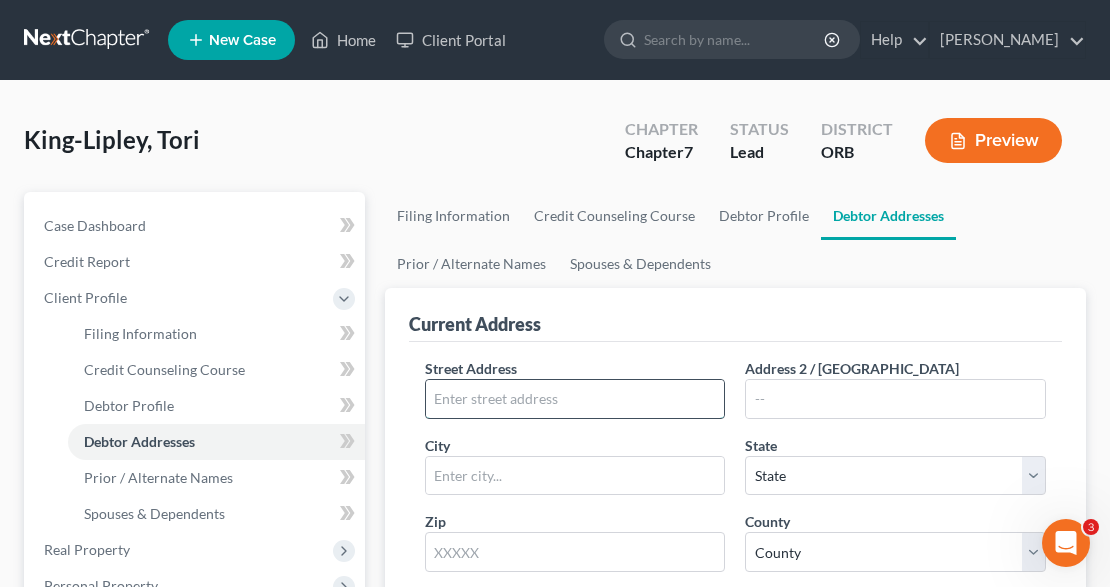click at bounding box center [575, 399] 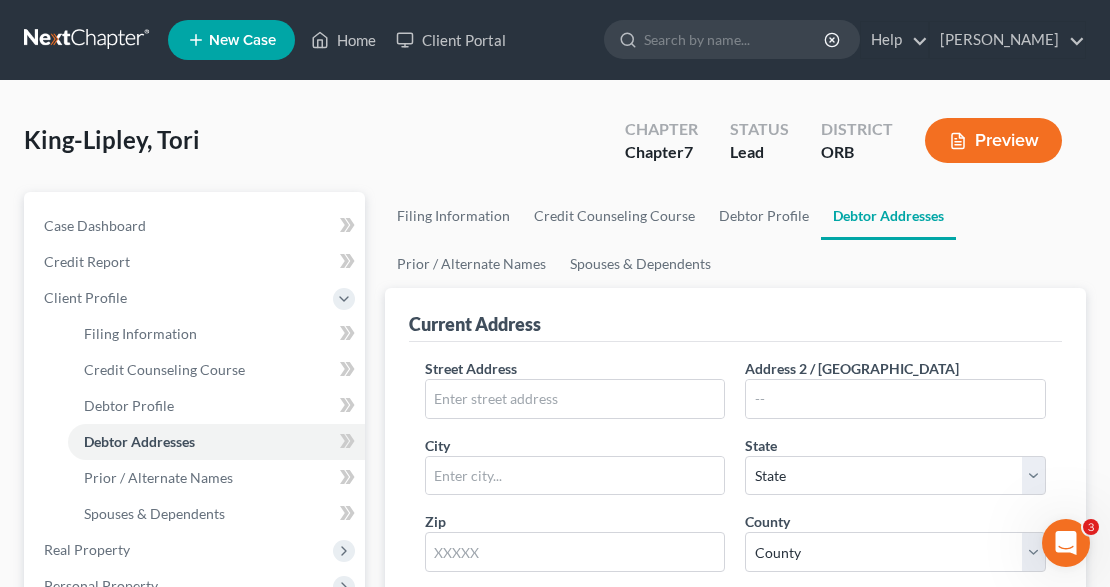 click on "Filing Information
Credit Counseling Course
Debtor Profile
Debtor Addresses
Prior / Alternate Names
Spouses & Dependents" at bounding box center (735, 240) 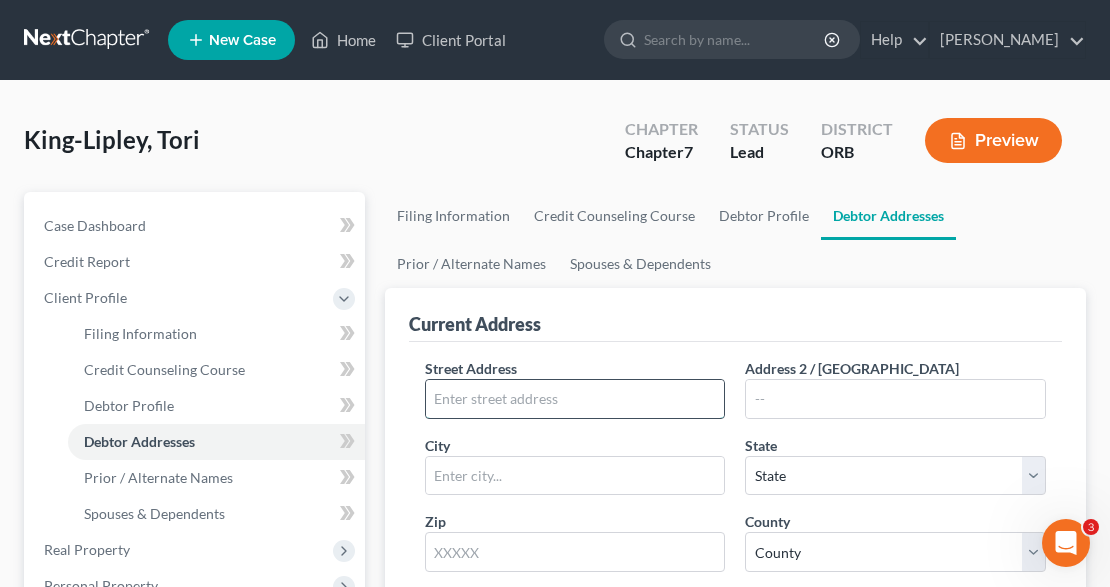 click at bounding box center [575, 399] 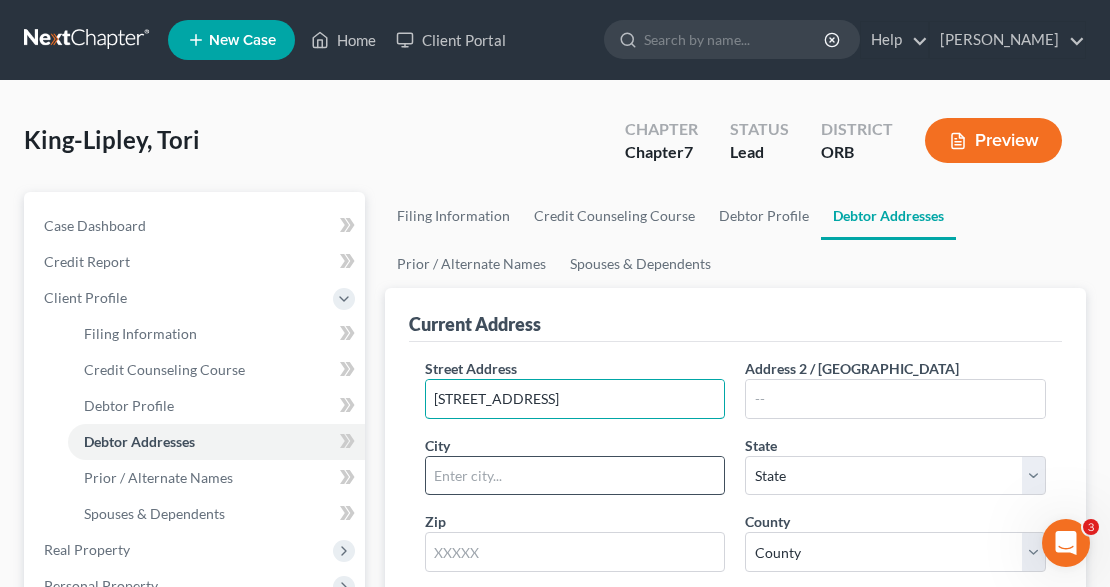 type on "6889 SW 189th Avenue" 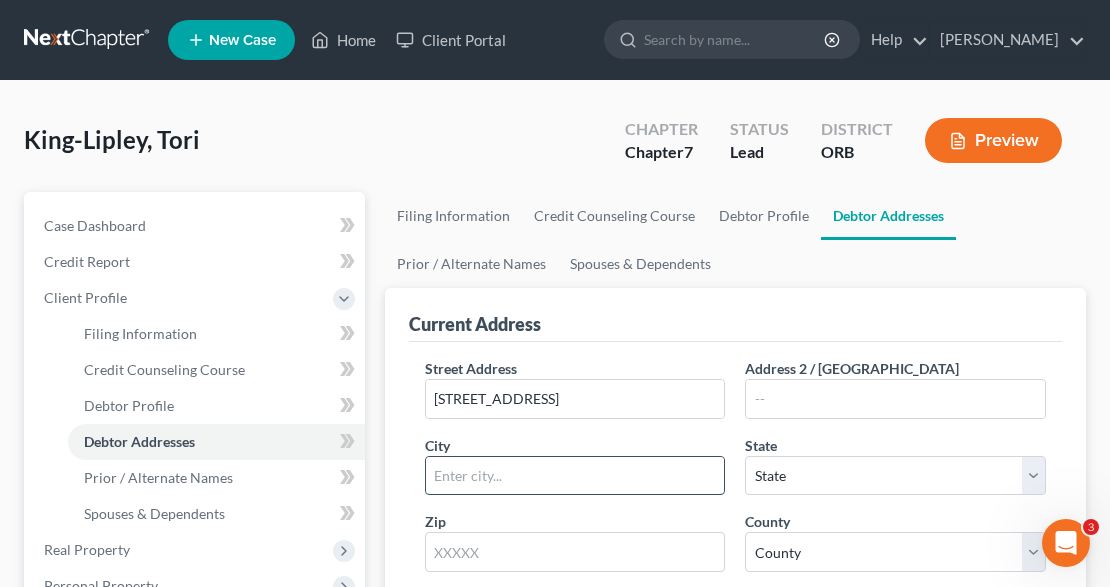 click at bounding box center [575, 476] 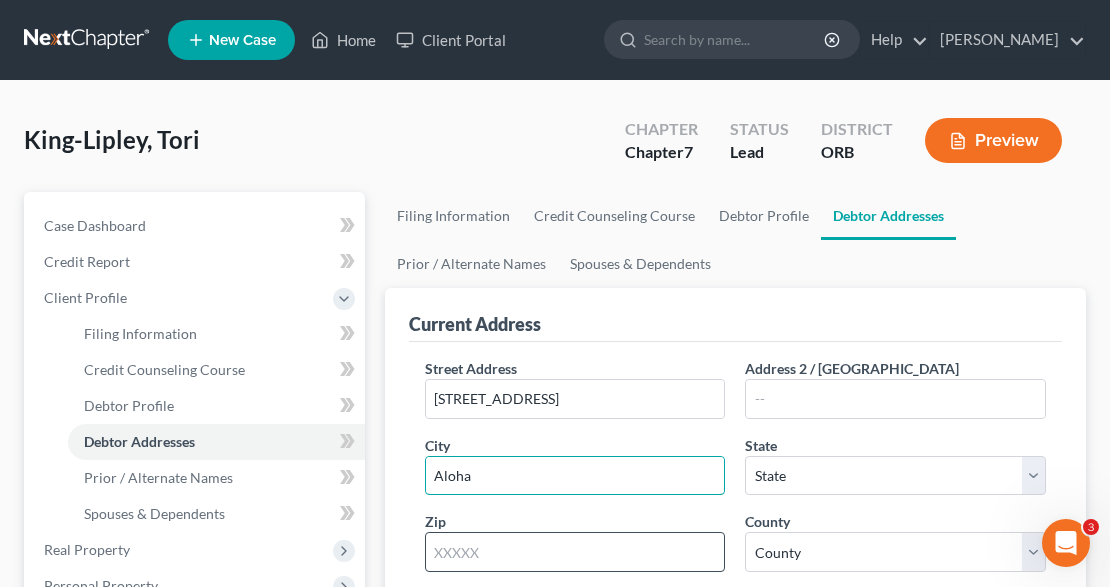 type on "Aloha" 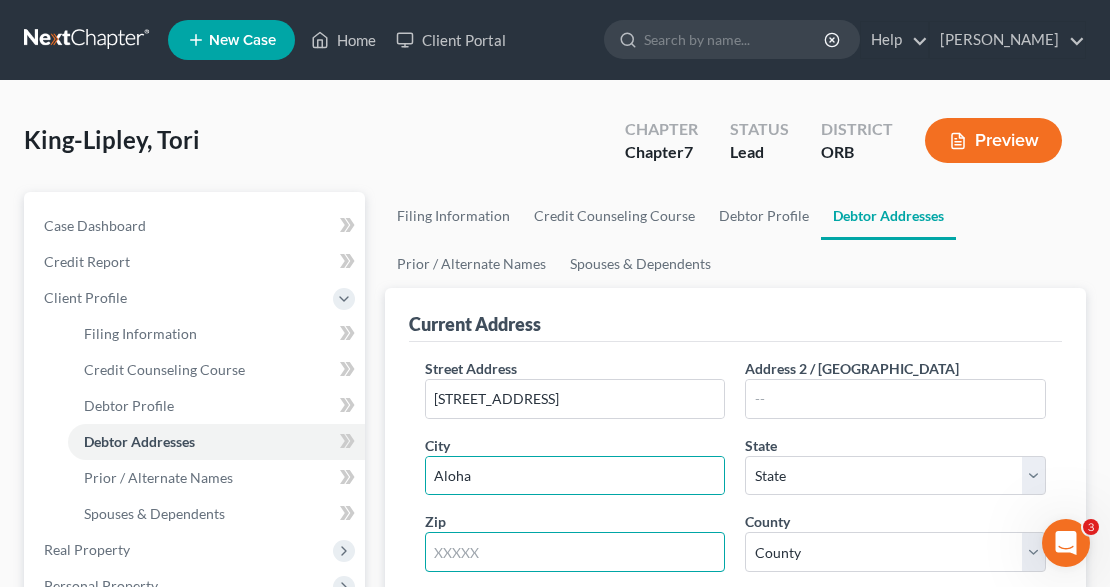 click at bounding box center (575, 552) 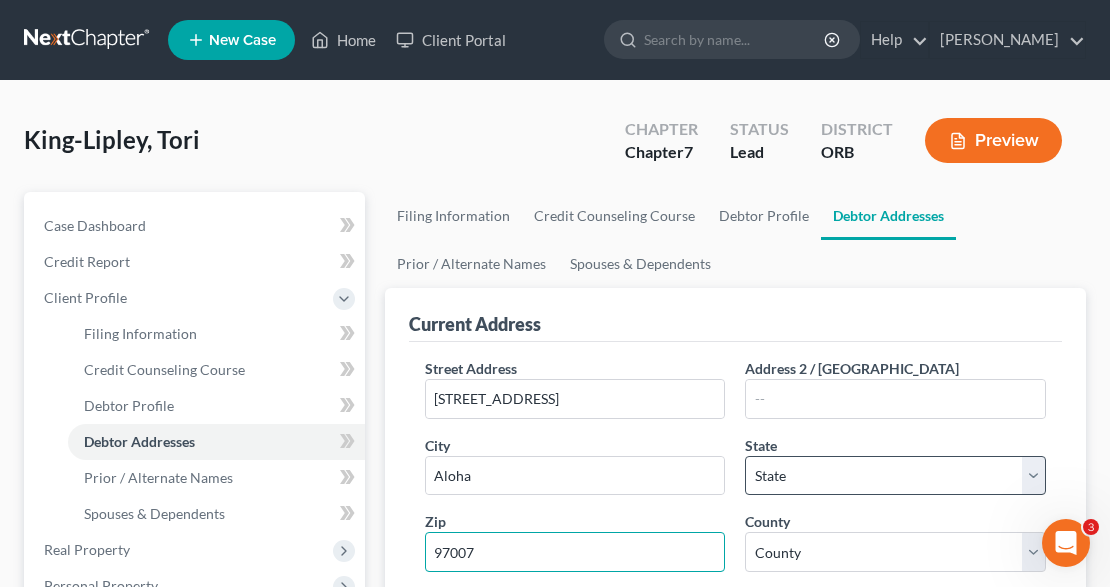 type on "97007" 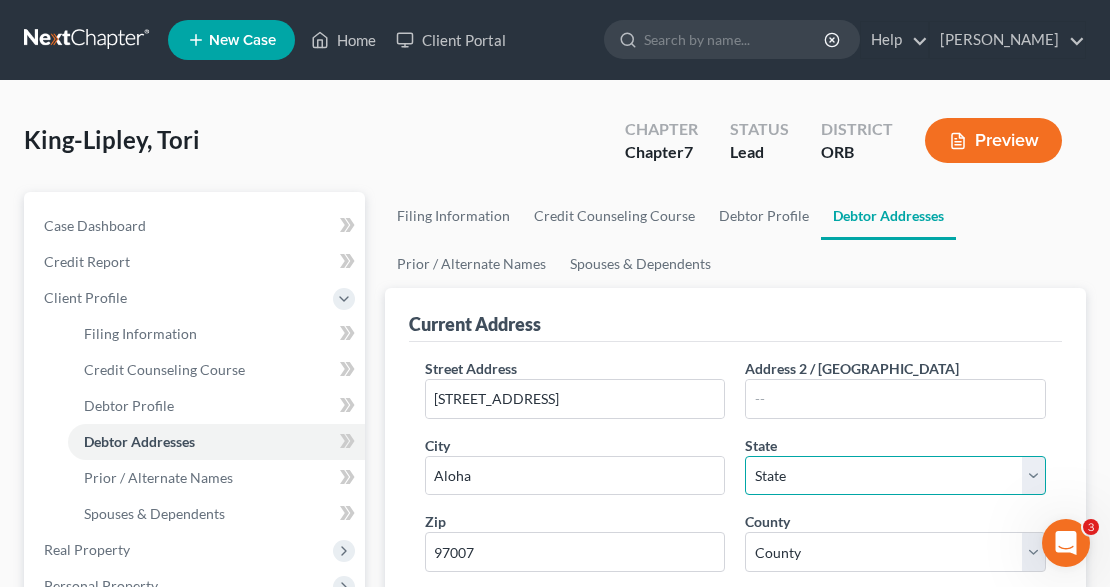 click on "State AL AK AR AZ CA CO CT DE DC FL GA GU HI ID IL IN IA KS KY LA ME MD MA MI MN MS MO MT NC ND NE NV NH NJ NM NY OH OK OR PA PR RI SC SD TN TX UT VI VA VT WA WV WI WY" at bounding box center [895, 476] 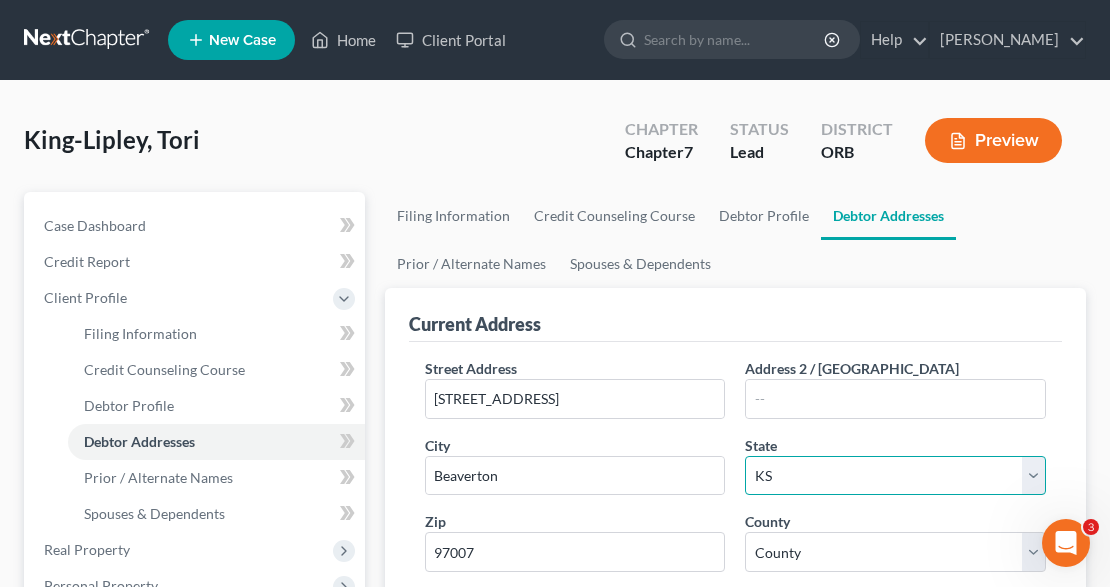 click on "State AL AK AR AZ CA CO CT DE DC FL GA GU HI ID IL IN IA KS KY LA ME MD MA MI MN MS MO MT NC ND NE NV NH NJ NM NY OH OK OR PA PR RI SC SD TN TX UT VI VA VT WA WV WI WY" at bounding box center [895, 476] 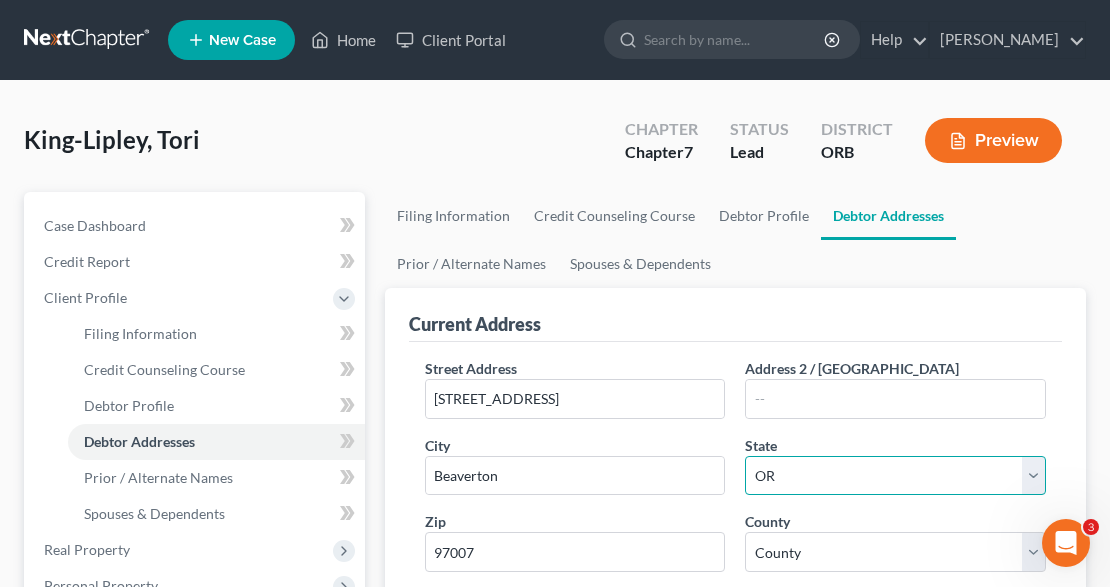 click on "State AL AK AR AZ CA CO CT DE DC FL GA GU HI ID IL IN IA KS KY LA ME MD MA MI MN MS MO MT NC ND NE NV NH NJ NM NY OH OK OR PA PR RI SC SD TN TX UT VI VA VT WA WV WI WY" at bounding box center [895, 476] 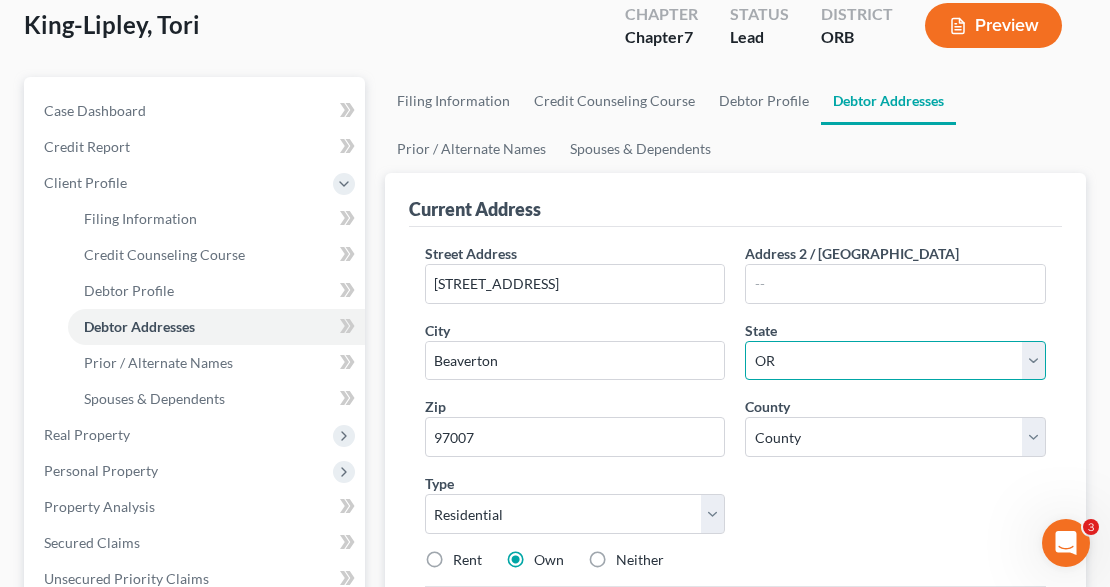 scroll, scrollTop: 200, scrollLeft: 0, axis: vertical 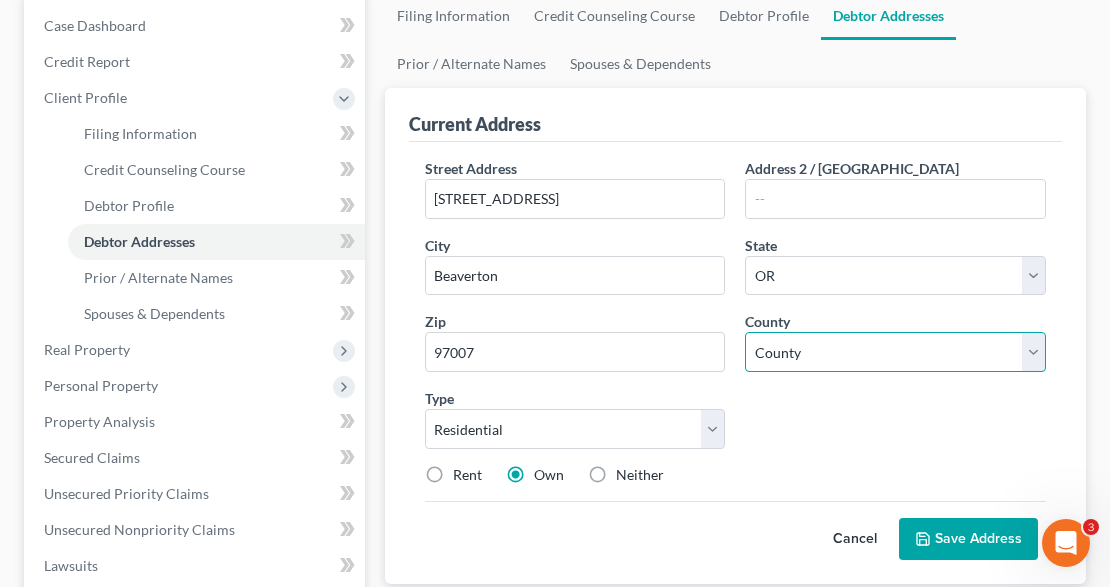 click on "County Baker County Benton County Clackamas County Clatsop County Columbia County Coos County Crook County Curry County Deschutes County Douglas County Gilliam County Grant County Harney County Hood River County Jackson County Jefferson County Josephine County Klamath County Lake County Lane County Lincoln County Linn County Malheur County Marion County Morrow County Multnomah County Polk County Sherman County Tillamook County Umatilla County Union County Wallowa County Wasco County Washington County Wheeler County Yamhill County" at bounding box center (895, 352) 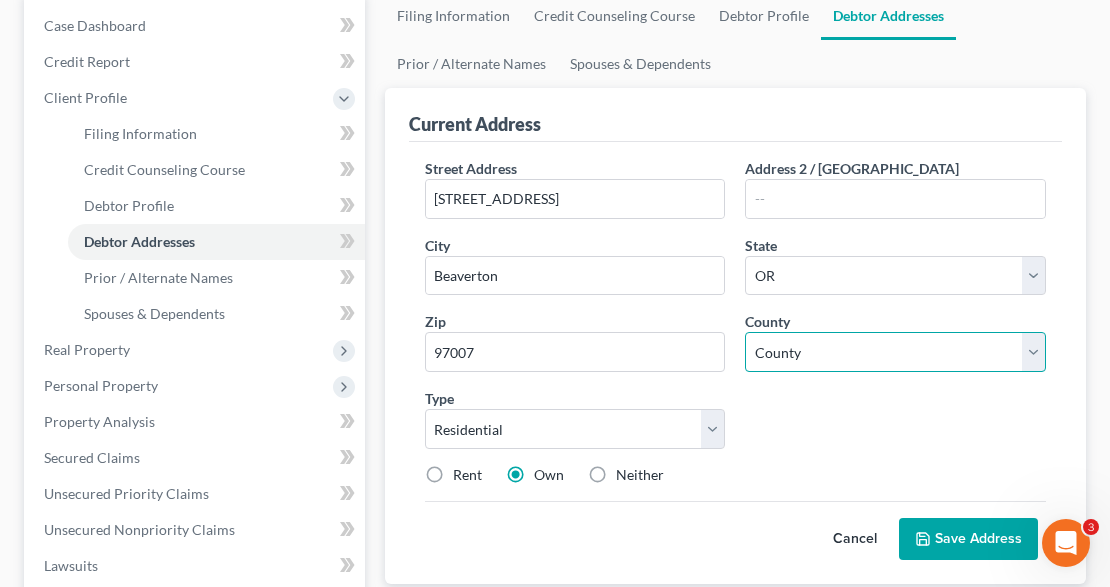 select on "33" 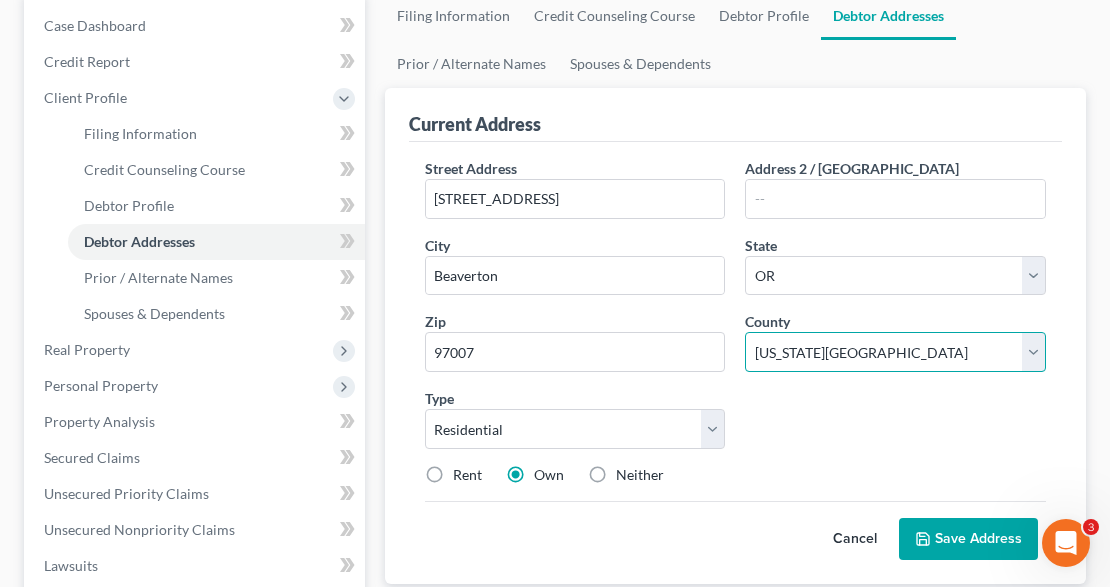 click on "County Baker County Benton County Clackamas County Clatsop County Columbia County Coos County Crook County Curry County Deschutes County Douglas County Gilliam County Grant County Harney County Hood River County Jackson County Jefferson County Josephine County Klamath County Lake County Lane County Lincoln County Linn County Malheur County Marion County Morrow County Multnomah County Polk County Sherman County Tillamook County Umatilla County Union County Wallowa County Wasco County Washington County Wheeler County Yamhill County" at bounding box center (895, 352) 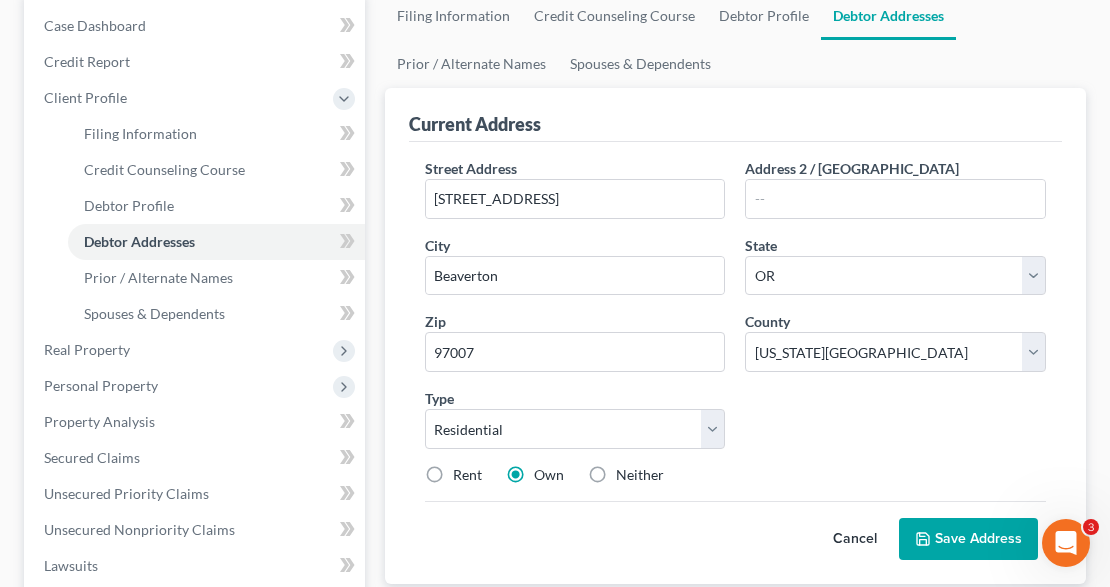 click on "Neither" at bounding box center (640, 475) 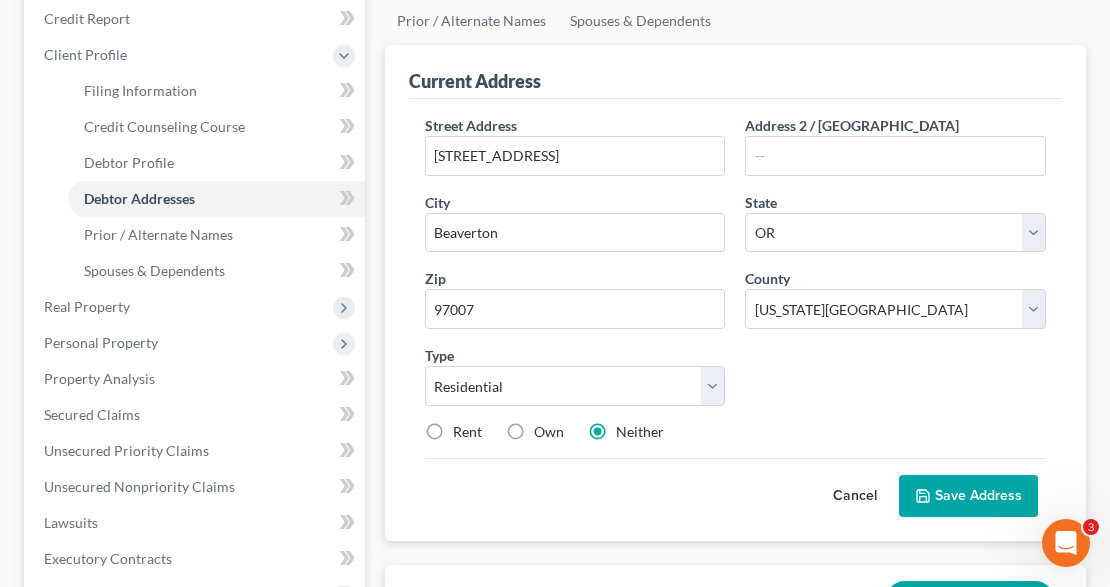 scroll, scrollTop: 266, scrollLeft: 0, axis: vertical 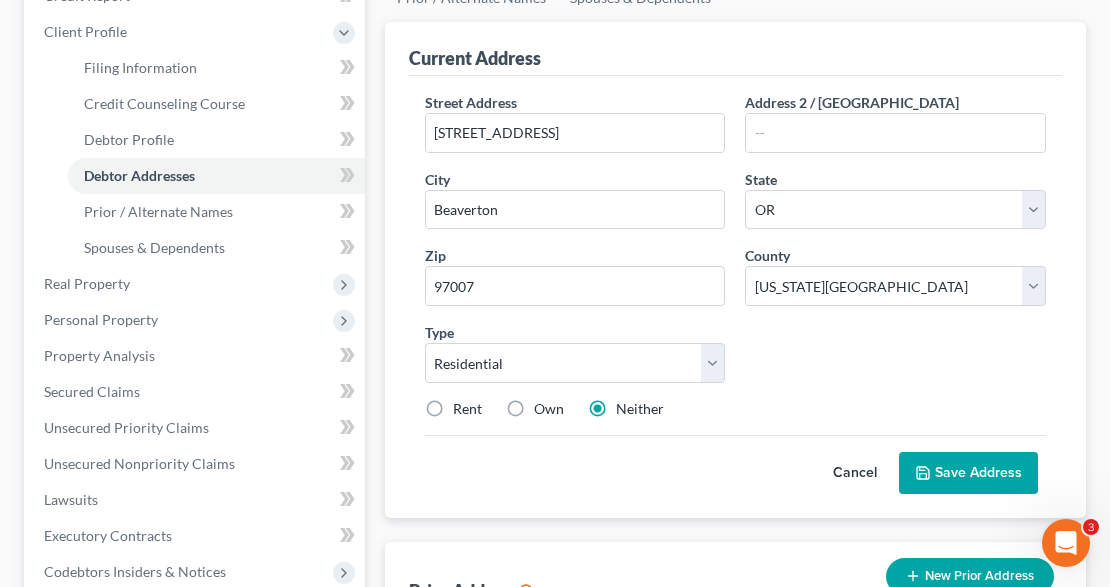 click on "Save Address" at bounding box center (968, 473) 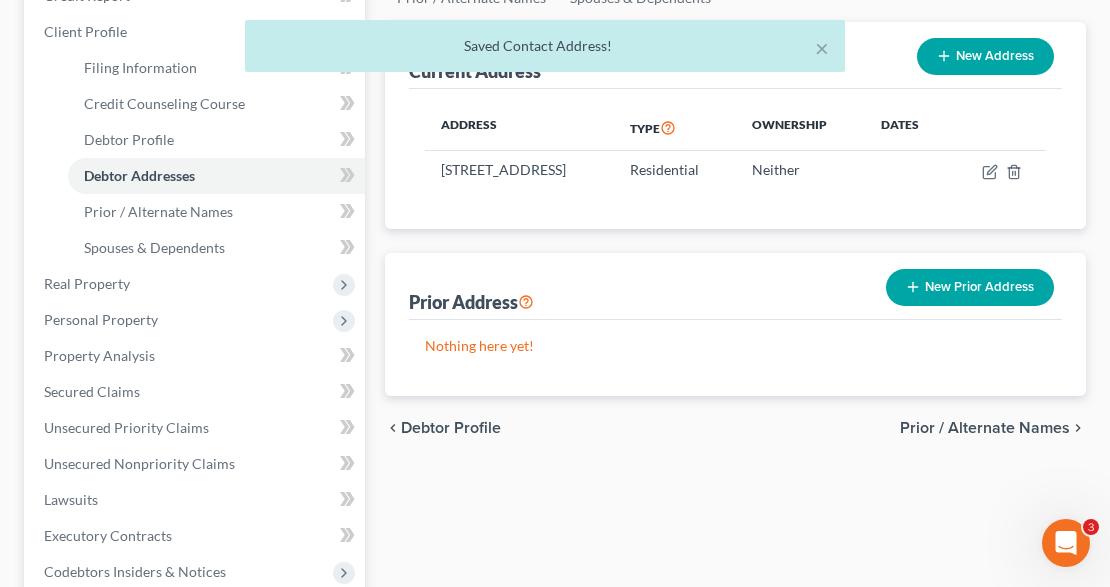 click on "New Prior Address" at bounding box center (970, 287) 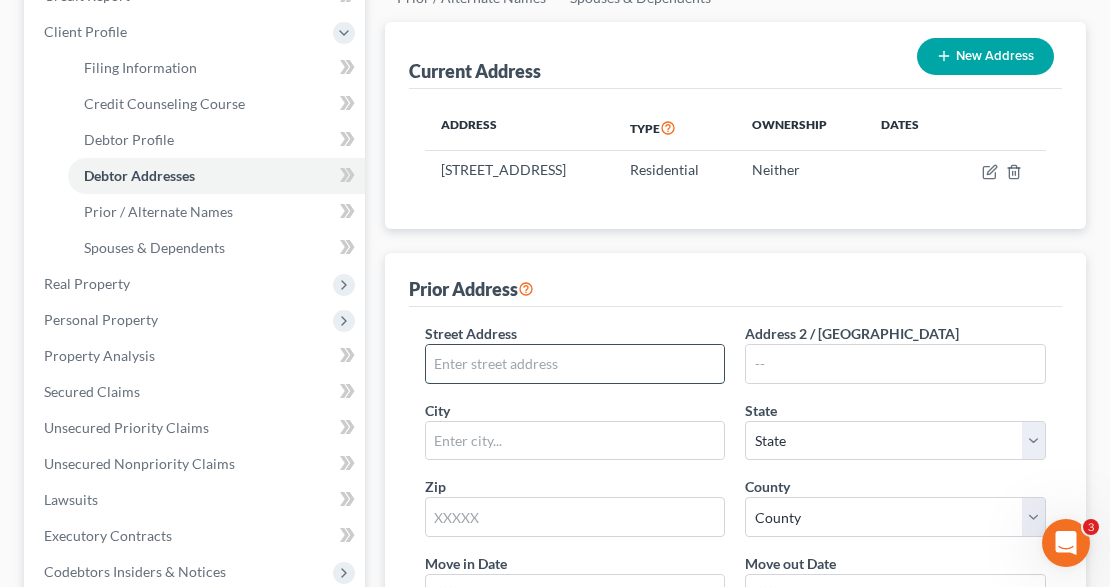 click at bounding box center (575, 364) 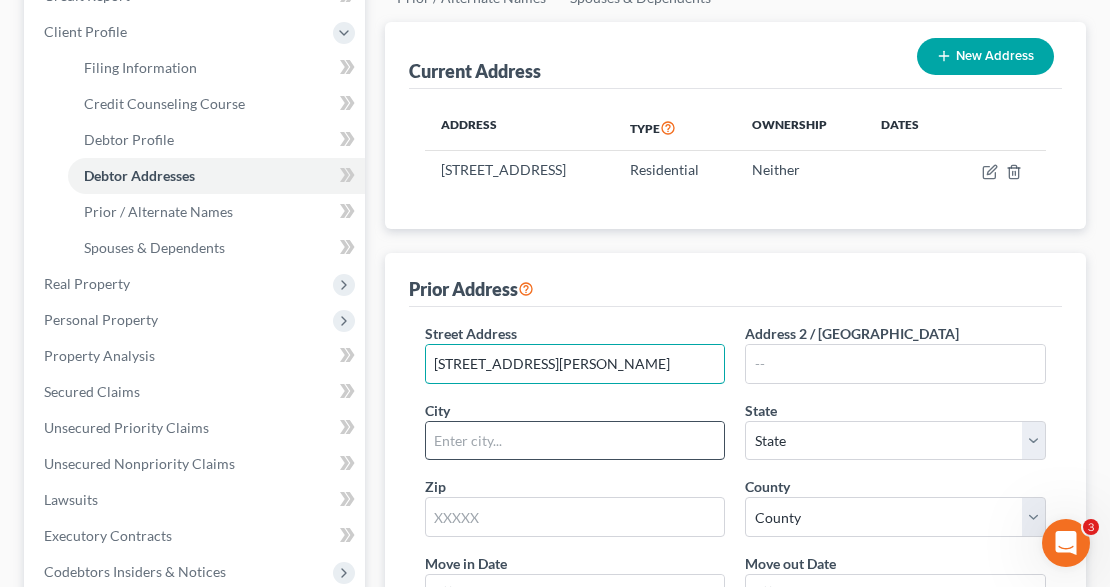 type on "3608 Hudgins Ranch Road" 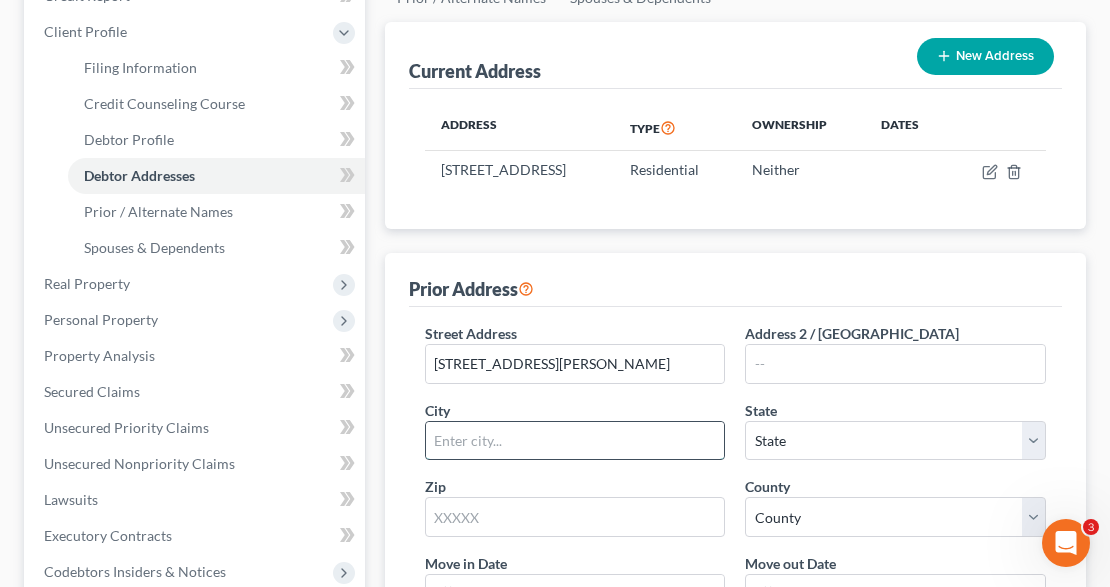 click at bounding box center [575, 441] 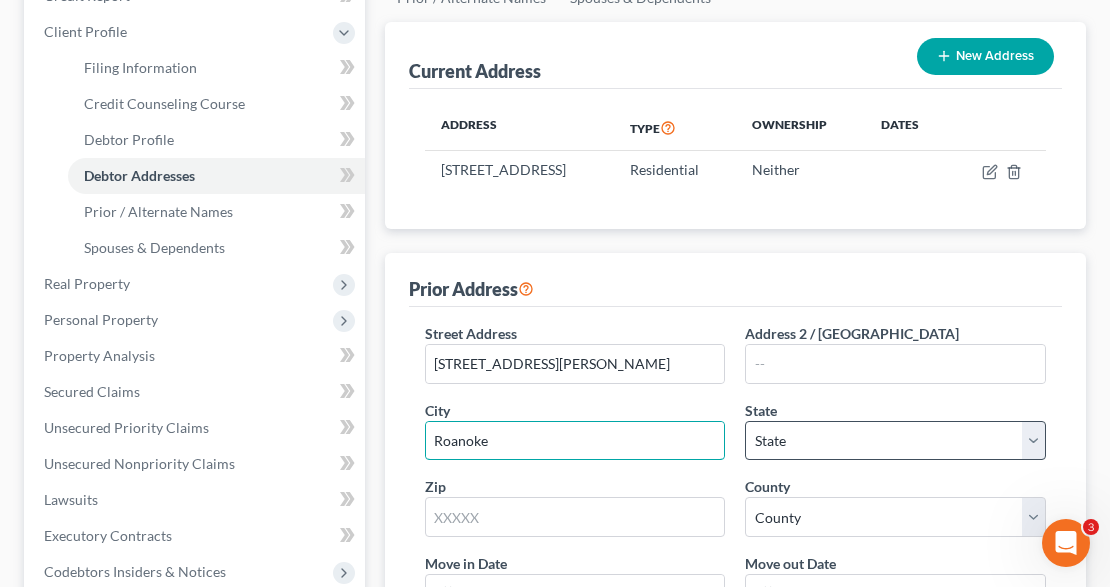 type on "Roanoke" 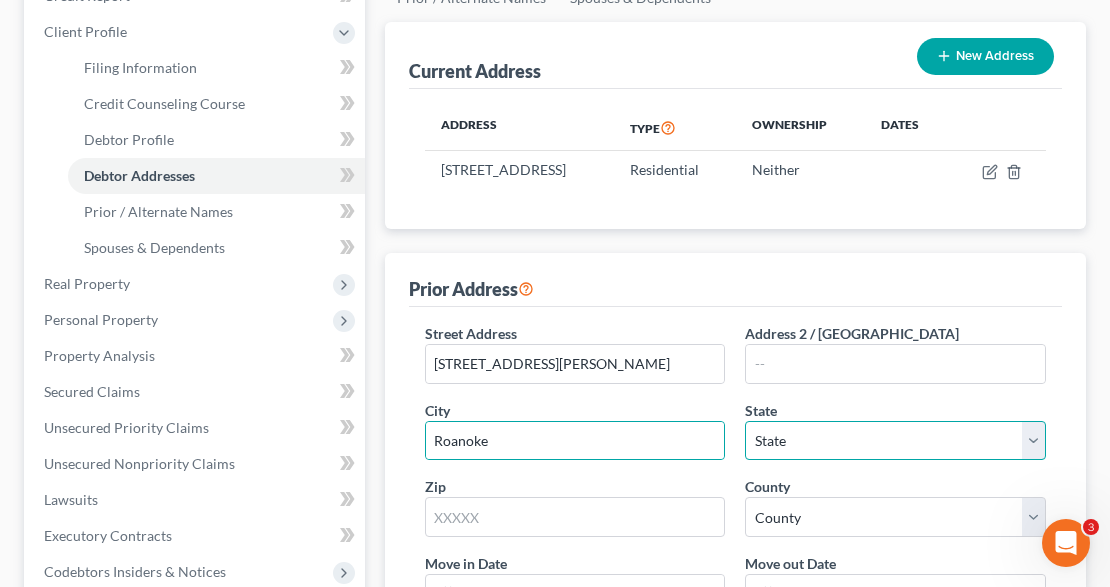 click on "State AL AK AR AZ CA CO CT DE DC FL GA GU HI ID IL IN IA KS KY LA ME MD MA MI MN MS MO MT NC ND NE NV NH NJ NM NY OH OK OR PA PR RI SC SD TN TX UT VI VA VT WA WV WI WY" at bounding box center (895, 441) 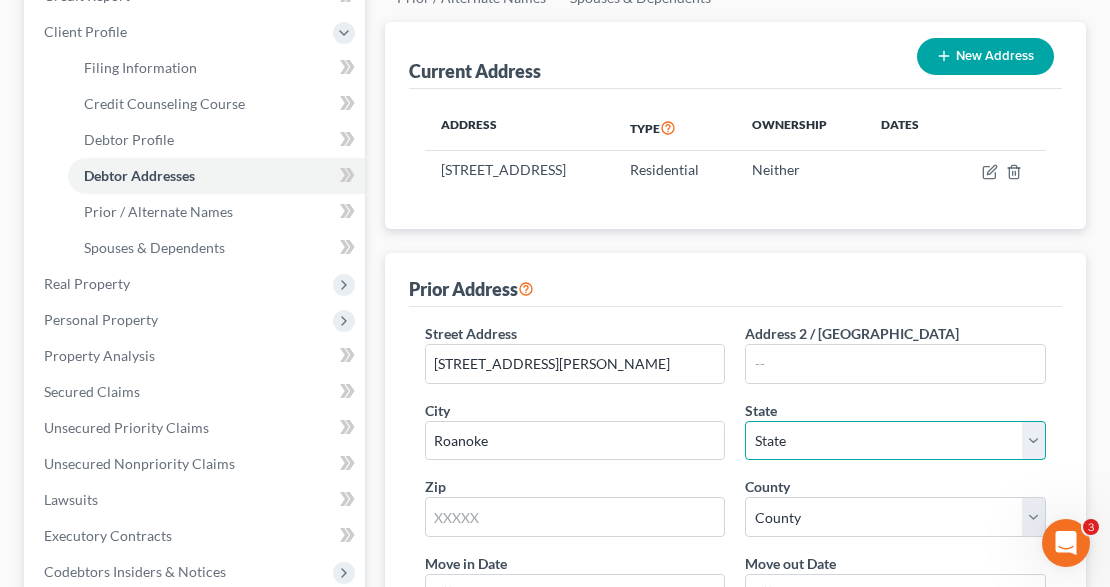 select on "45" 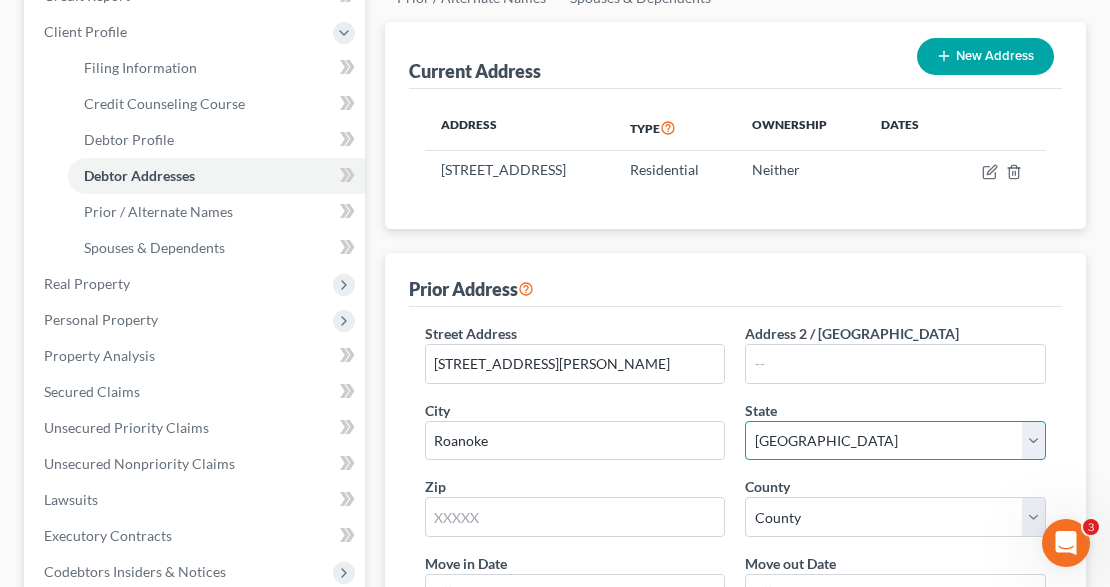 click on "State AL AK AR AZ CA CO CT DE DC FL GA GU HI ID IL IN IA KS KY LA ME MD MA MI MN MS MO MT NC ND NE NV NH NJ NM NY OH OK OR PA PR RI SC SD TN TX UT VI VA VT WA WV WI WY" at bounding box center [895, 441] 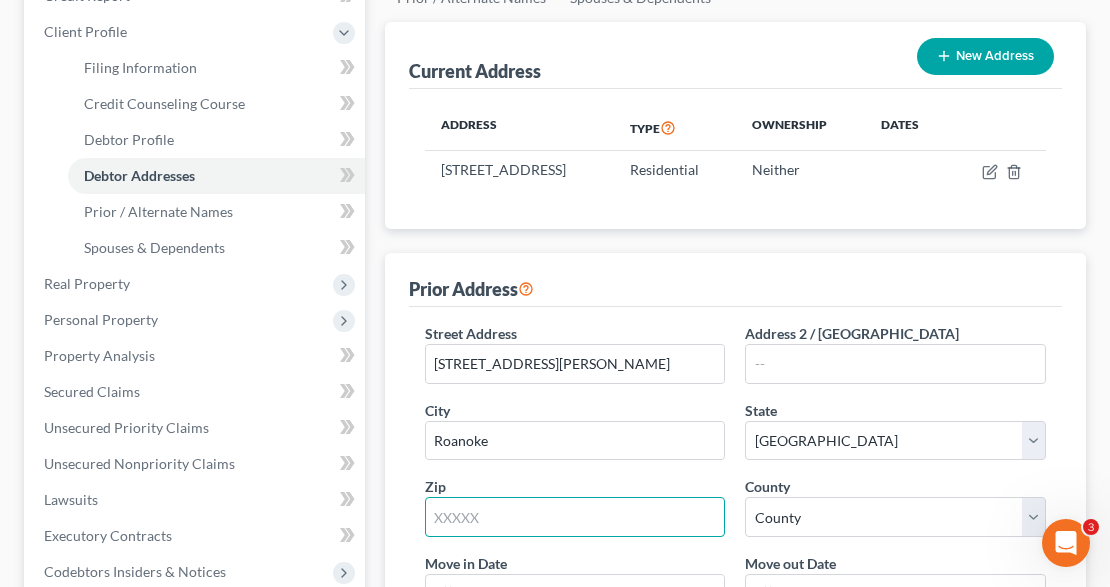 click at bounding box center (575, 517) 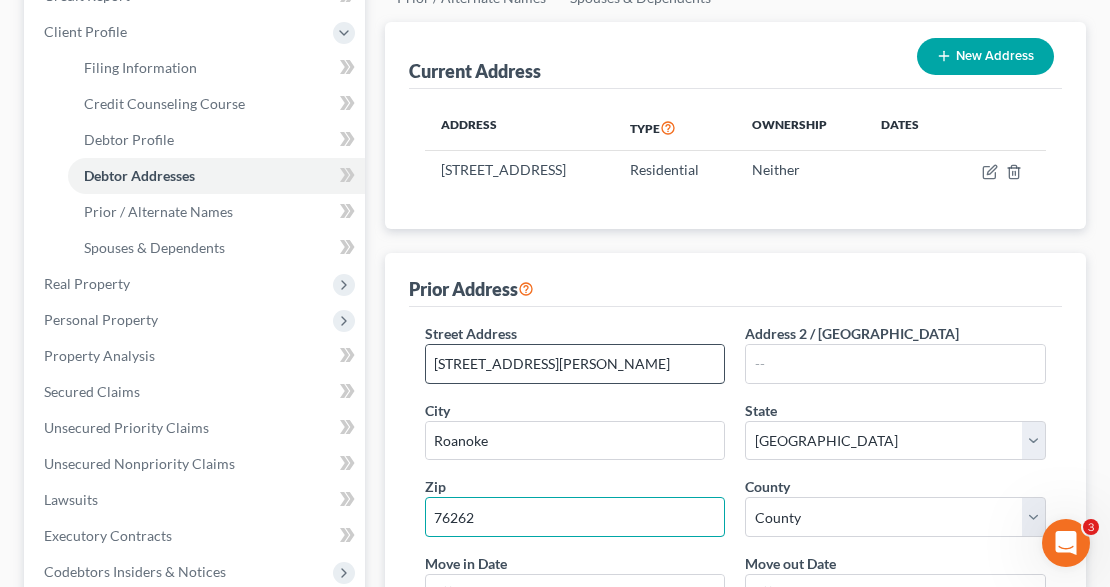 type on "76262" 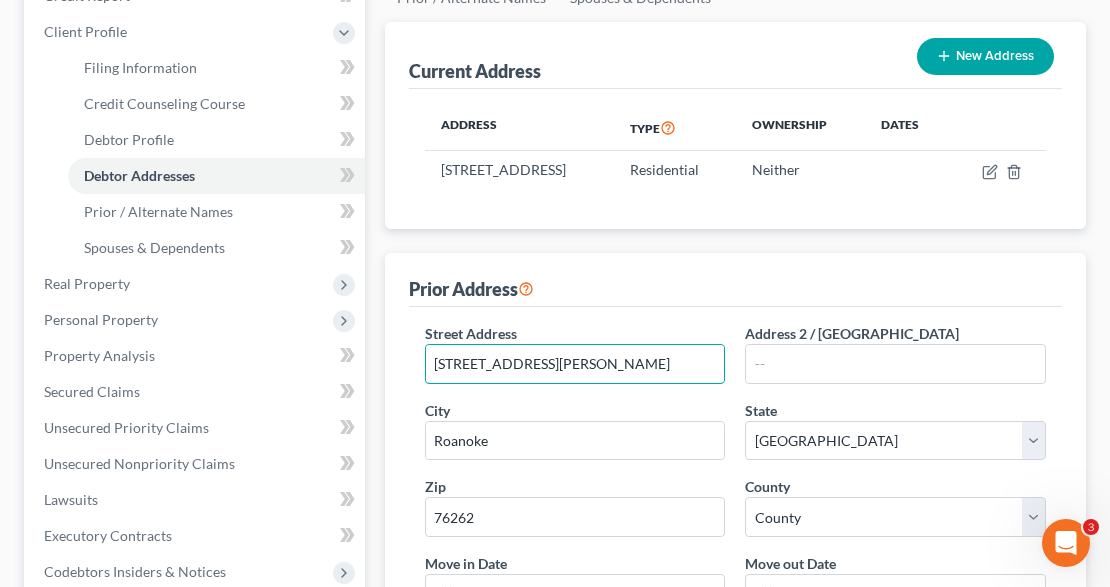 drag, startPoint x: 603, startPoint y: 384, endPoint x: 421, endPoint y: 380, distance: 182.04395 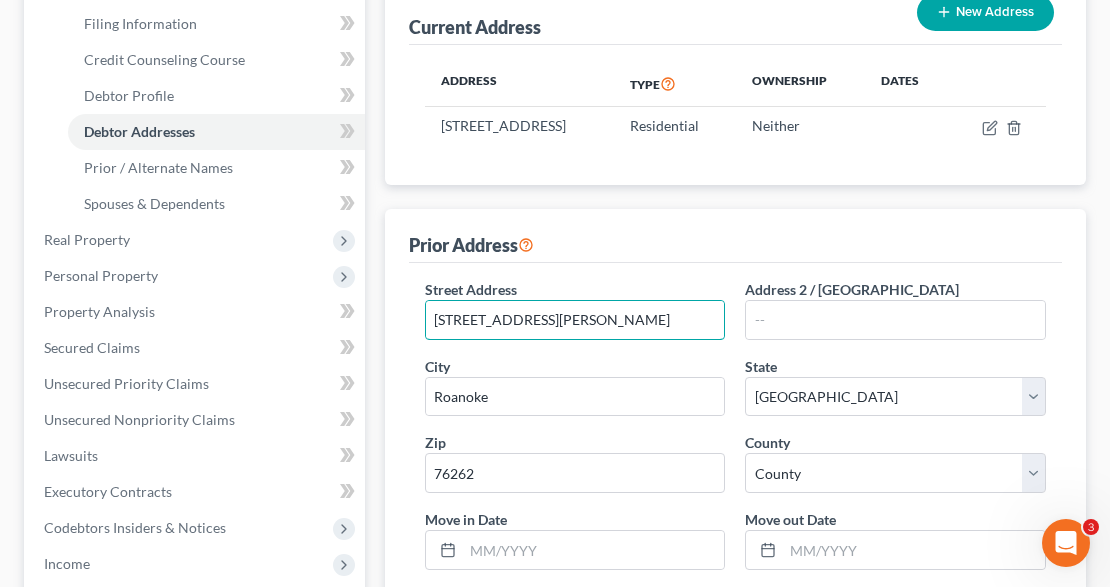 scroll, scrollTop: 333, scrollLeft: 0, axis: vertical 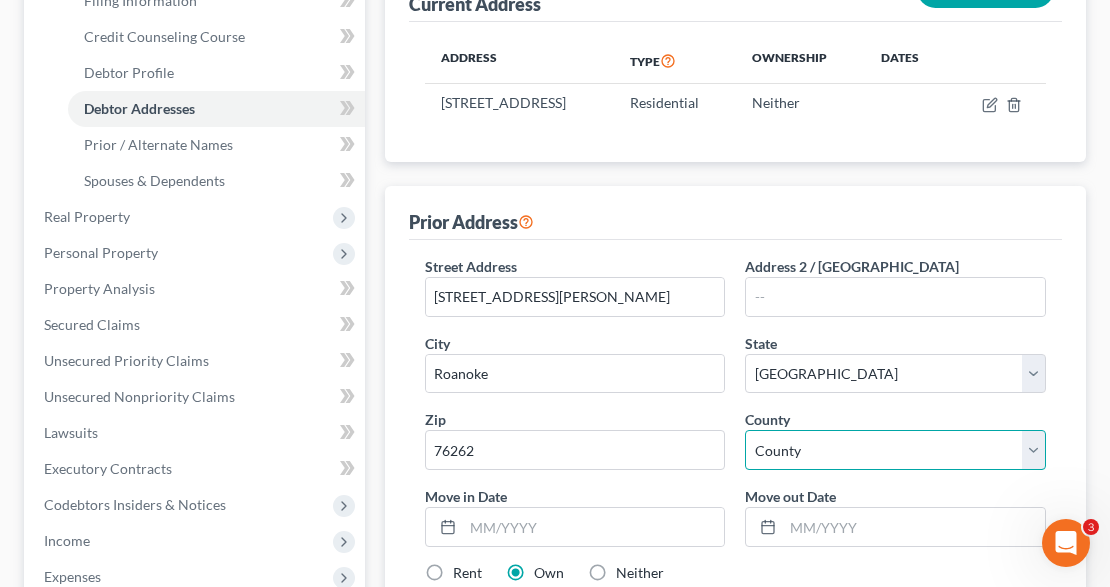 click on "County Anderson County Andrews County Angelina County Aransas County Archer County Armstrong County Atascosa County Austin County Bailey County Bandera County Bastrop County Baylor County Bee County Bell County Bexar County Blanco County Borden County Bosque County Bowie County Brazoria County Brazos County Brewster County Briscoe County Brooks County Brown County Burleson County Burnet County Caldwell County Calhoun County Callahan County Cameron County Camp County Carson County Cass County Castro County Chambers County Cherokee County Childress County Clay County Cochran County Coke County Coleman County Collin County Collingsworth County Colorado County Comal County Comanche County Concho County Cooke County Coryell County Cottle County Crane County Crockett County Crosby County Culberson County Dallam County Dallas County Dawson County DeWitt County Deaf Smith County Delta County Denton County Dickens County Dimmit County Donley County Duval County Eastland County Ector County Edwards County Ellis County" at bounding box center [895, 450] 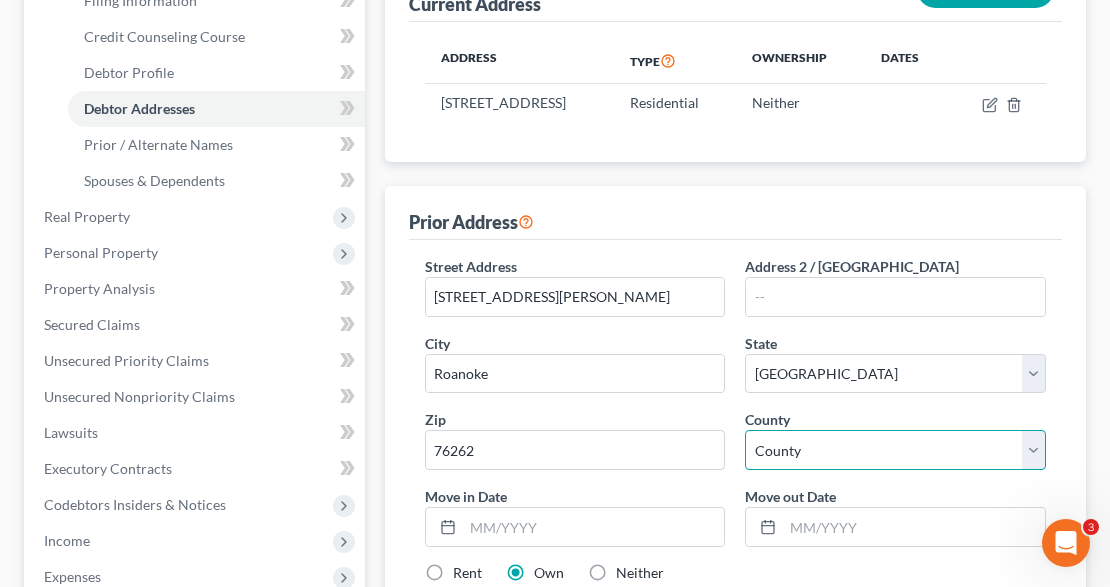 select on "61" 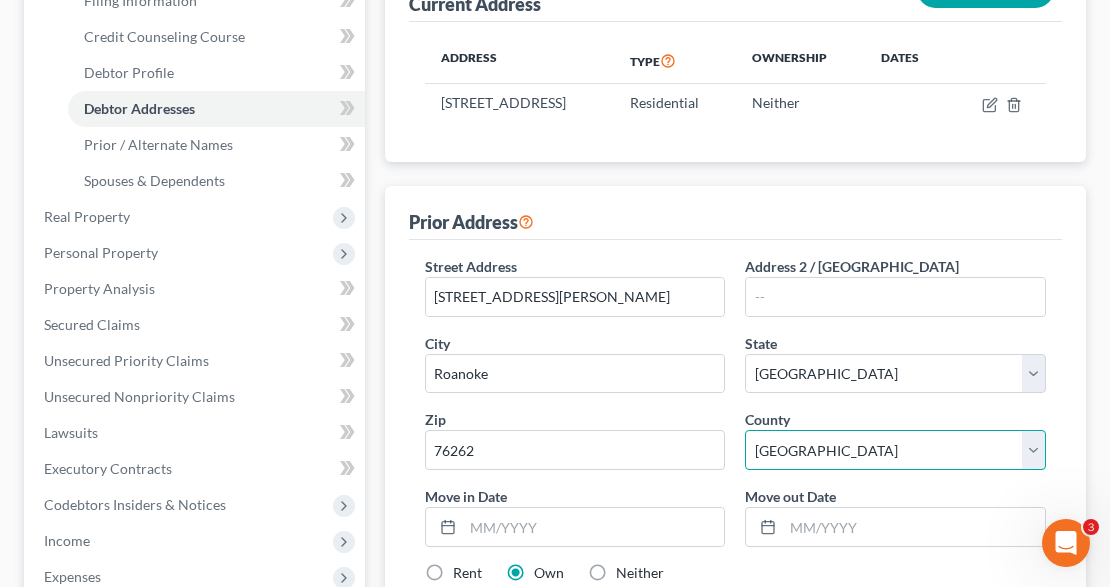 click on "County Anderson County Andrews County Angelina County Aransas County Archer County Armstrong County Atascosa County Austin County Bailey County Bandera County Bastrop County Baylor County Bee County Bell County Bexar County Blanco County Borden County Bosque County Bowie County Brazoria County Brazos County Brewster County Briscoe County Brooks County Brown County Burleson County Burnet County Caldwell County Calhoun County Callahan County Cameron County Camp County Carson County Cass County Castro County Chambers County Cherokee County Childress County Clay County Cochran County Coke County Coleman County Collin County Collingsworth County Colorado County Comal County Comanche County Concho County Cooke County Coryell County Cottle County Crane County Crockett County Crosby County Culberson County Dallam County Dallas County Dawson County DeWitt County Deaf Smith County Delta County Denton County Dickens County Dimmit County Donley County Duval County Eastland County Ector County Edwards County Ellis County" at bounding box center [895, 450] 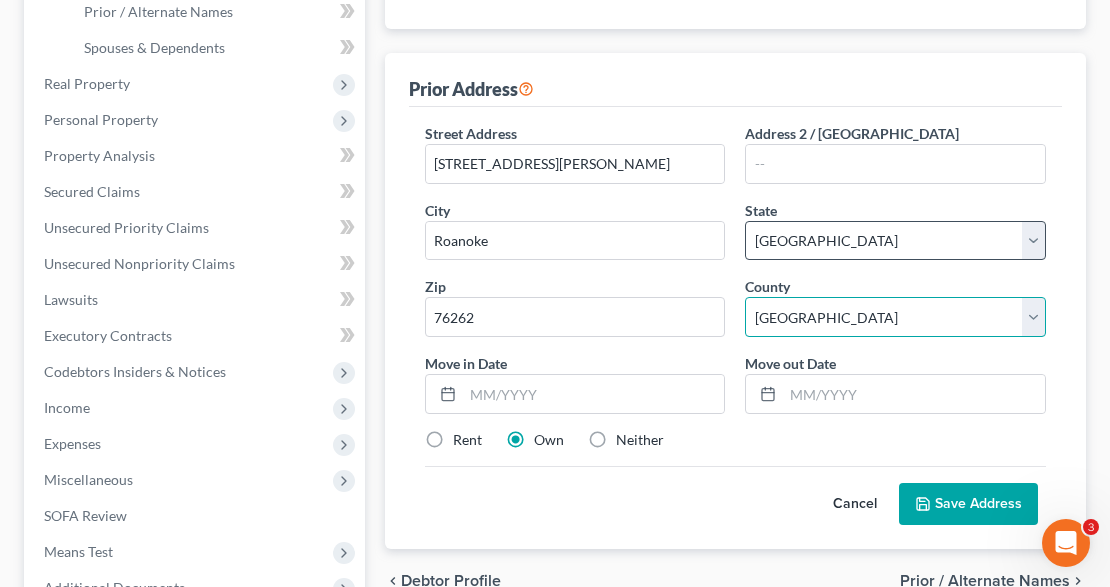 scroll, scrollTop: 466, scrollLeft: 0, axis: vertical 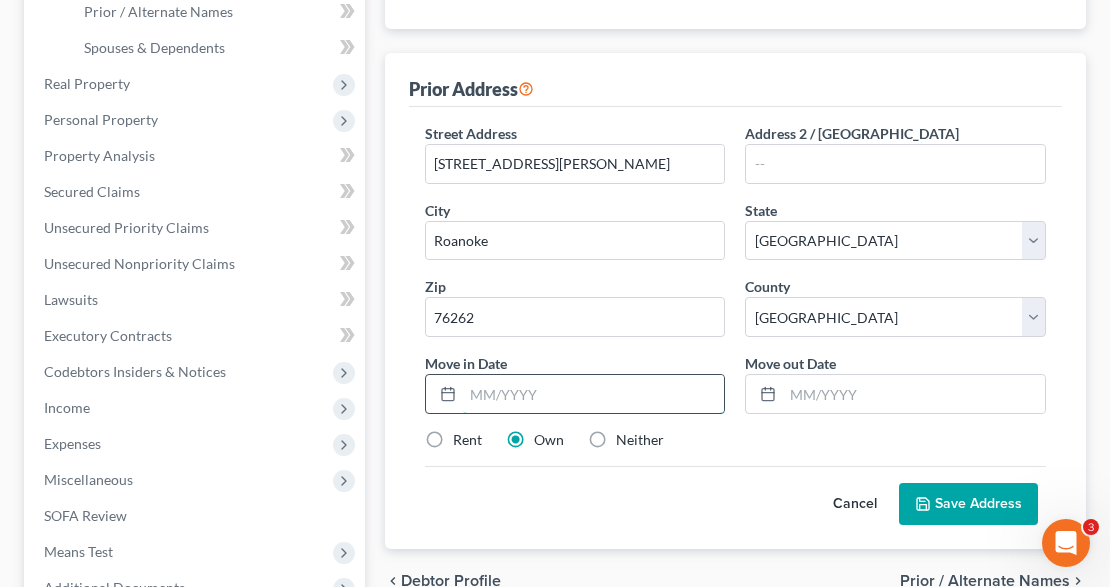 click at bounding box center [594, 394] 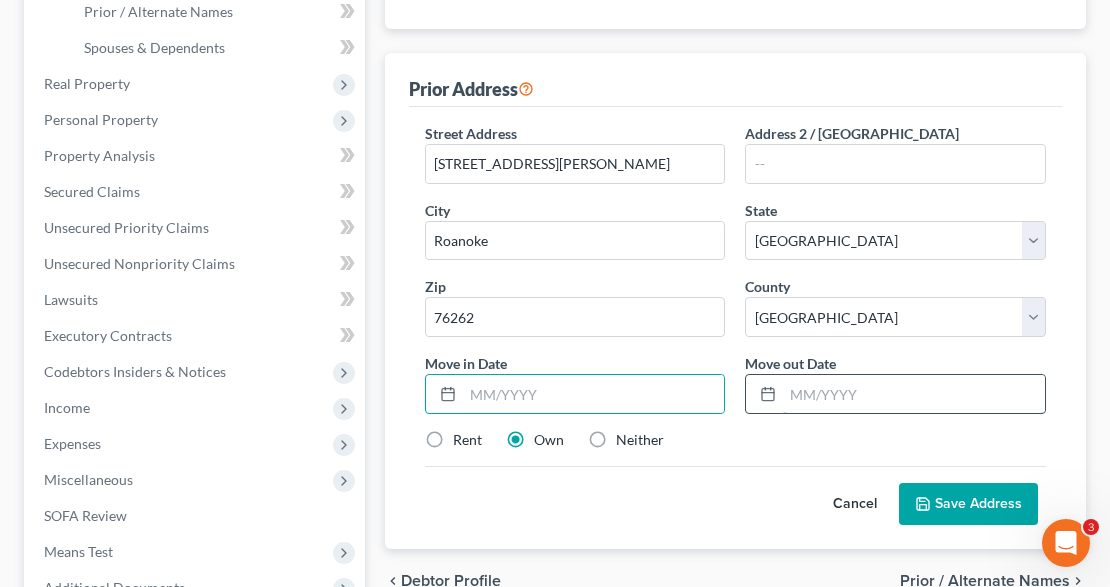 click at bounding box center [914, 394] 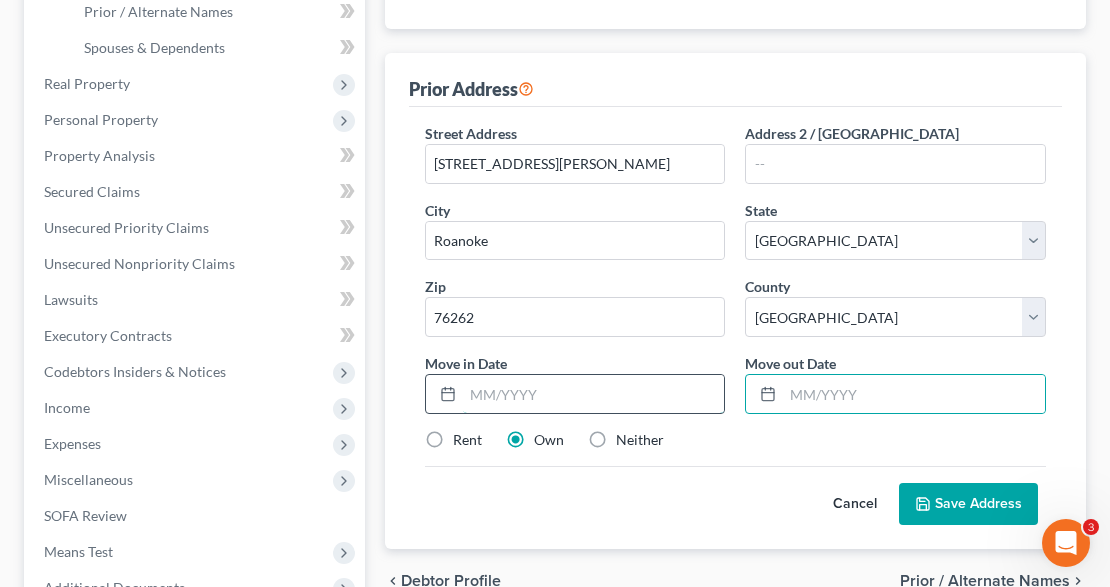 click at bounding box center (594, 394) 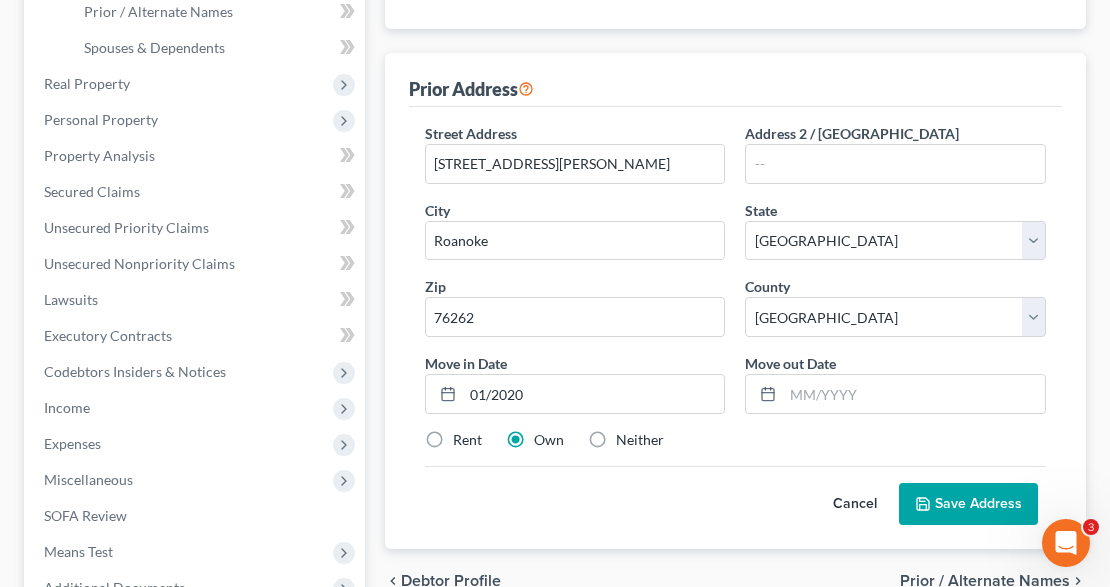click on "Move out Date" at bounding box center (790, 363) 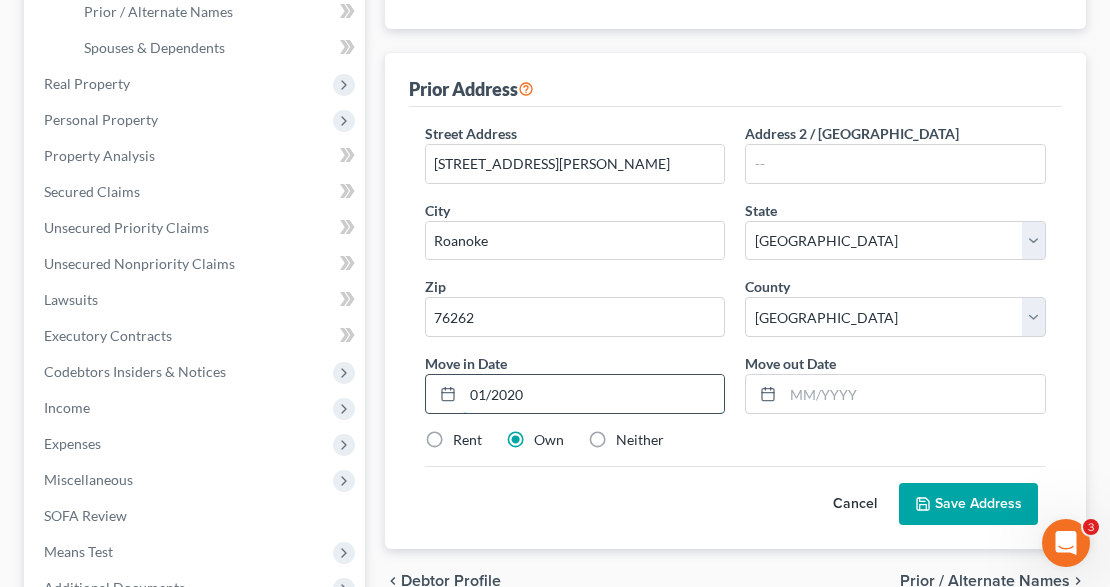 click on "01/2020" at bounding box center [594, 394] 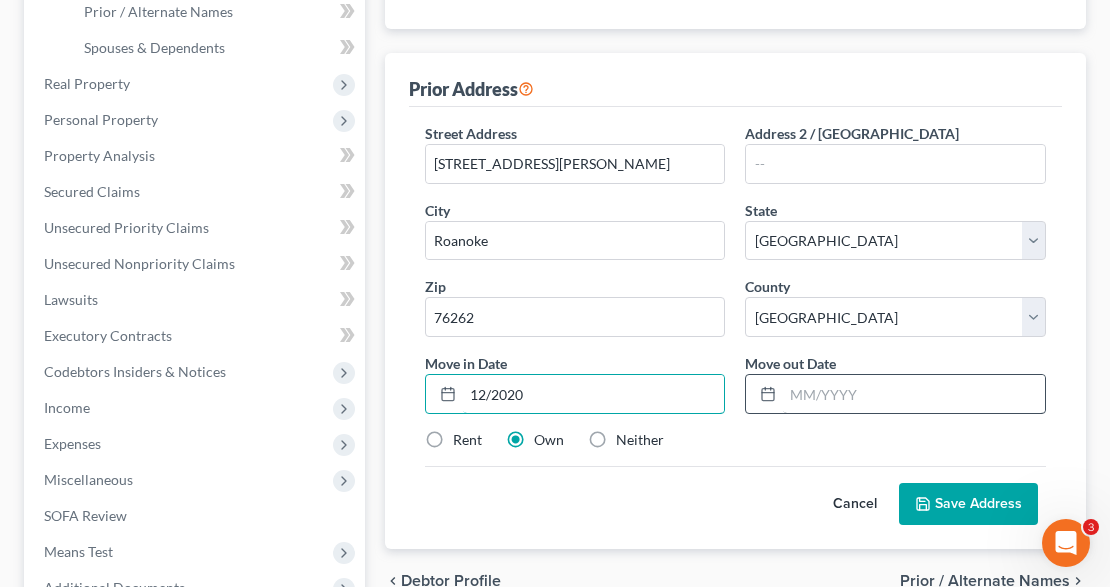 type on "12/2020" 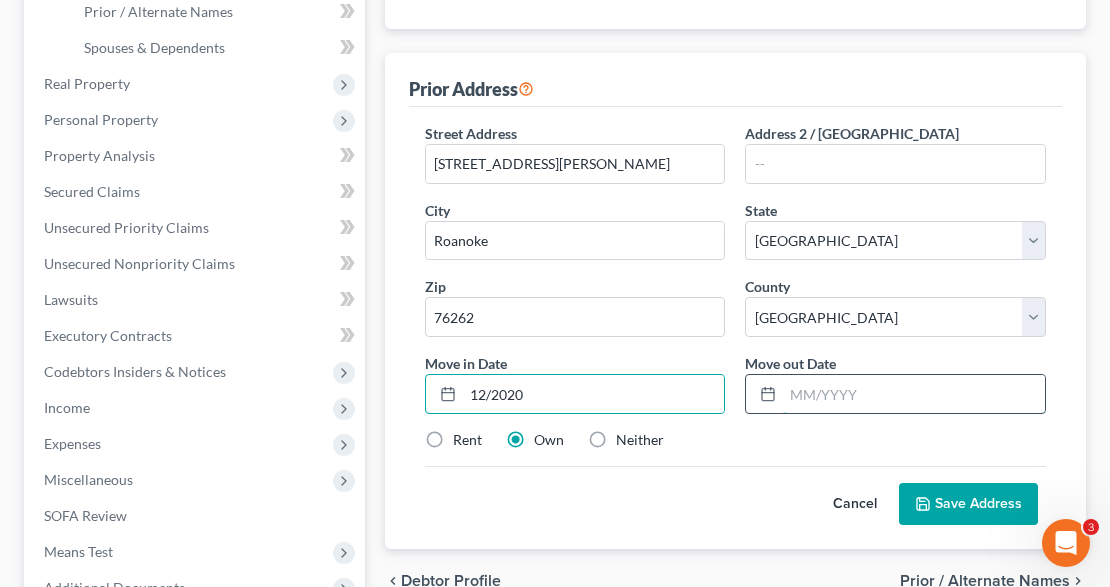 click at bounding box center [914, 394] 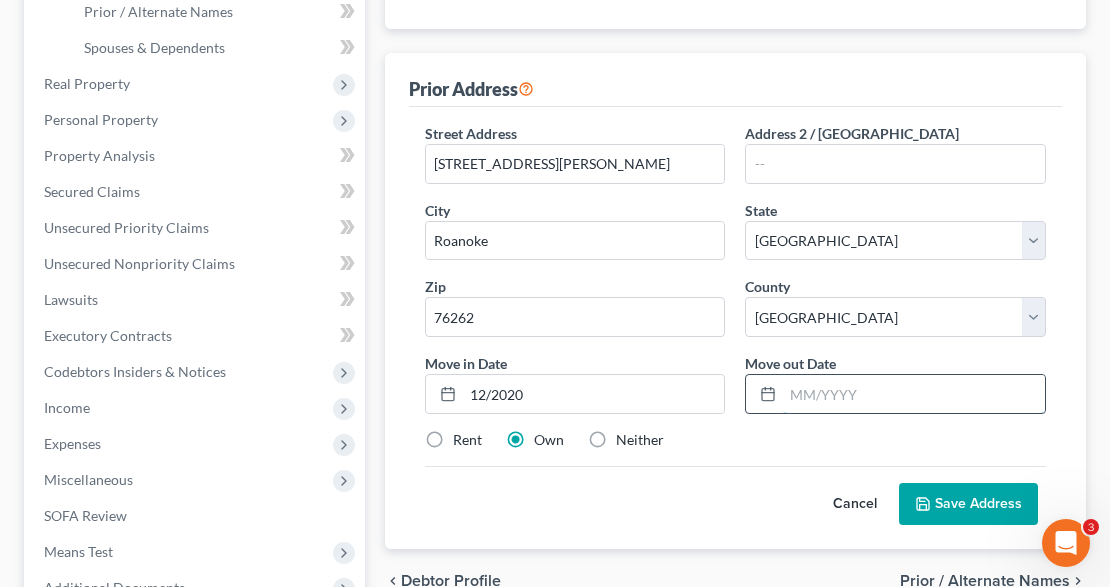 click at bounding box center (914, 394) 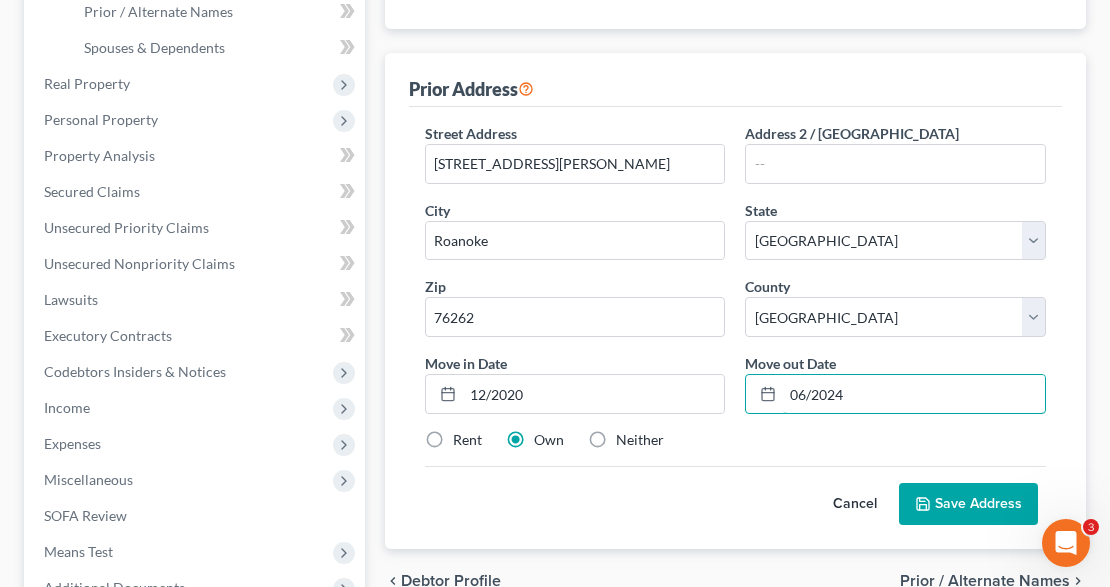 type on "06/2024" 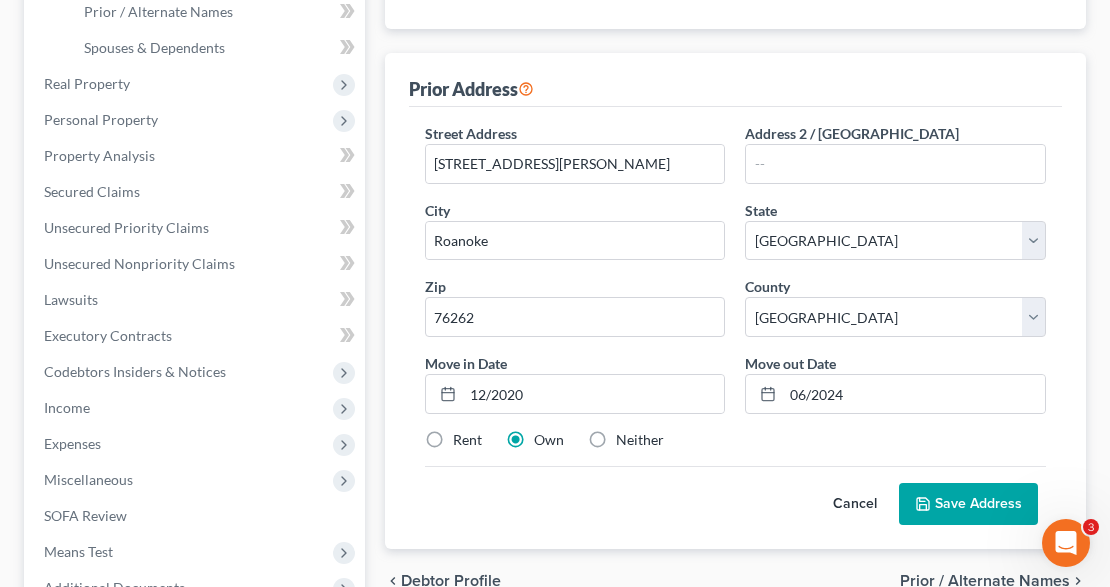 click on "Save Address" at bounding box center (968, 504) 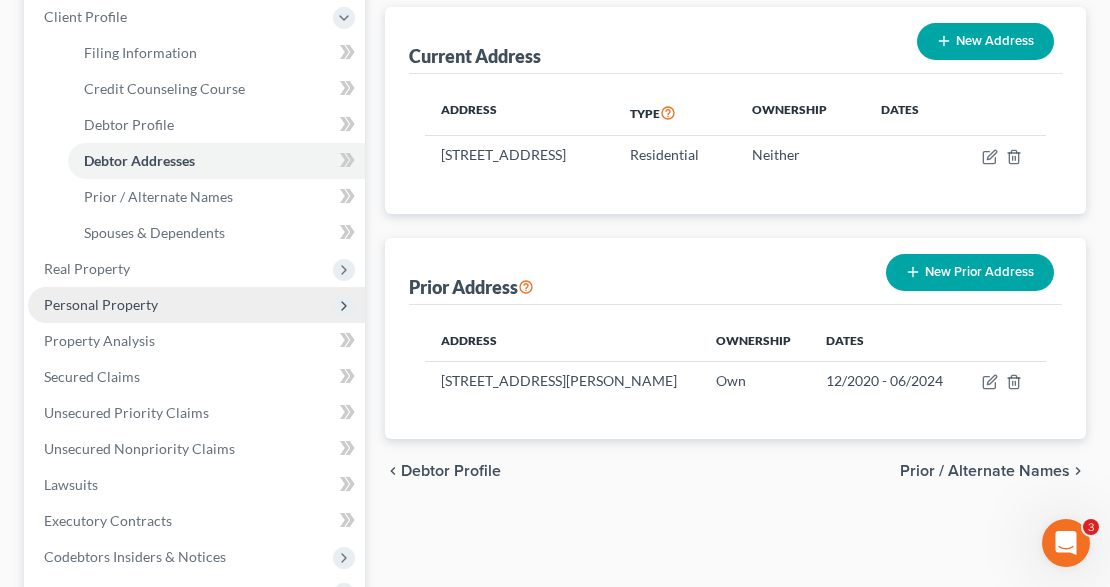 scroll, scrollTop: 200, scrollLeft: 0, axis: vertical 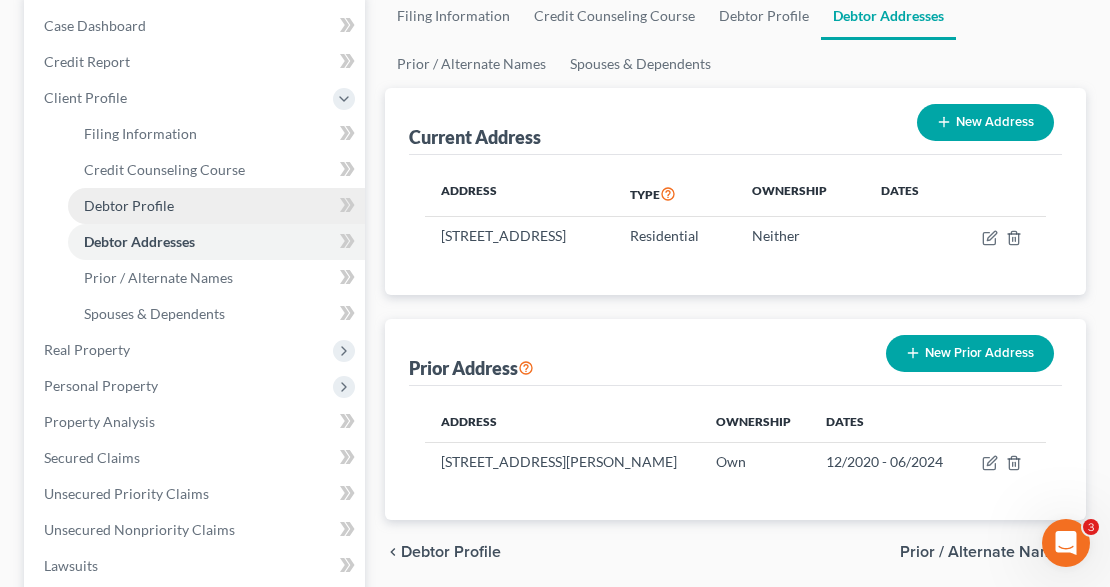 click on "Debtor Profile" at bounding box center (216, 206) 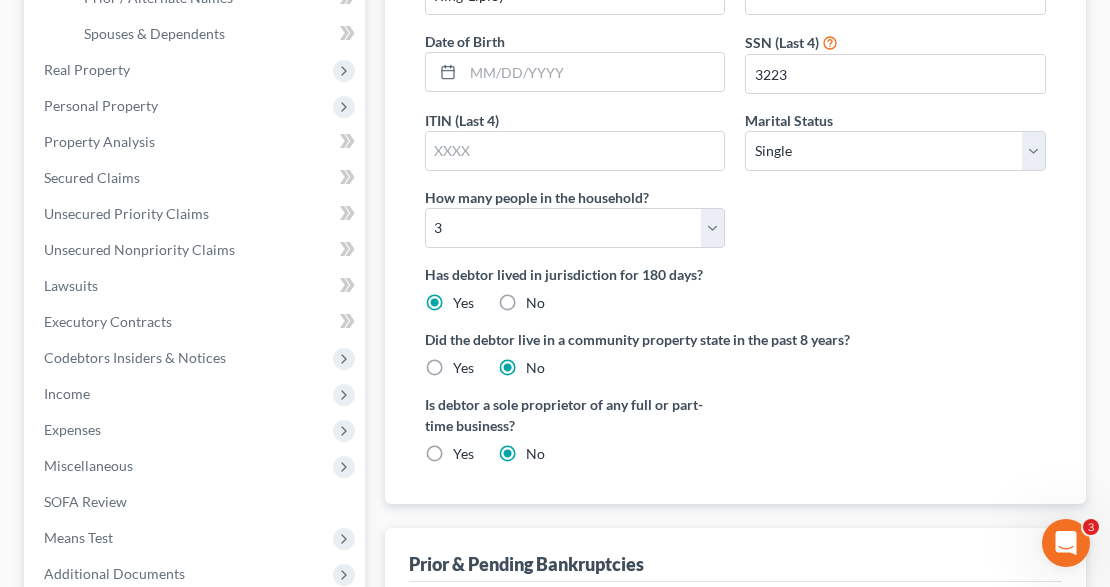 scroll, scrollTop: 533, scrollLeft: 0, axis: vertical 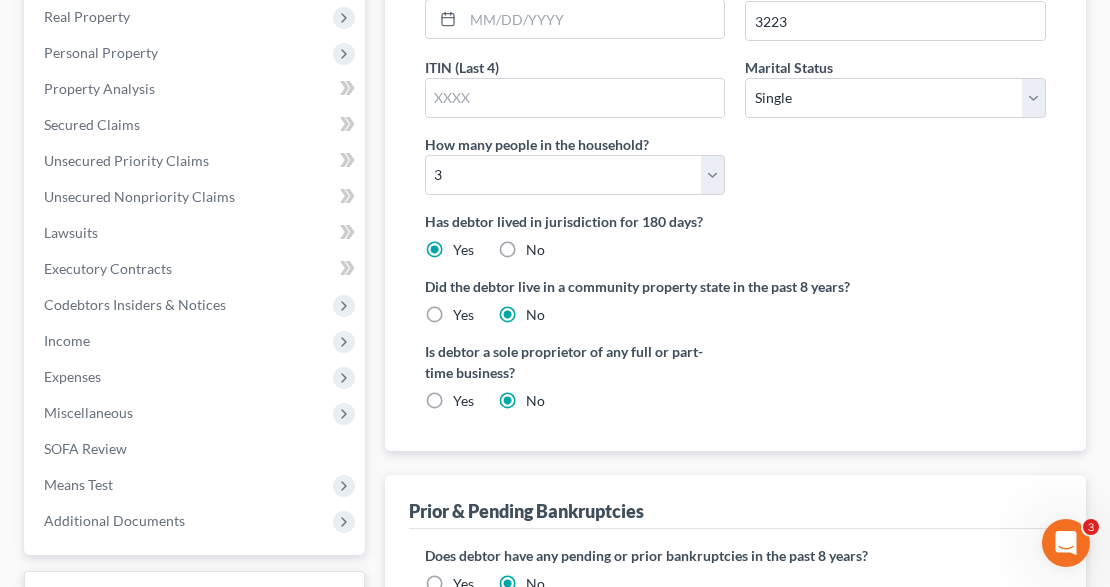 click on "Yes" at bounding box center (463, 315) 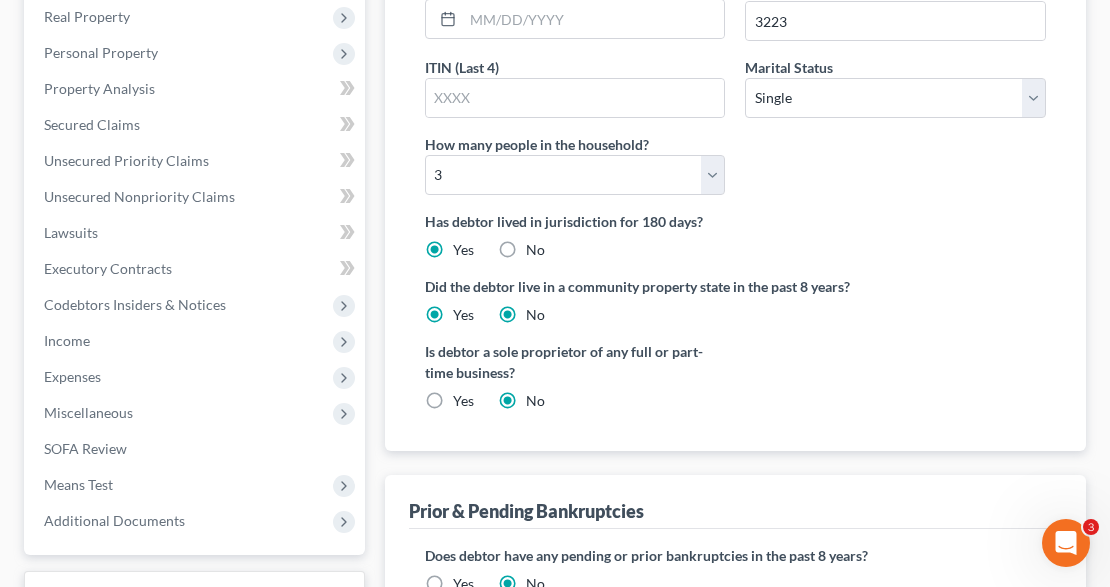 radio on "false" 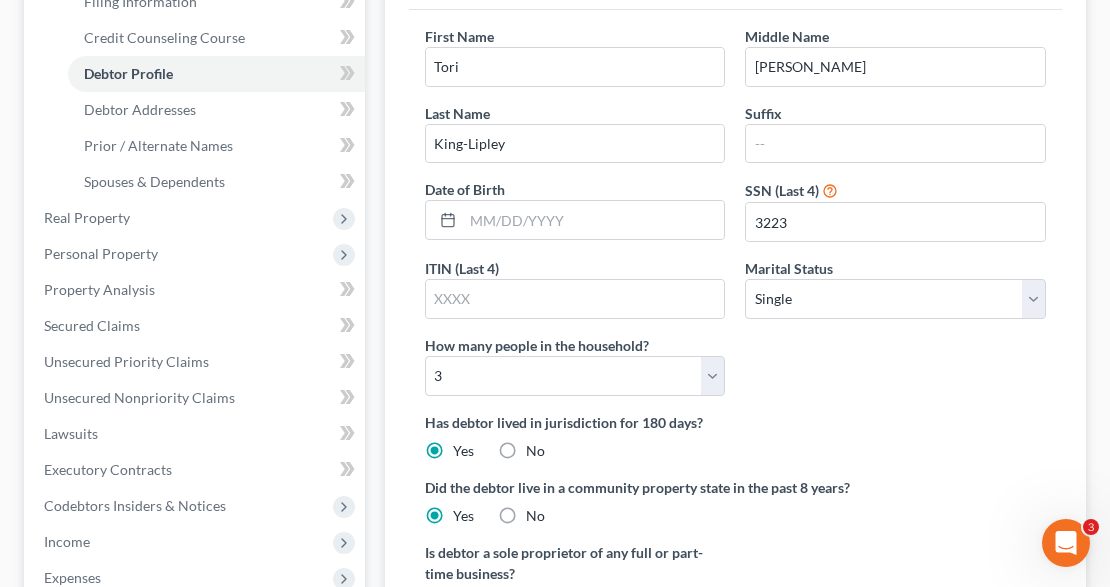 scroll, scrollTop: 298, scrollLeft: 0, axis: vertical 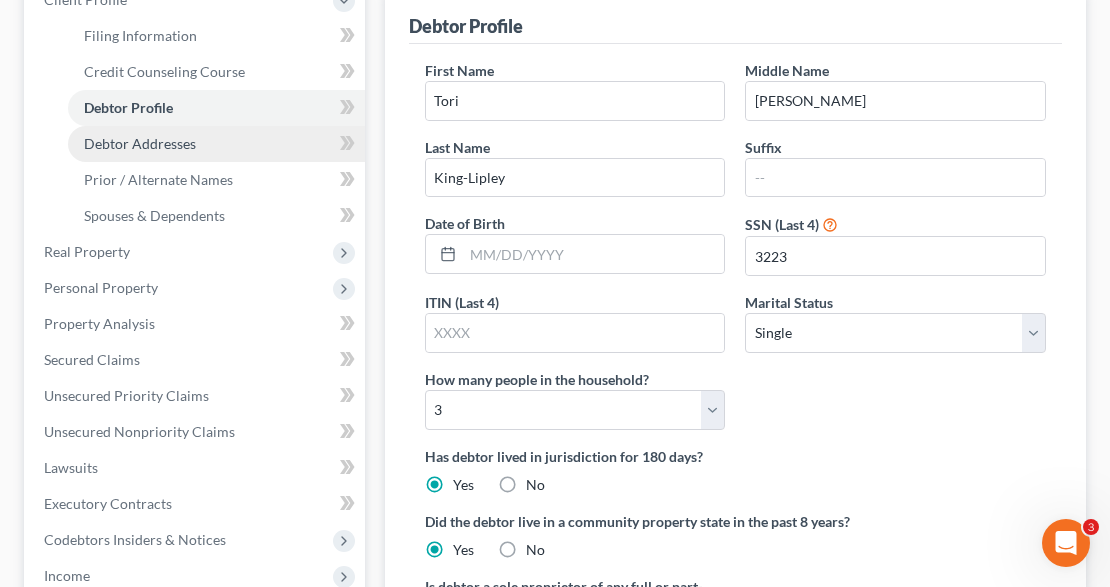 click on "Debtor Addresses" at bounding box center (216, 144) 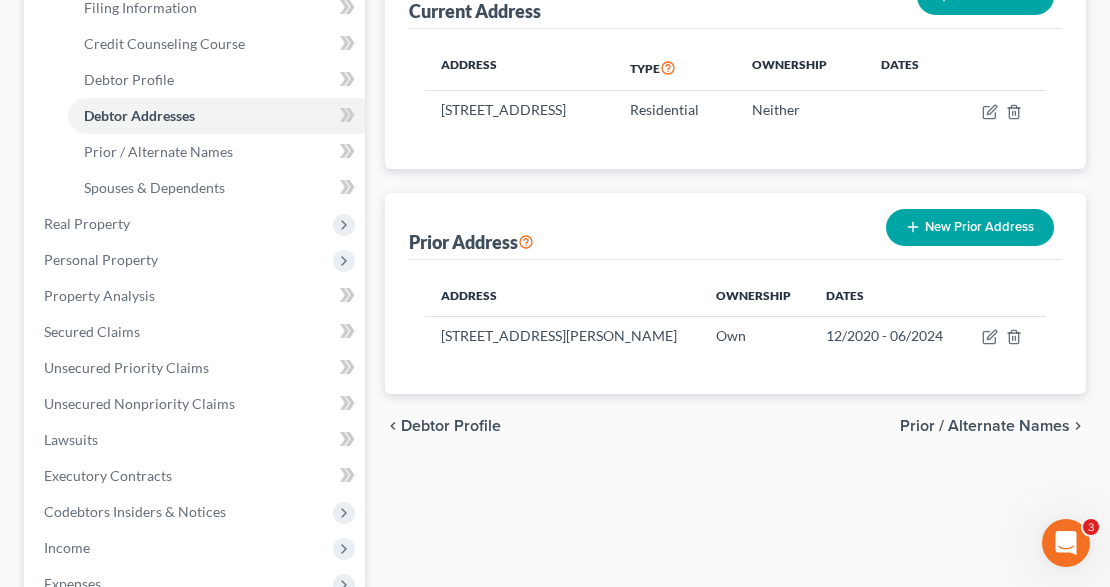 scroll, scrollTop: 333, scrollLeft: 0, axis: vertical 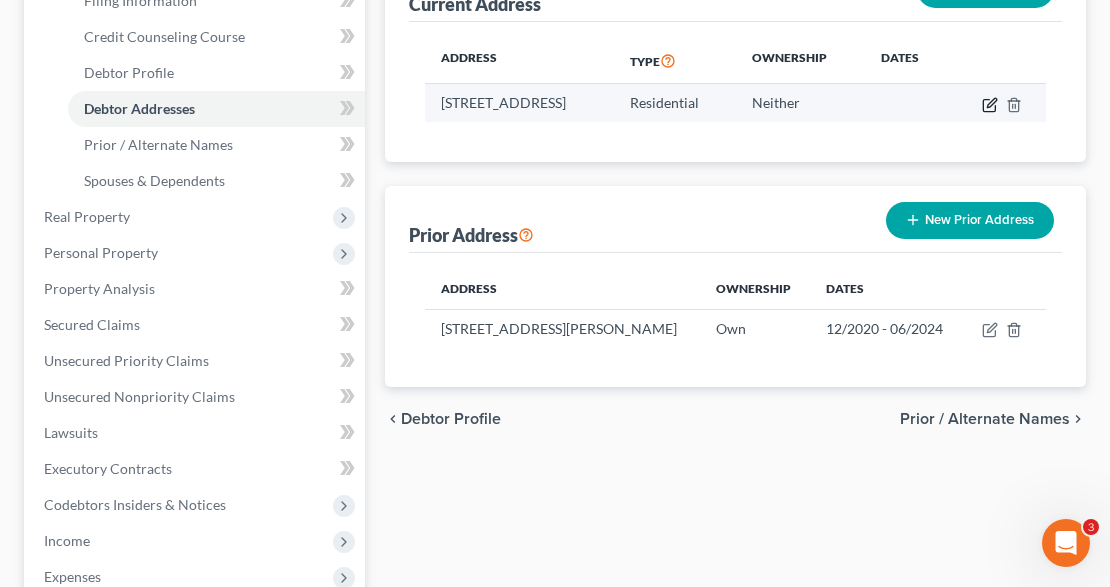 click 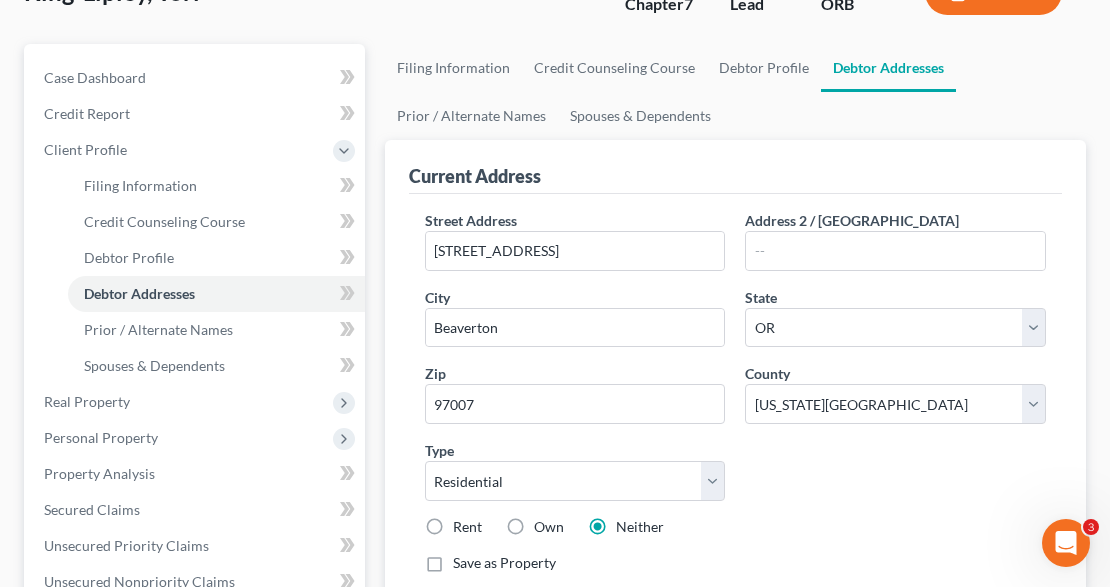 scroll, scrollTop: 0, scrollLeft: 0, axis: both 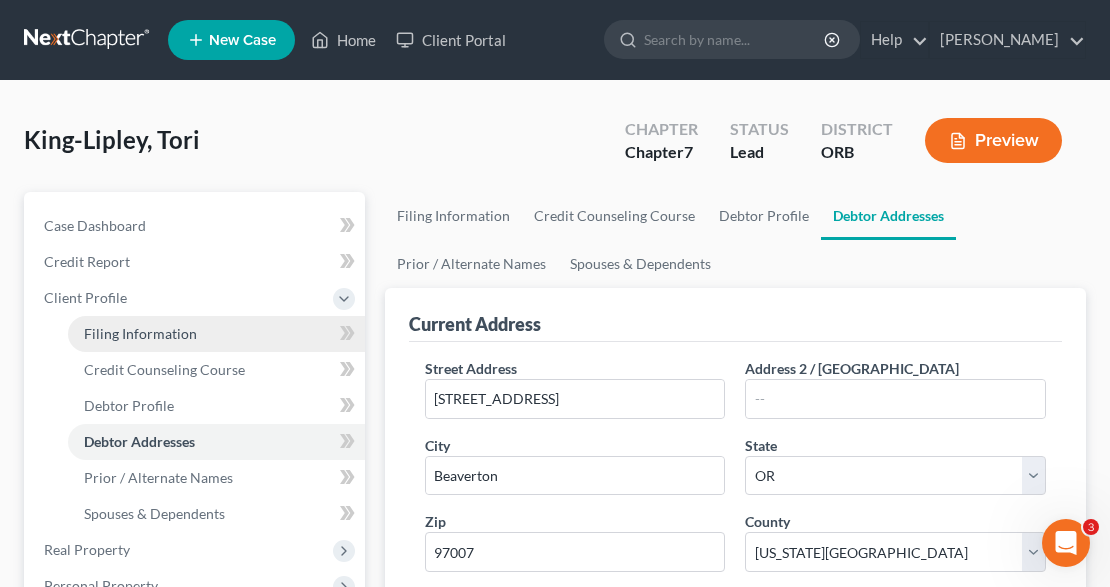 click on "Filing Information" at bounding box center [140, 333] 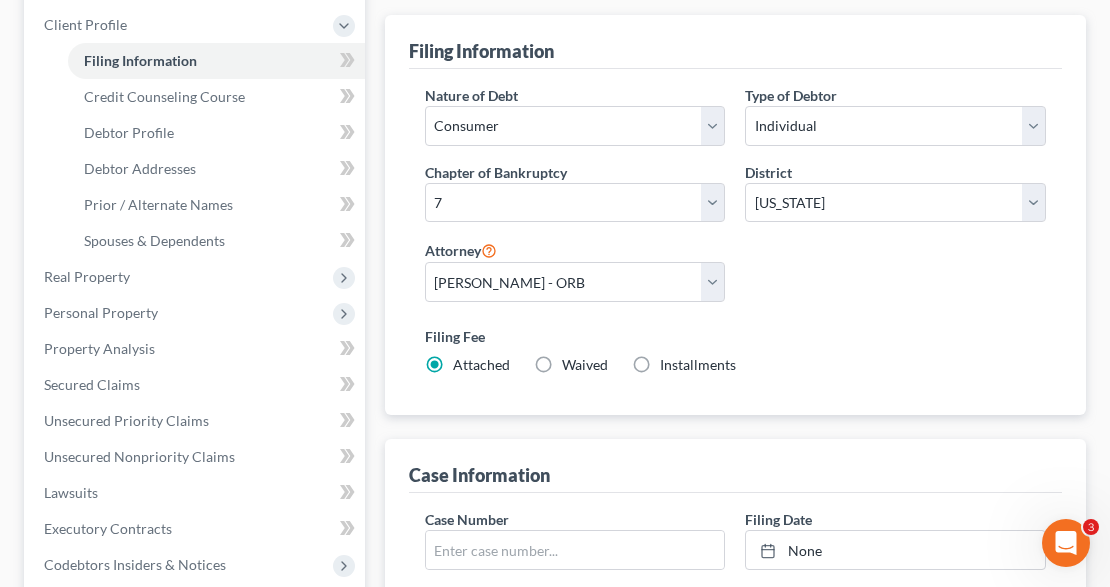 scroll, scrollTop: 200, scrollLeft: 0, axis: vertical 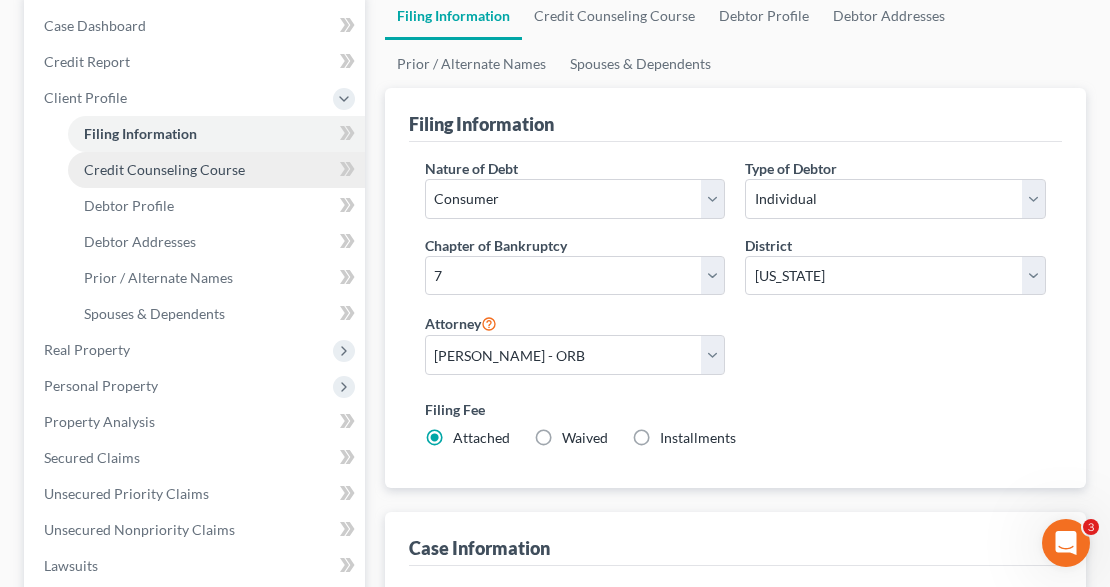 click on "Credit Counseling Course" at bounding box center (216, 170) 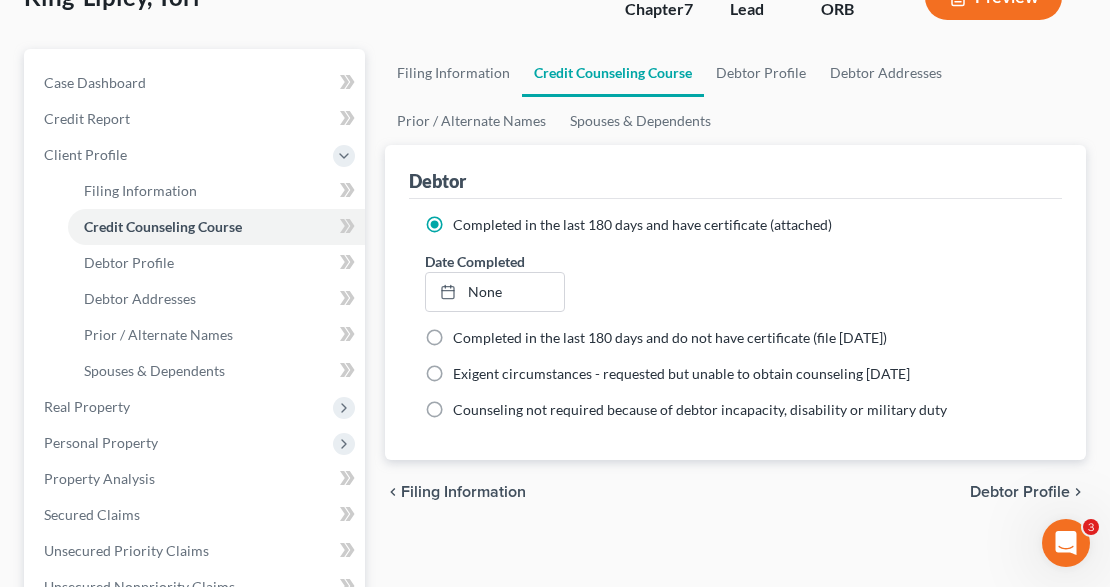 scroll, scrollTop: 200, scrollLeft: 0, axis: vertical 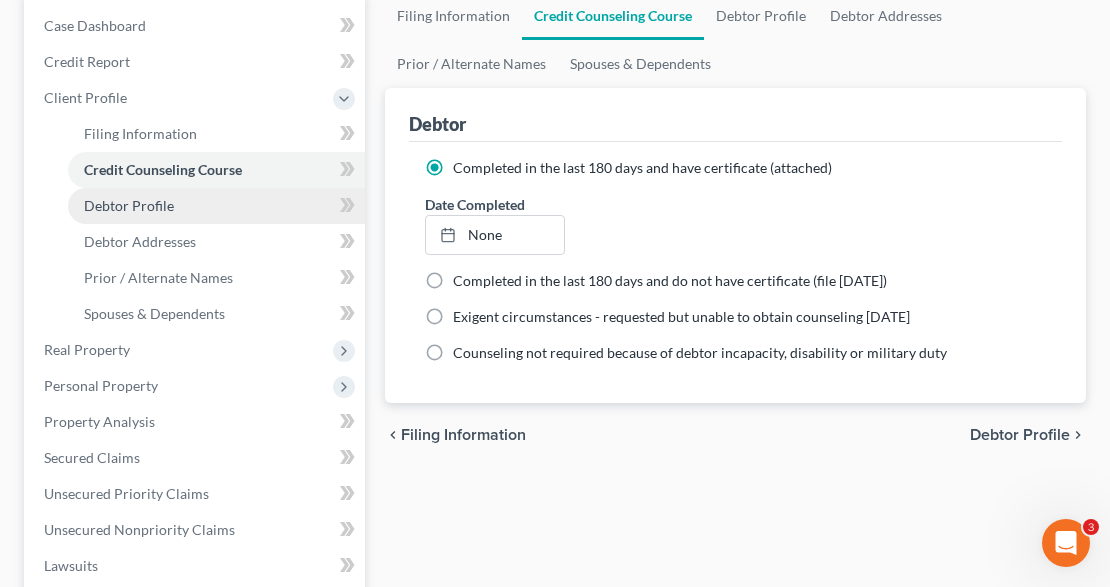 click on "Debtor Profile" at bounding box center (216, 206) 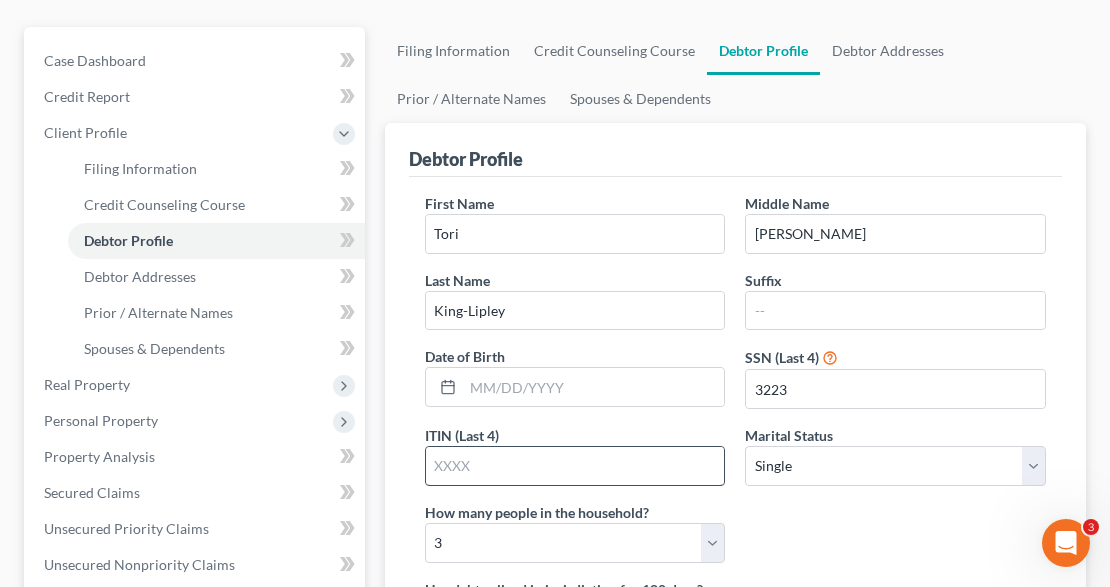 scroll, scrollTop: 32, scrollLeft: 0, axis: vertical 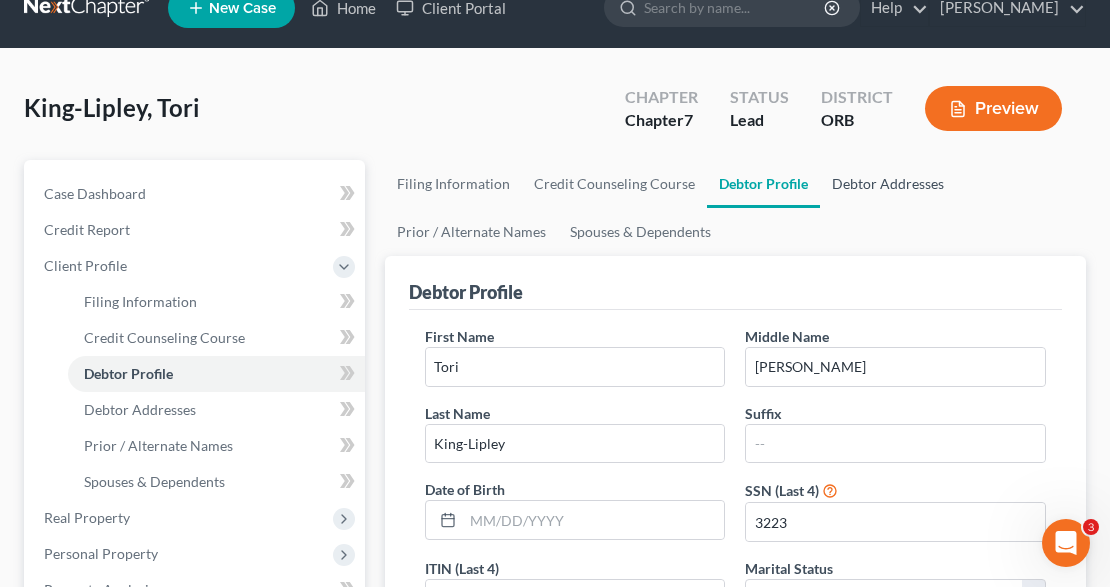 click on "Debtor Addresses" at bounding box center (888, 184) 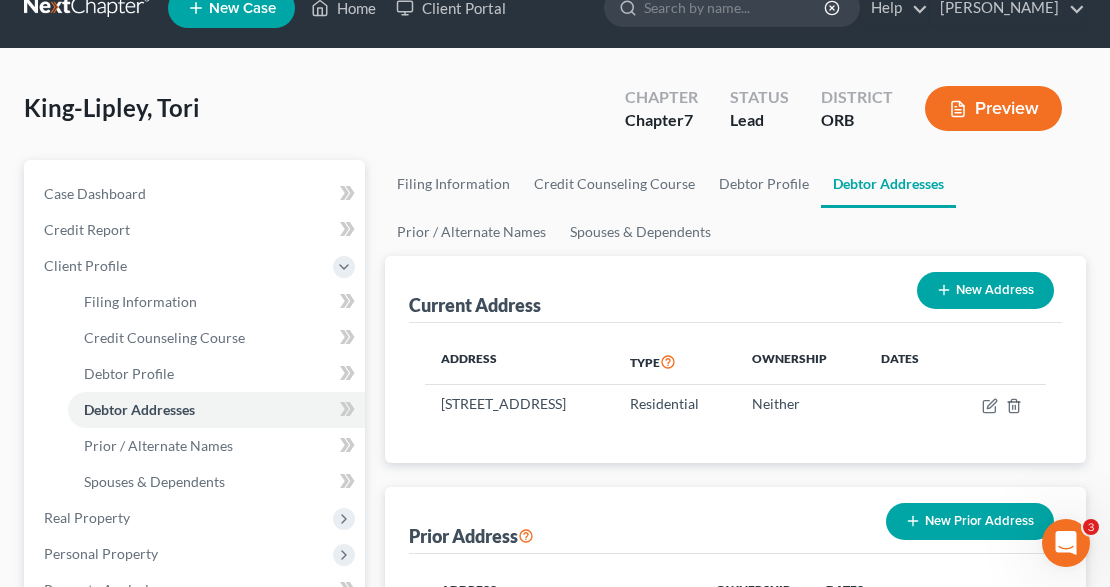 scroll, scrollTop: 0, scrollLeft: 0, axis: both 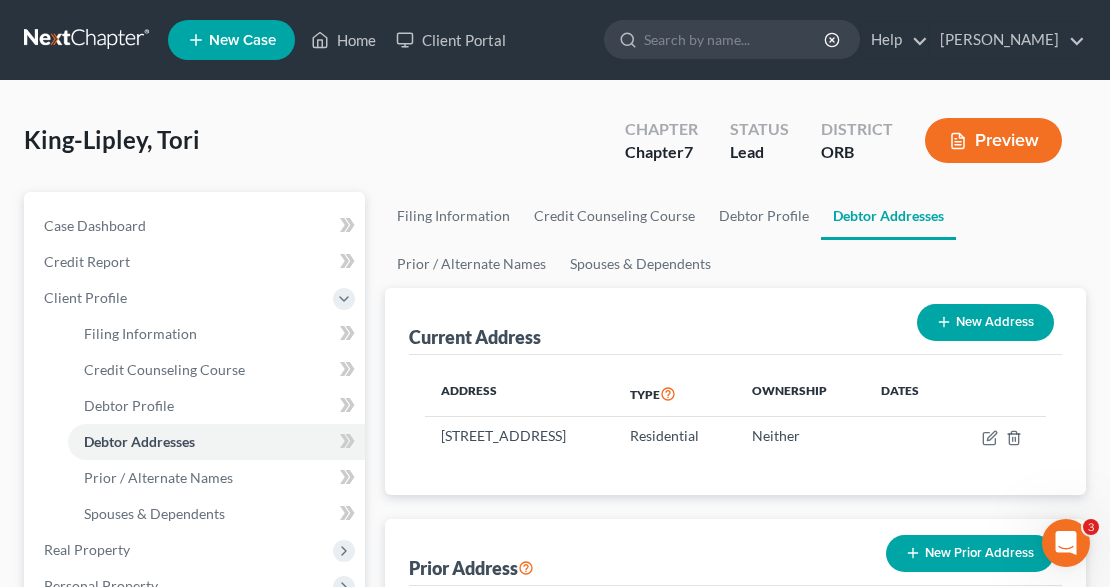 click on "Dates" at bounding box center [907, 394] 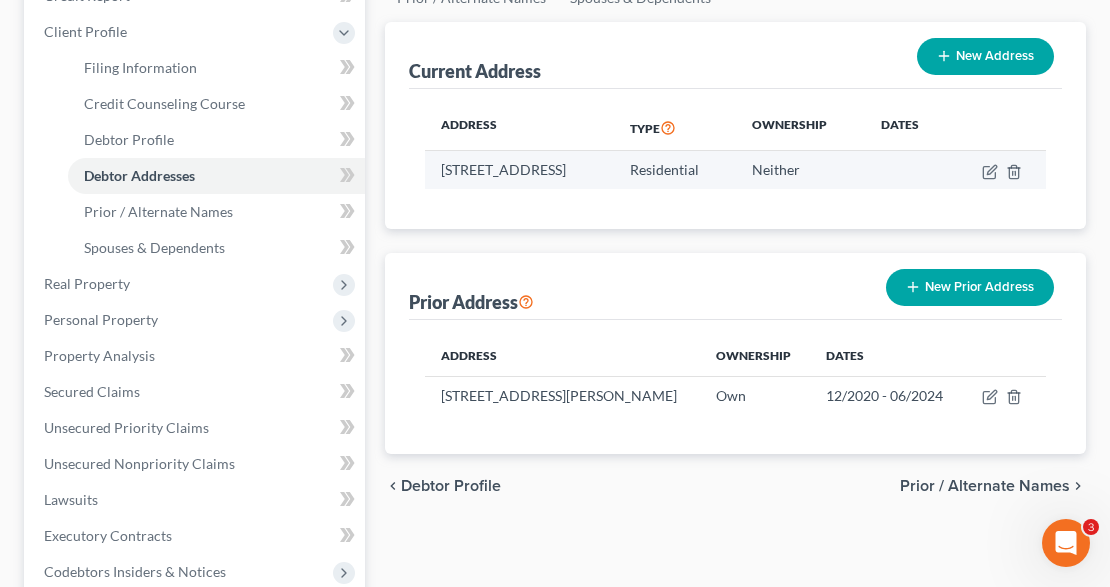 scroll, scrollTop: 400, scrollLeft: 0, axis: vertical 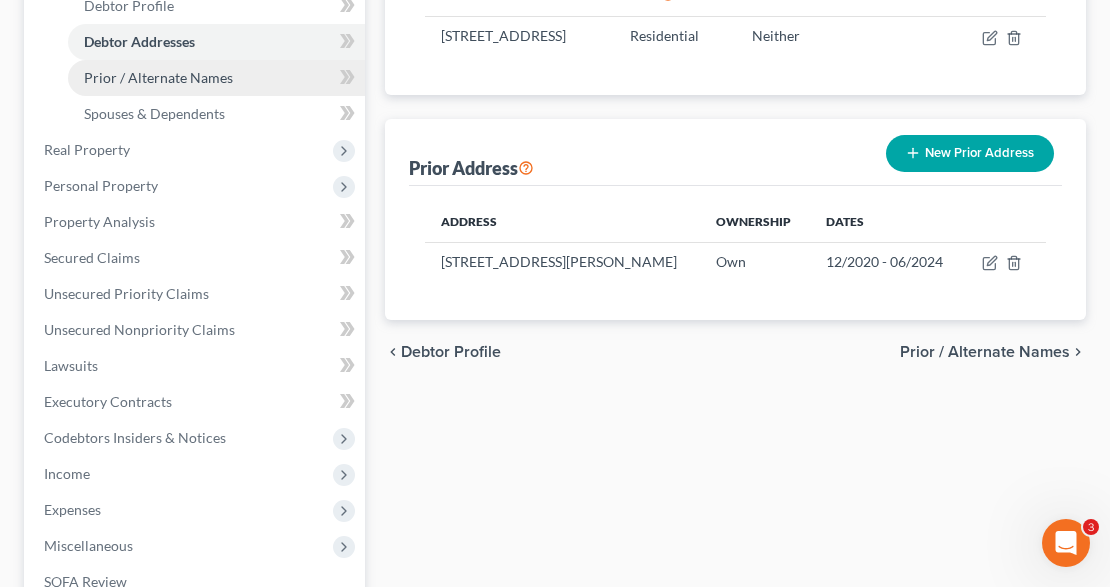 click on "Prior / Alternate Names" at bounding box center (158, 77) 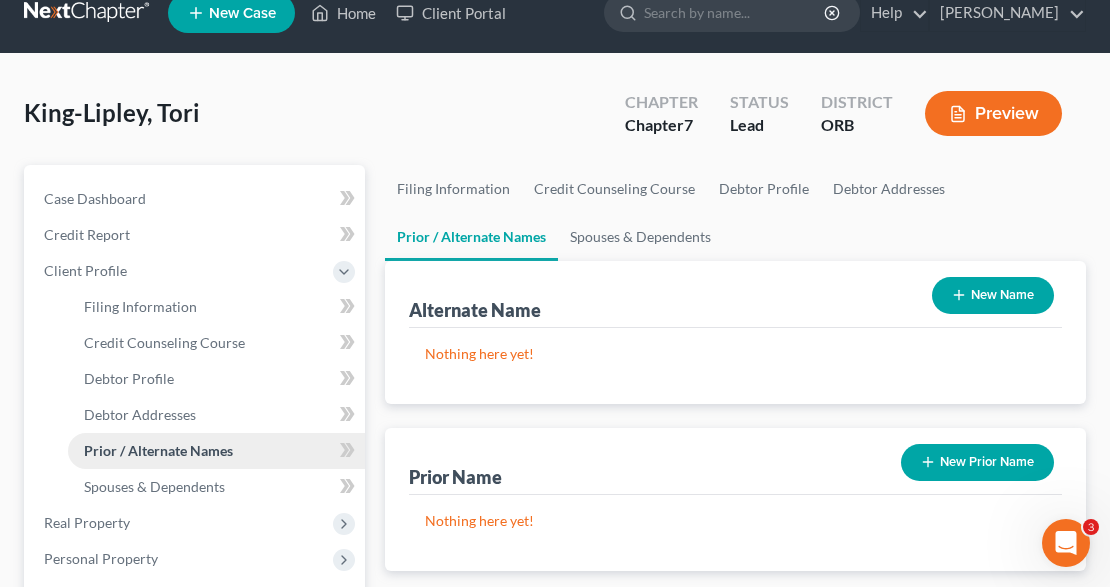 scroll, scrollTop: 0, scrollLeft: 0, axis: both 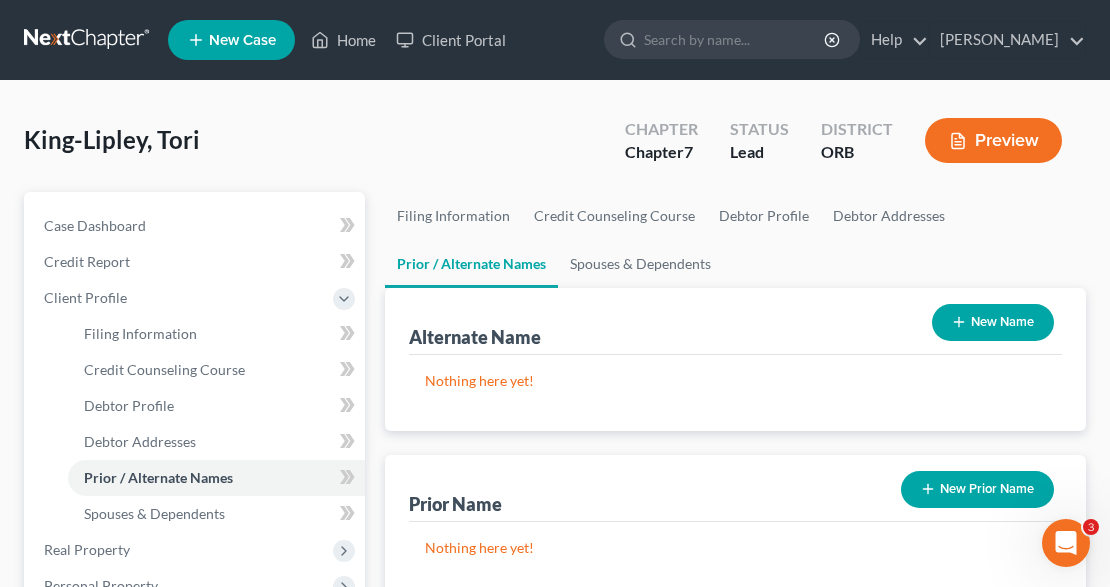 click on "New Name" at bounding box center [993, 322] 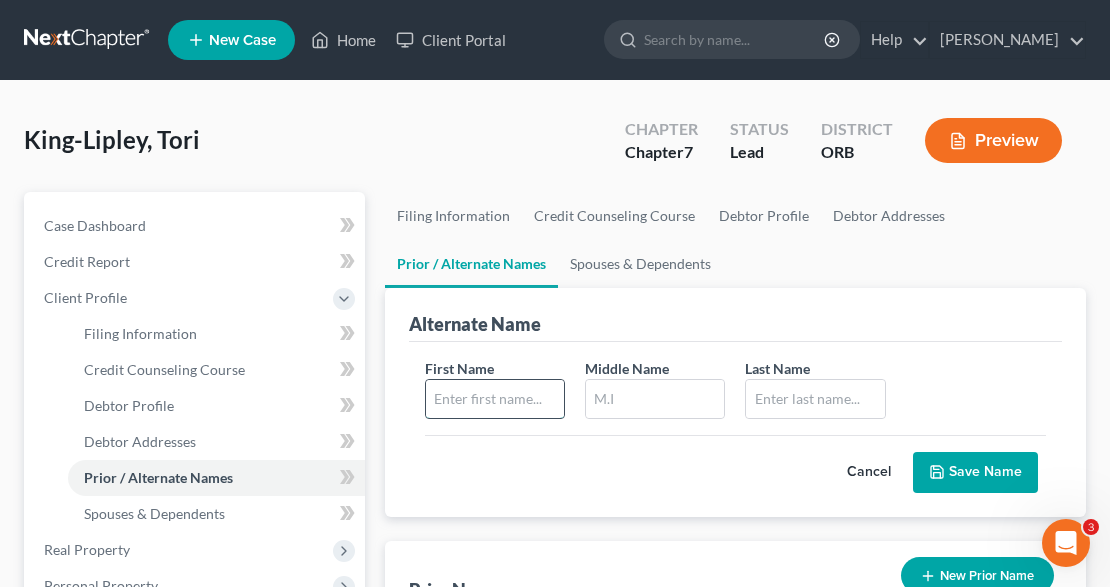 click at bounding box center (495, 399) 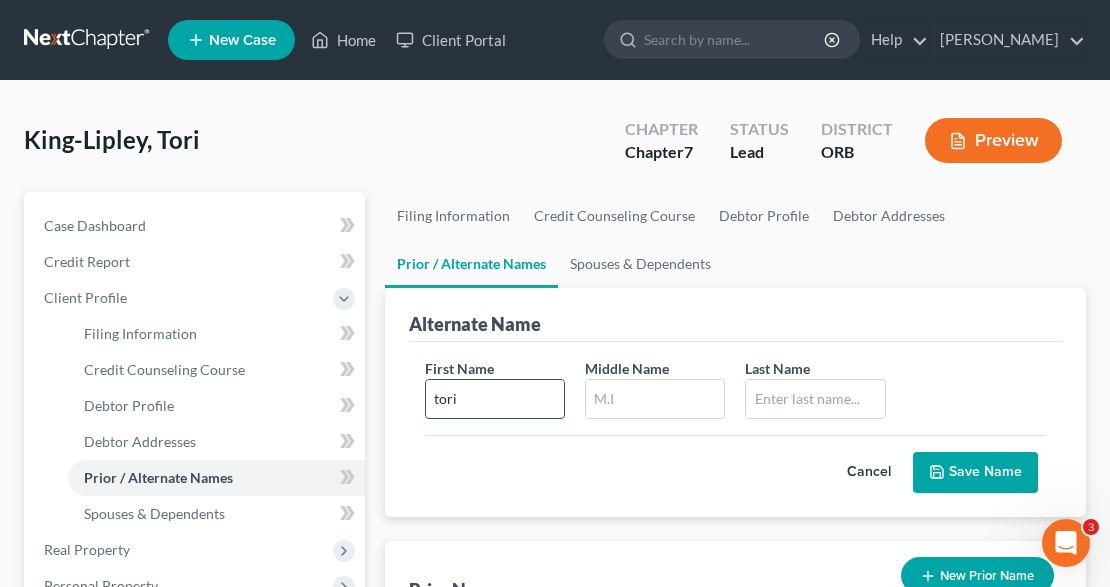 click on "tori" at bounding box center (495, 399) 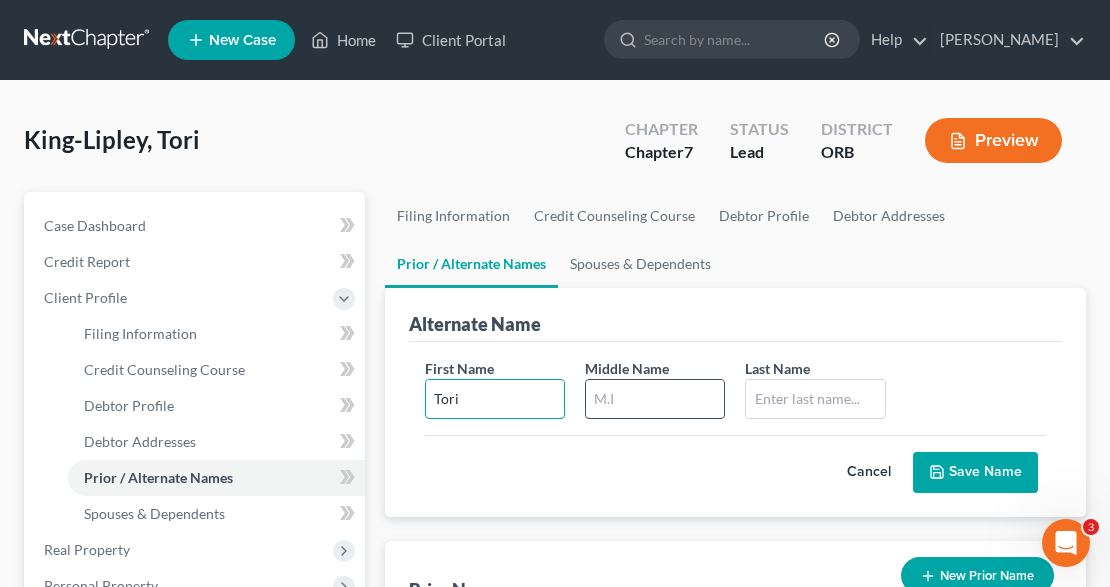 type on "Tori" 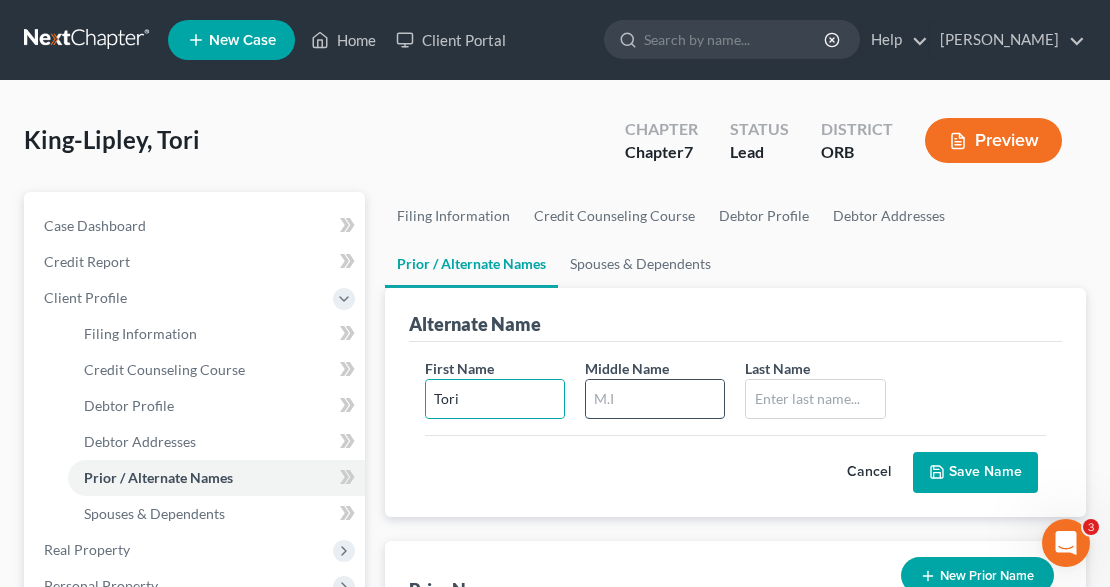click at bounding box center [655, 399] 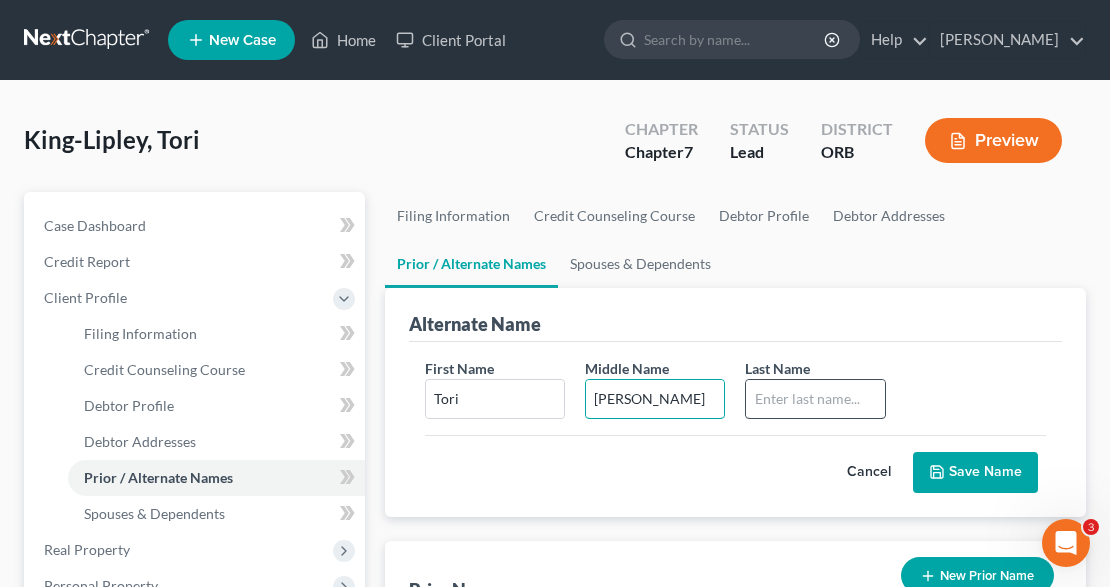 type on "Lee" 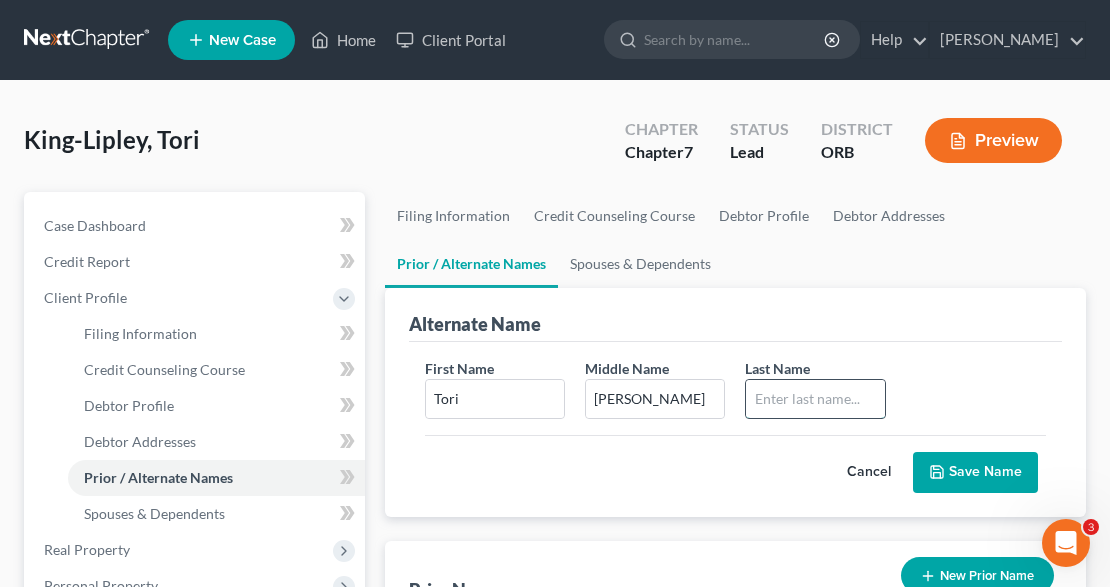click at bounding box center (815, 399) 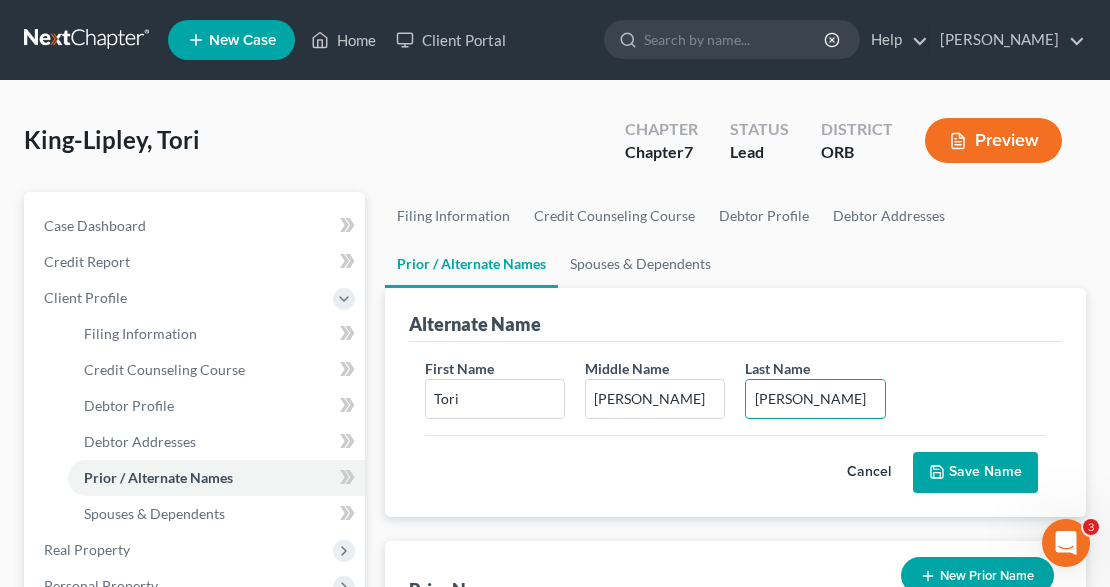 type on "Waddell" 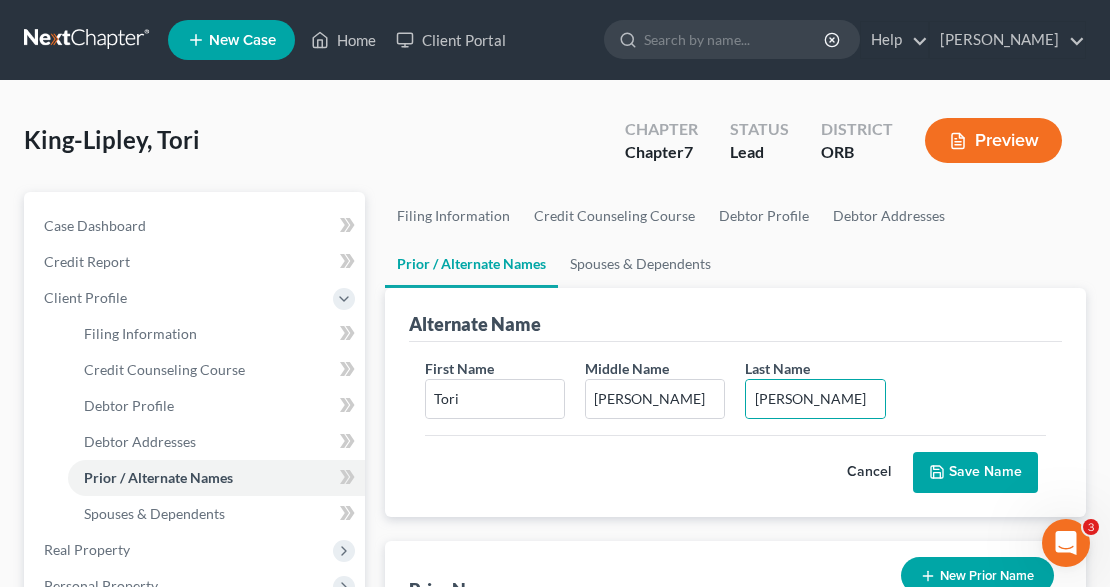 click on "Save Name" at bounding box center (975, 473) 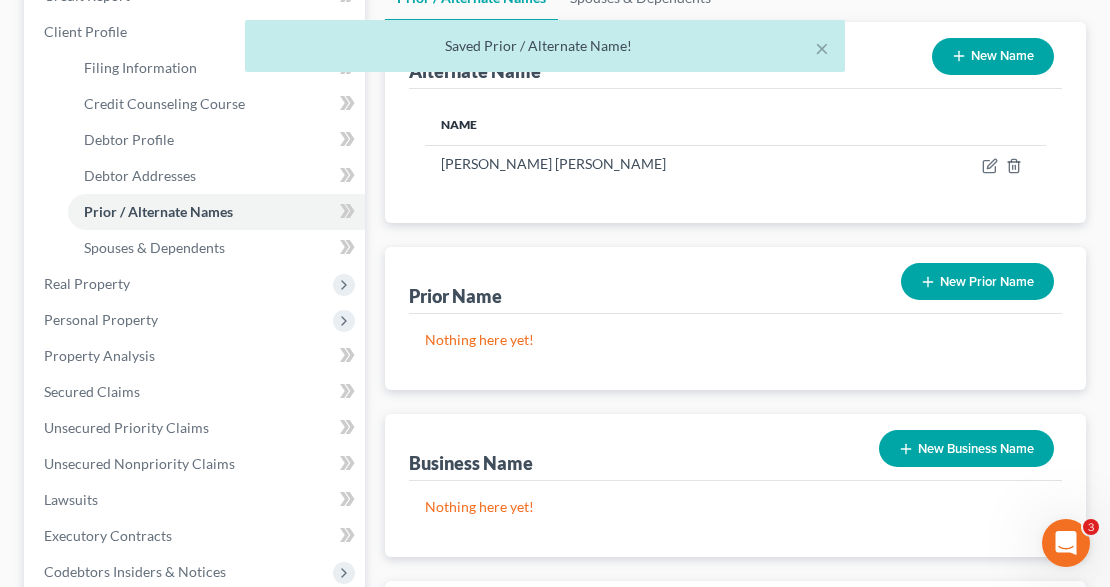 scroll, scrollTop: 133, scrollLeft: 0, axis: vertical 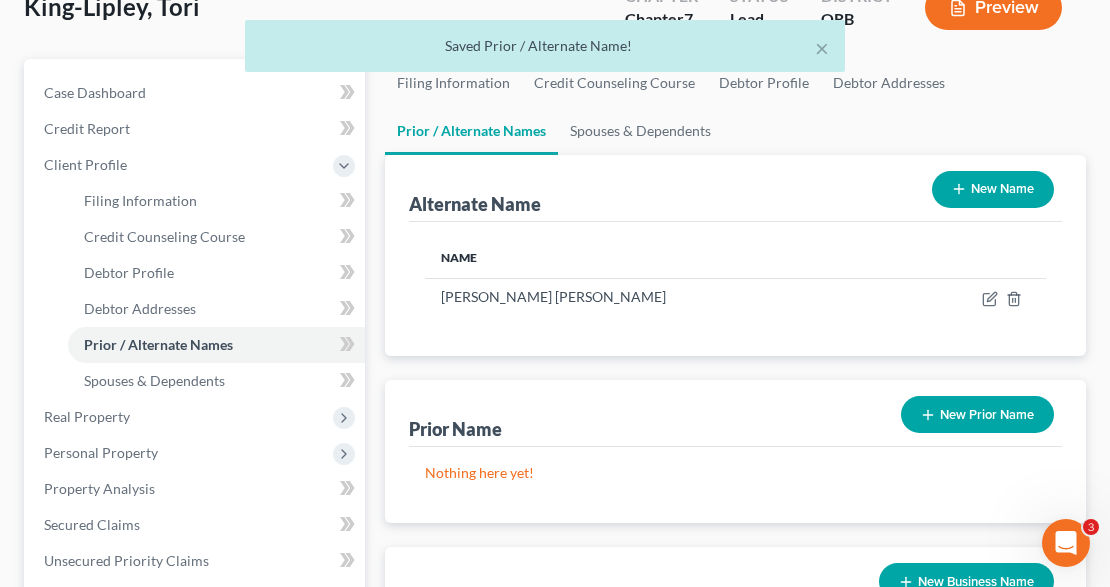 click on "New Prior Name" at bounding box center (977, 414) 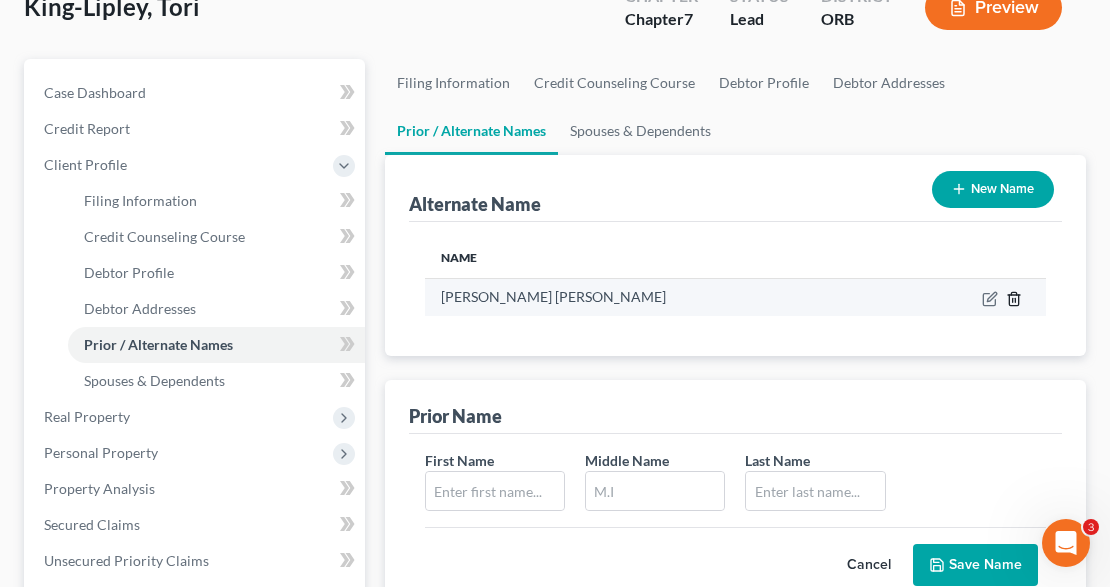 click 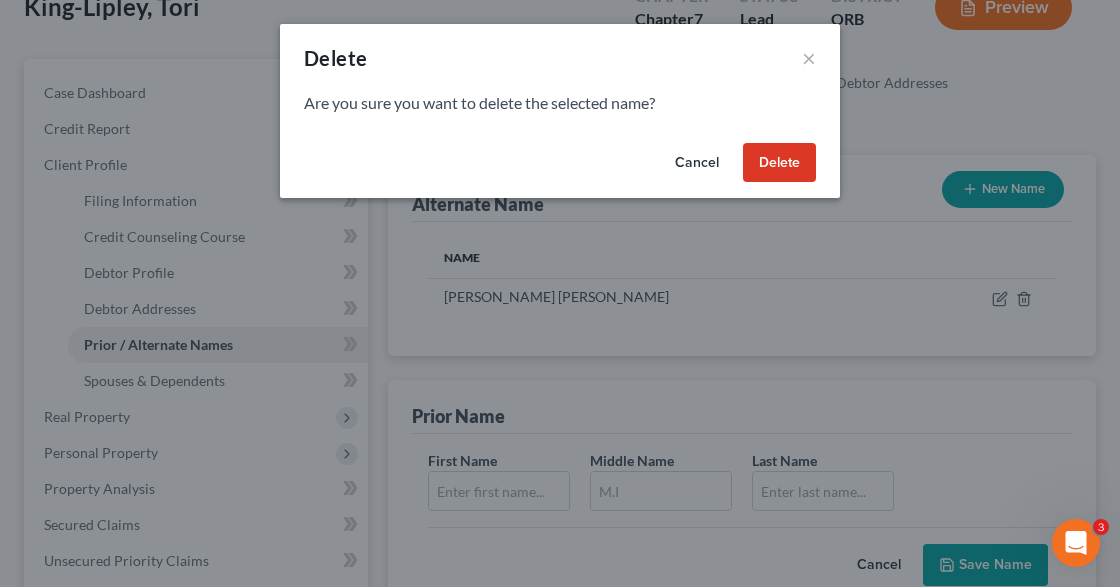 click on "Delete" at bounding box center (779, 163) 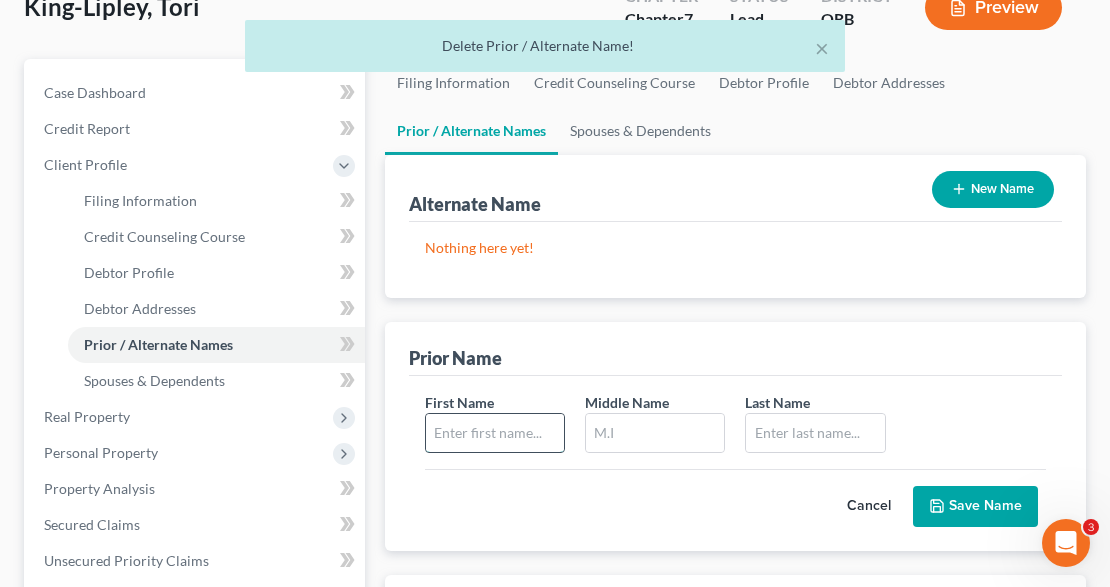 click at bounding box center [495, 433] 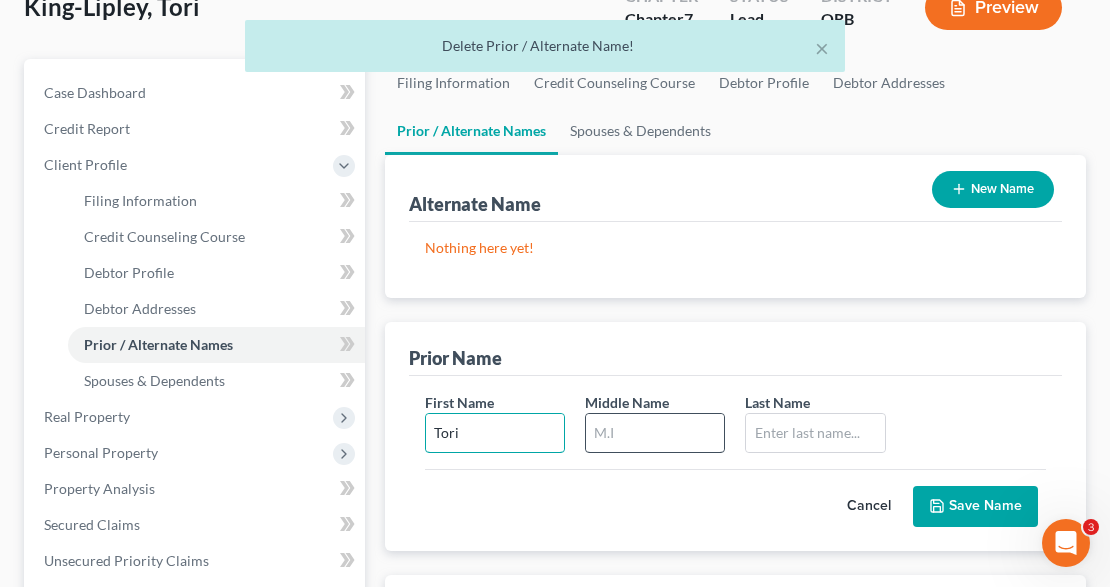 type on "Tori" 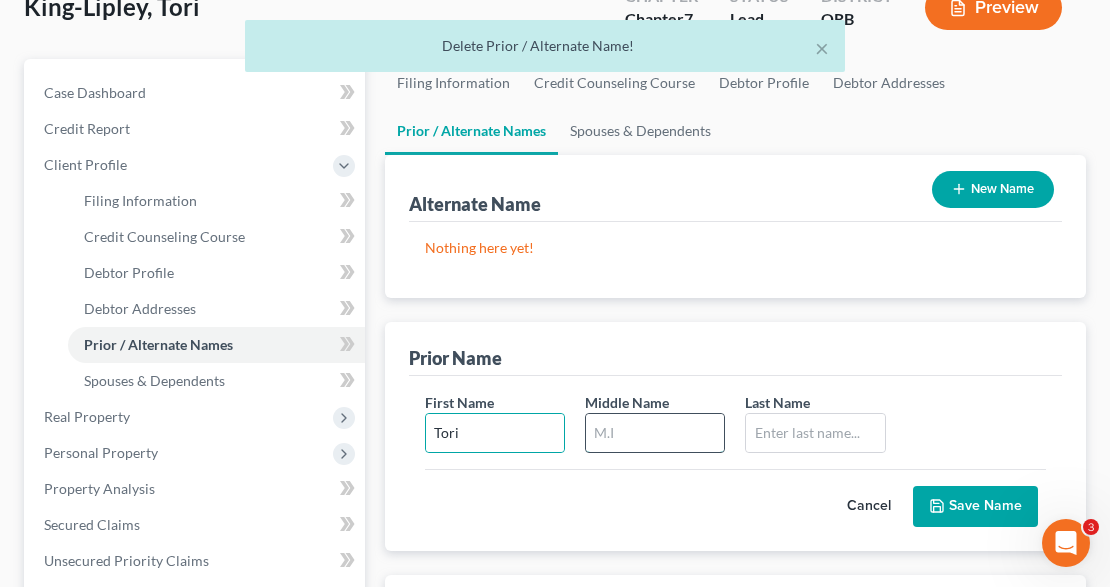 click at bounding box center (655, 433) 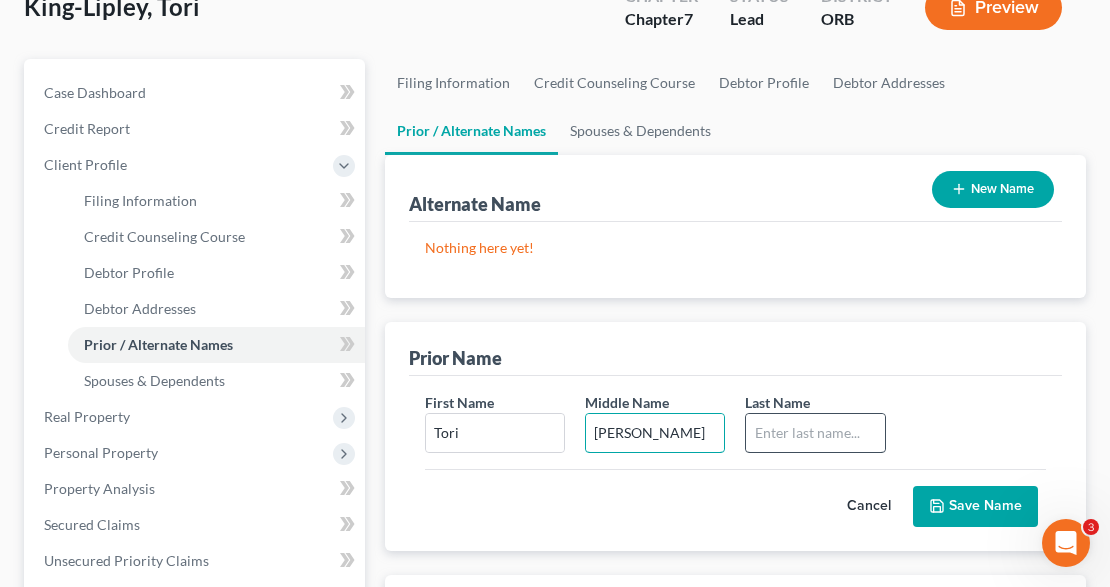 type on "Lee" 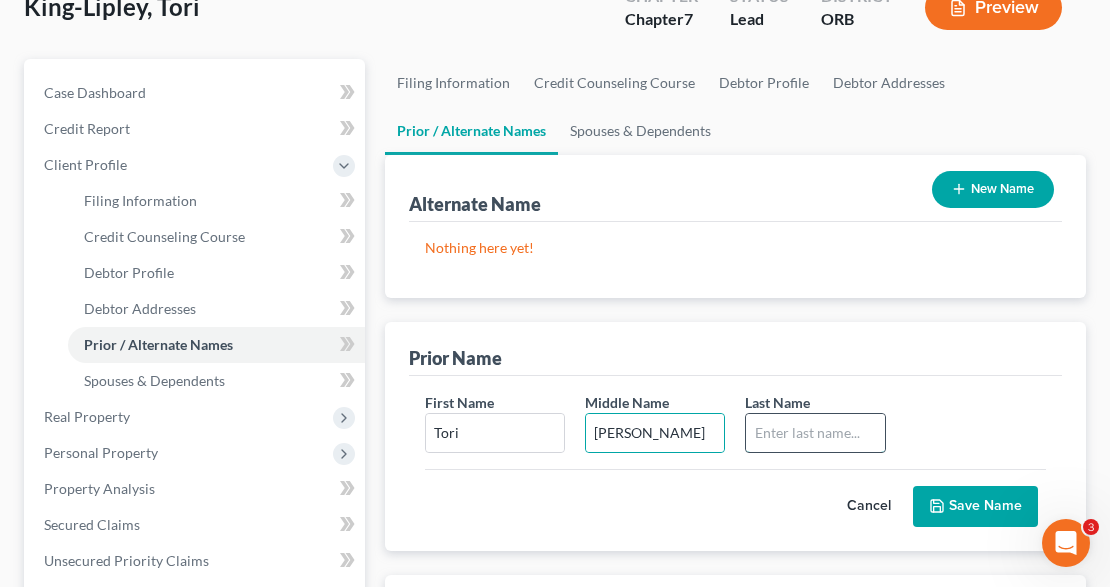 click at bounding box center [815, 433] 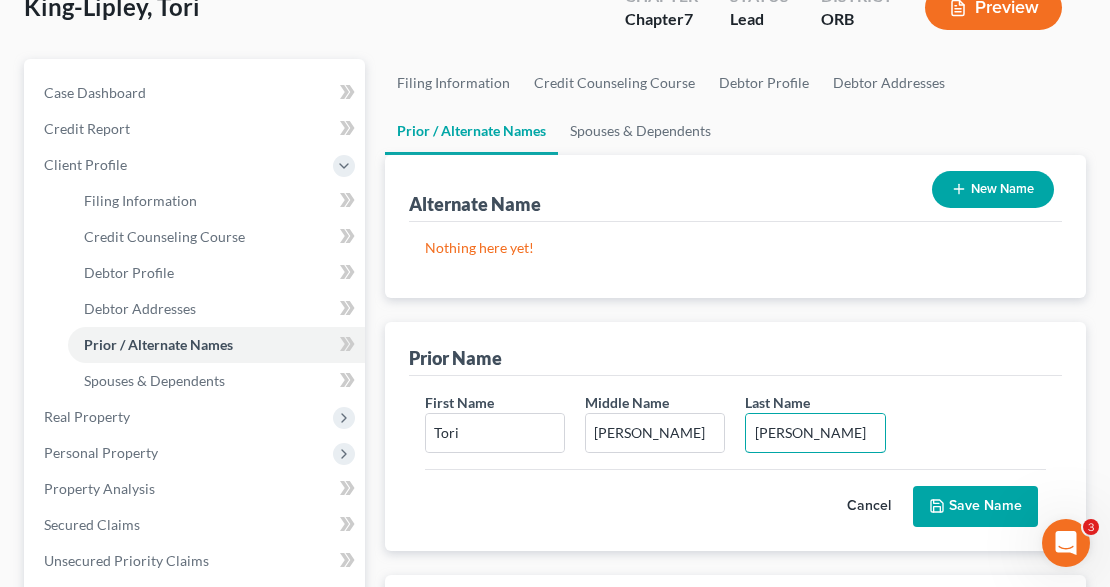 scroll, scrollTop: 333, scrollLeft: 0, axis: vertical 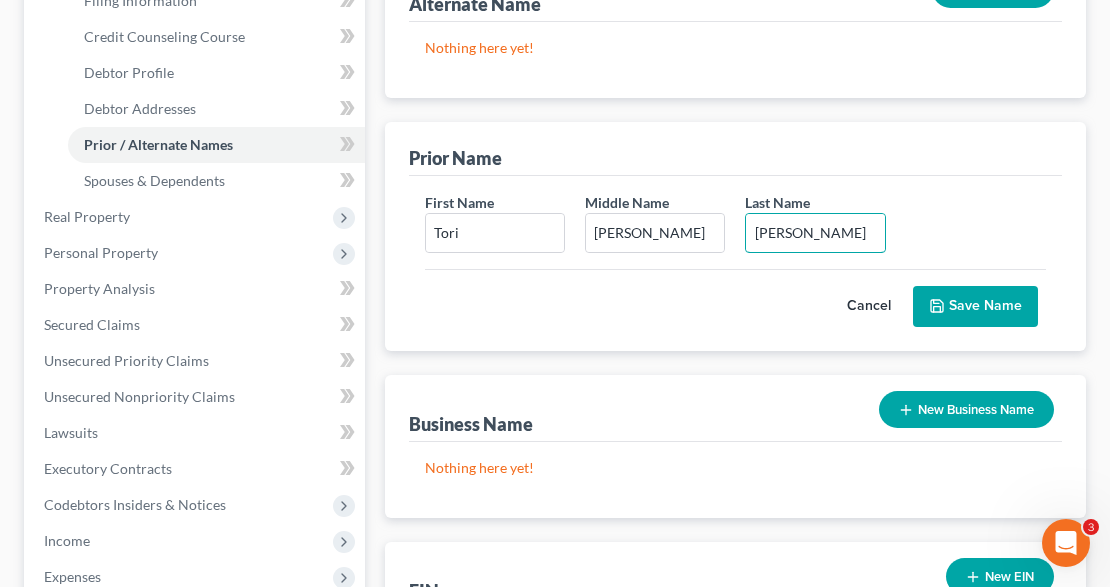 type on "Waddell" 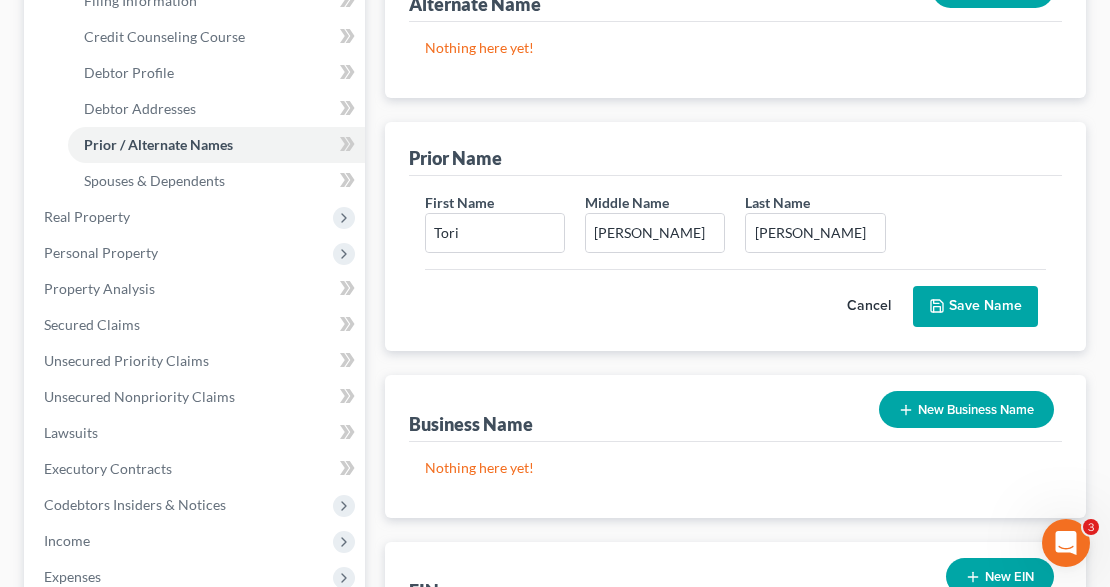 click on "Save Name" at bounding box center (975, 307) 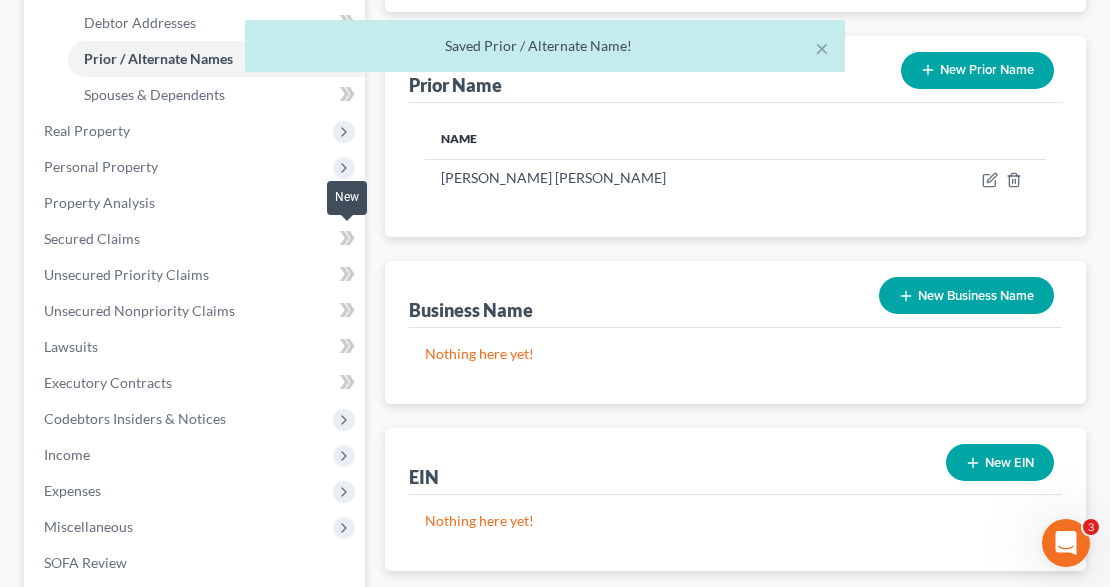 scroll, scrollTop: 333, scrollLeft: 0, axis: vertical 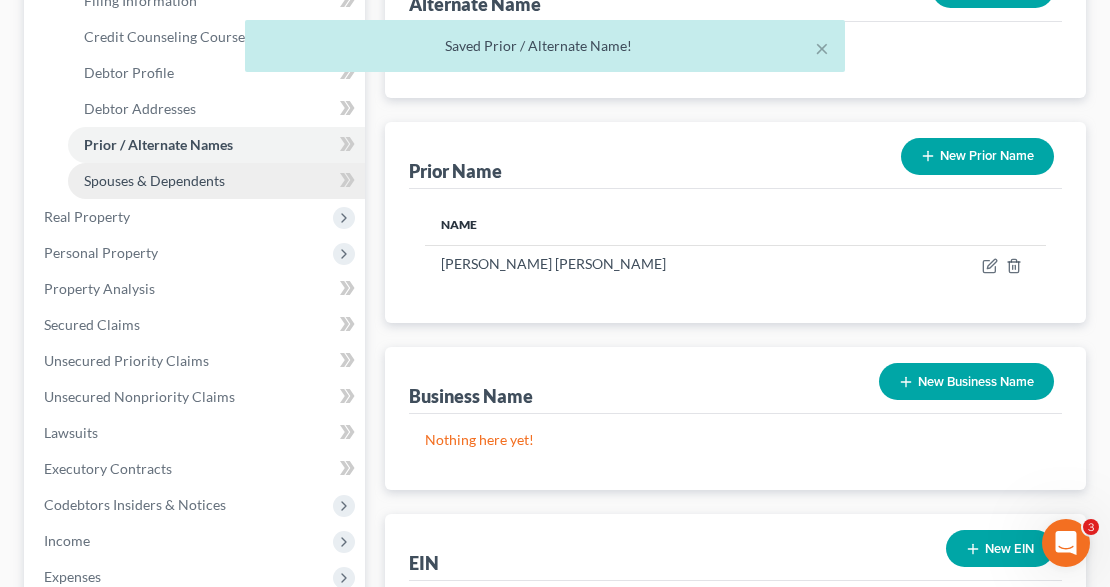 click on "Spouses & Dependents" at bounding box center (154, 180) 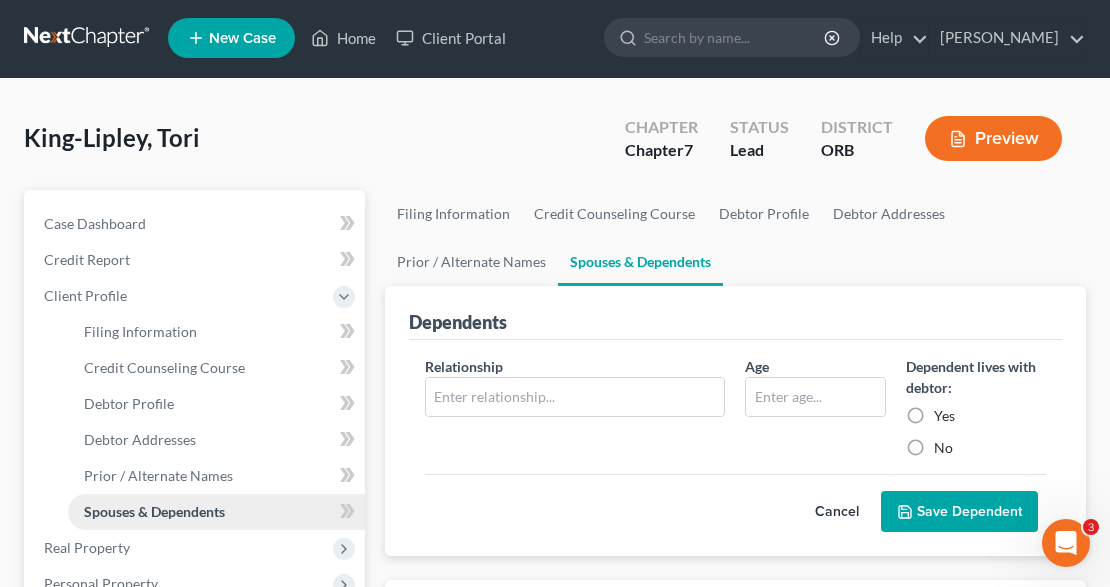scroll, scrollTop: 0, scrollLeft: 0, axis: both 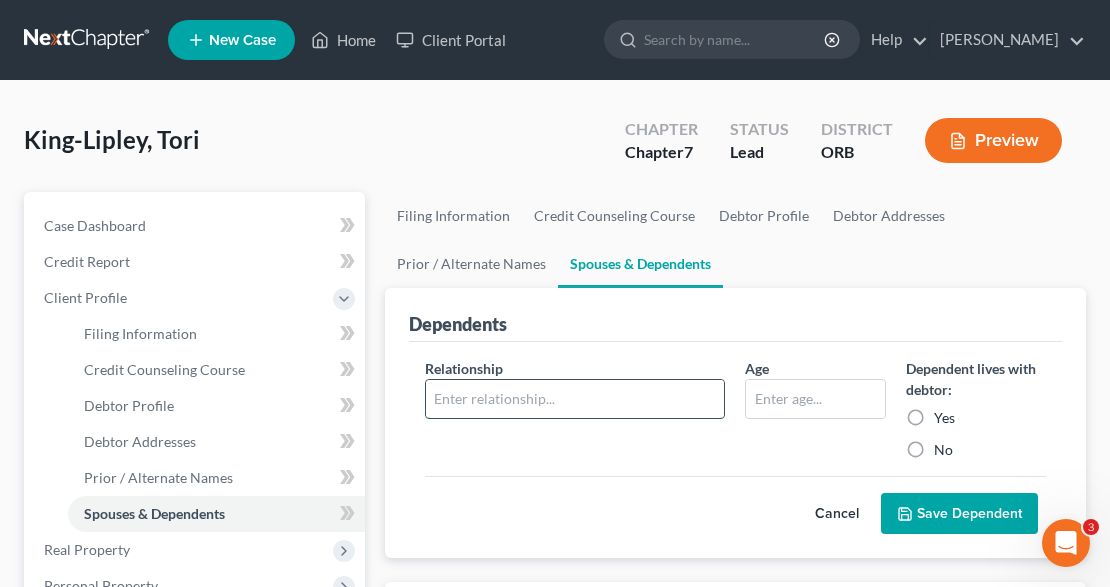 click at bounding box center (575, 399) 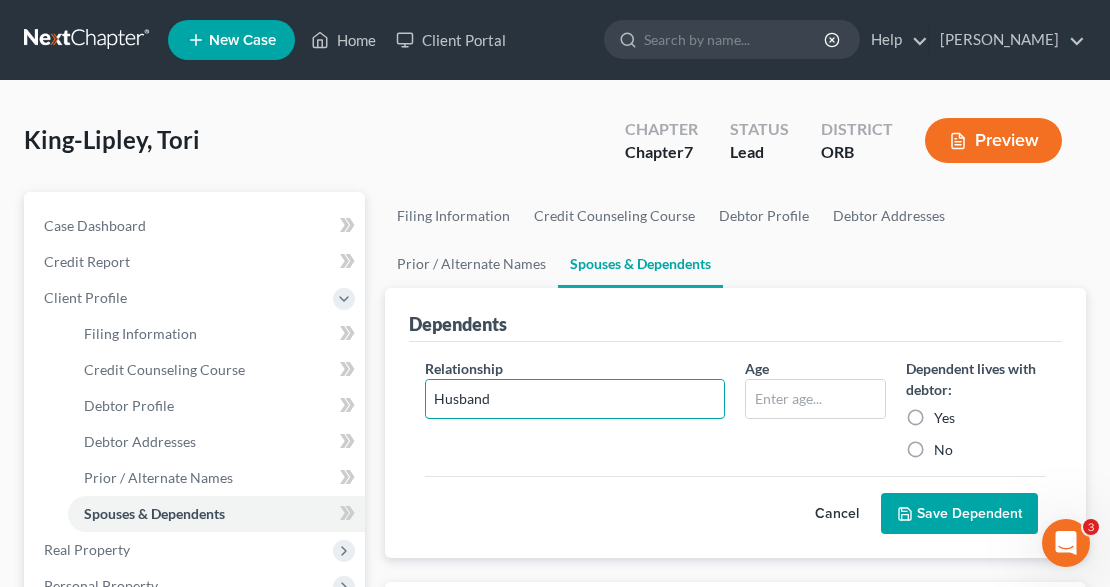 type on "Husband" 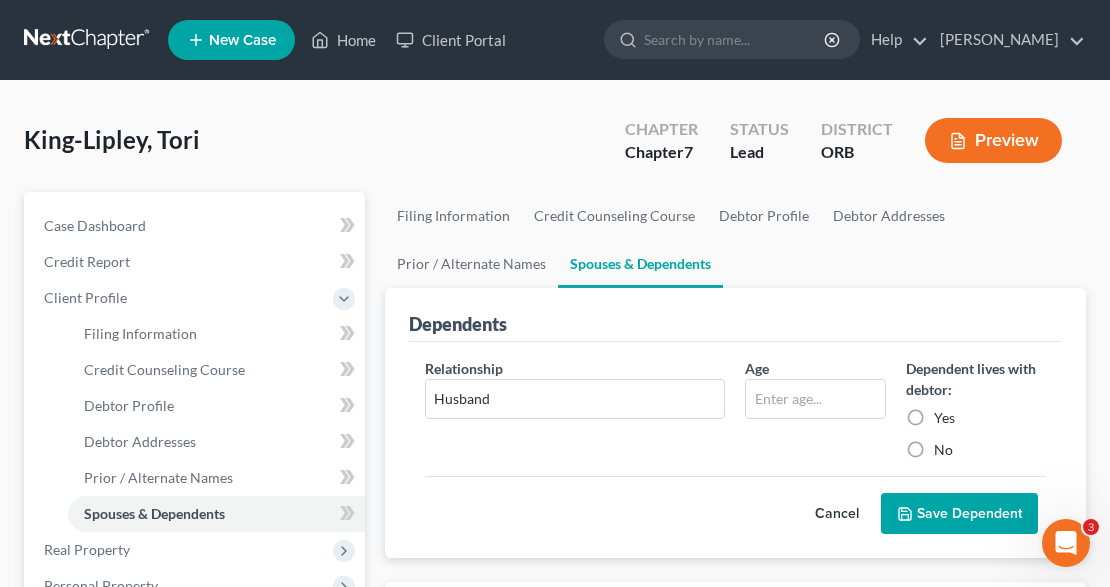 click on "No" at bounding box center (943, 450) 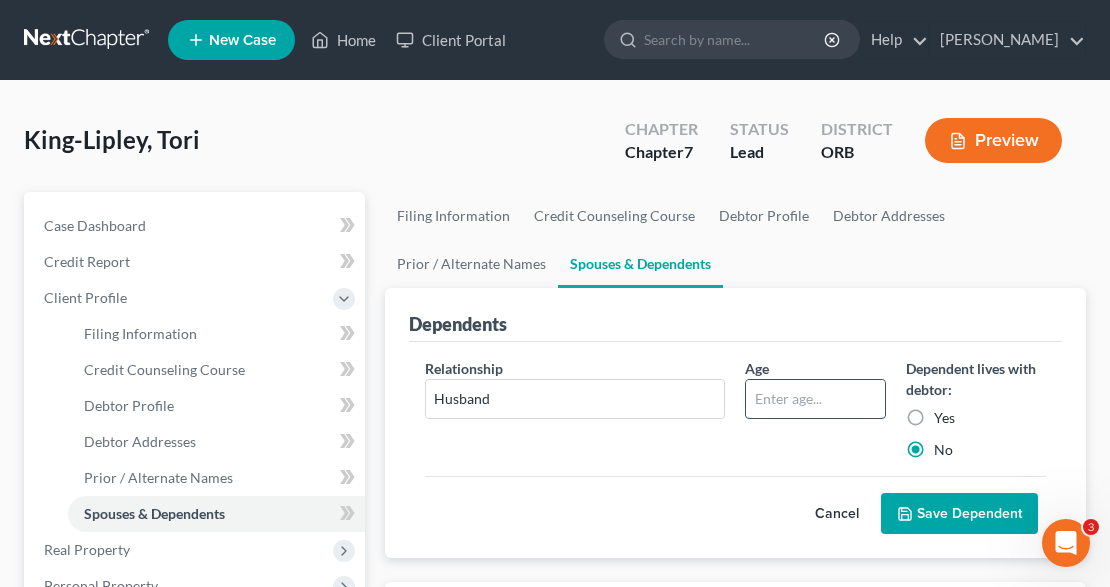 click at bounding box center [815, 399] 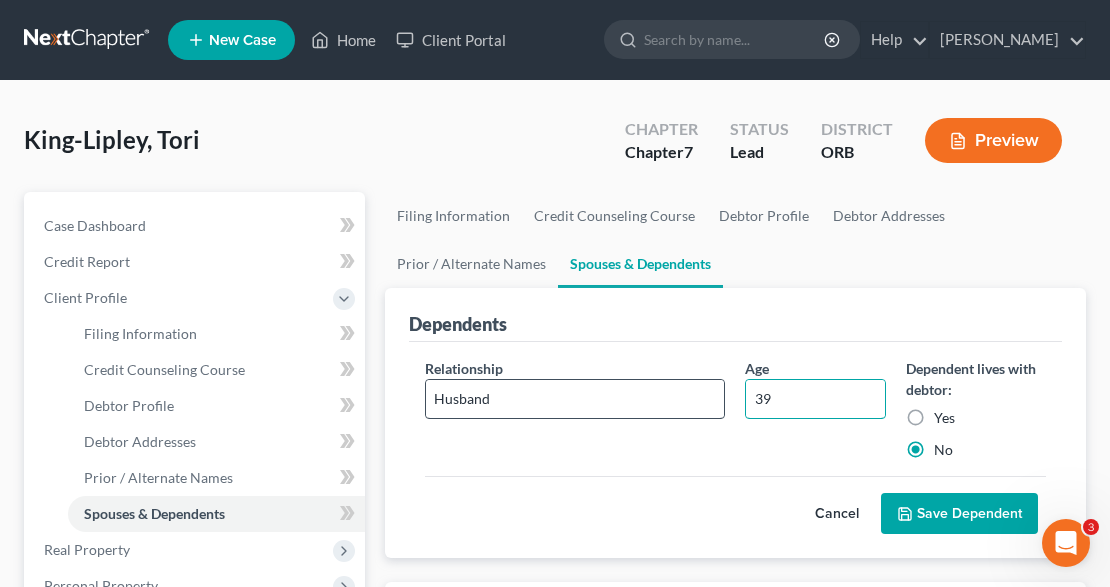 type on "39" 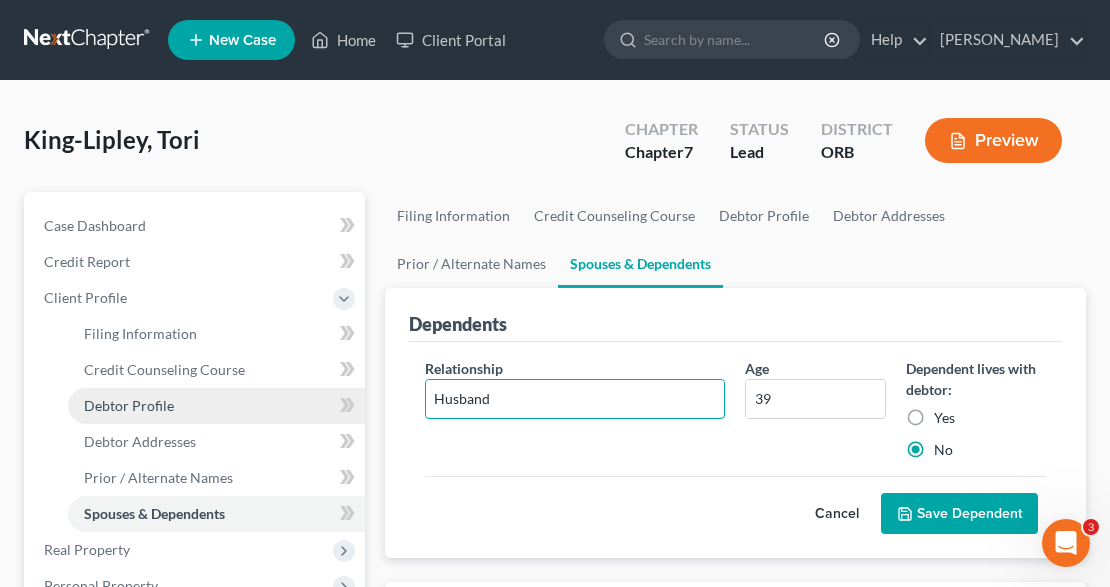 drag, startPoint x: 529, startPoint y: 398, endPoint x: 316, endPoint y: 387, distance: 213.28384 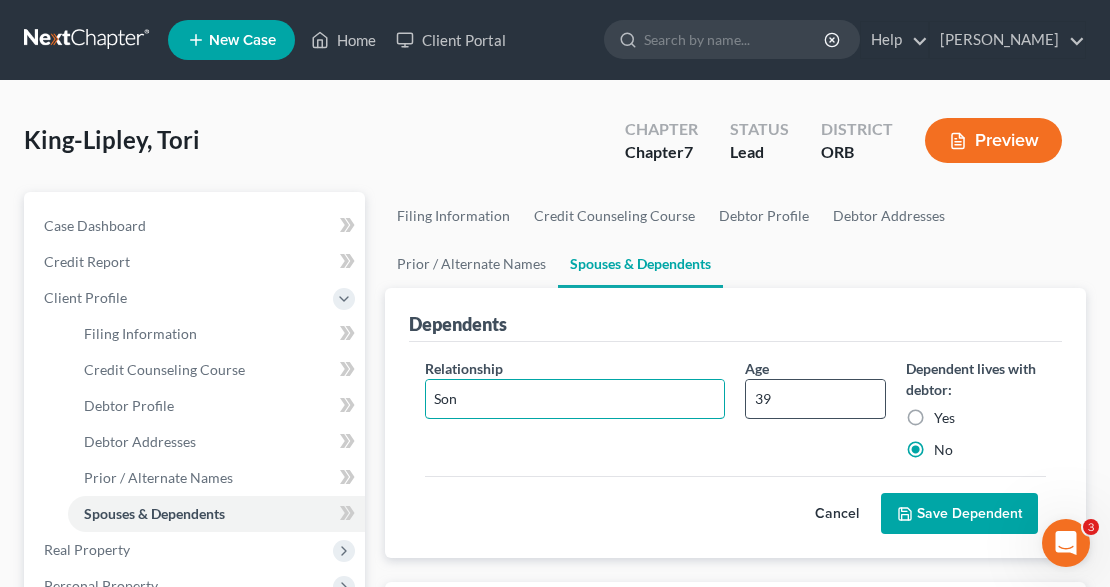 type on "Son" 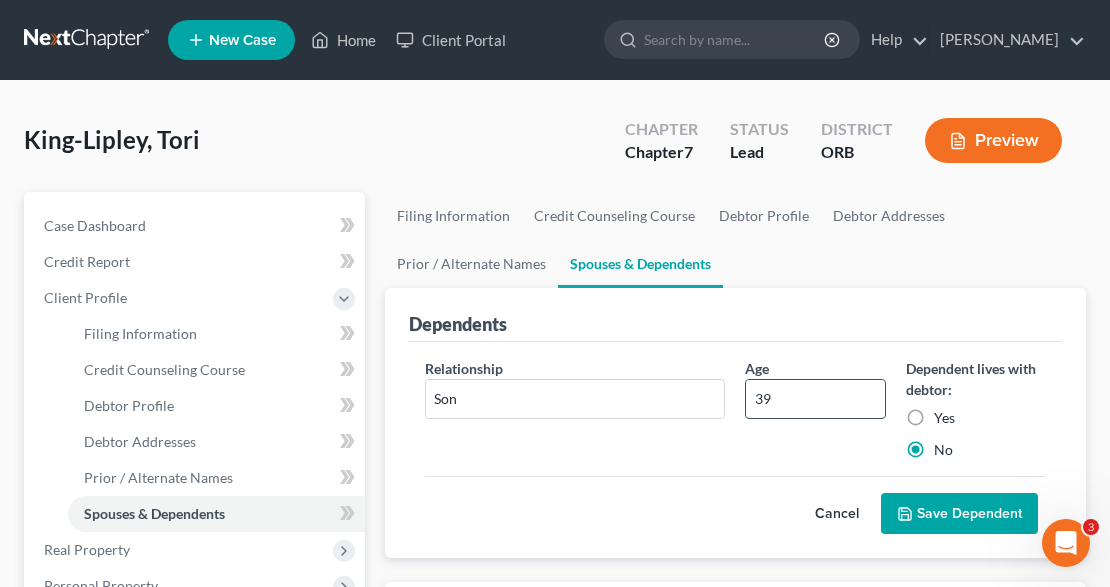 drag, startPoint x: 772, startPoint y: 400, endPoint x: 756, endPoint y: 396, distance: 16.492422 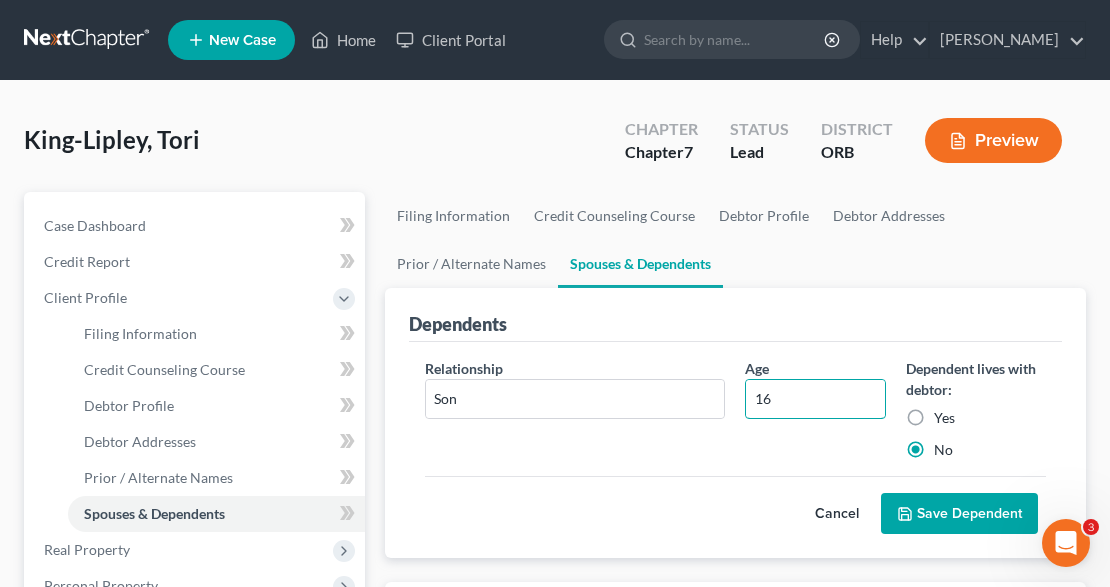 type on "16" 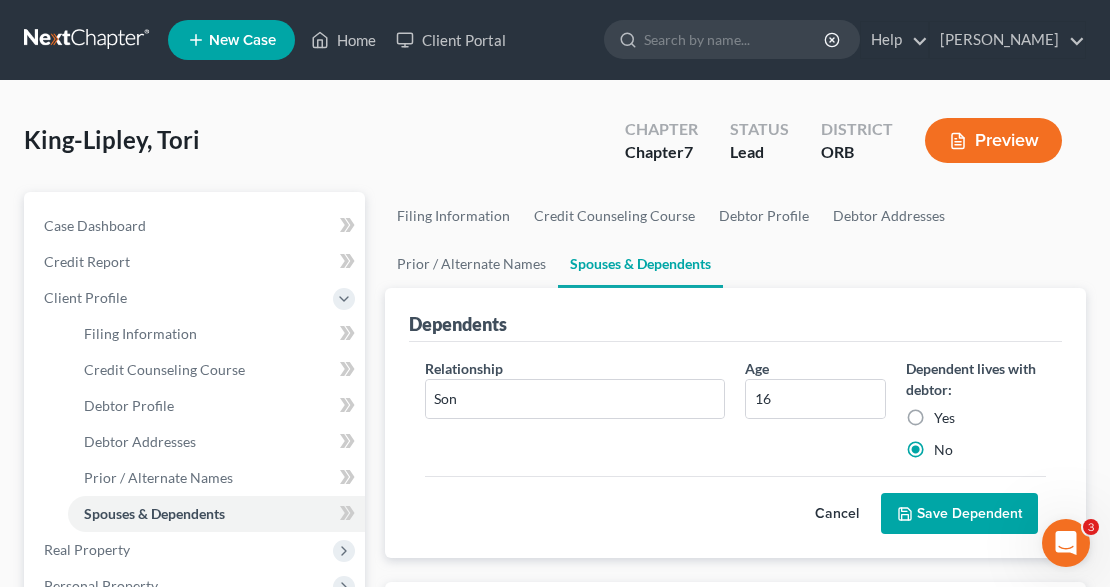 click on "Yes" at bounding box center [944, 418] 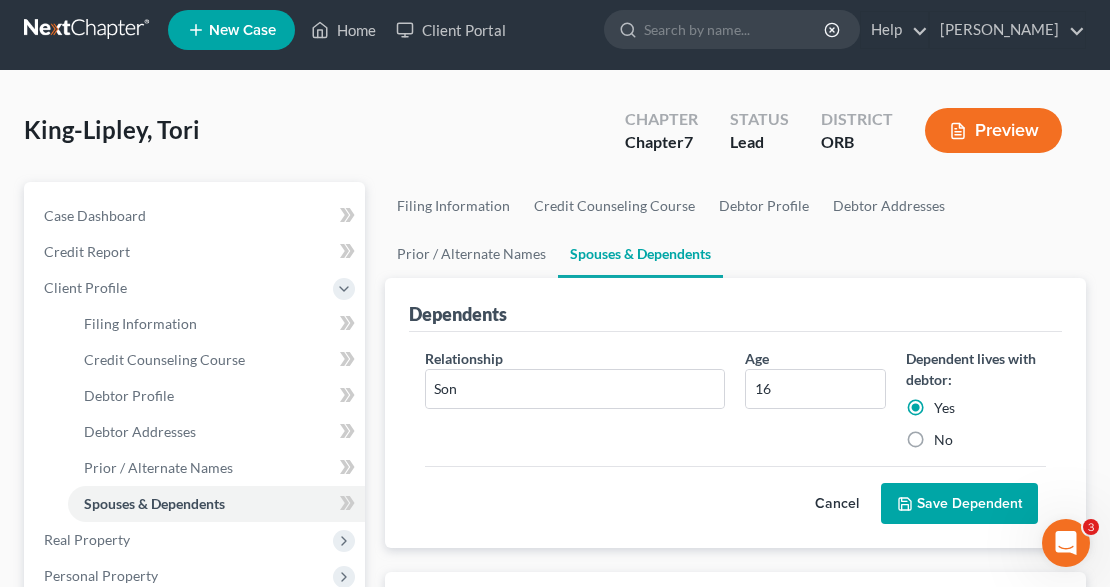 scroll, scrollTop: 0, scrollLeft: 0, axis: both 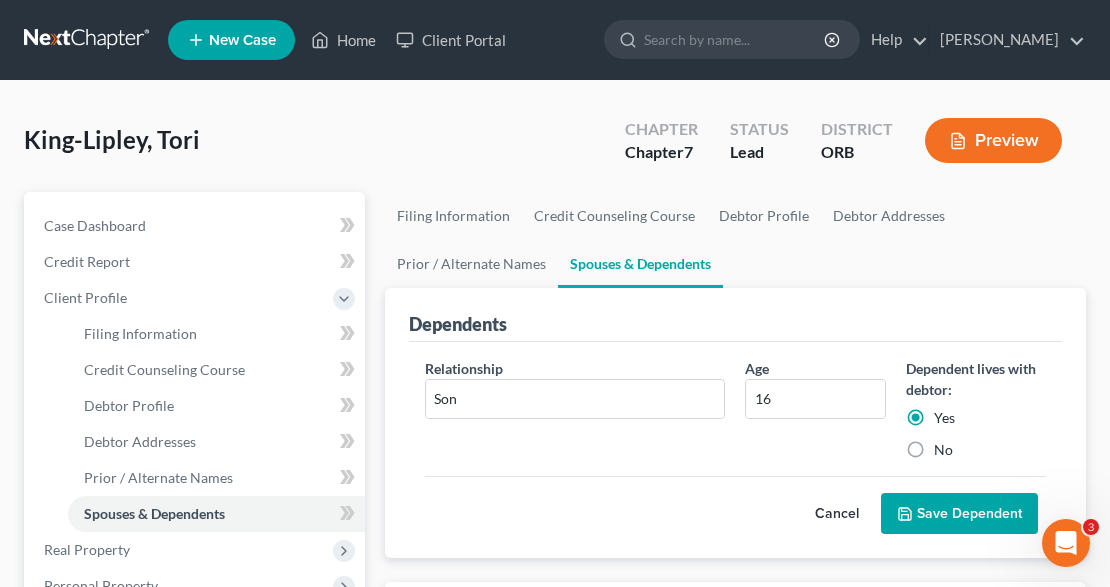 click on "Relationship
*
Son" at bounding box center (575, 409) 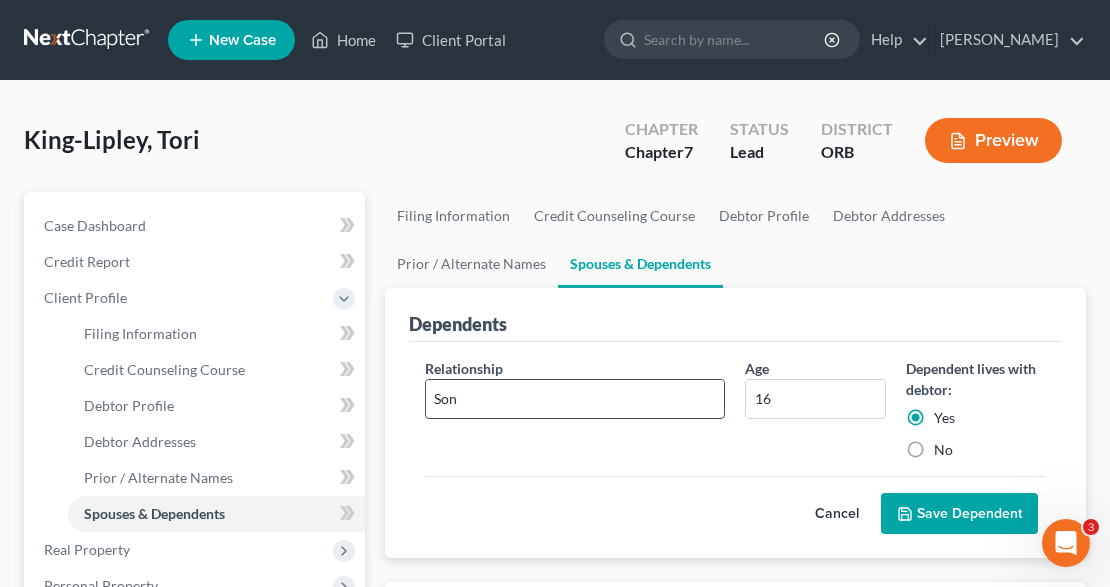 click on "Son" at bounding box center [575, 399] 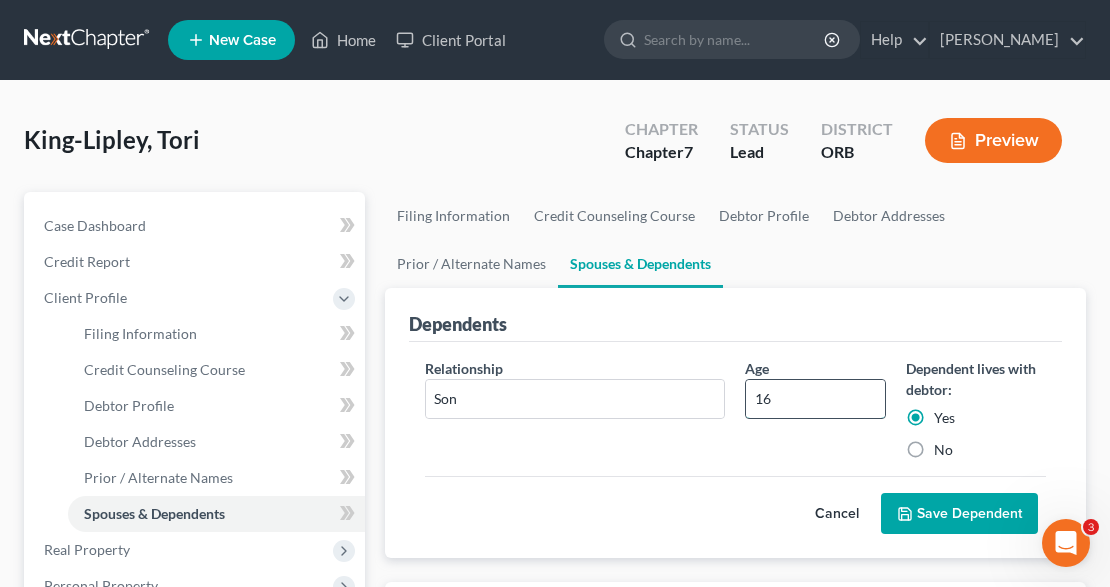 click on "16" at bounding box center [815, 399] 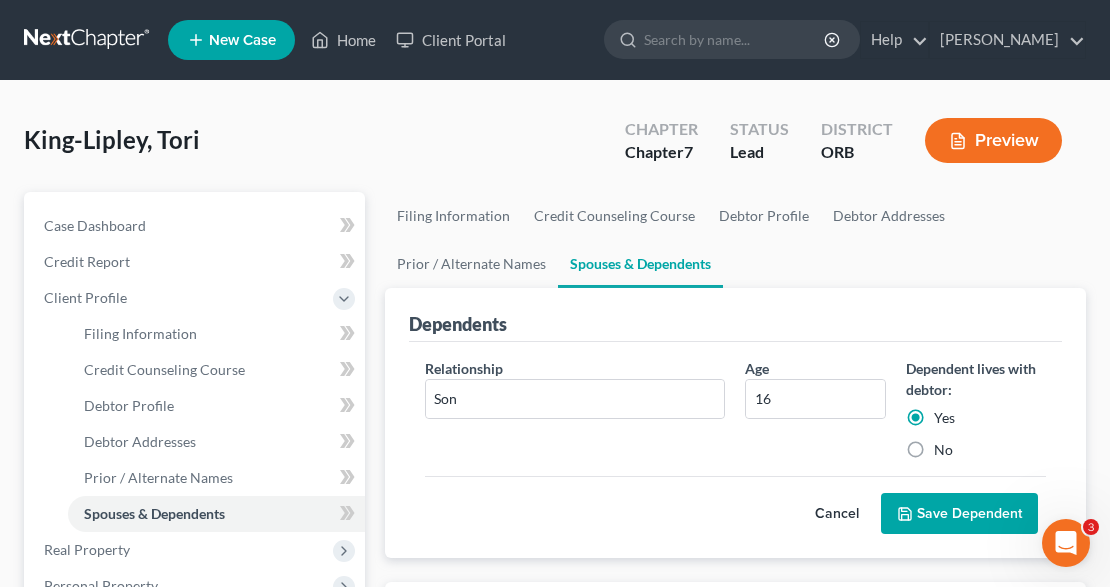 click on "Relationship
*
Son" at bounding box center [575, 409] 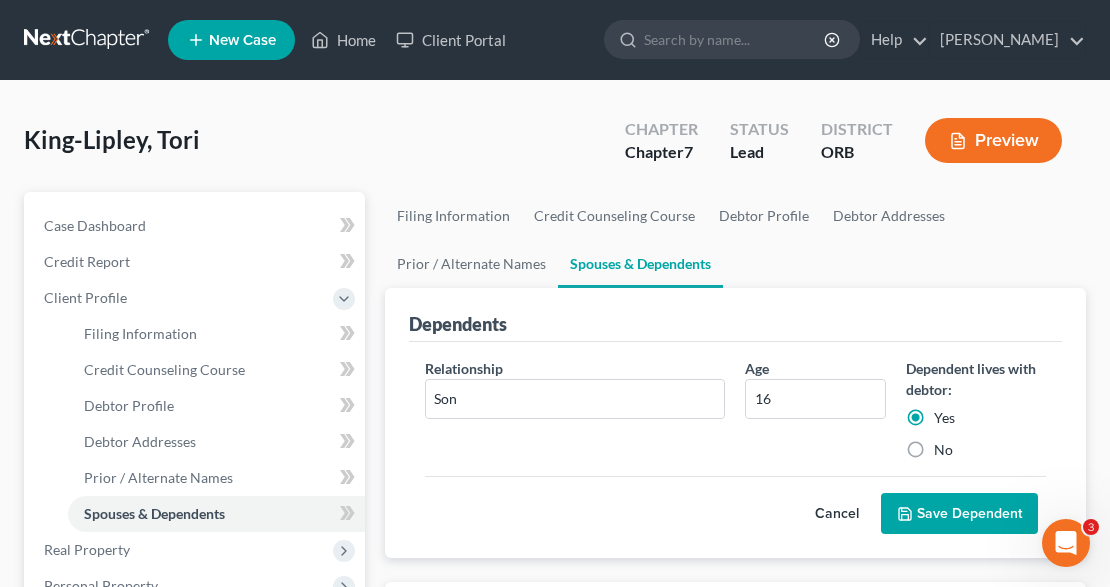 click on "Save Dependent" at bounding box center (959, 514) 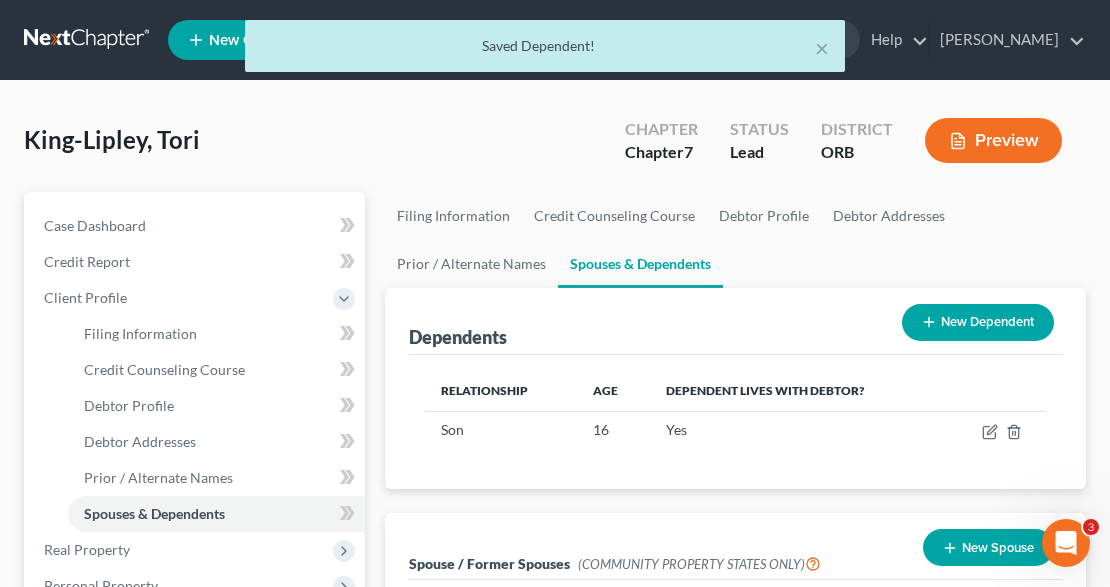 click on "New Dependent" at bounding box center (978, 322) 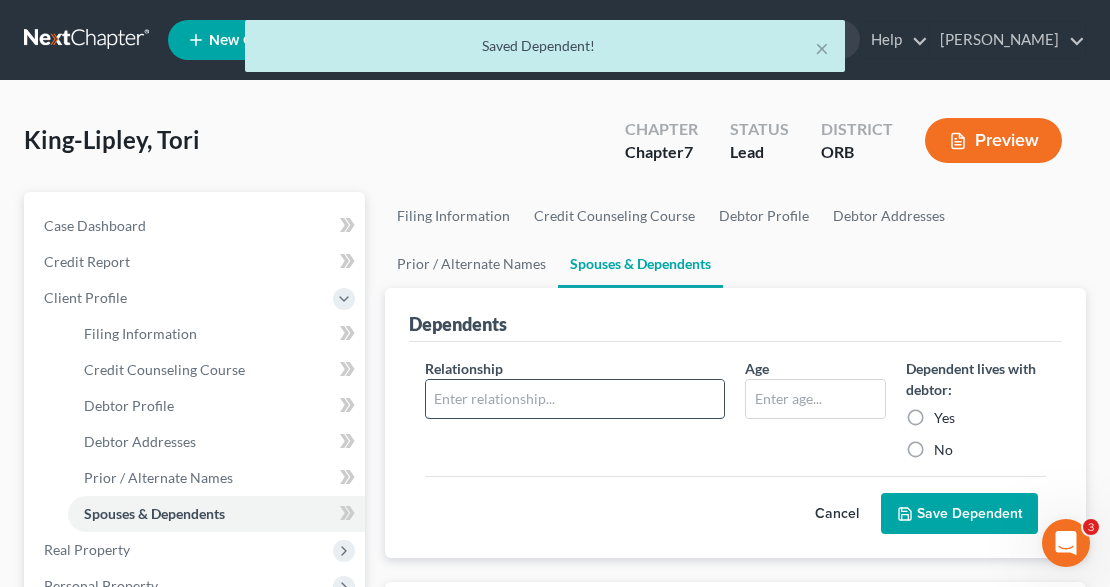 click at bounding box center [575, 399] 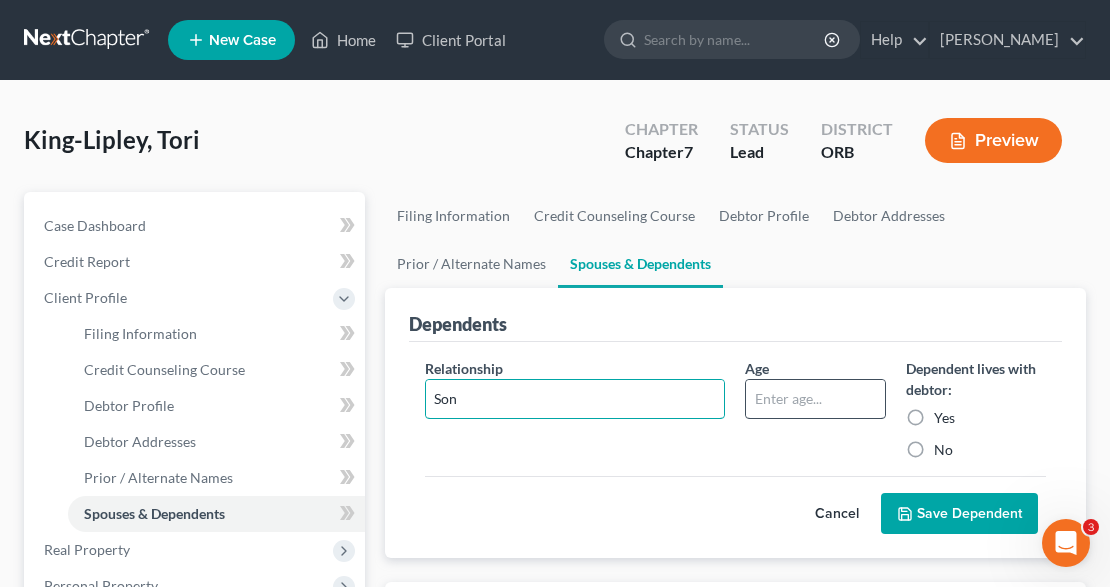 type on "Son" 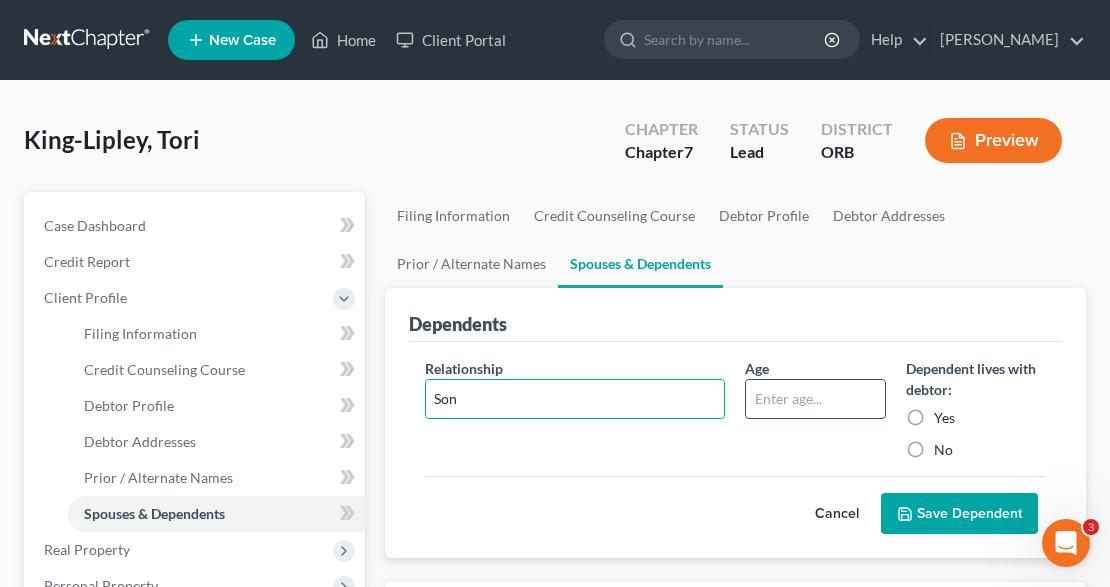 click at bounding box center [815, 399] 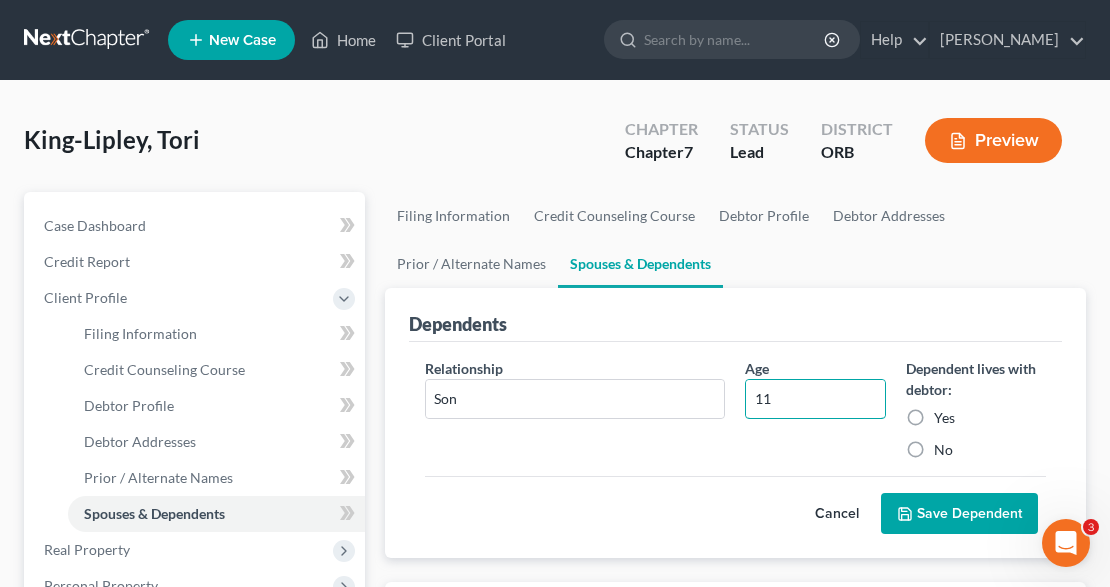 type on "11" 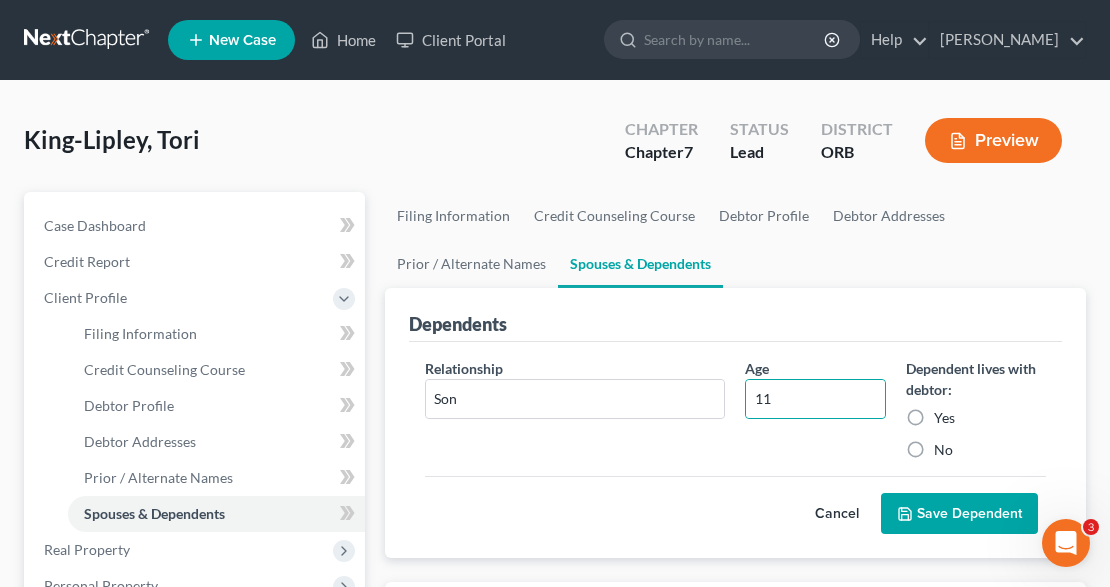 click on "Yes" at bounding box center (944, 418) 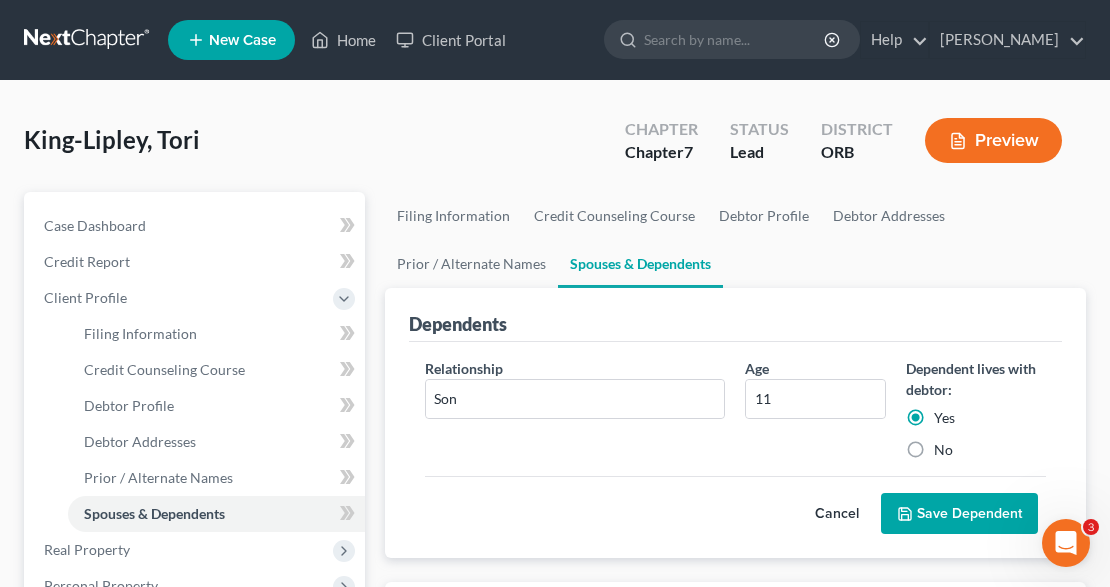 click on "Save Dependent" at bounding box center (959, 514) 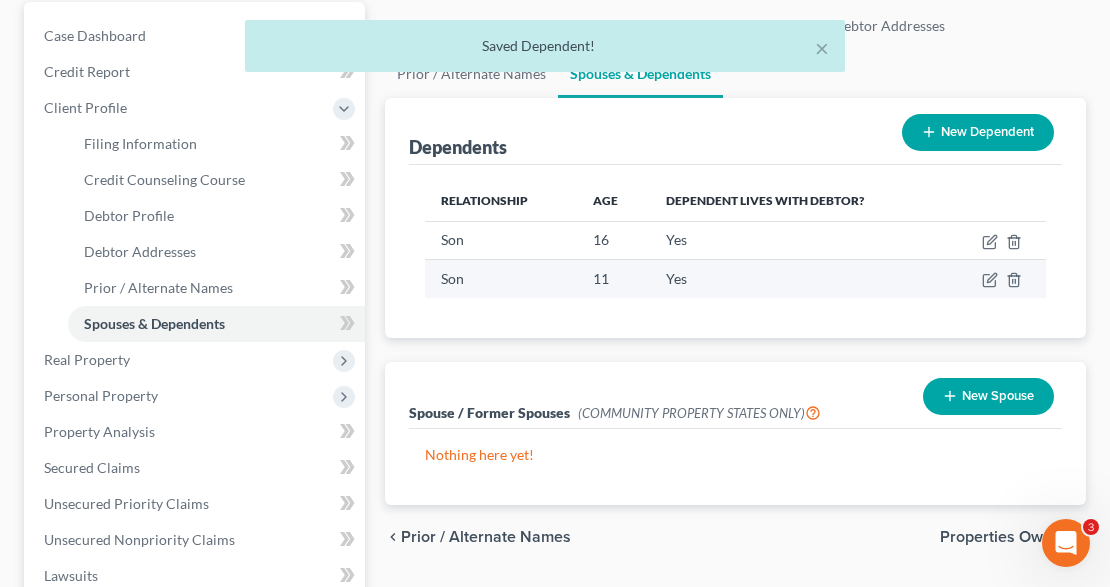 scroll, scrollTop: 266, scrollLeft: 0, axis: vertical 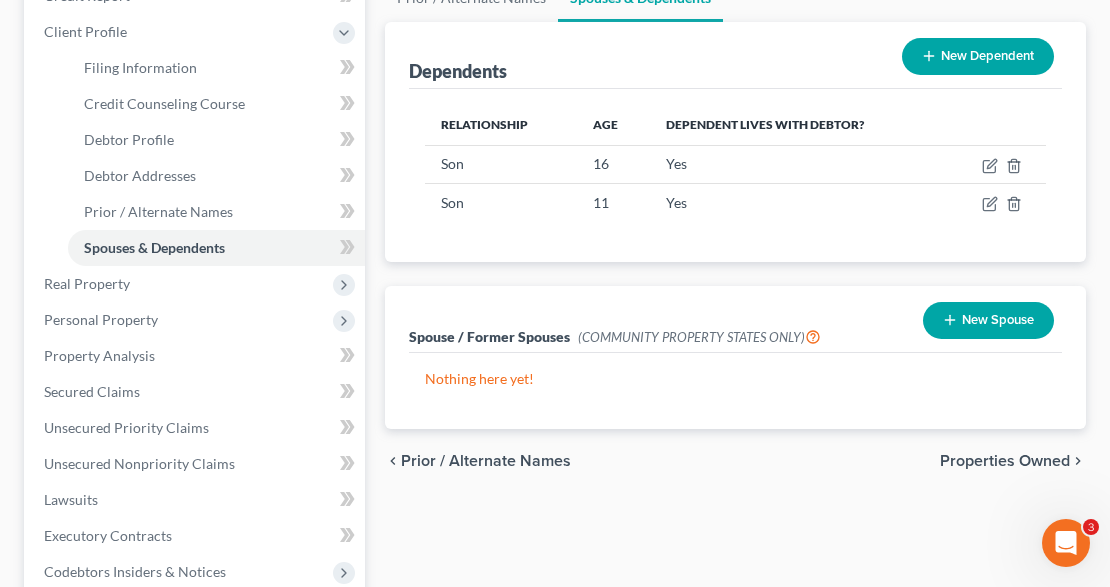 click on "New Spouse" at bounding box center [988, 320] 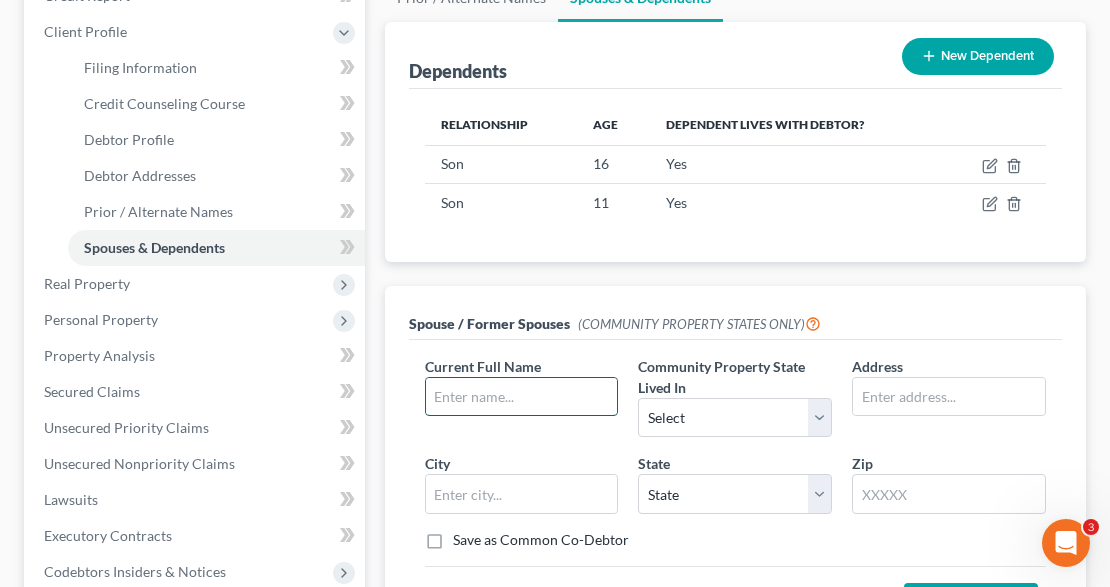 click at bounding box center (522, 397) 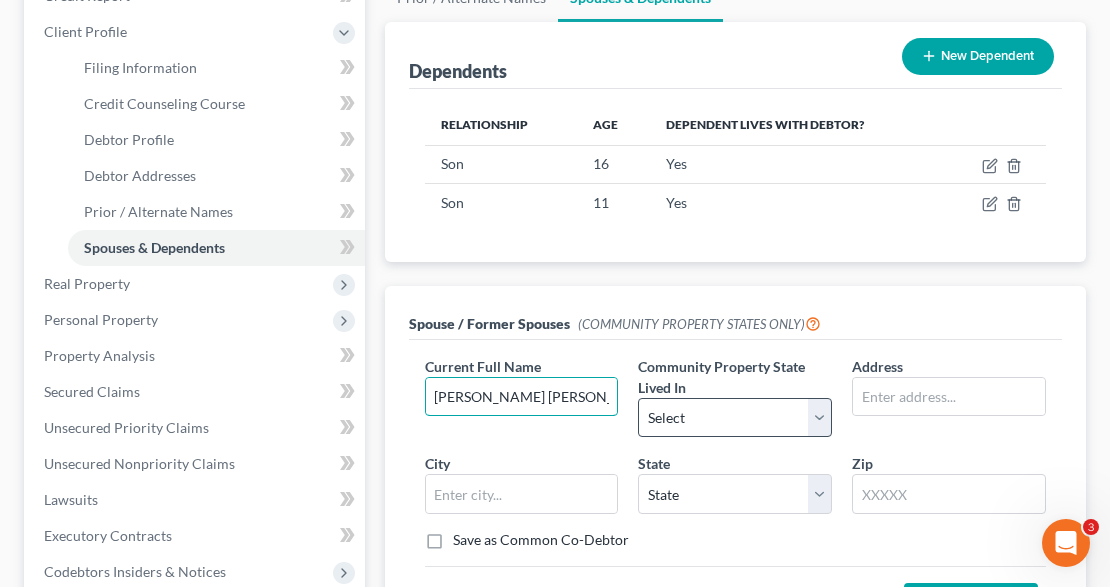 type on "Marc Justin King-Lepley" 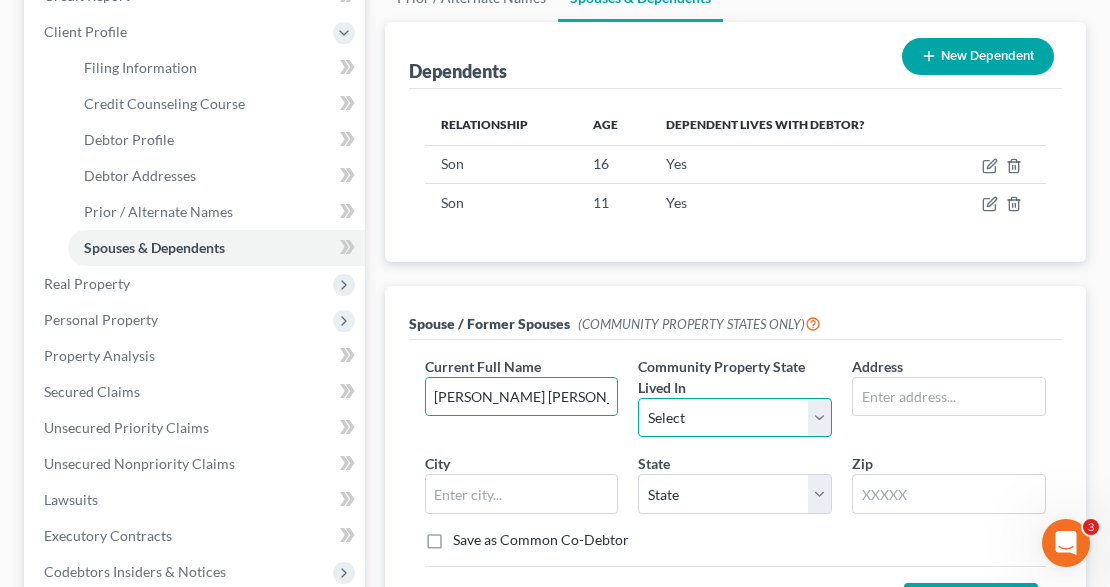 click on "Select AZ CA GU ID LA NV NM PR TX WA WI" at bounding box center [735, 418] 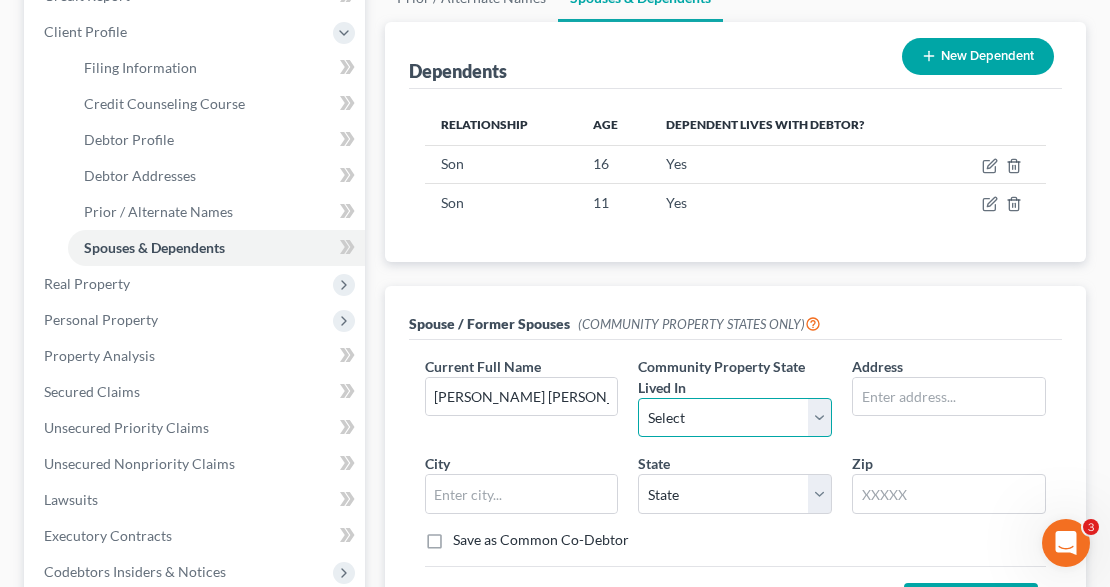 select on "8" 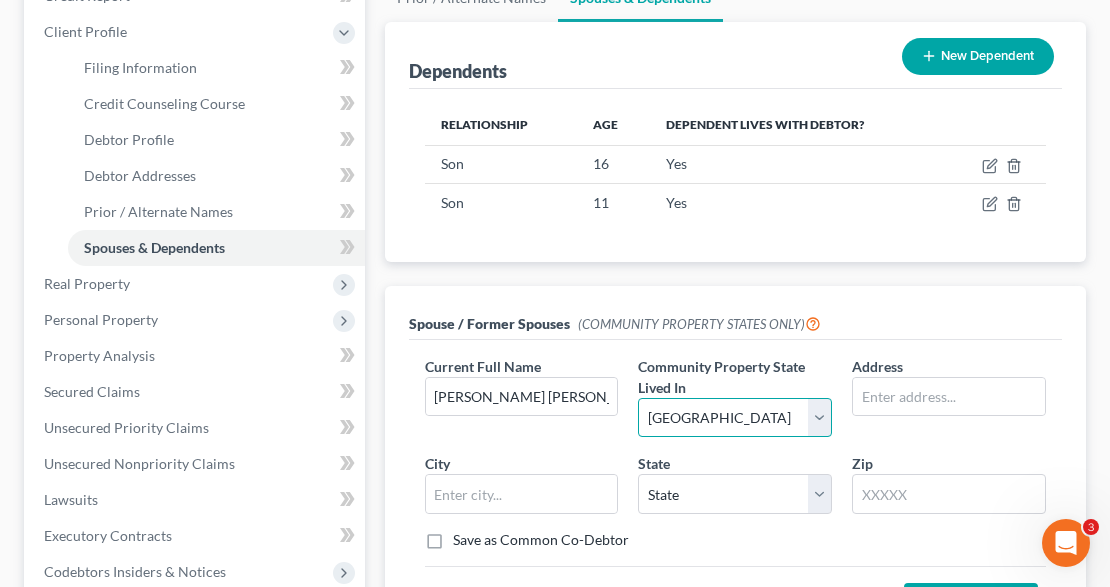 click on "Select AZ CA GU ID LA NV NM PR TX WA WI" at bounding box center (735, 418) 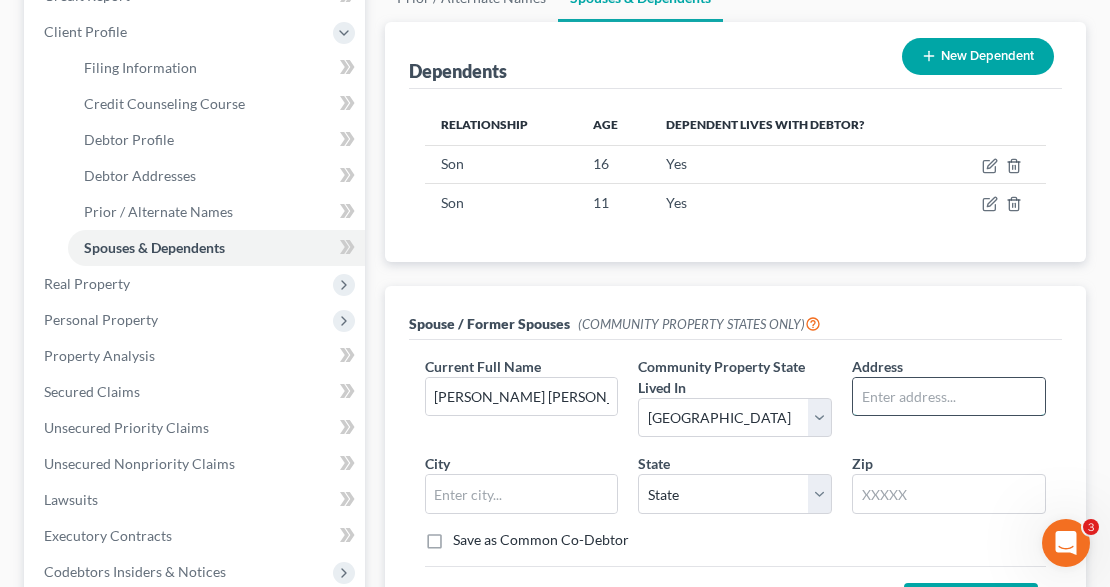 click at bounding box center (949, 397) 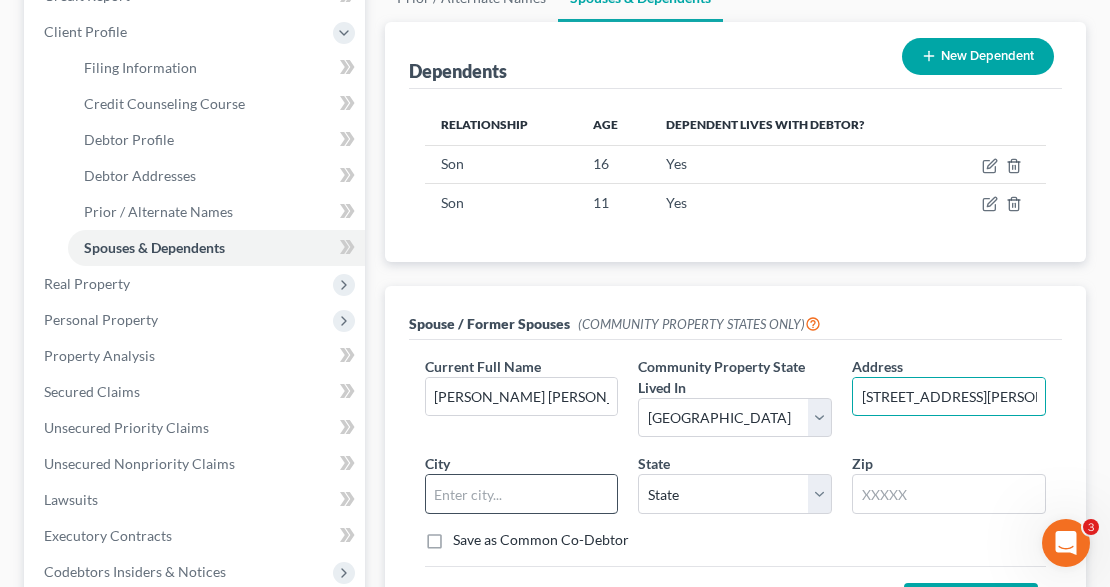 type on "6809 Hudgins Ranch Road" 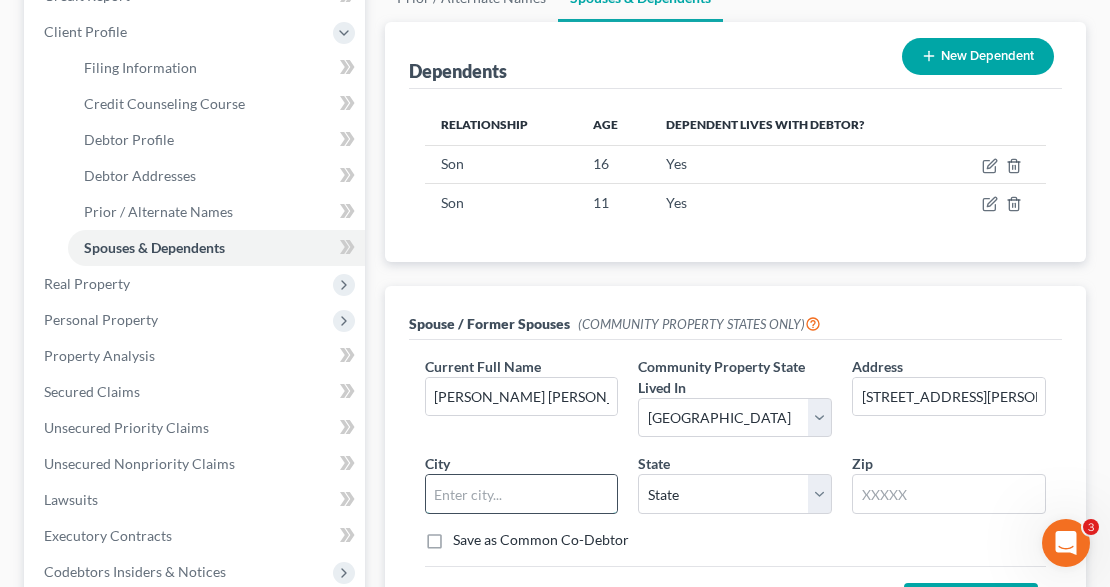 click at bounding box center (522, 494) 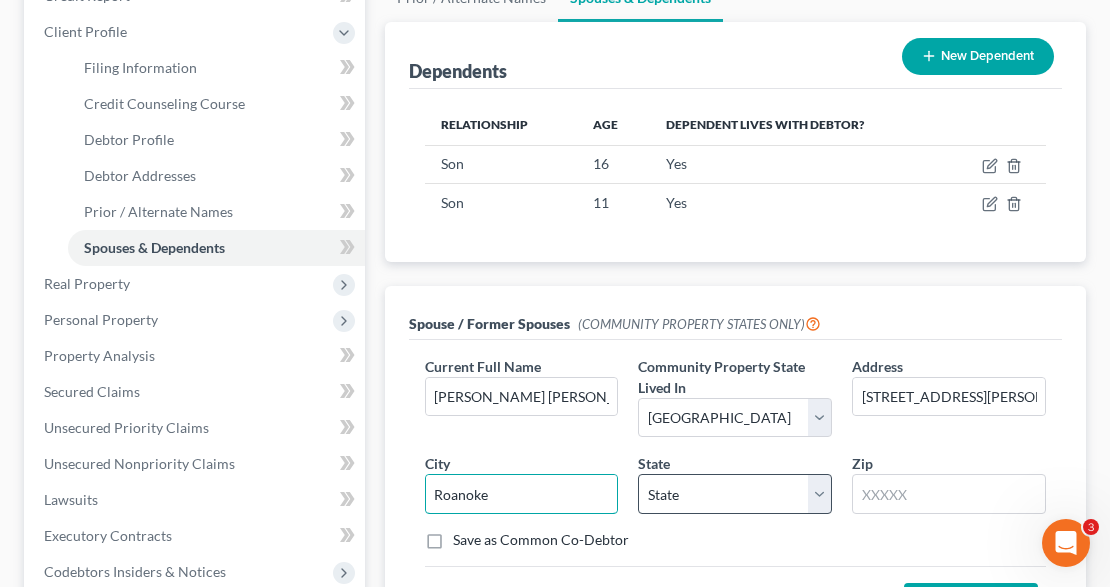 type on "Roanoke" 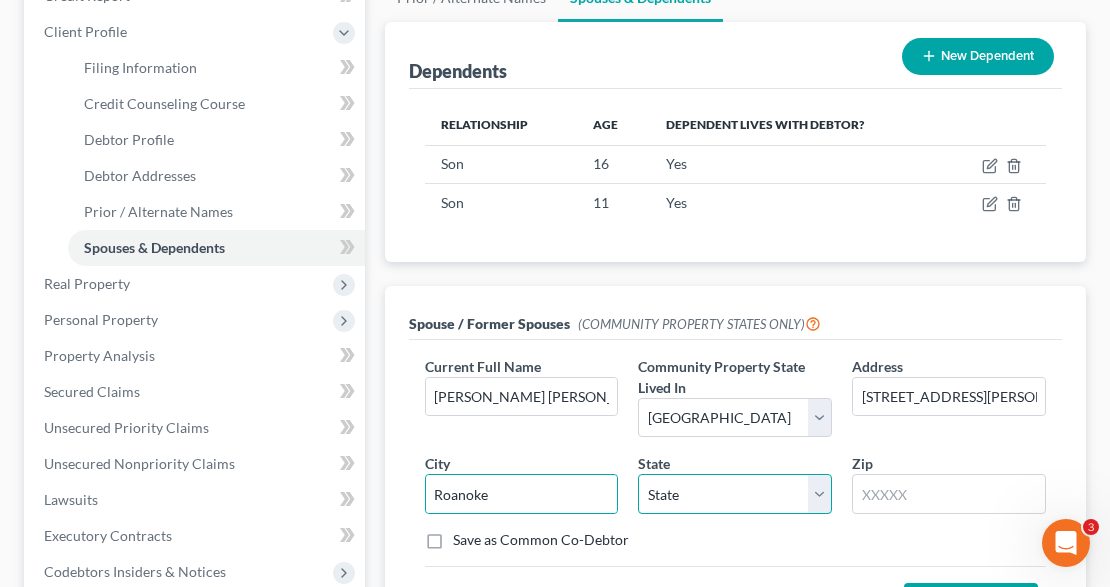 click on "State AL AK AR AZ CA CO CT DE DC FL GA GU HI ID IL IN IA KS KY LA ME MD MA MI MN MS MO MT NC ND NE NV NH NJ NM NY OH OK OR PA PR RI SC SD TN TX UT VI VA VT WA WV WI WY" at bounding box center [735, 494] 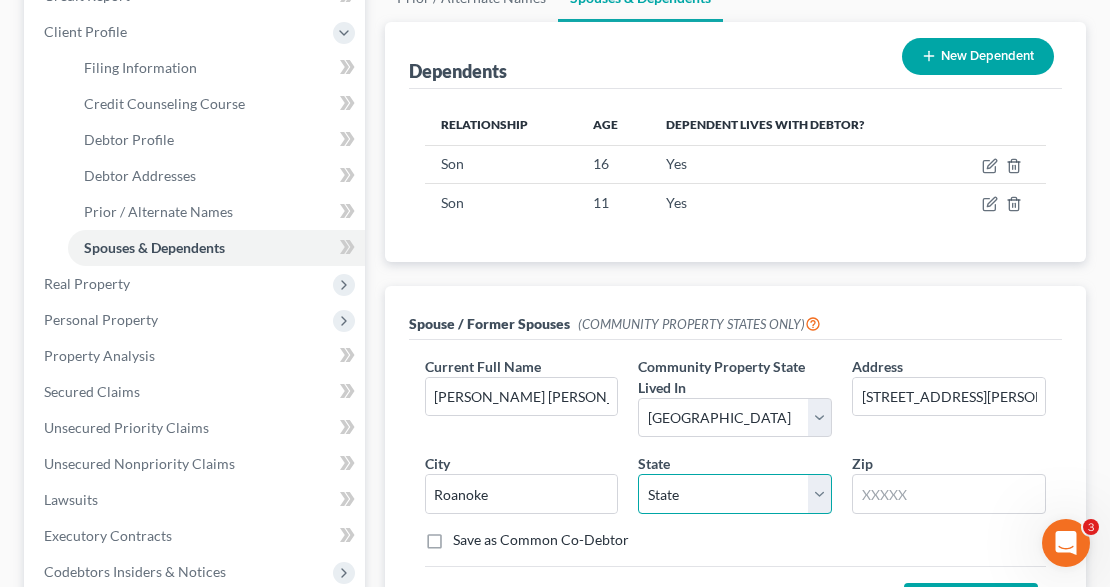 select on "45" 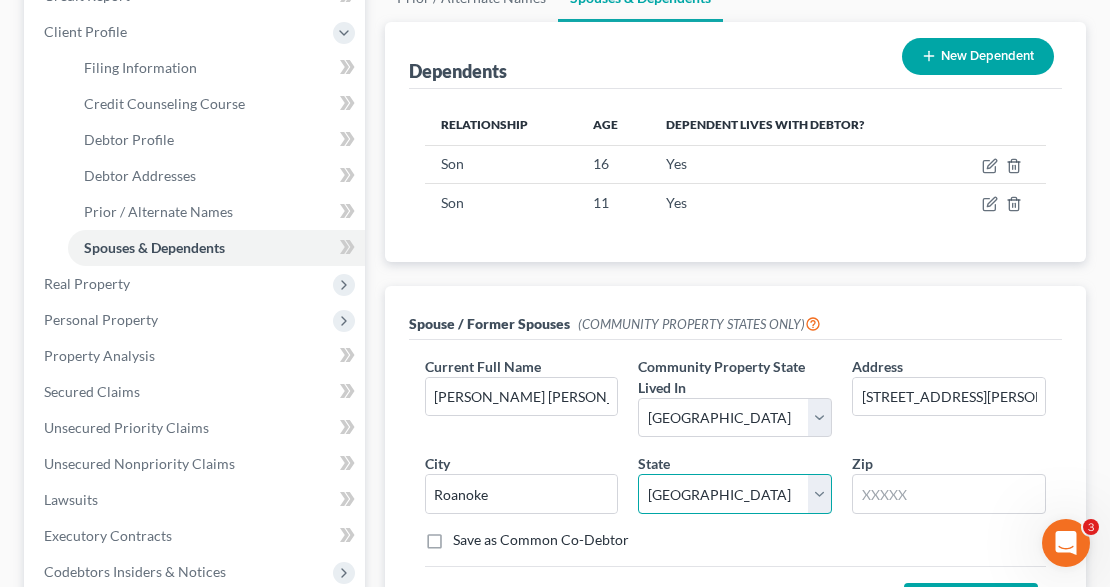 click on "State AL AK AR AZ CA CO CT DE DC FL GA GU HI ID IL IN IA KS KY LA ME MD MA MI MN MS MO MT NC ND NE NV NH NJ NM NY OH OK OR PA PR RI SC SD TN TX UT VI VA VT WA WV WI WY" at bounding box center [735, 494] 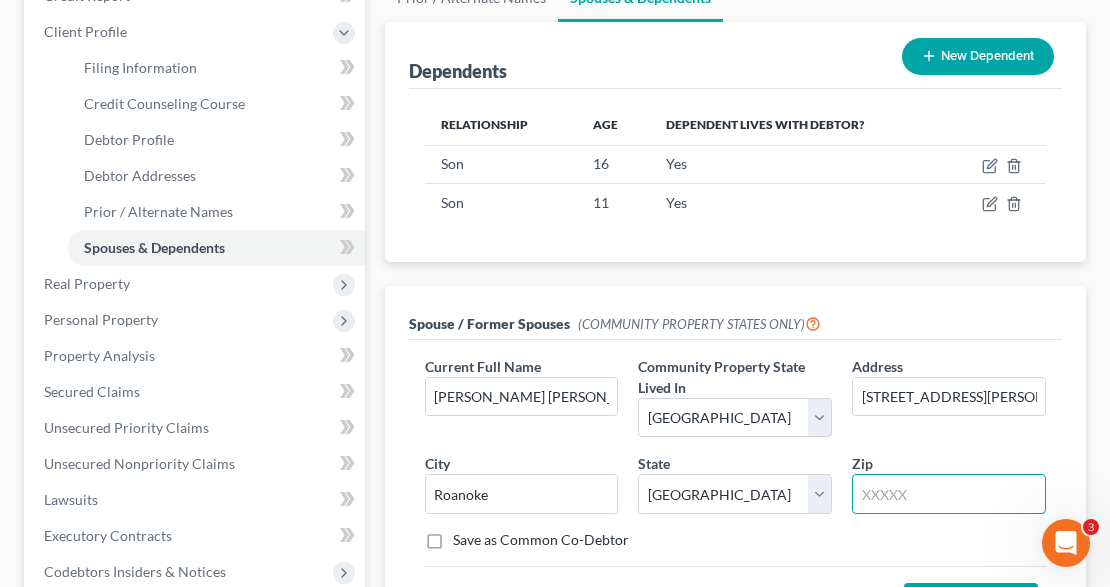 click at bounding box center (949, 494) 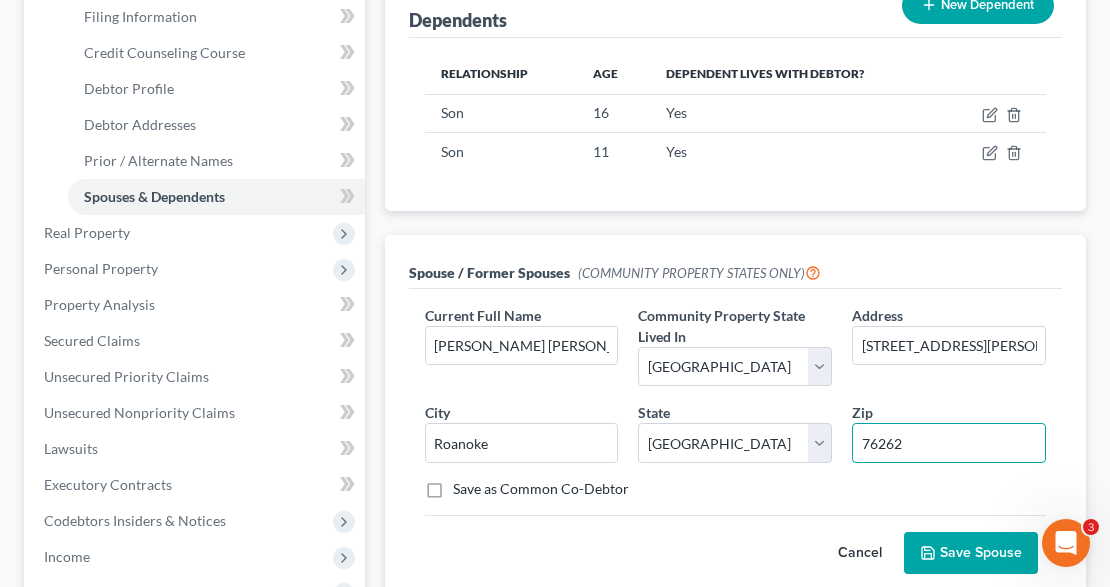 scroll, scrollTop: 400, scrollLeft: 0, axis: vertical 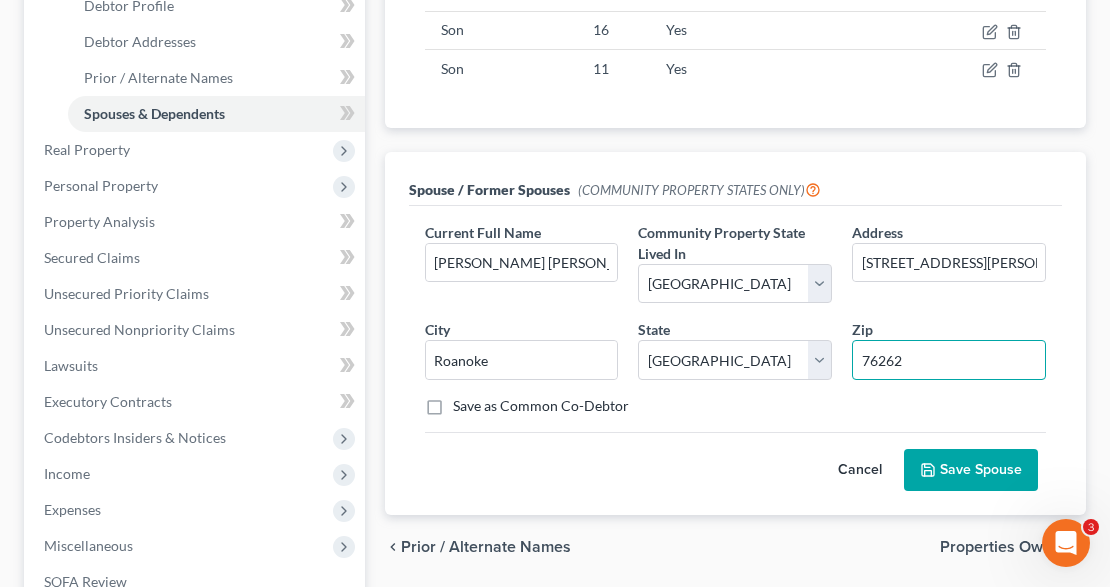 type on "76262" 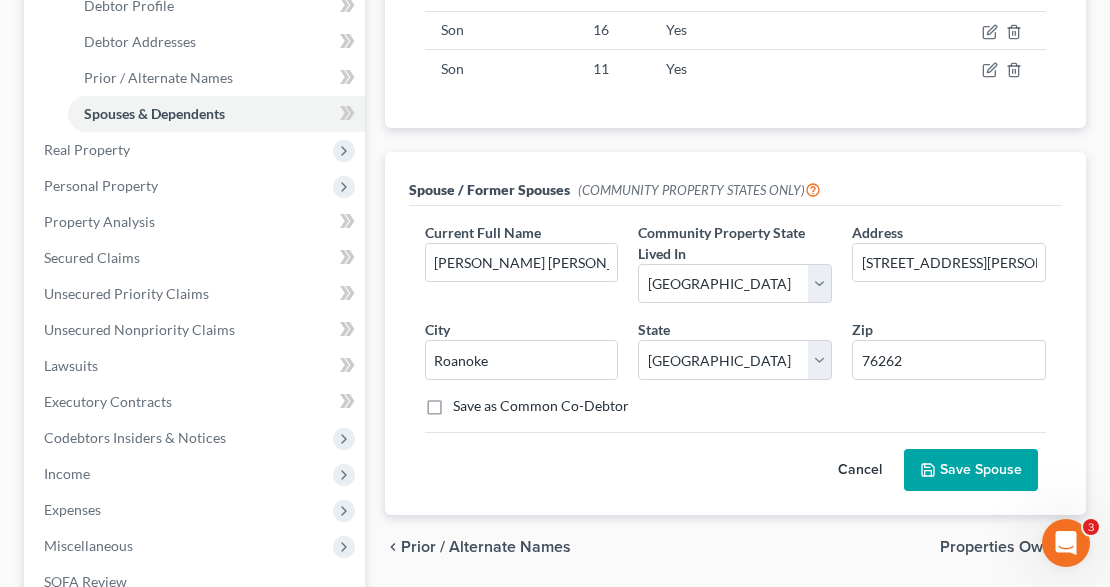 click on "Save as Common Co-Debtor" at bounding box center [541, 406] 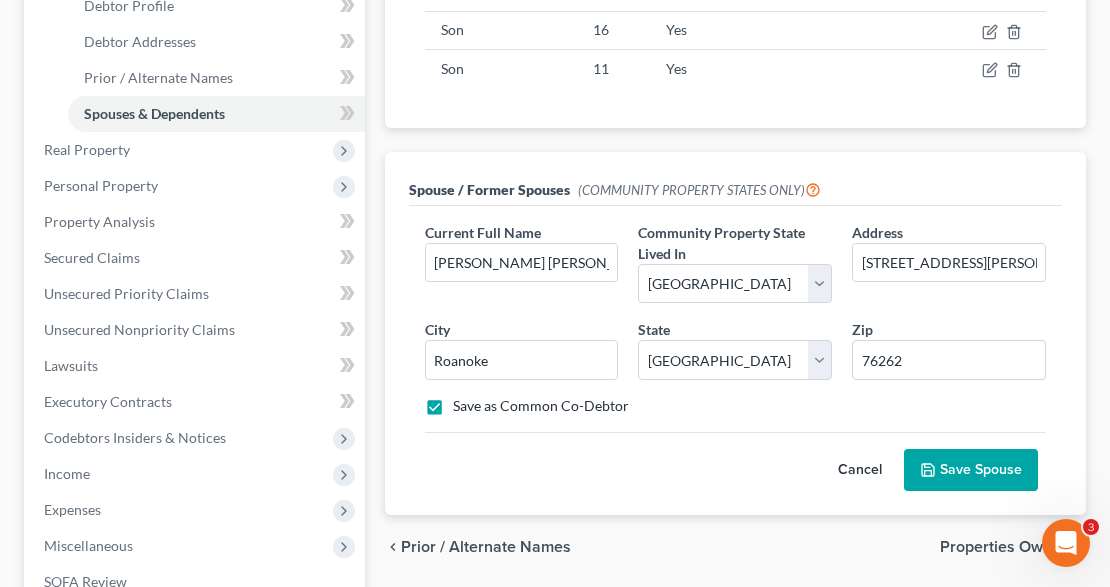 click 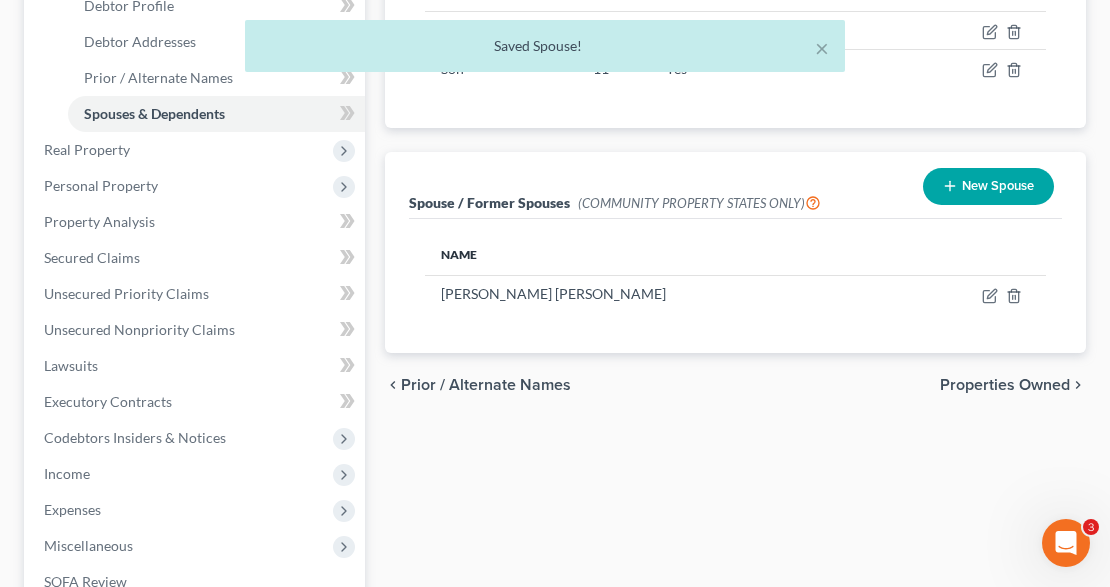 scroll, scrollTop: 266, scrollLeft: 0, axis: vertical 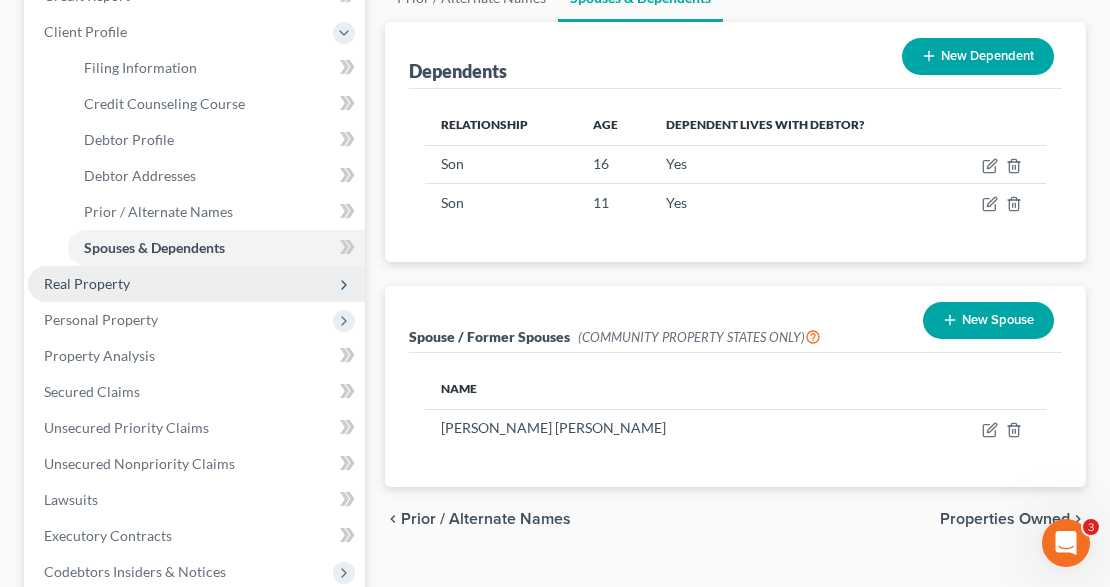 click on "Real Property" at bounding box center [196, 284] 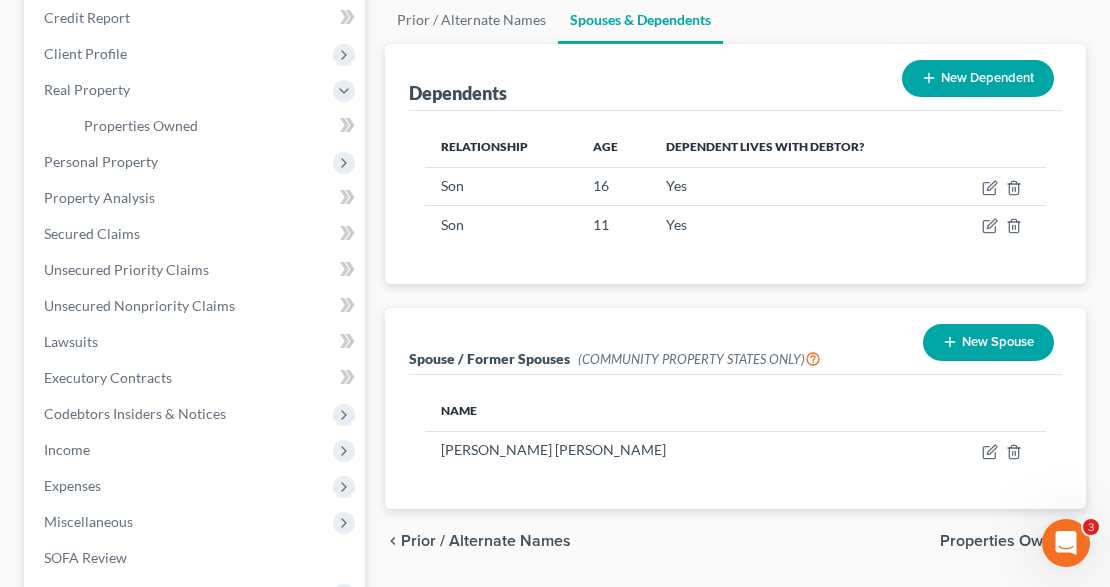 scroll, scrollTop: 242, scrollLeft: 0, axis: vertical 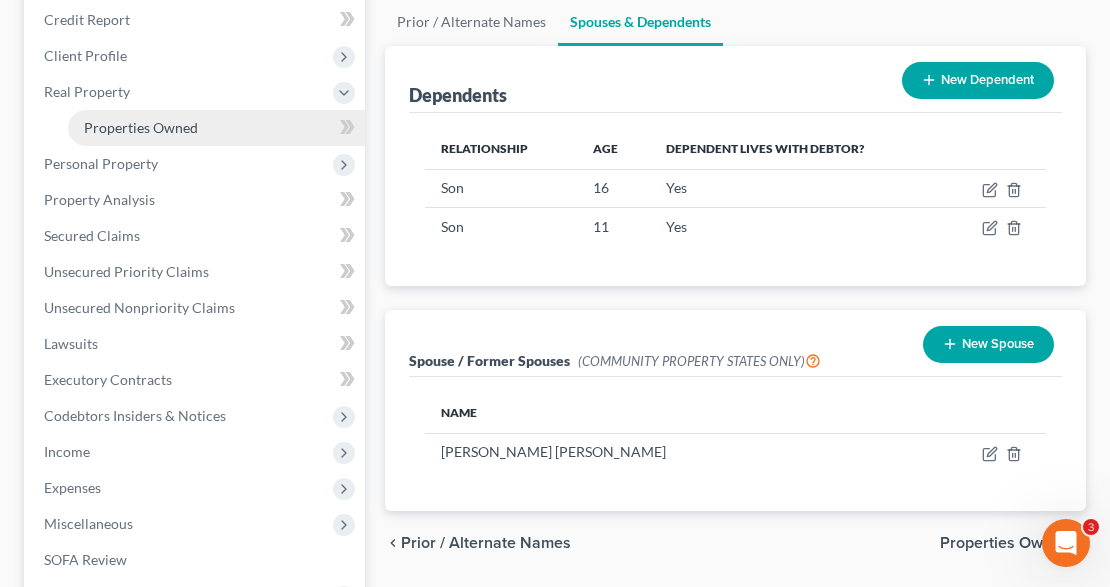 click on "Properties Owned" at bounding box center [141, 127] 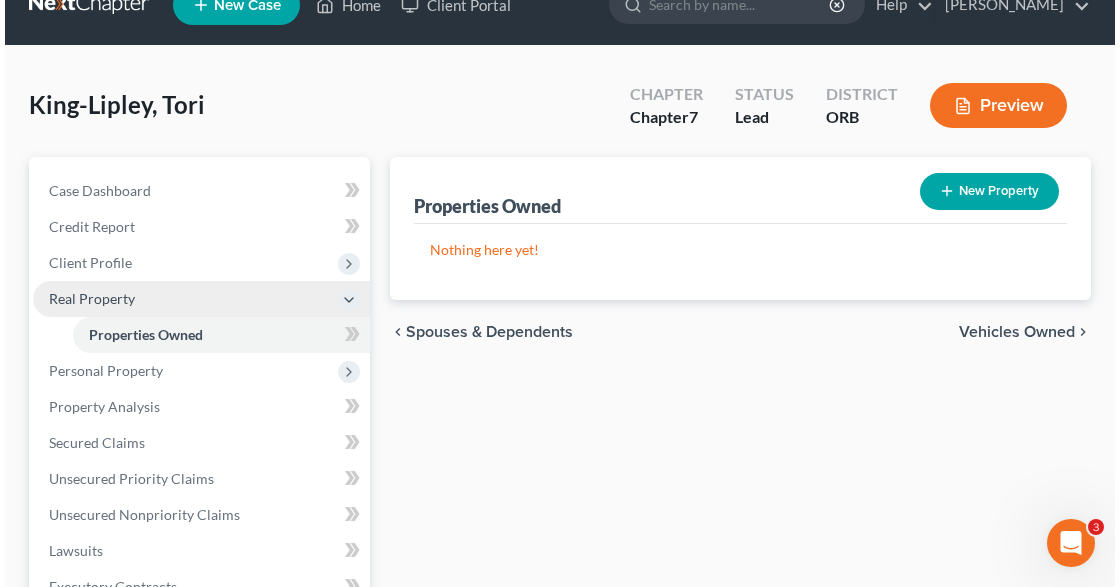scroll, scrollTop: 0, scrollLeft: 0, axis: both 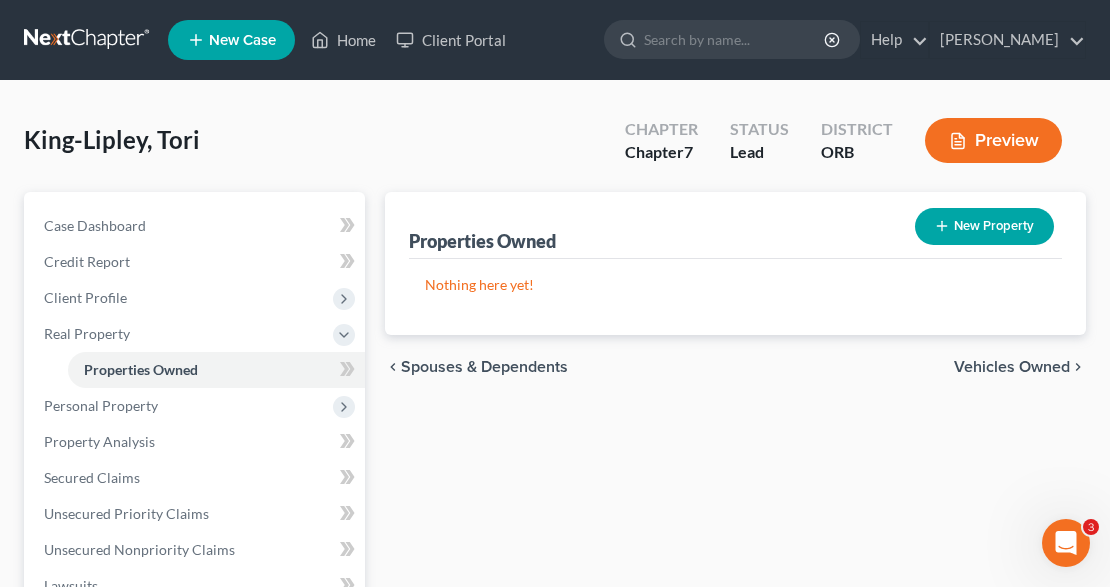 click on "New Property" at bounding box center [984, 226] 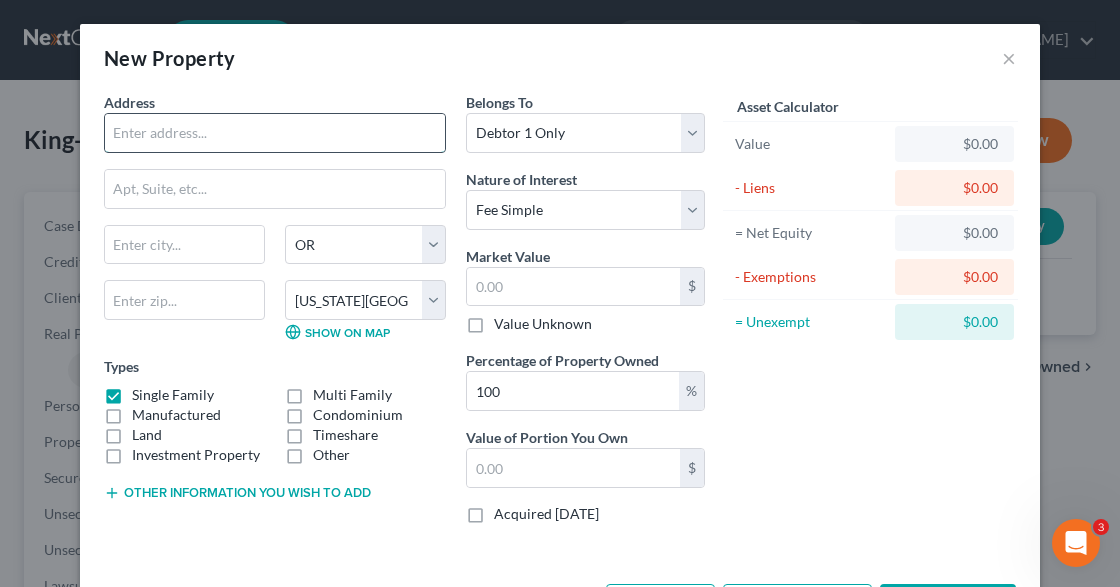 click at bounding box center [275, 133] 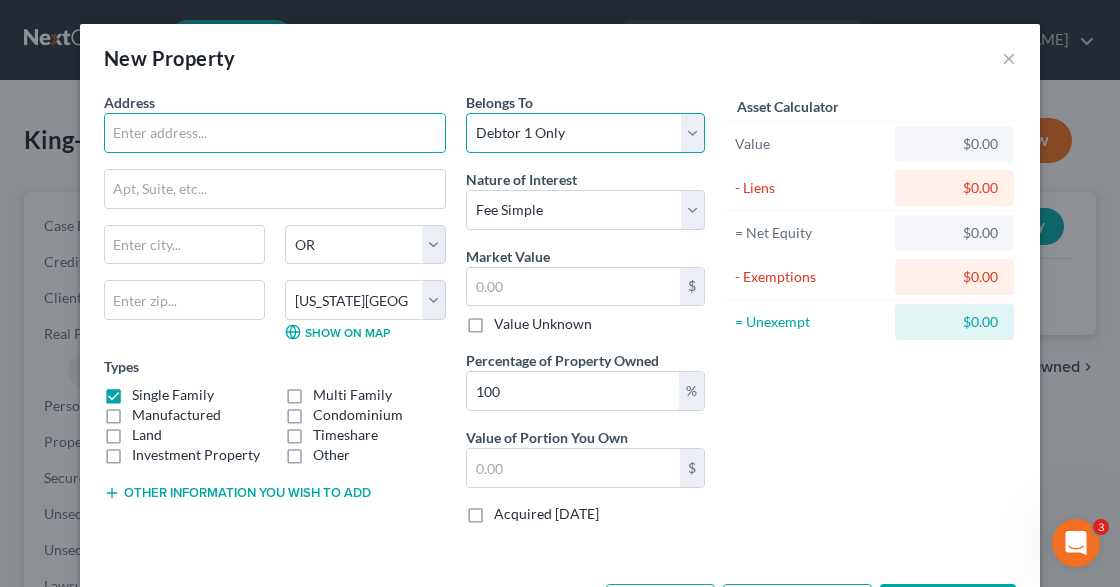 click on "Select Debtor 1 Only Debtor 2 Only Debtor 1 And Debtor 2 Only At Least One Of The Debtors And Another Community Property" at bounding box center [585, 133] 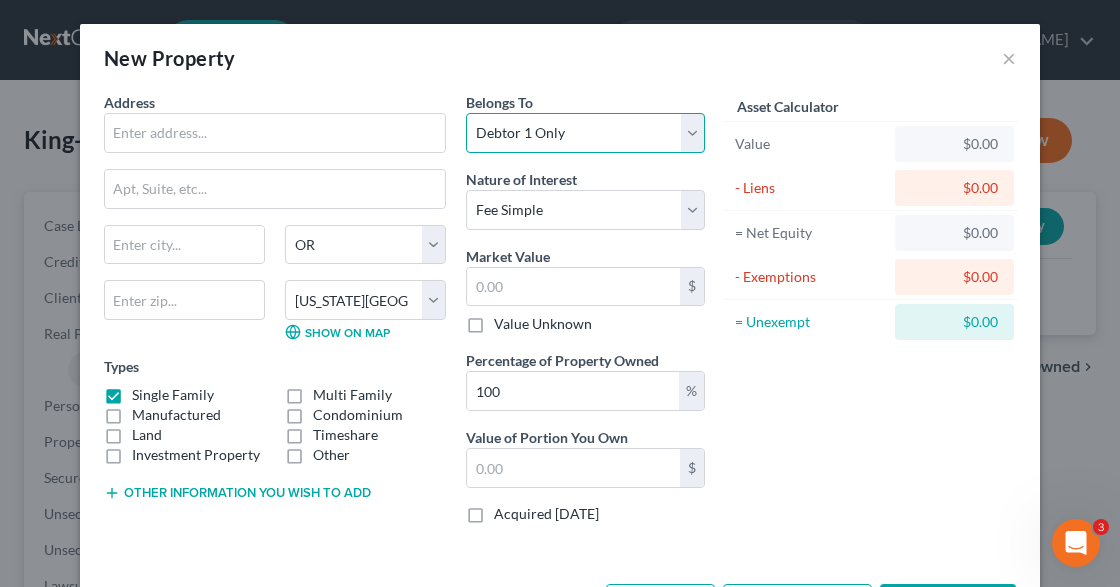 select on "3" 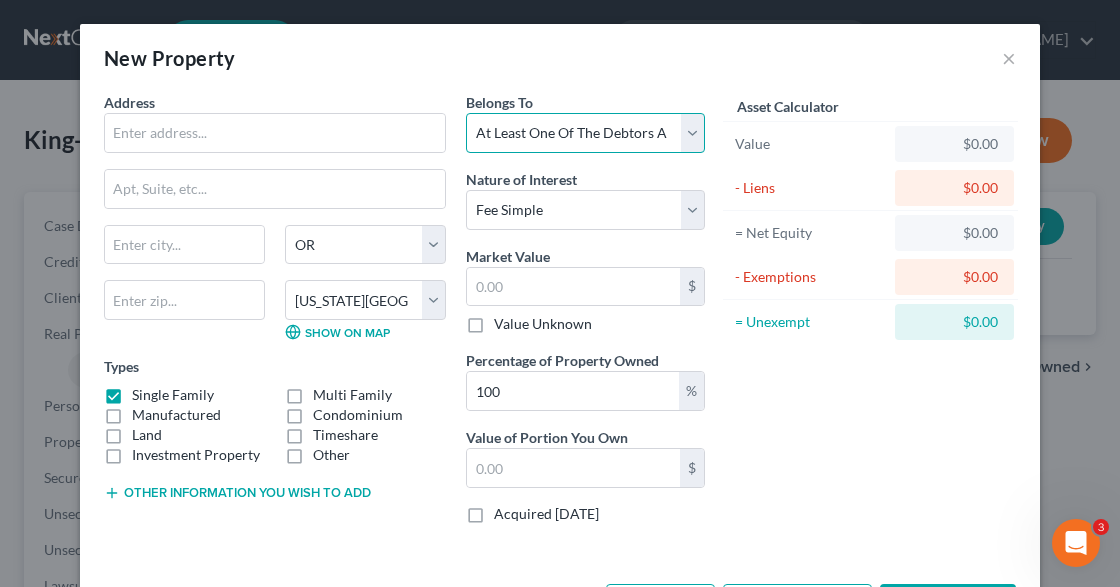 click on "Select Debtor 1 Only Debtor 2 Only Debtor 1 And Debtor 2 Only At Least One Of The Debtors And Another Community Property" at bounding box center [585, 133] 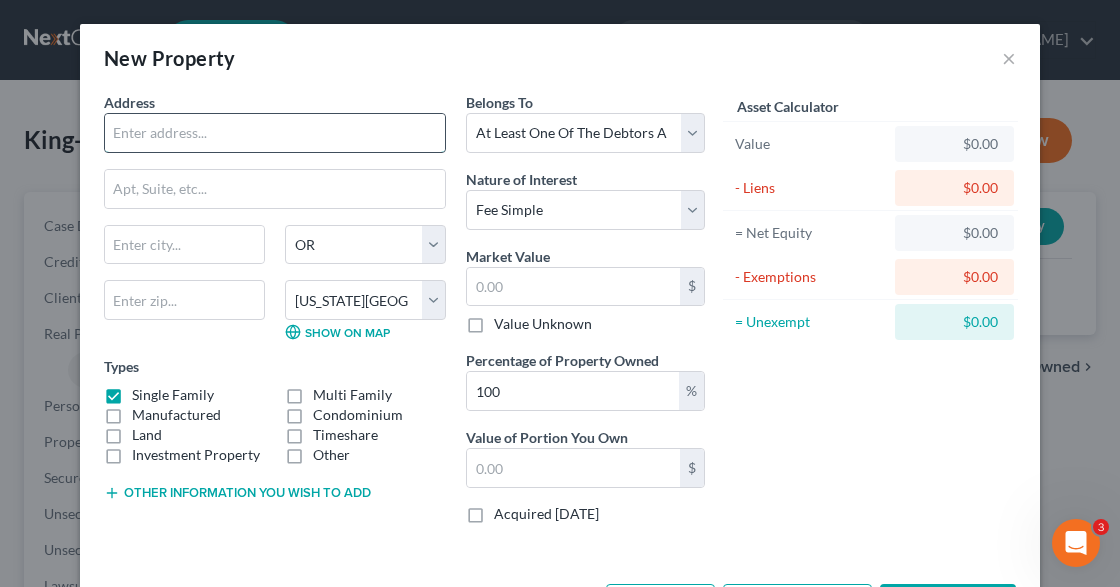 click at bounding box center [275, 133] 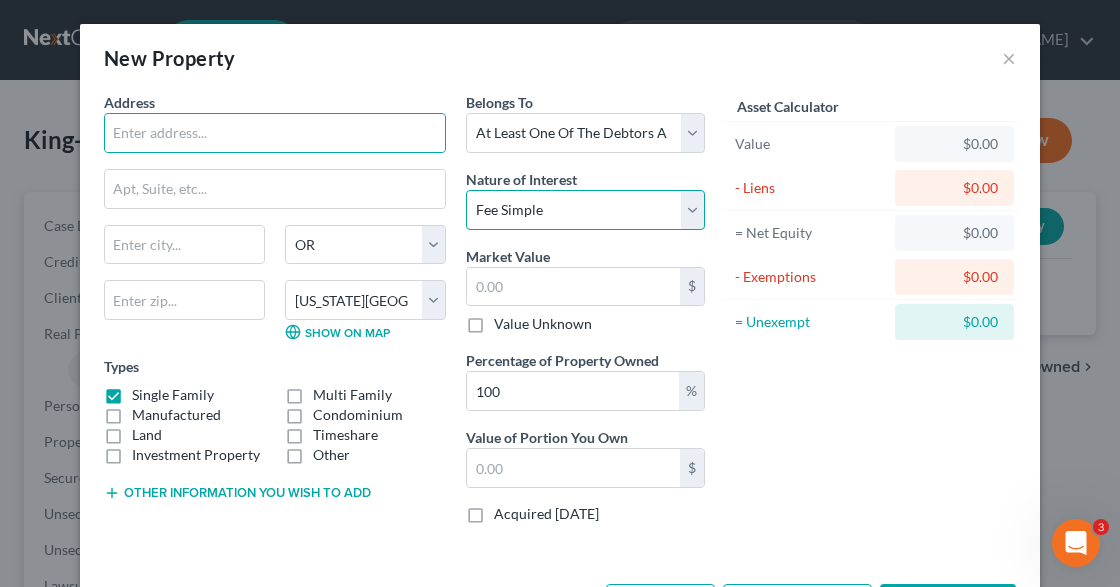 click on "Select Fee Simple Joint Tenant Life Estate Equitable Interest Future Interest Tenancy By The Entireties Tenants In Common Other" at bounding box center (585, 210) 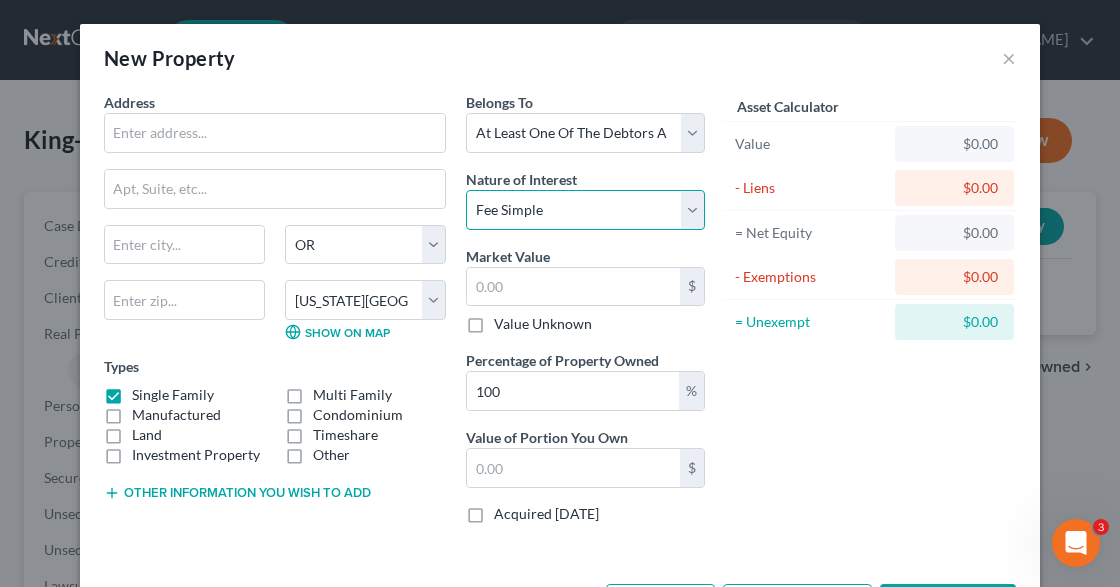 select on "1" 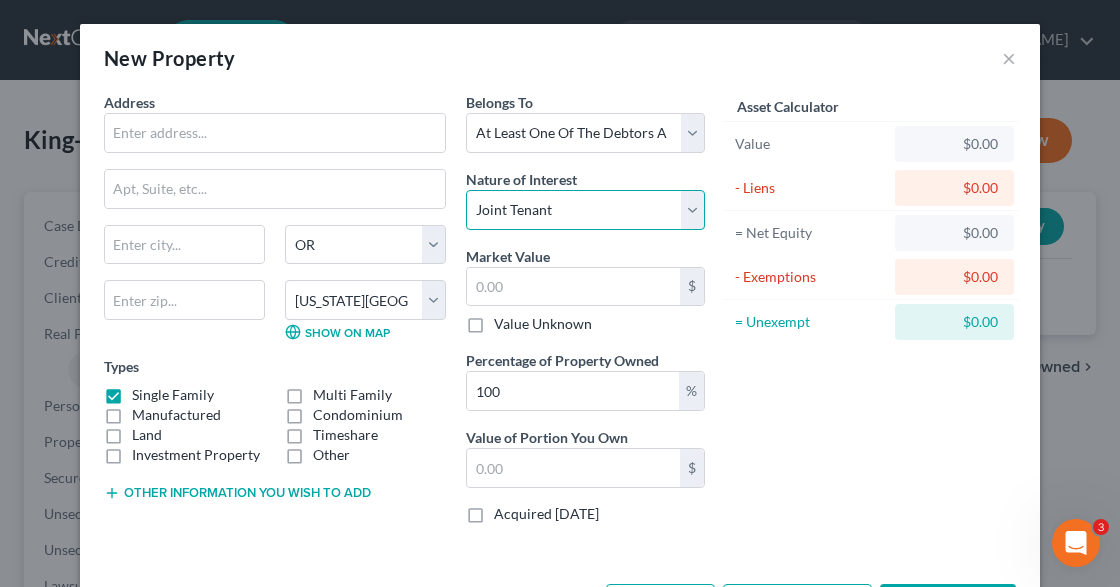 click on "Select Fee Simple Joint Tenant Life Estate Equitable Interest Future Interest Tenancy By The Entireties Tenants In Common Other" at bounding box center [585, 210] 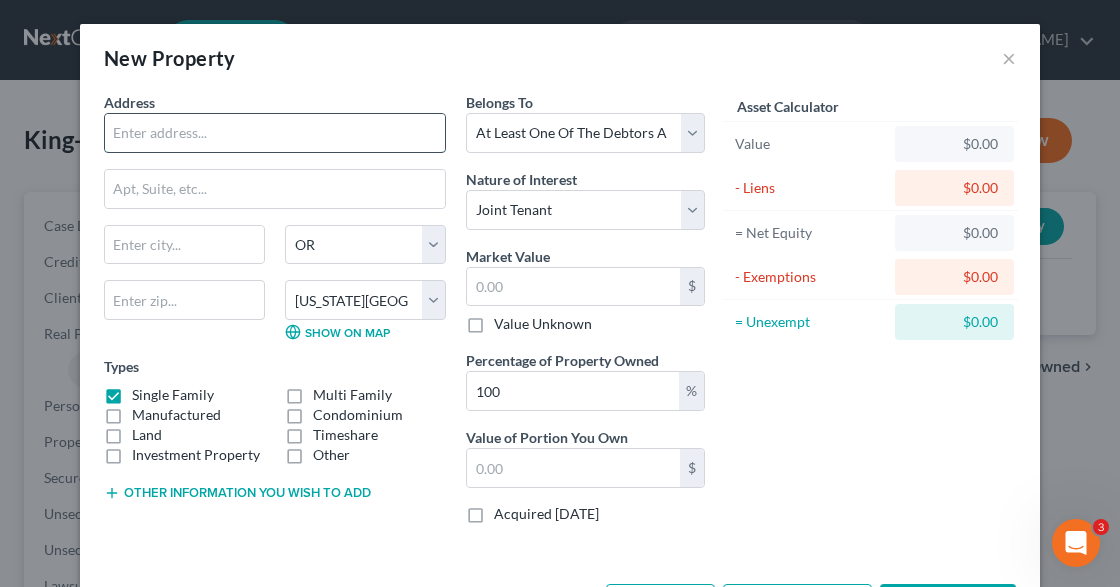 click at bounding box center [275, 133] 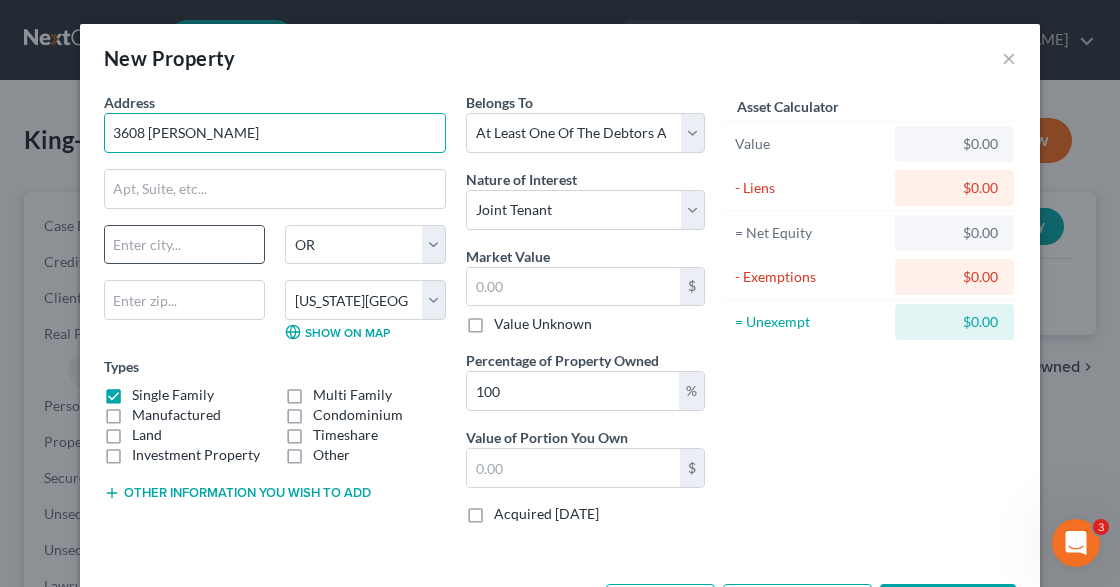 type on "3608 Hudgins" 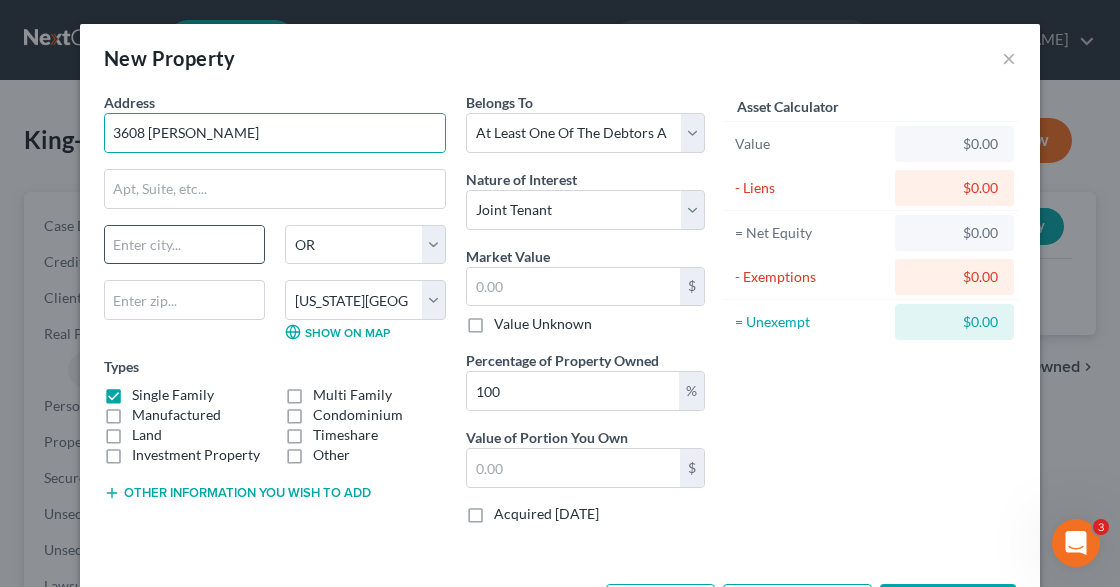 click at bounding box center (184, 245) 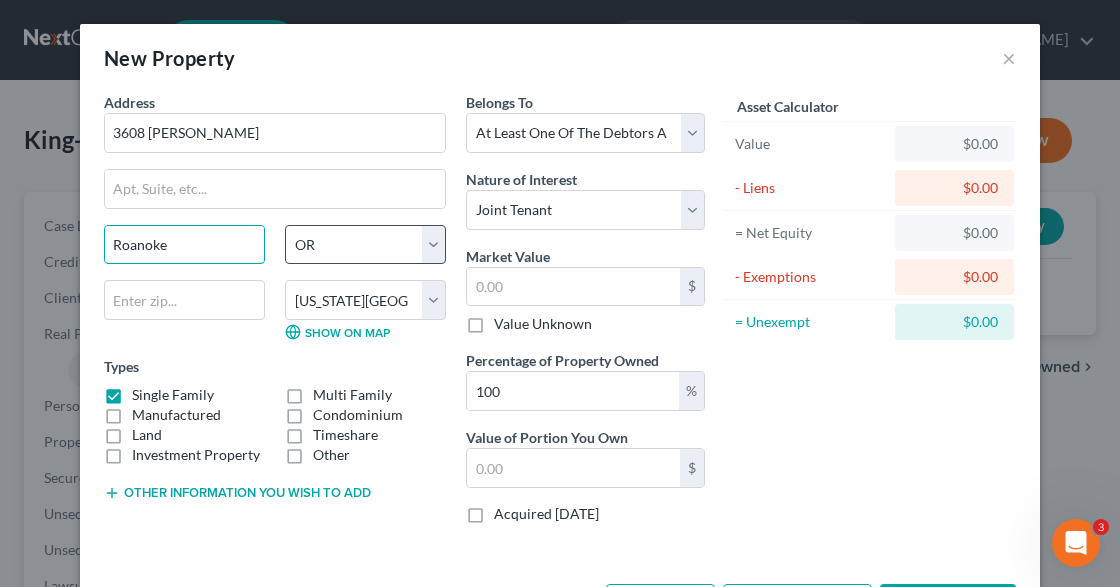 type on "Roanoke" 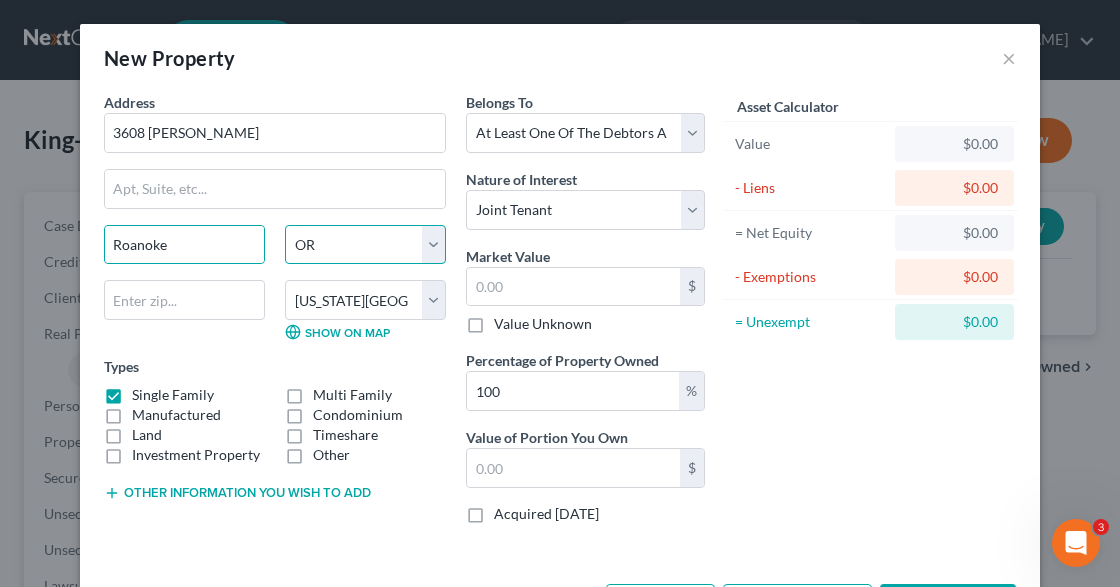 click on "State AL AK AR AZ CA CO CT DE DC FL GA GU HI ID IL IN IA KS KY LA ME MD MA MI MN MS MO MT NC ND NE NV NH NJ NM NY OH OK OR PA PR RI SC SD TN TX UT VI VA VT WA WV WI WY" at bounding box center [365, 245] 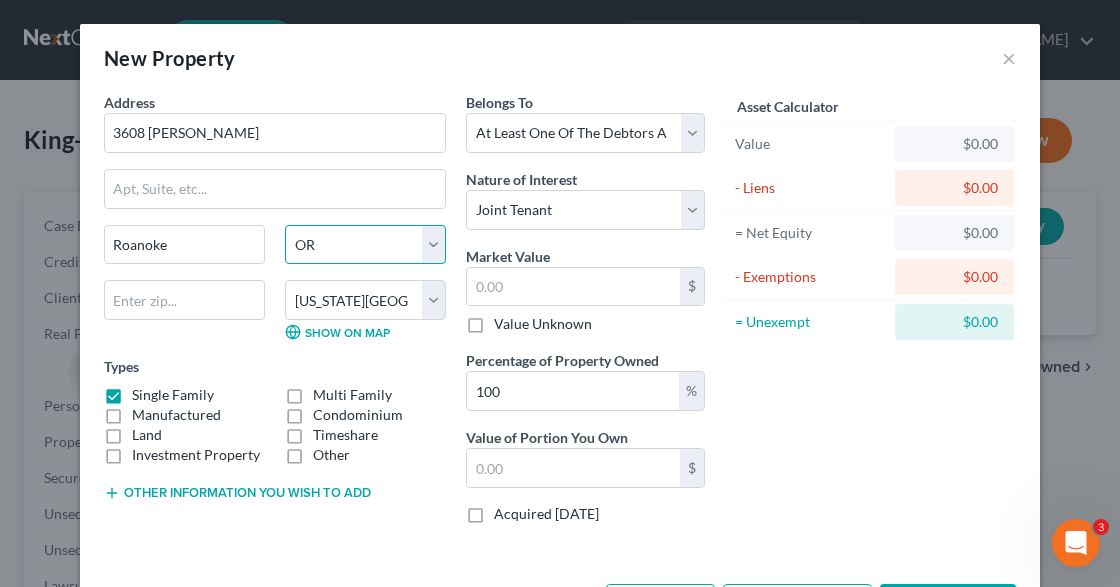 select on "45" 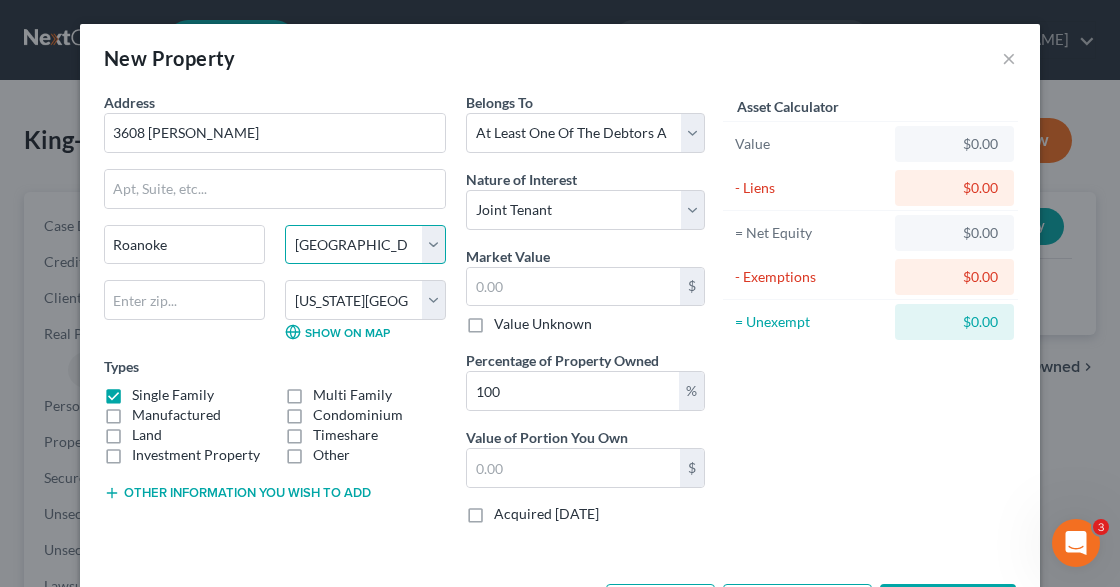 click on "State AL AK AR AZ CA CO CT DE DC FL GA GU HI ID IL IN IA KS KY LA ME MD MA MI MN MS MO MT NC ND NE NV NH NJ NM NY OH OK OR PA PR RI SC SD TN TX UT VI VA VT WA WV WI WY" at bounding box center [365, 245] 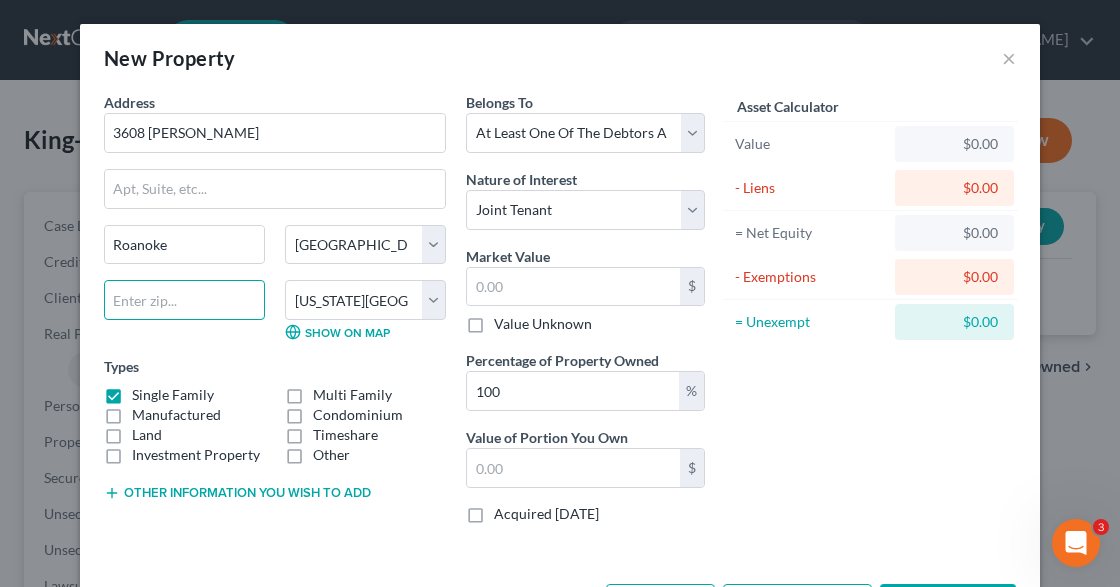 click at bounding box center (184, 300) 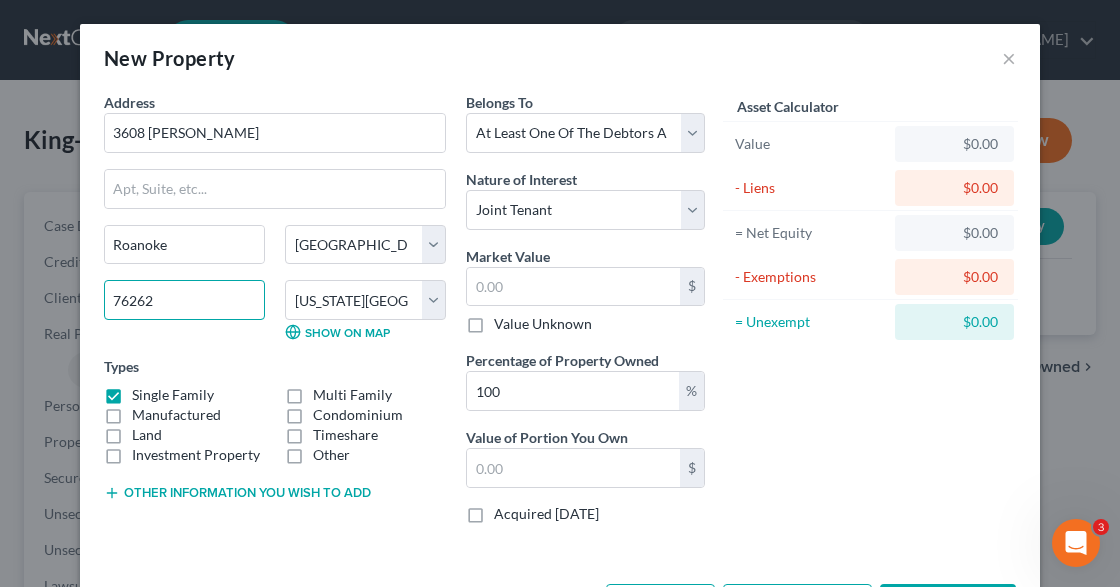type on "76262" 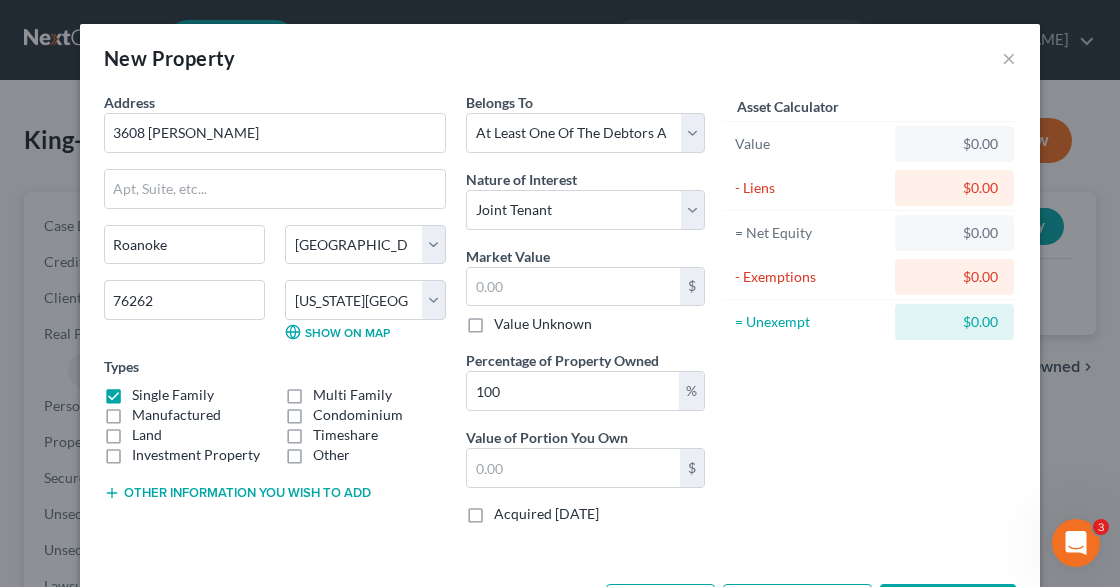 click on "County Anderson County Andrews County Angelina County Aransas County Archer County Armstrong County Atascosa County Austin County Bailey County Bandera County Bastrop County Baylor County Bee County Bell County Bexar County Blanco County Borden County Bosque County Bowie County Brazoria County Brazos County Brewster County Briscoe County Brooks County Brown County Burleson County Burnet County Caldwell County Calhoun County Callahan County Cameron County Camp County Carson County Cass County Castro County Chambers County Cherokee County Childress County Clay County Cochran County Coke County Coleman County Collin County Collingsworth County Colorado County Comal County Comanche County Concho County Cooke County Coryell County Cottle County Crane County Crockett County Crosby County Culberson County Dallam County Dallas County Dawson County DeWitt County Deaf Smith County Delta County Denton County Dickens County Dimmit County Donley County Duval County Eastland County Ector County Edwards County Ellis County" at bounding box center [365, 310] 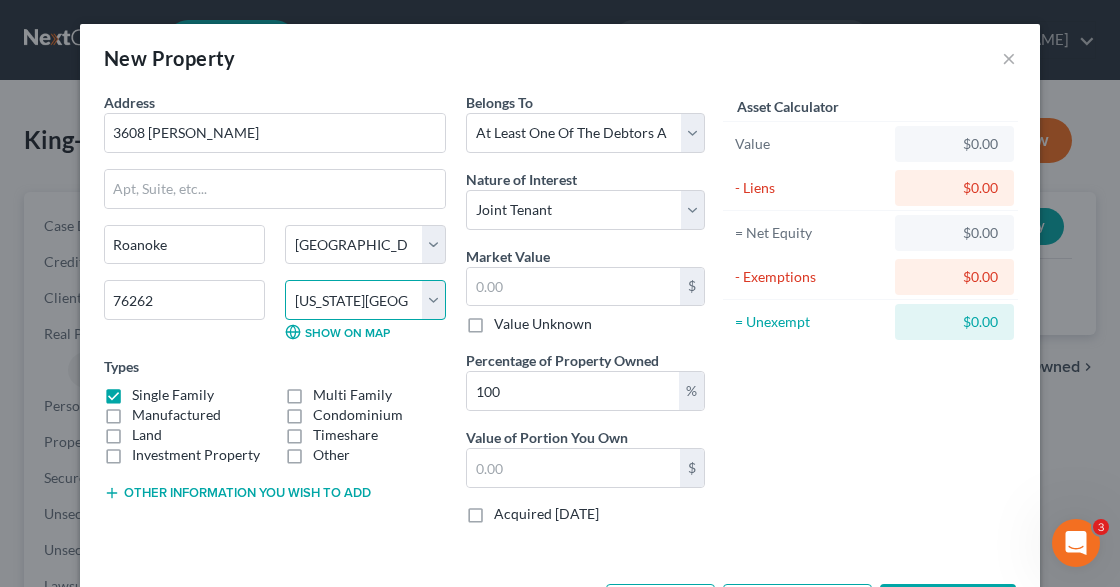 click on "County Anderson County Andrews County Angelina County Aransas County Archer County Armstrong County Atascosa County Austin County Bailey County Bandera County Bastrop County Baylor County Bee County Bell County Bexar County Blanco County Borden County Bosque County Bowie County Brazoria County Brazos County Brewster County Briscoe County Brooks County Brown County Burleson County Burnet County Caldwell County Calhoun County Callahan County Cameron County Camp County Carson County Cass County Castro County Chambers County Cherokee County Childress County Clay County Cochran County Coke County Coleman County Collin County Collingsworth County Colorado County Comal County Comanche County Concho County Cooke County Coryell County Cottle County Crane County Crockett County Crosby County Culberson County Dallam County Dallas County Dawson County DeWitt County Deaf Smith County Delta County Denton County Dickens County Dimmit County Donley County Duval County Eastland County Ector County Edwards County Ellis County" at bounding box center (365, 300) 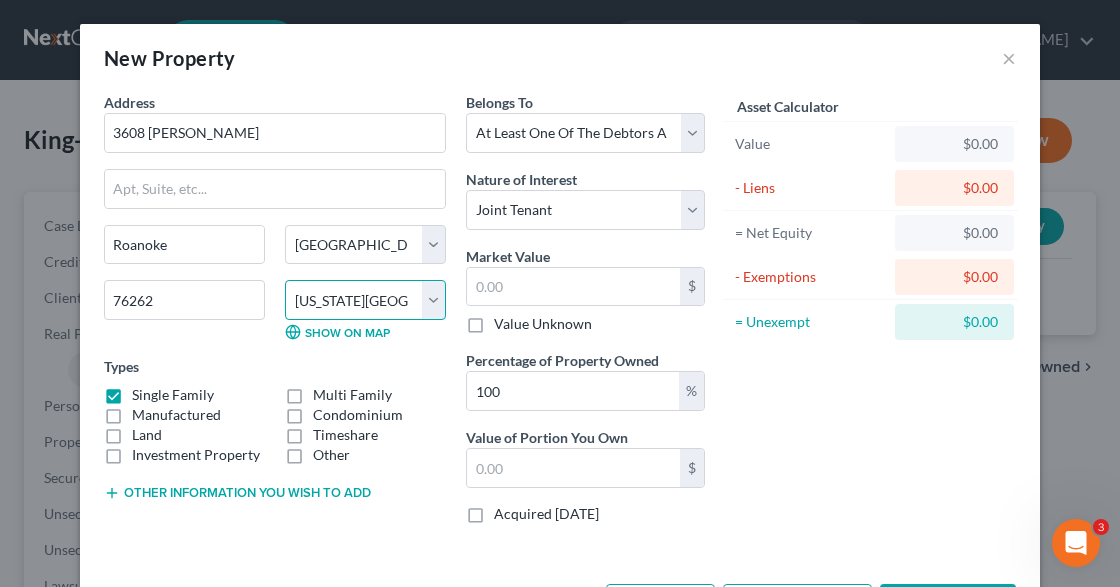 select on "61" 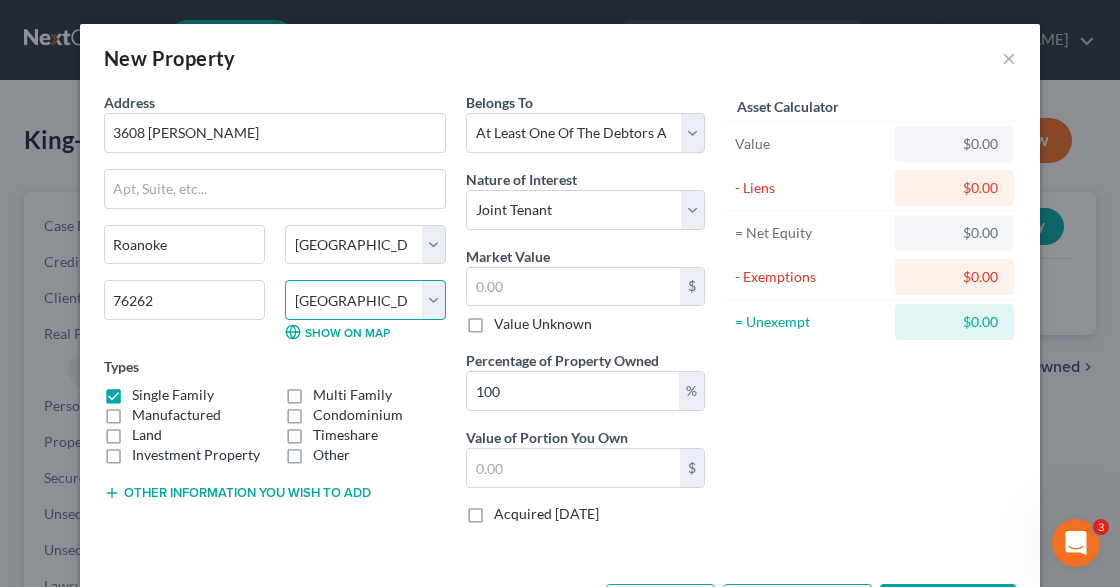 click on "County Anderson County Andrews County Angelina County Aransas County Archer County Armstrong County Atascosa County Austin County Bailey County Bandera County Bastrop County Baylor County Bee County Bell County Bexar County Blanco County Borden County Bosque County Bowie County Brazoria County Brazos County Brewster County Briscoe County Brooks County Brown County Burleson County Burnet County Caldwell County Calhoun County Callahan County Cameron County Camp County Carson County Cass County Castro County Chambers County Cherokee County Childress County Clay County Cochran County Coke County Coleman County Collin County Collingsworth County Colorado County Comal County Comanche County Concho County Cooke County Coryell County Cottle County Crane County Crockett County Crosby County Culberson County Dallam County Dallas County Dawson County DeWitt County Deaf Smith County Delta County Denton County Dickens County Dimmit County Donley County Duval County Eastland County Ector County Edwards County Ellis County" at bounding box center (365, 300) 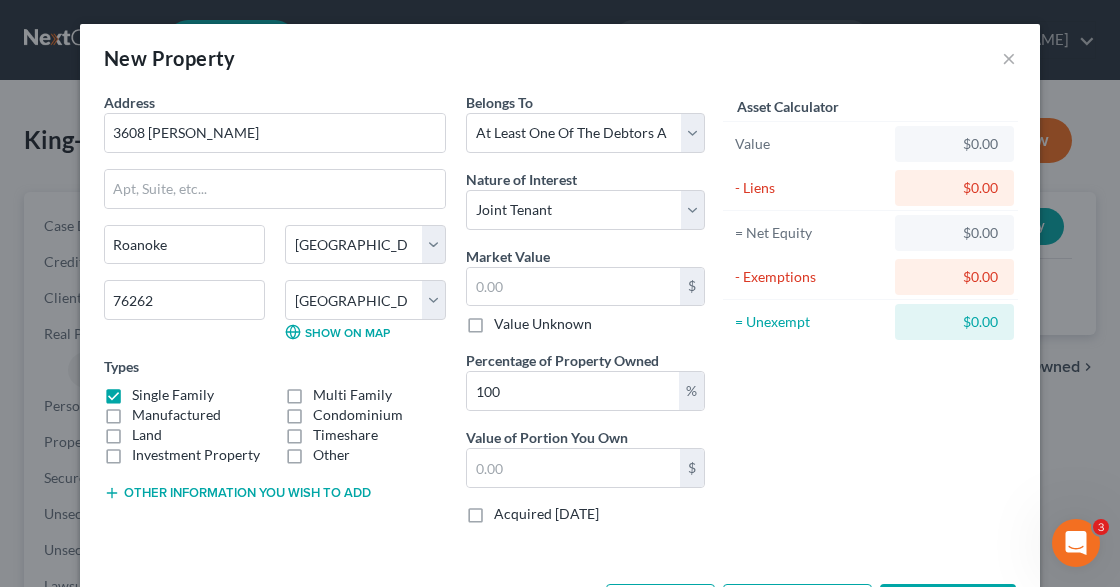 click on "$0.00" at bounding box center [954, 144] 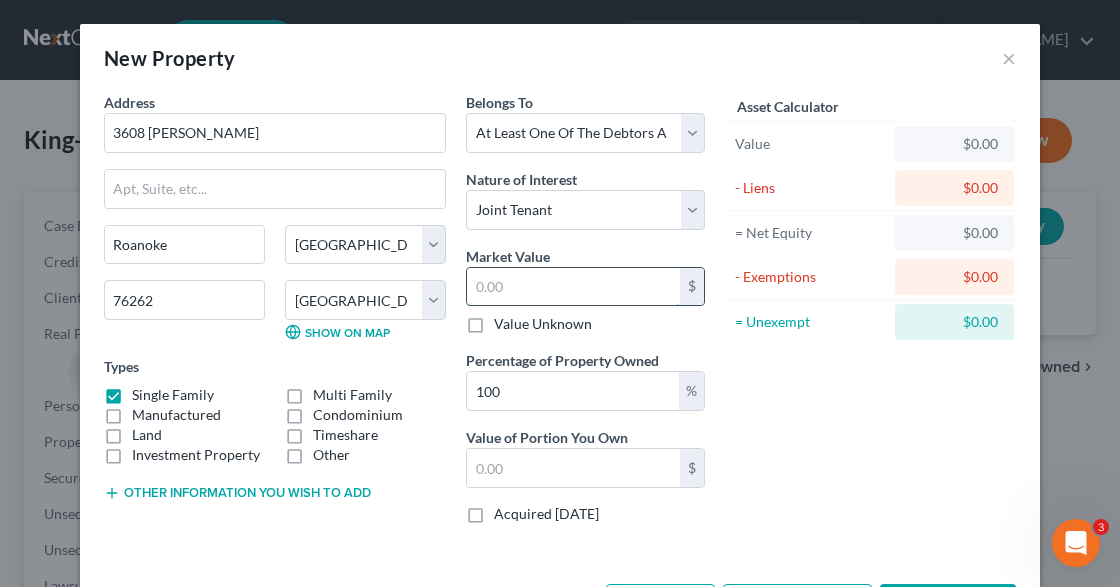click at bounding box center [573, 287] 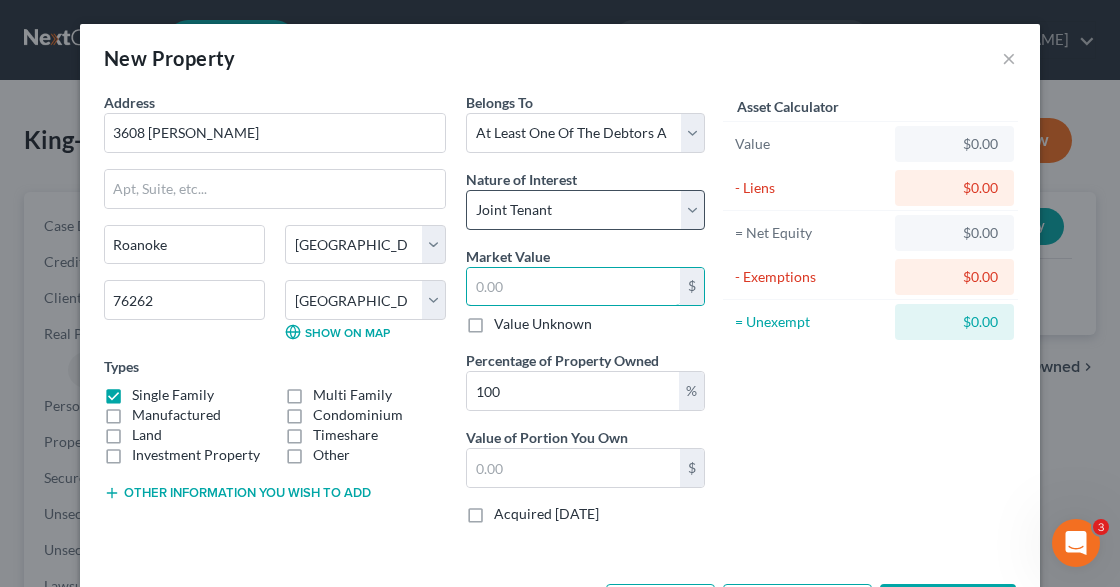 type on "#" 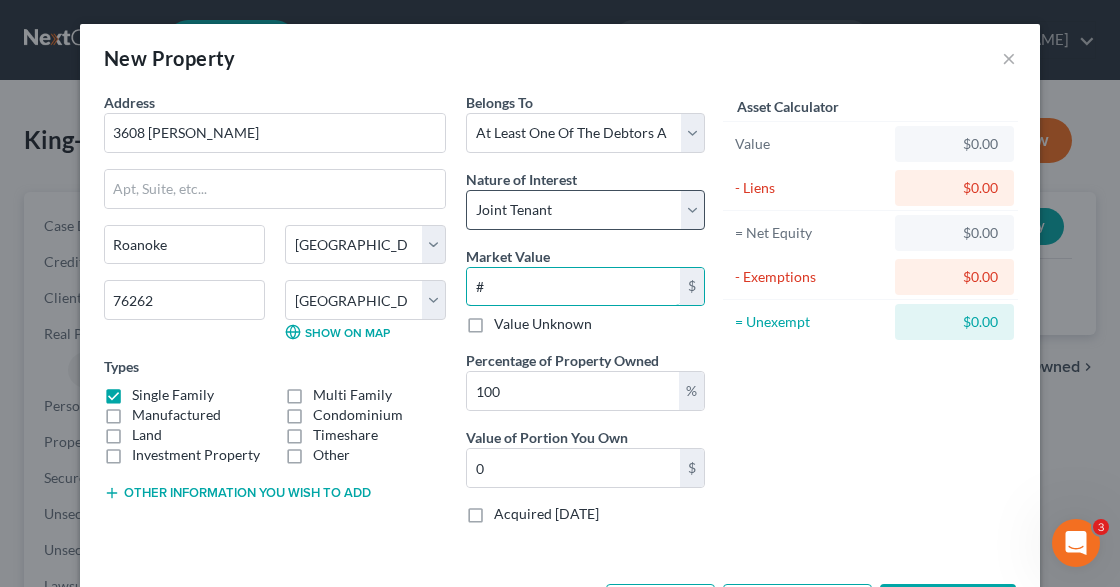 type on "0" 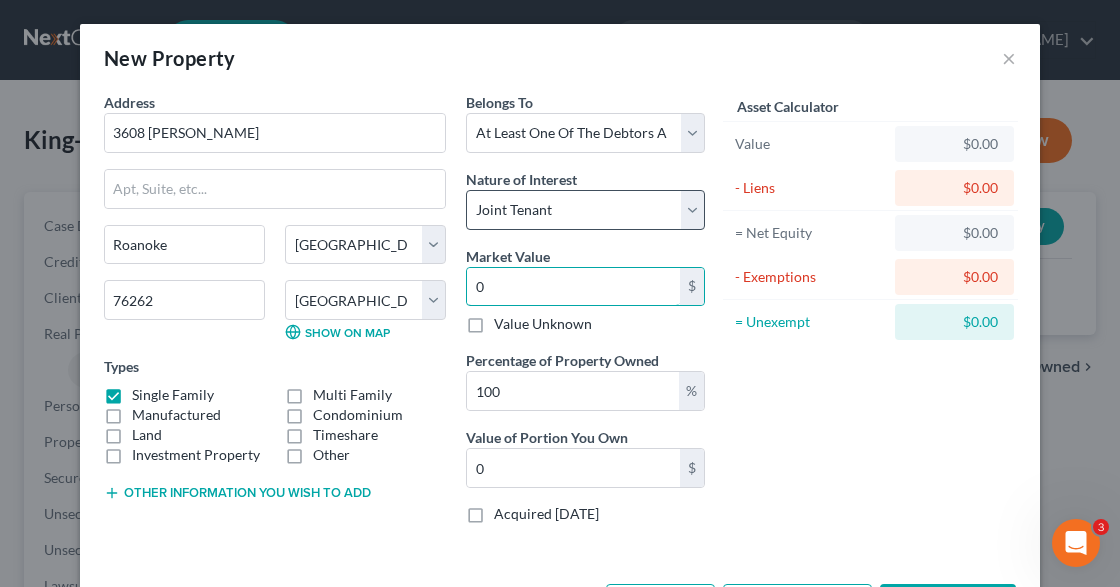 type on "03" 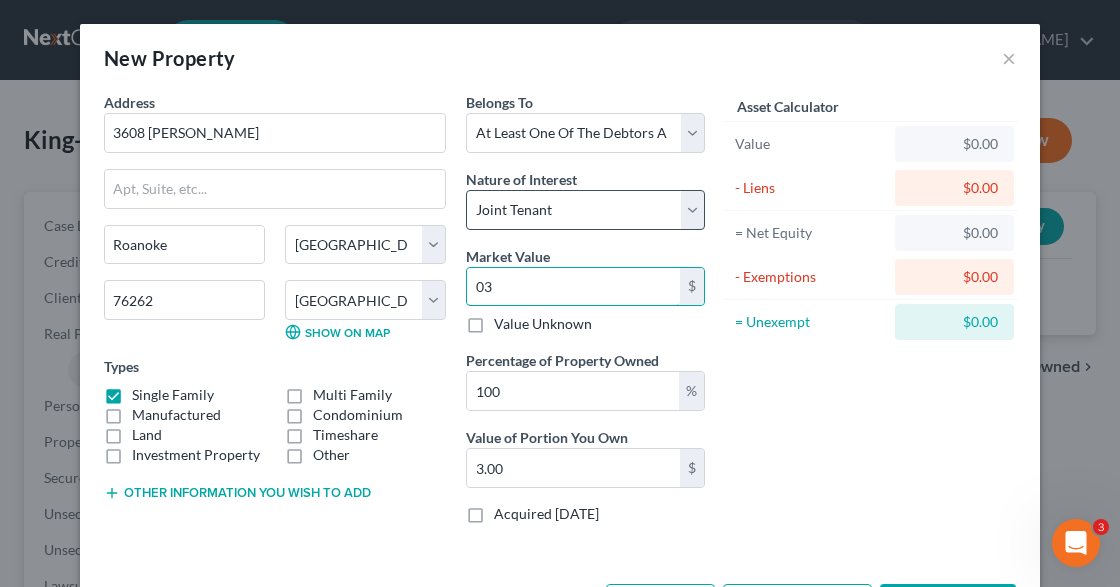 type on "036" 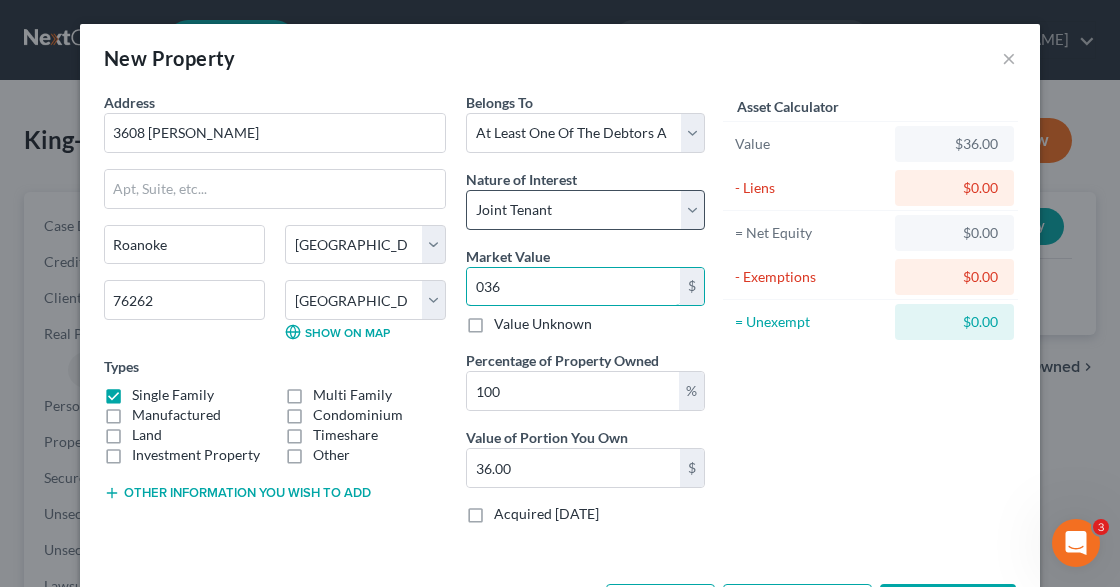 type on "0360" 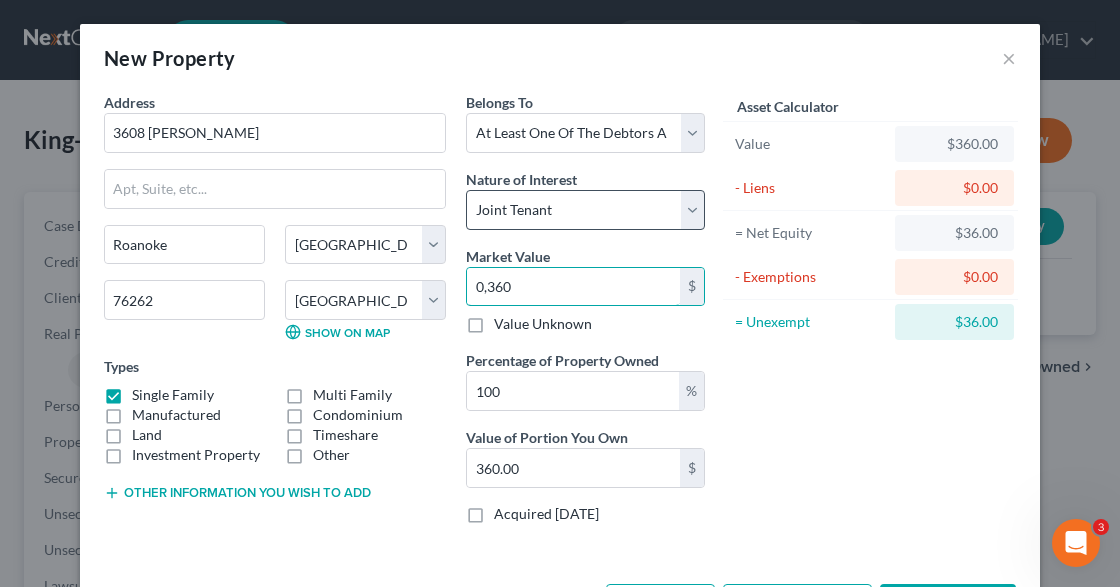 type on "0,3600" 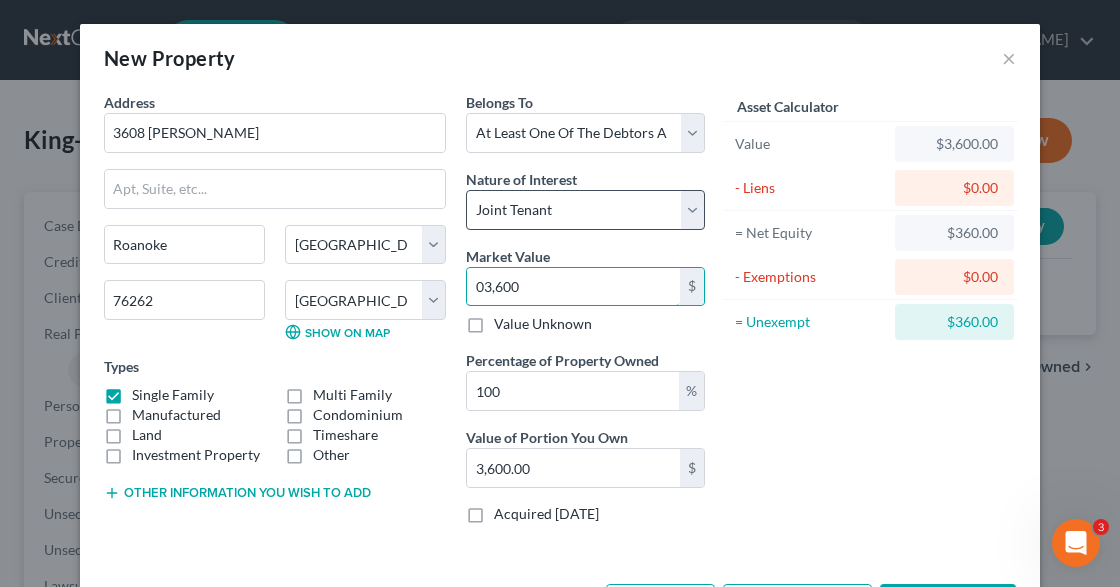 type on "03,6000" 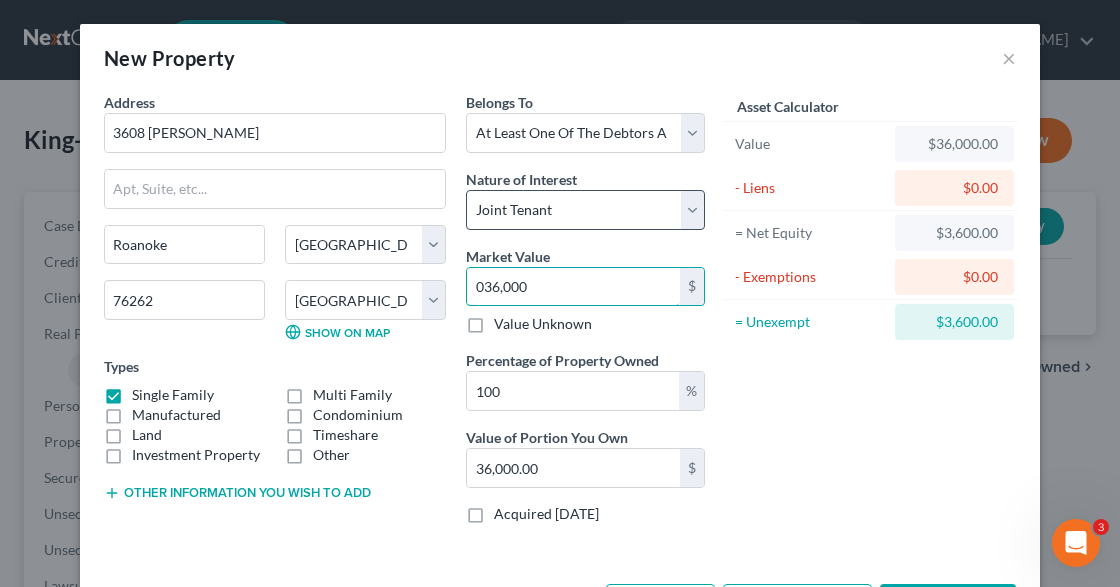 type on "036,0000" 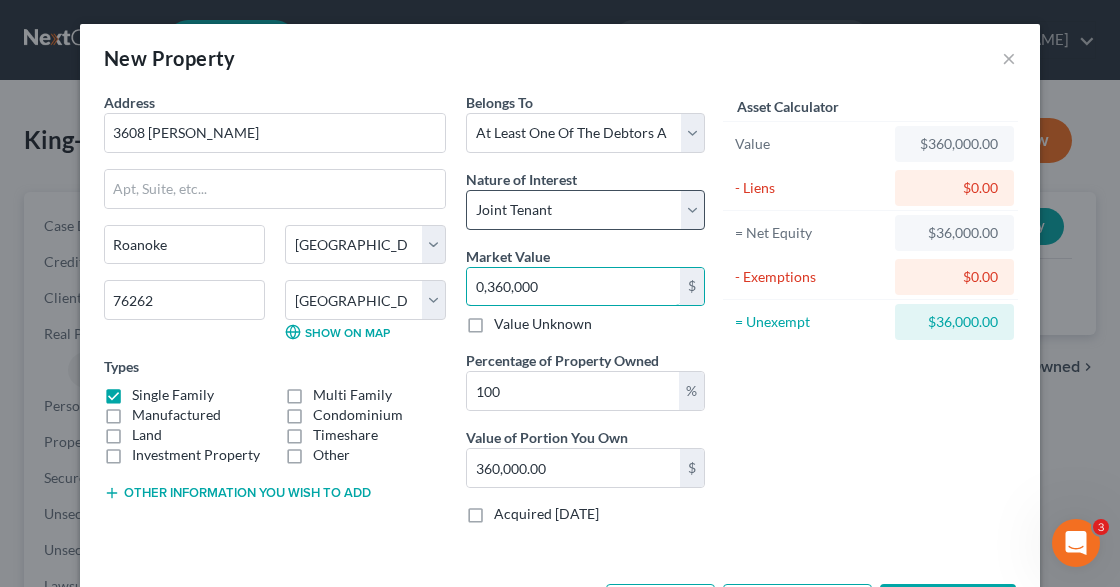 type on "0,360,00" 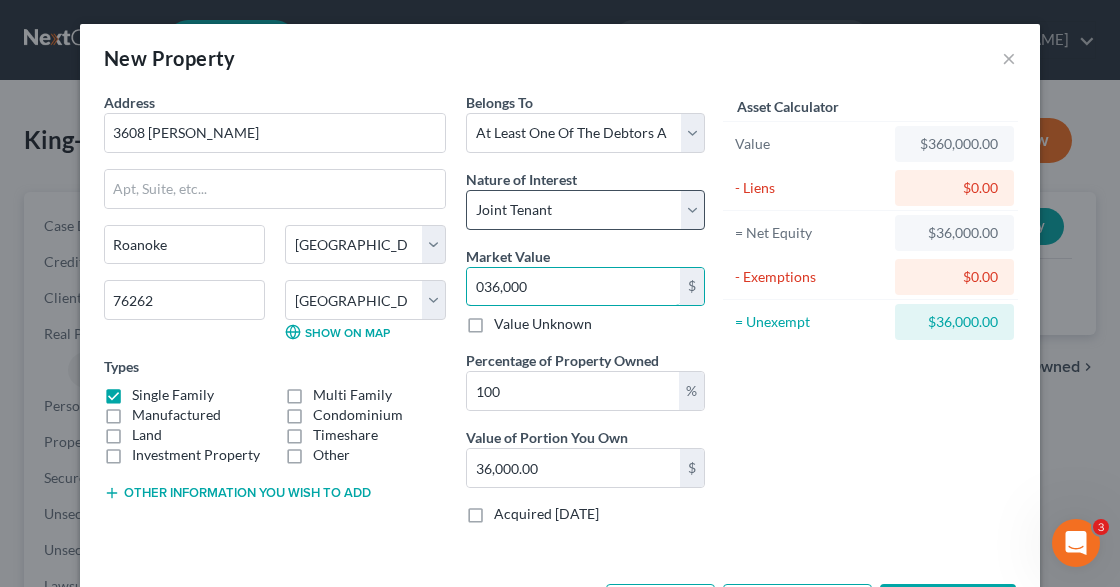 type on "036,00" 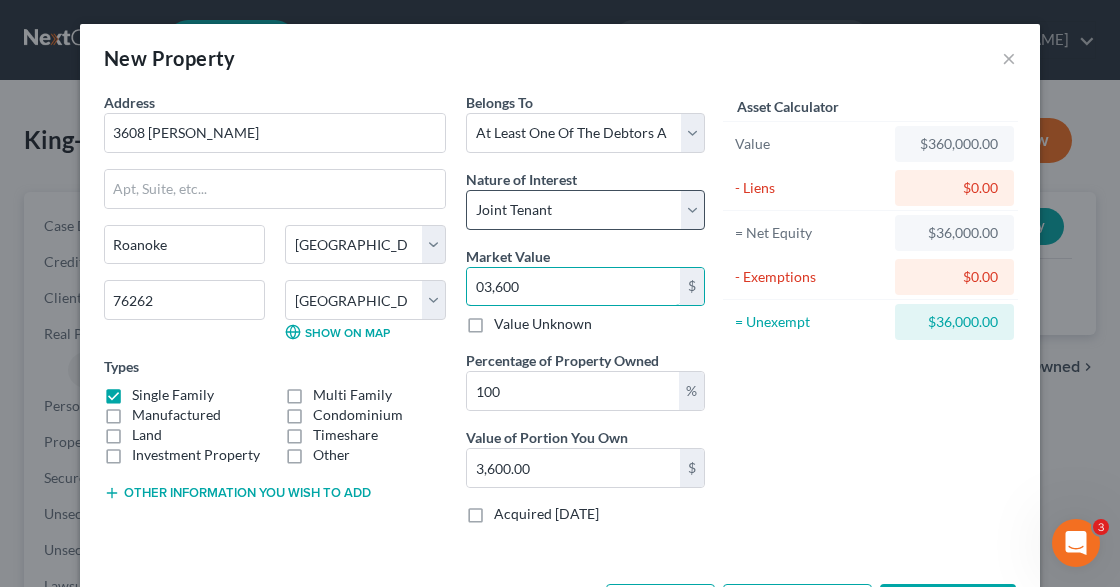 type on "03,60" 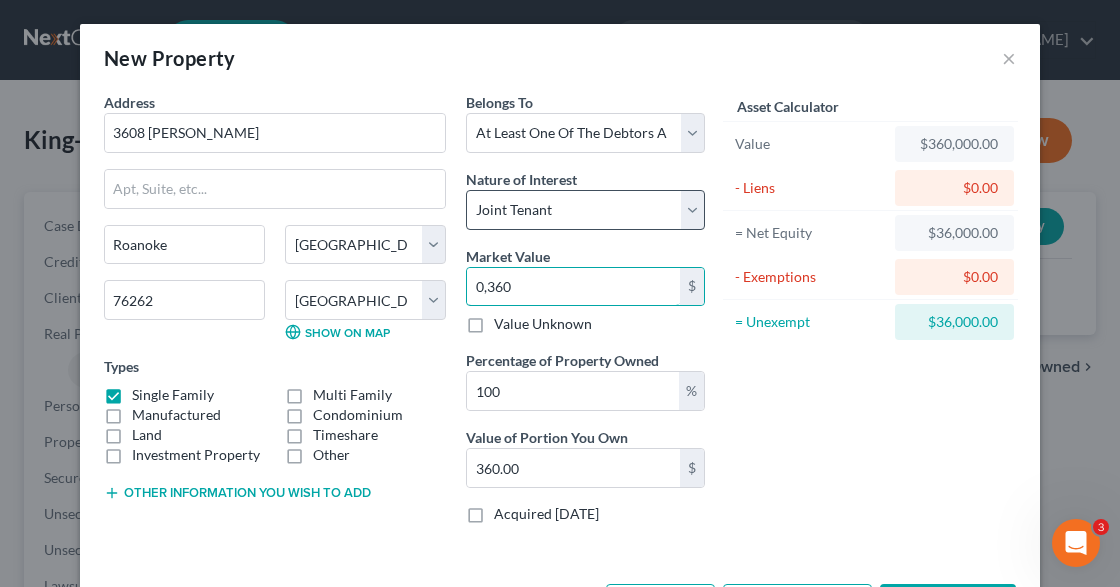 type on "0,36" 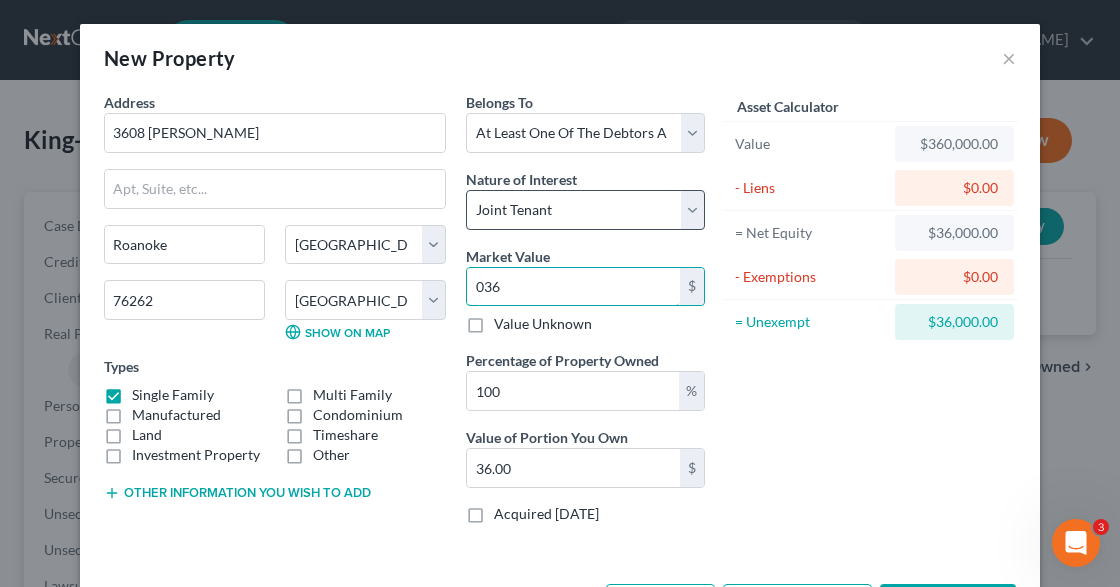 type on "03" 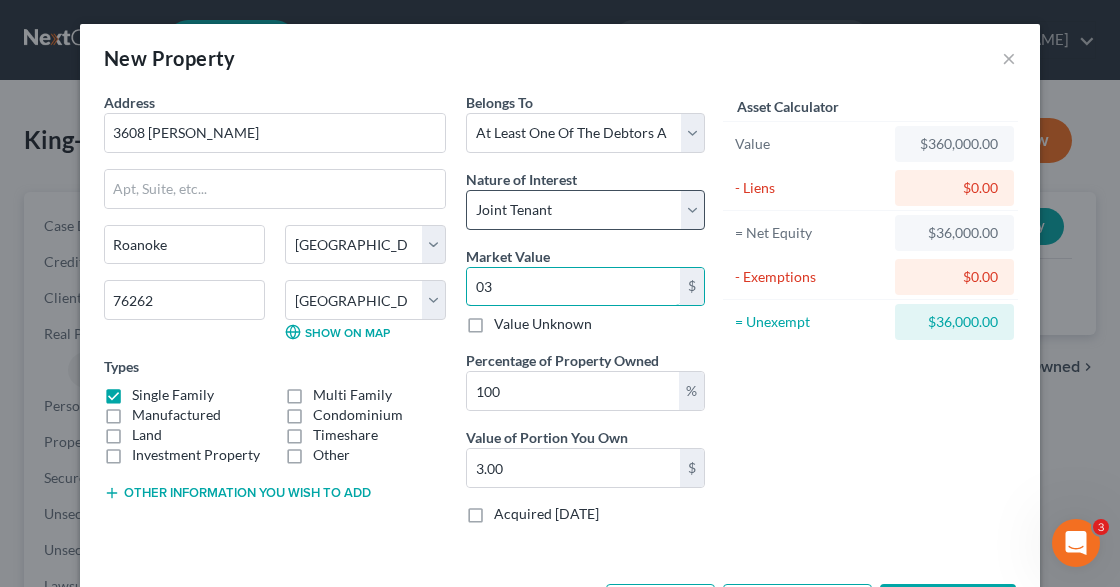 type on "0" 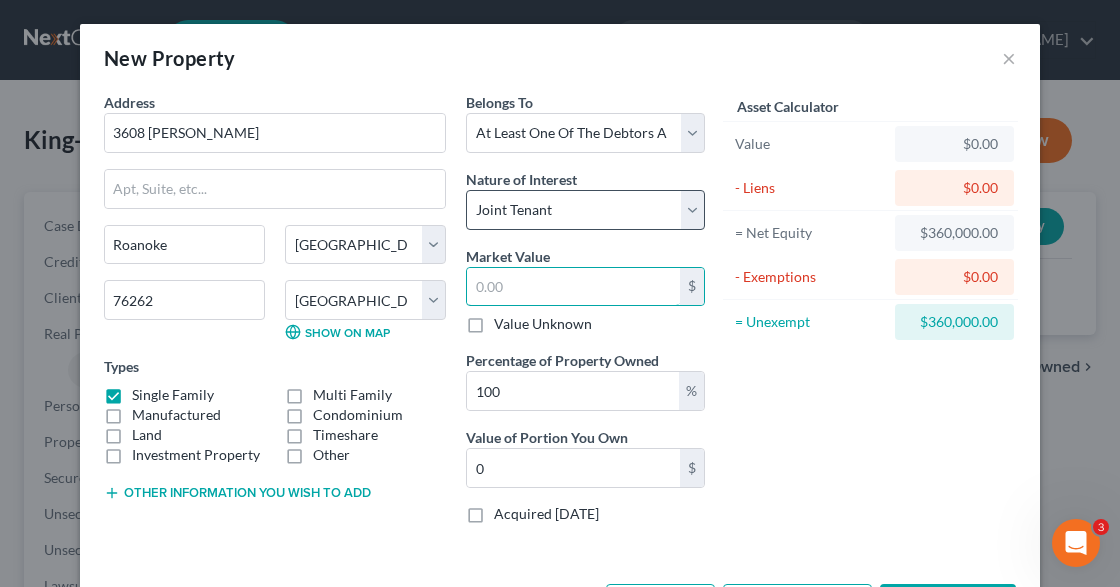 type on "3" 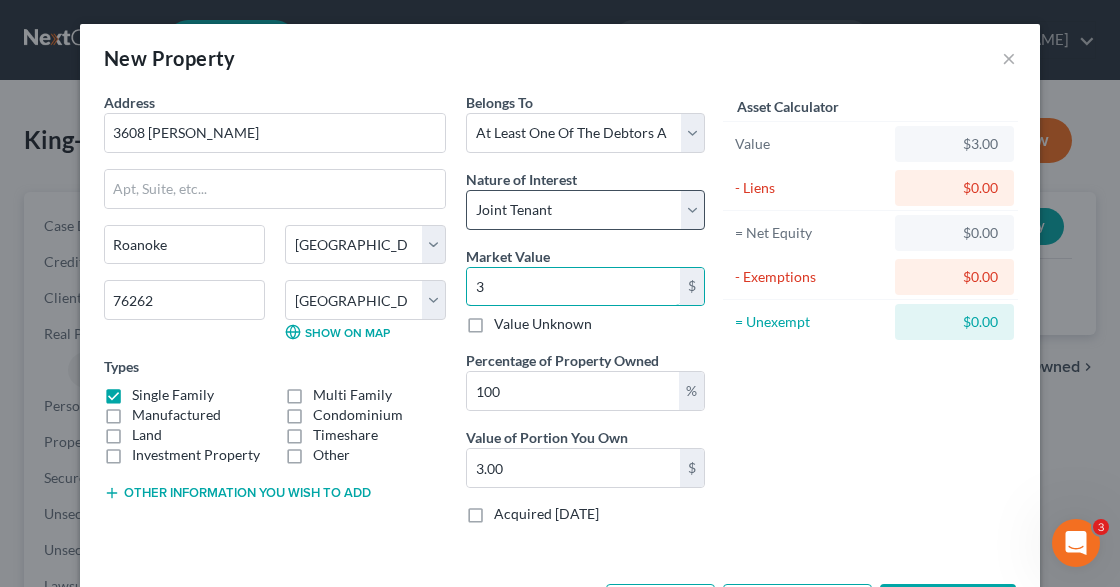 type on "36" 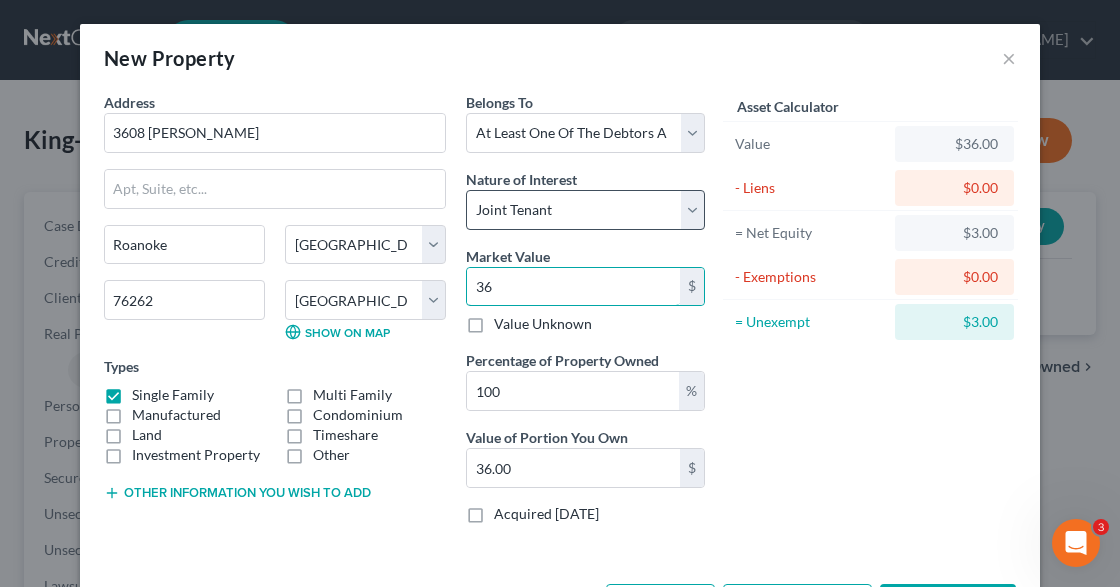 type on "360" 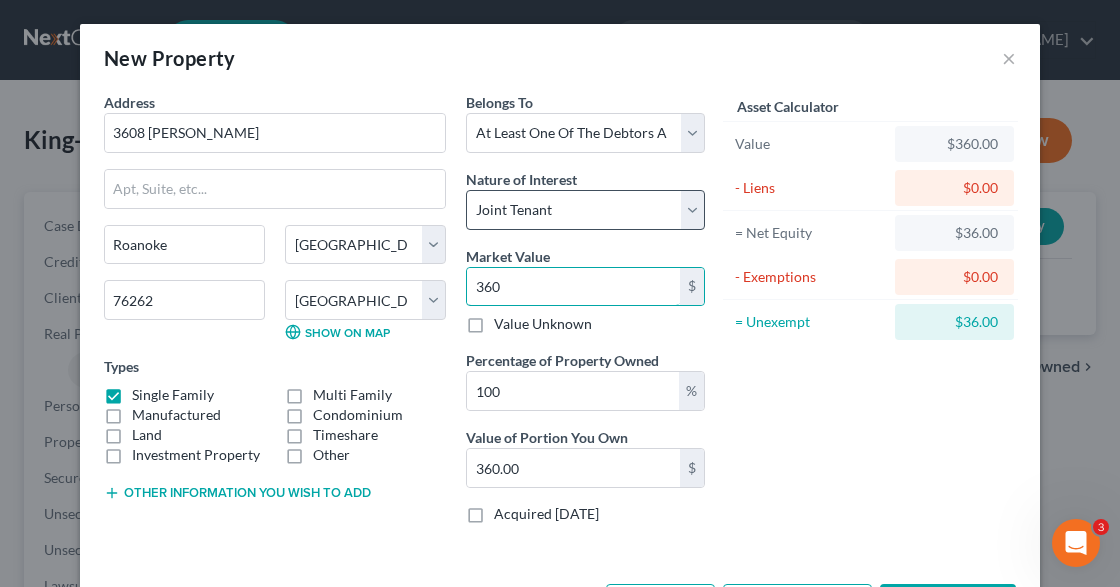 type on "3600" 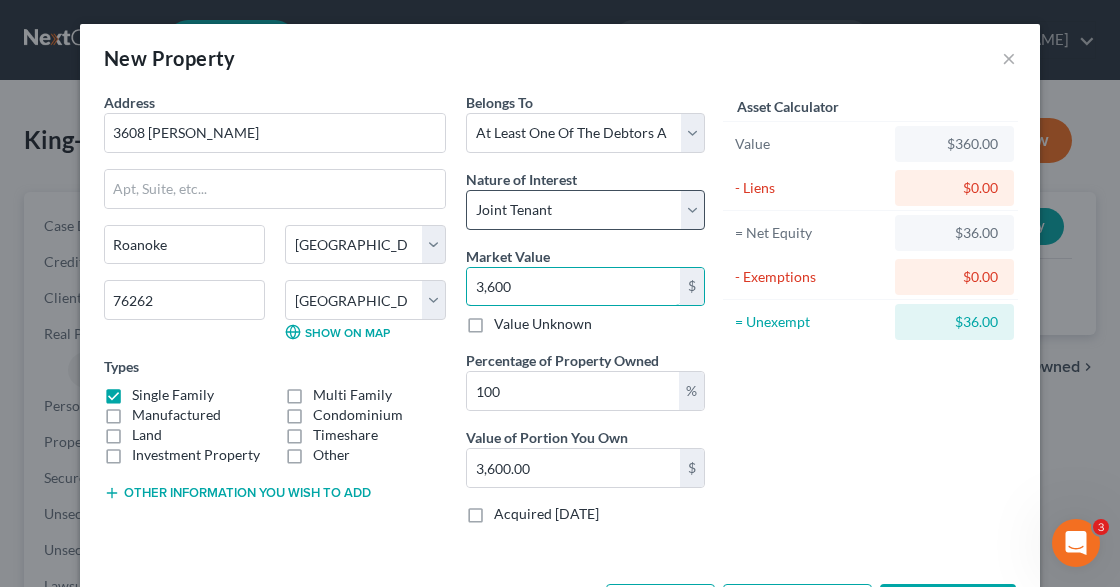 type on "3,6000" 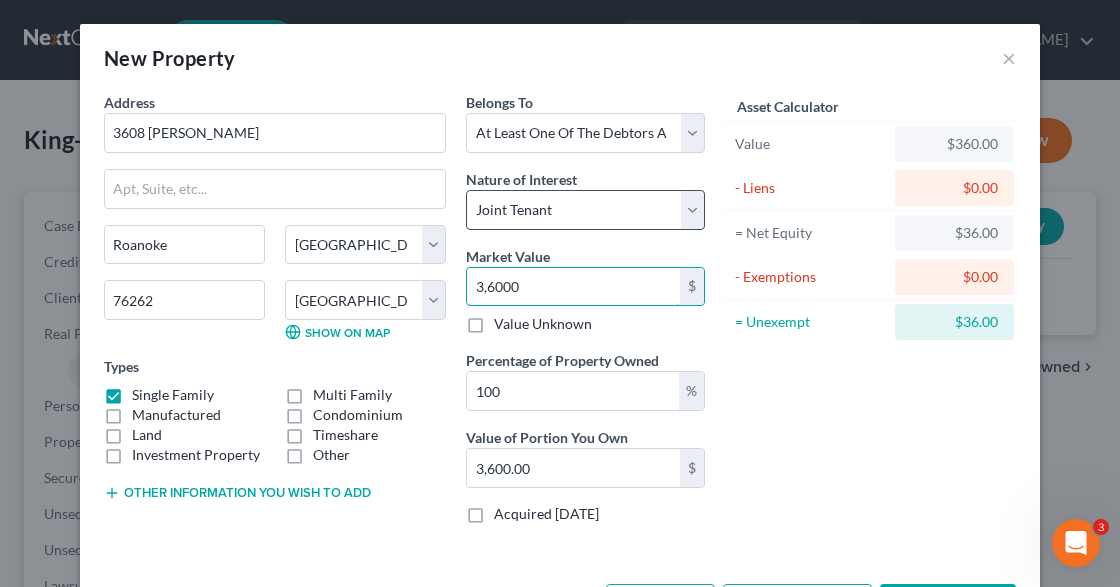 type on "36,000.00" 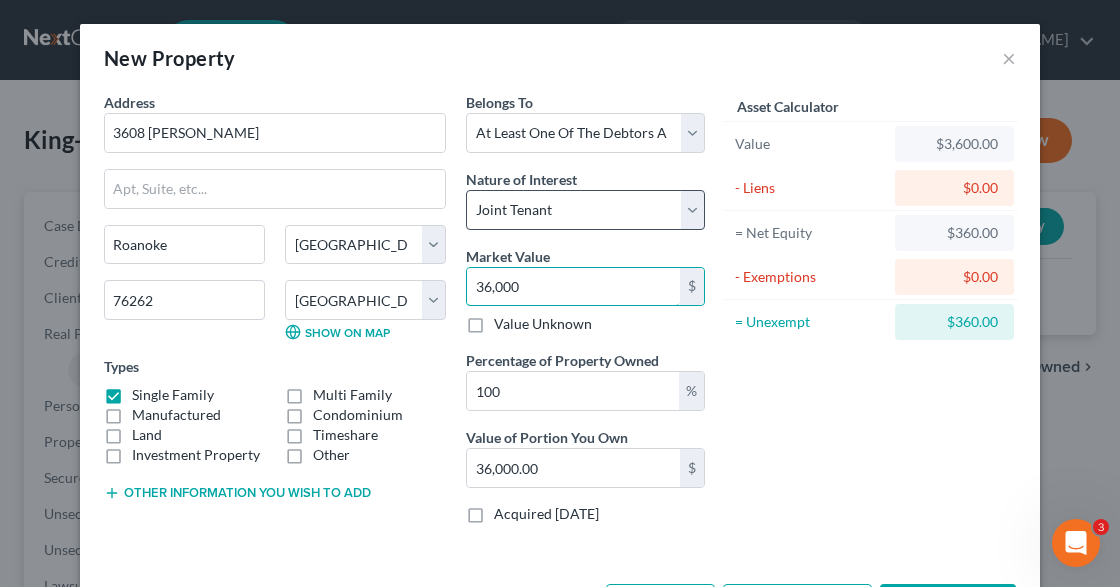 type on "36,0000" 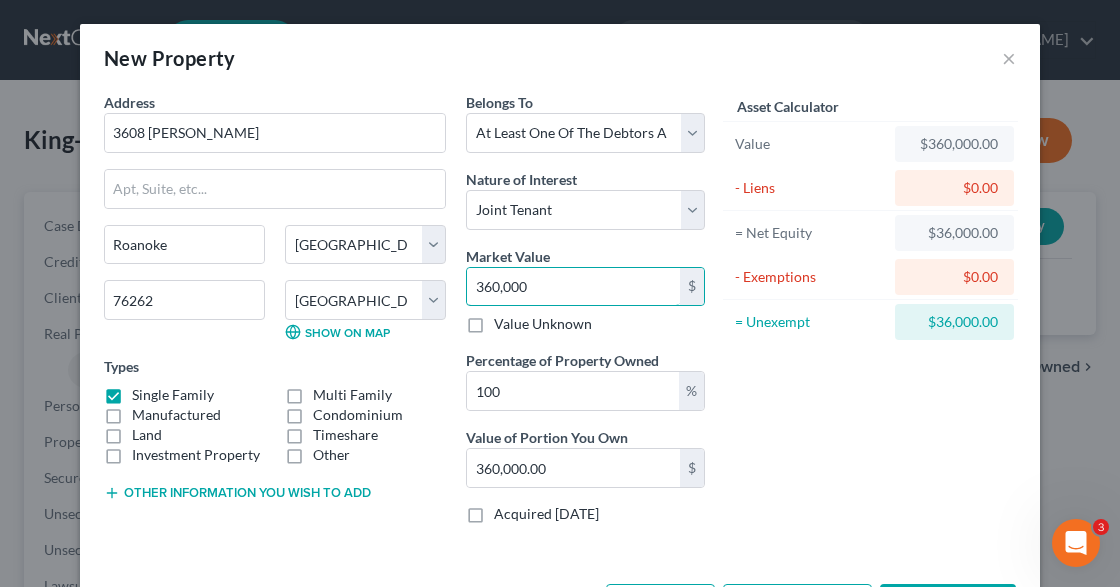type on "360,000" 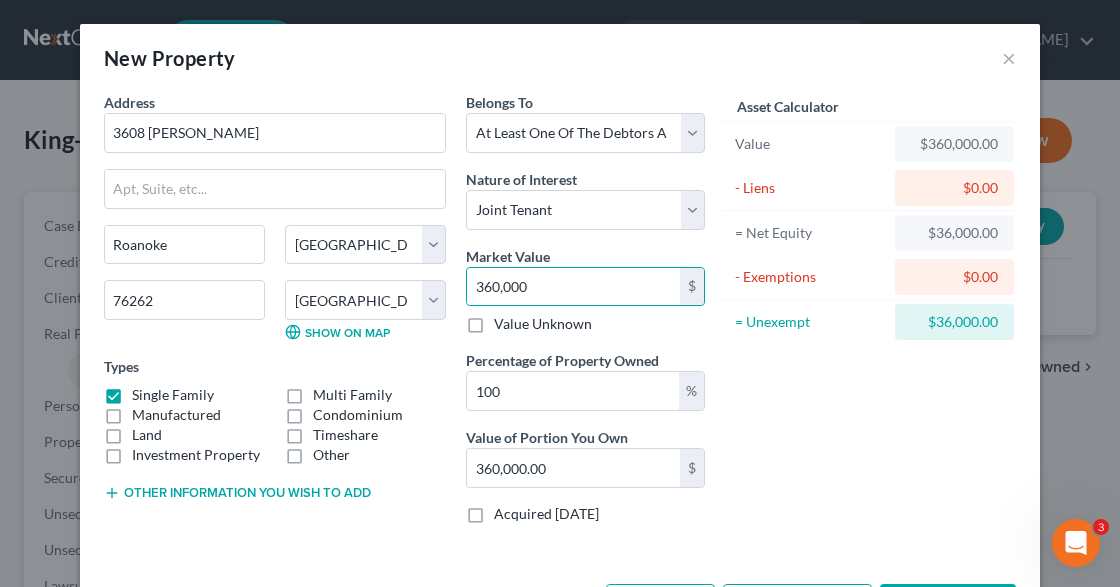 click on "$0.00" at bounding box center [954, 188] 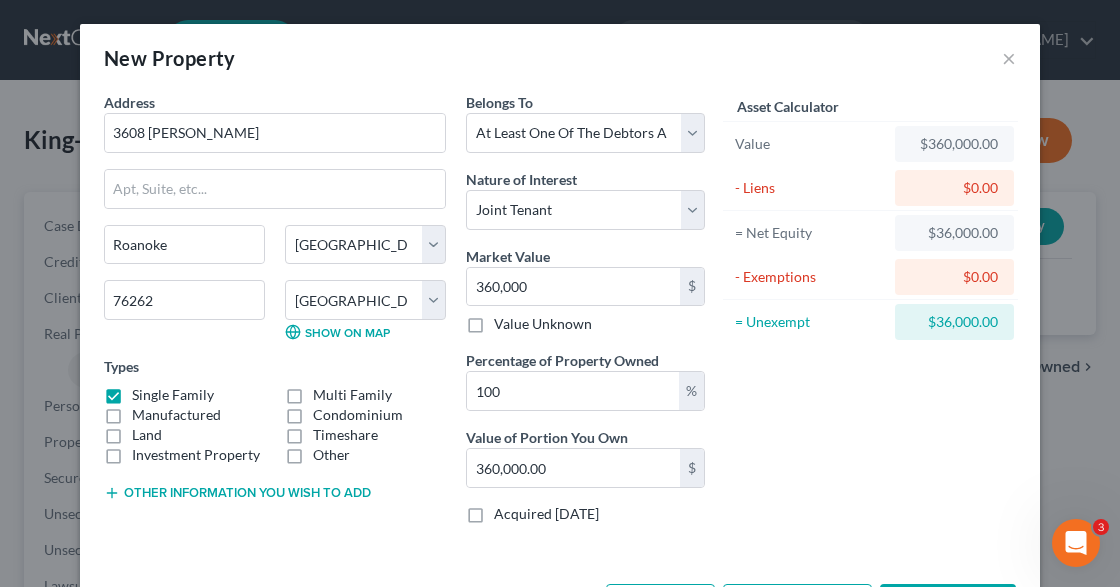 click on "- Liens" at bounding box center [810, 188] 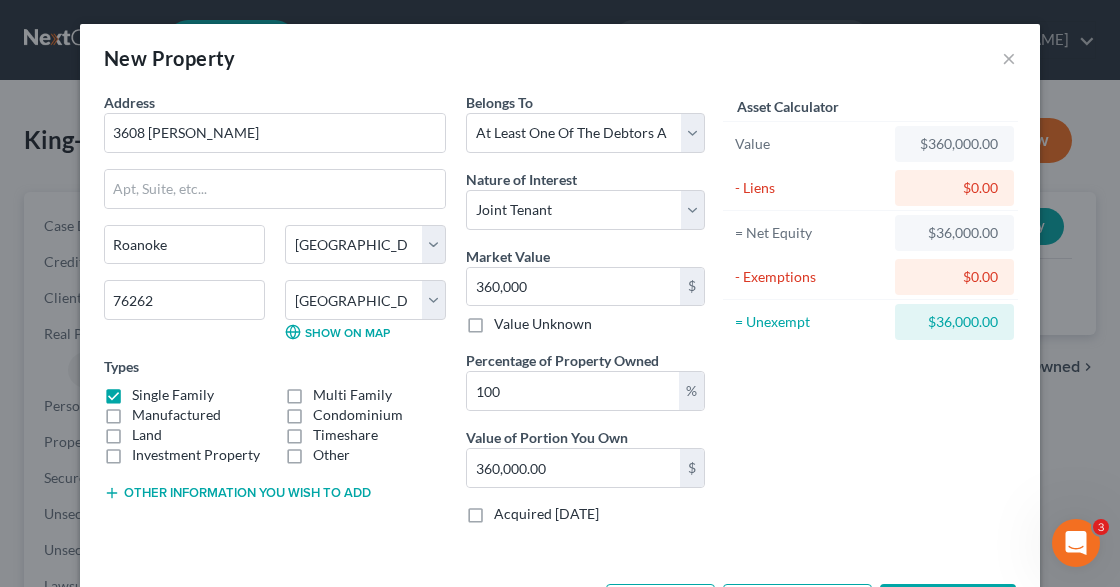 click on "$0.00" at bounding box center (954, 277) 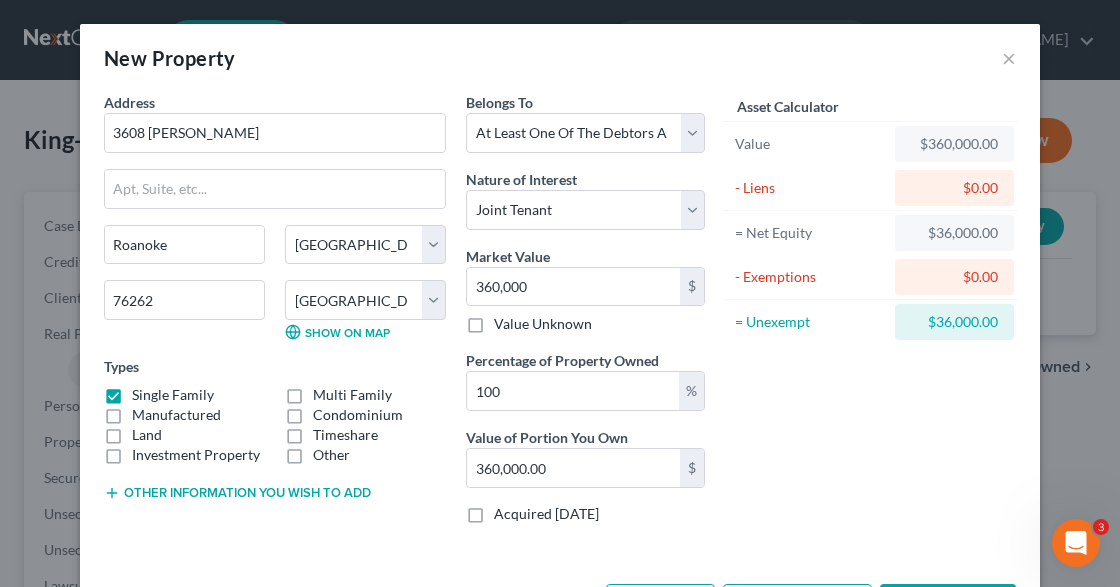 click on "- Exemptions" at bounding box center (810, 277) 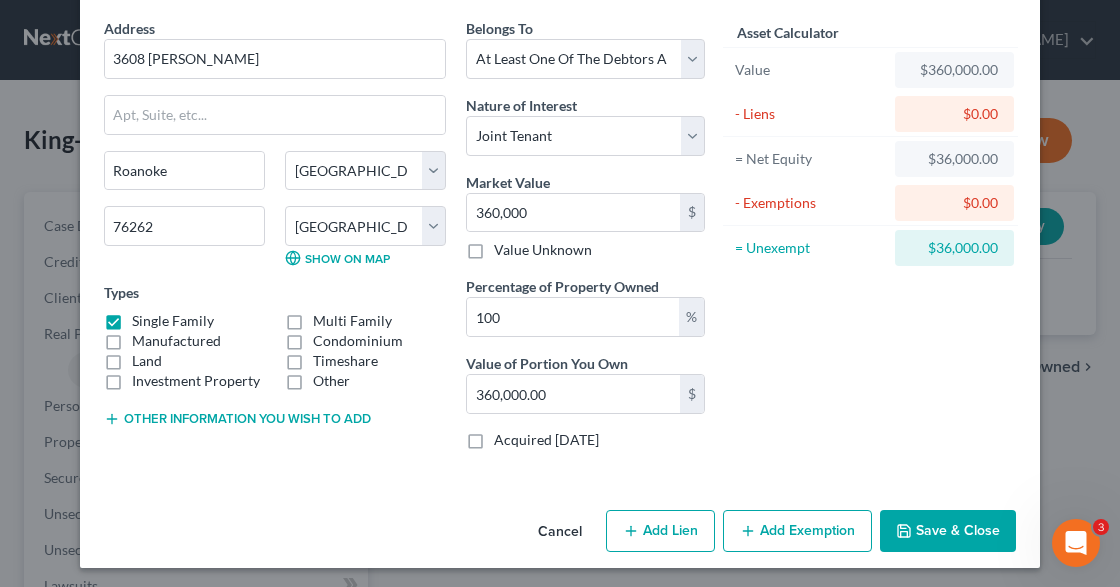 scroll, scrollTop: 74, scrollLeft: 0, axis: vertical 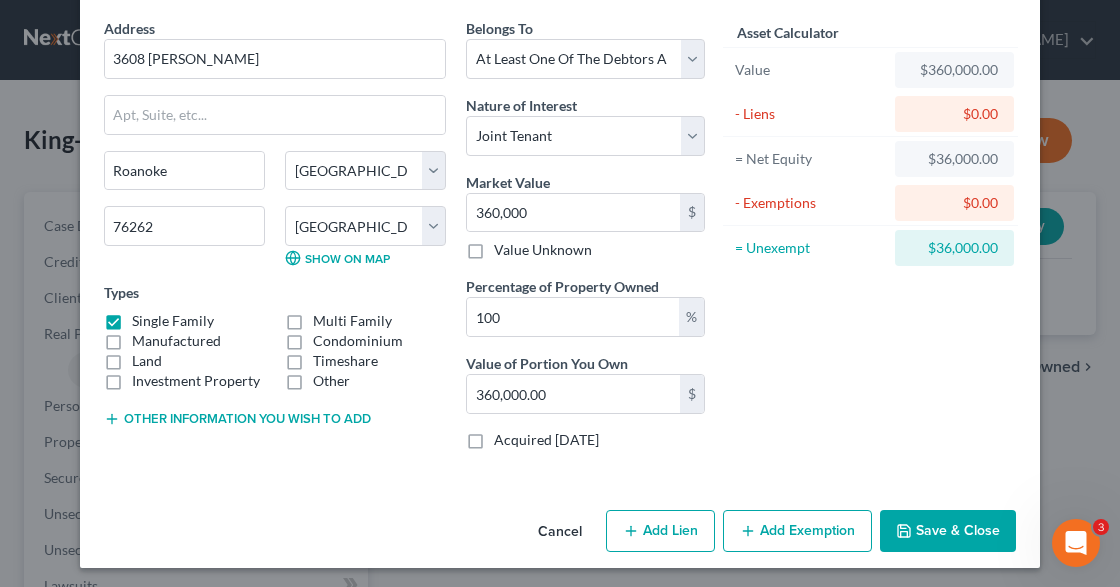 click on "Add Lien" at bounding box center [660, 531] 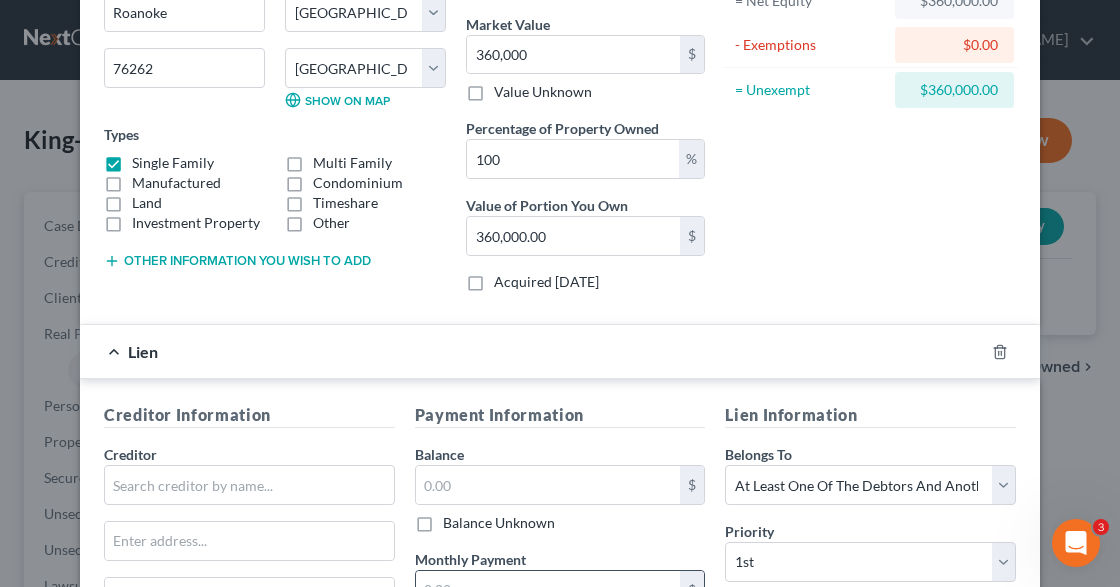 scroll, scrollTop: 341, scrollLeft: 0, axis: vertical 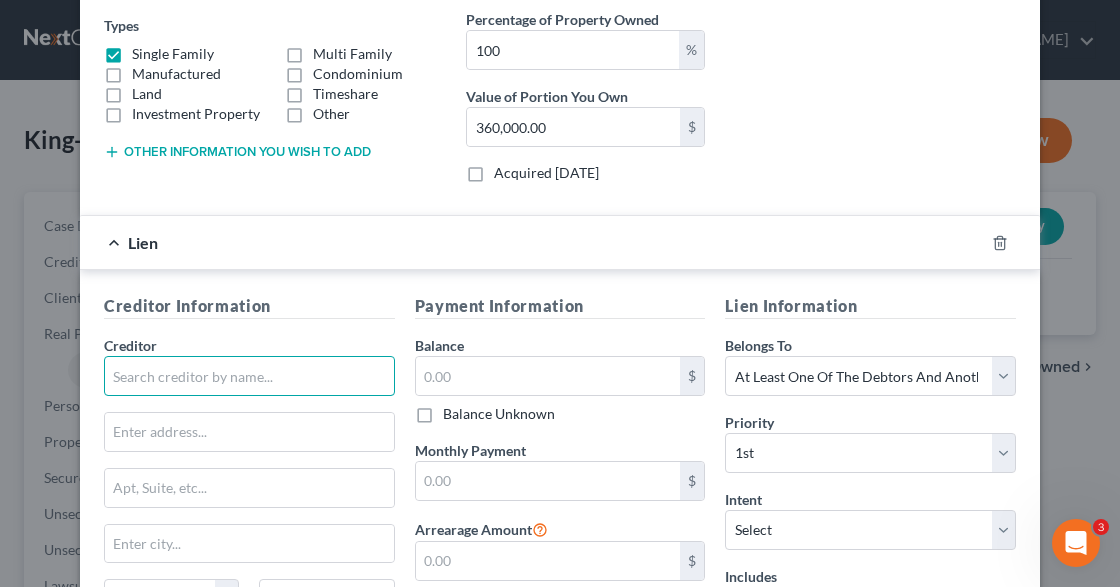 click at bounding box center (249, 376) 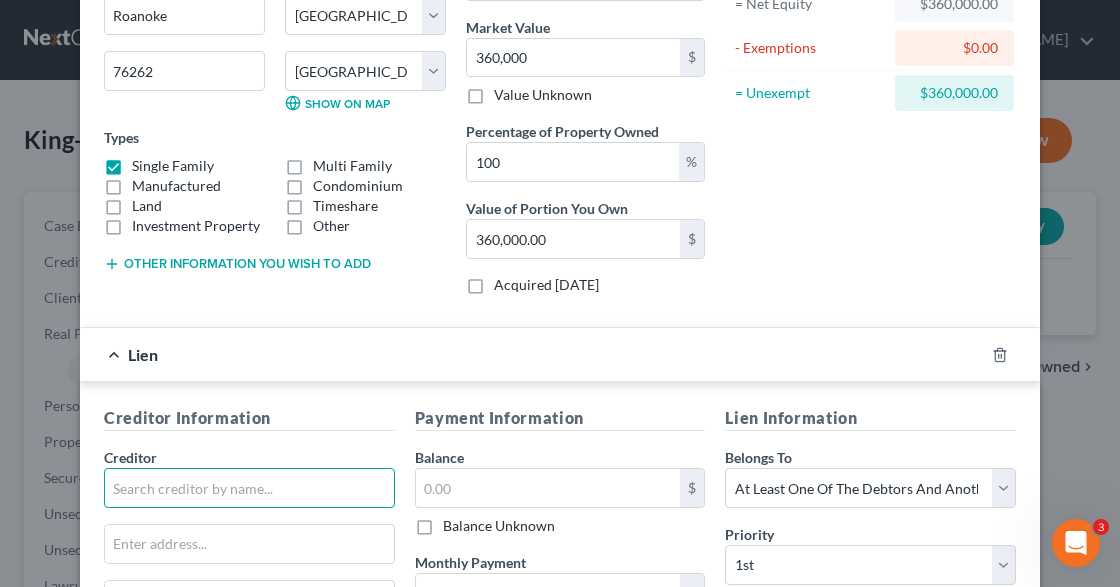 scroll, scrollTop: 274, scrollLeft: 0, axis: vertical 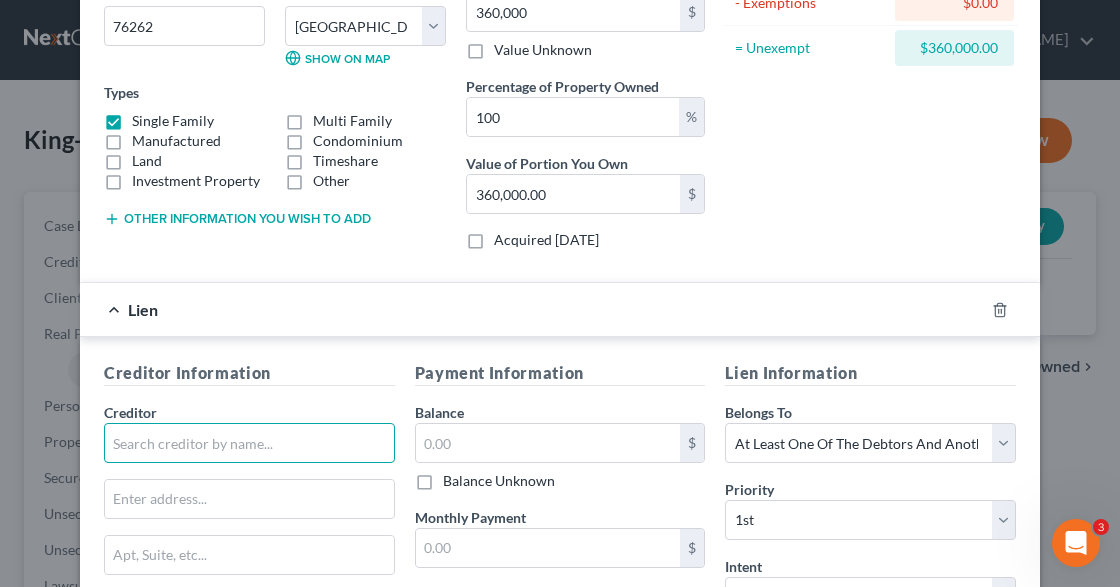 click at bounding box center [249, 443] 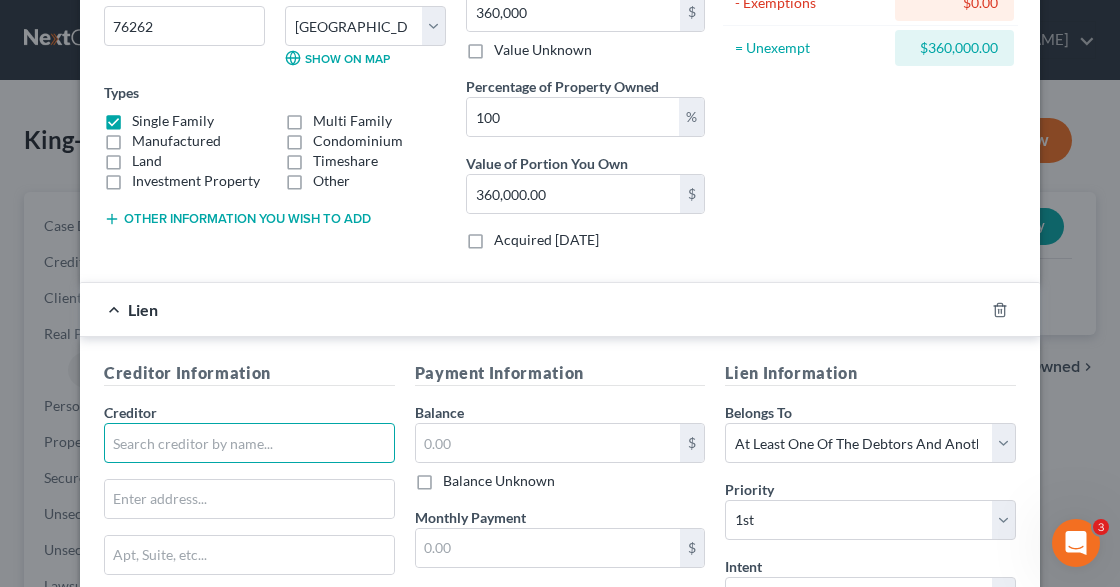 click at bounding box center (249, 443) 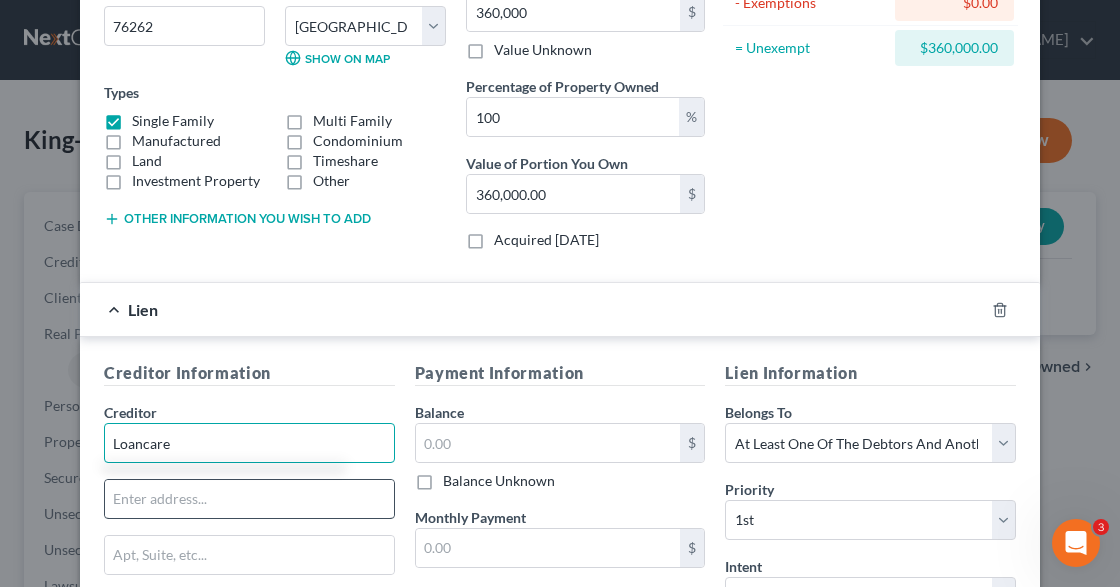 type on "Loancare" 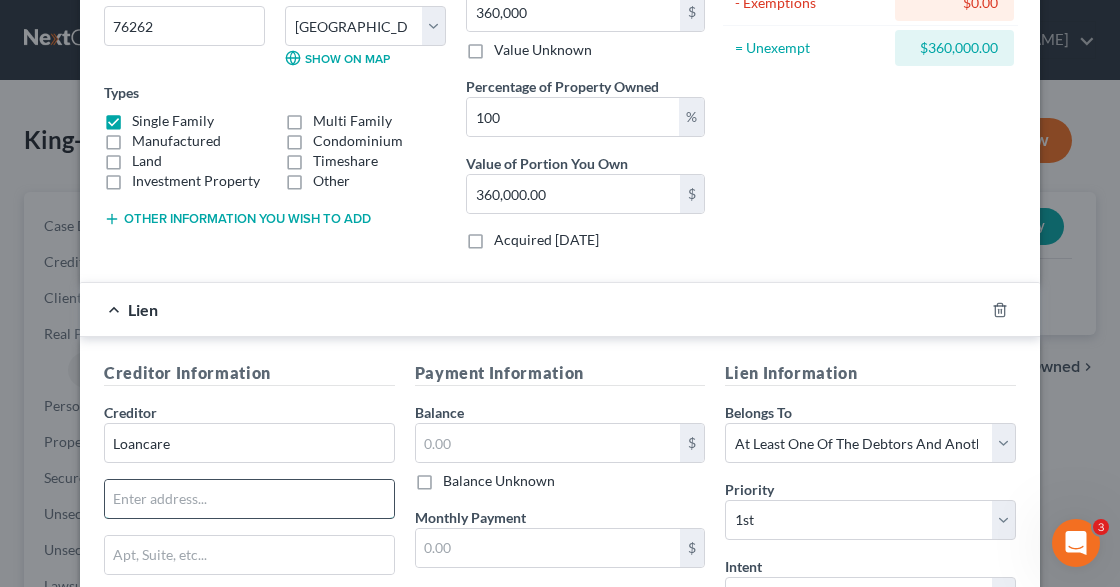 click at bounding box center [249, 499] 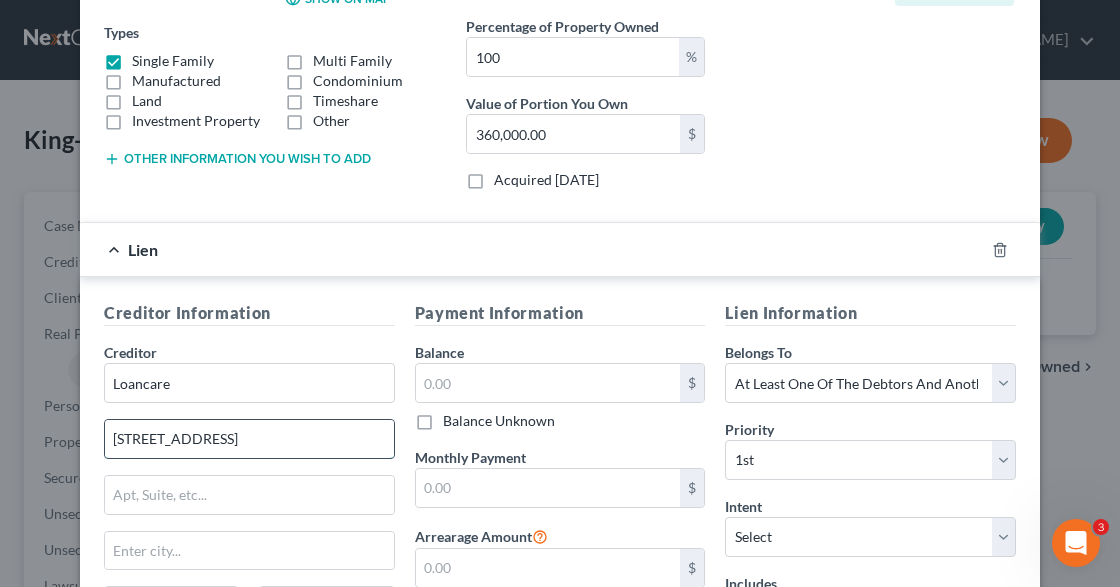 scroll, scrollTop: 408, scrollLeft: 0, axis: vertical 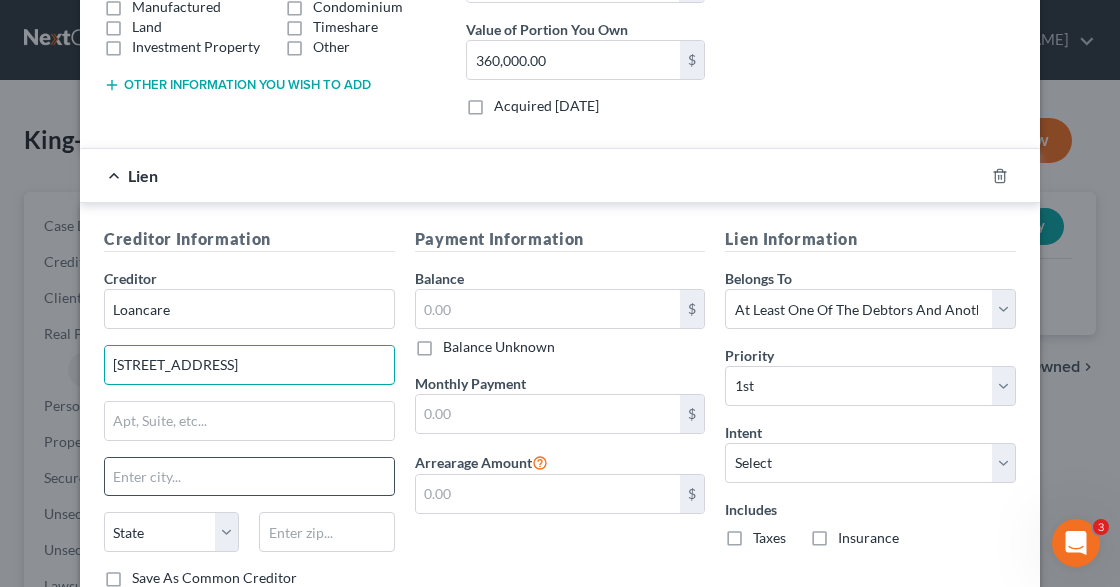 type on "3637 Sentara Way" 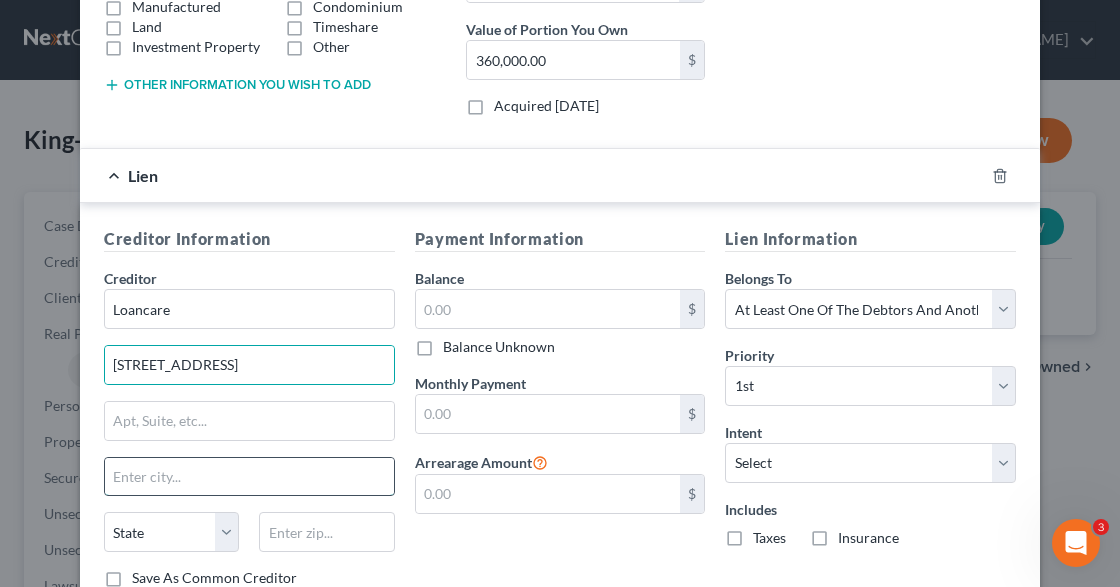 click at bounding box center (249, 477) 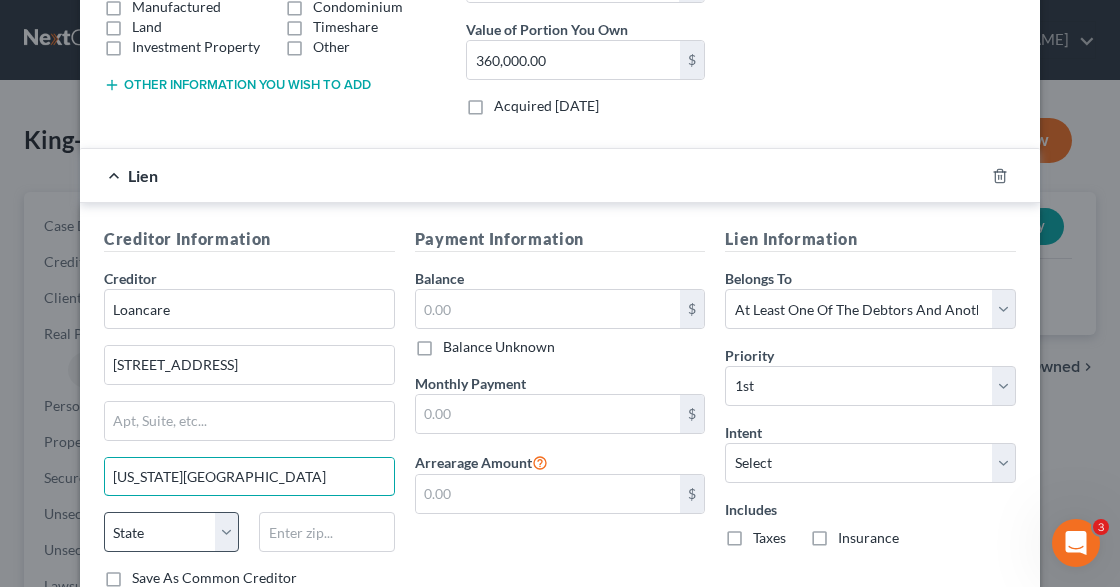type on "Virginia Beach" 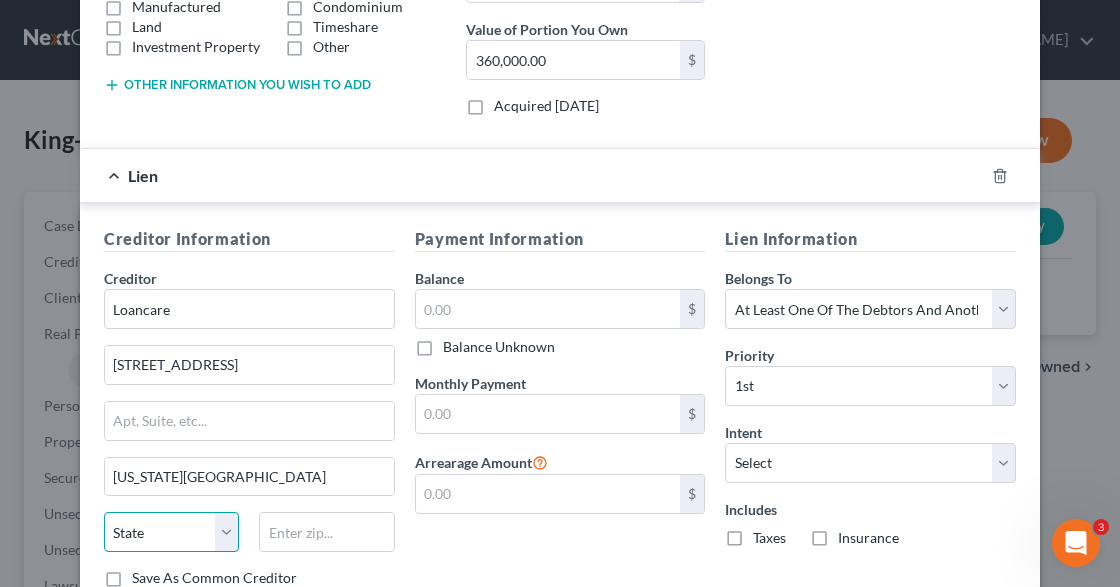 click on "State AL AK AR AZ CA CO CT DE DC FL GA GU HI ID IL IN IA KS KY LA ME MD MA MI MN MS MO MT NC ND NE NV NH NJ NM NY OH OK OR PA PR RI SC SD TN TX UT VI VA VT WA WV WI WY" at bounding box center [171, 532] 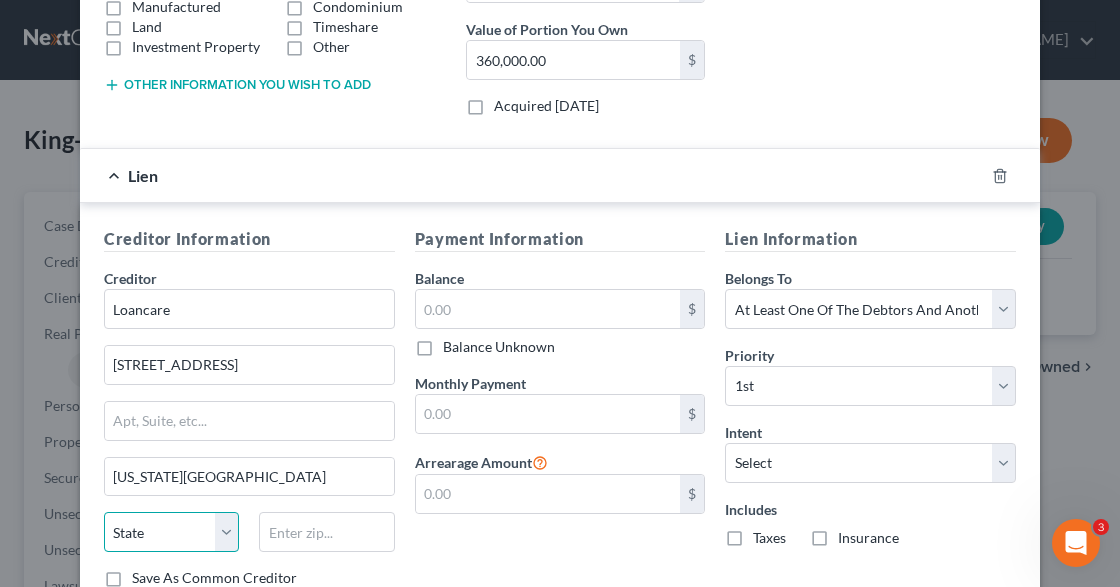 select on "48" 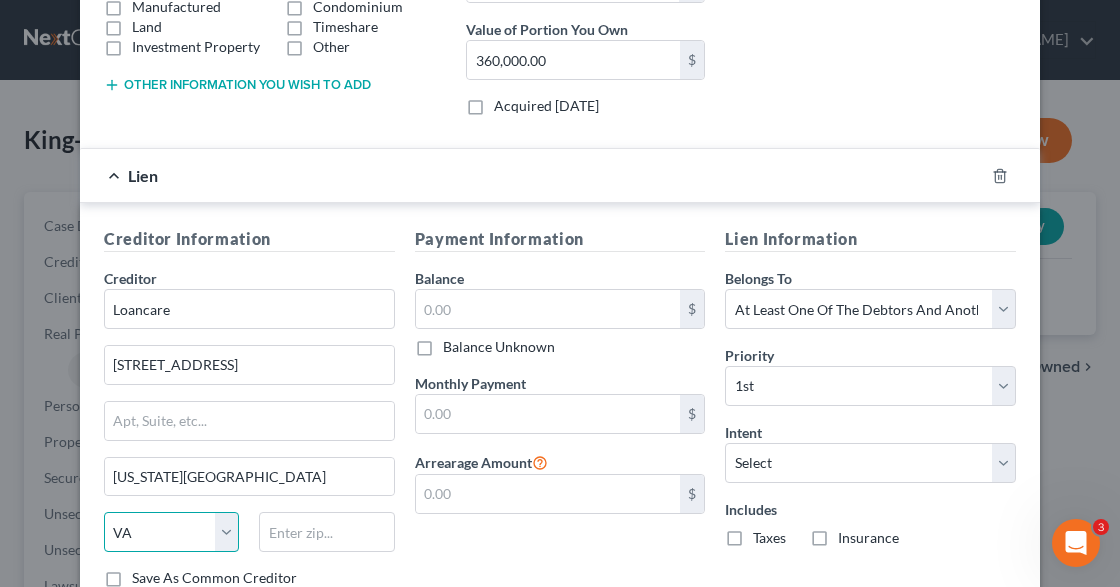 click on "State AL AK AR AZ CA CO CT DE DC FL GA GU HI ID IL IN IA KS KY LA ME MD MA MI MN MS MO MT NC ND NE NV NH NJ NM NY OH OK OR PA PR RI SC SD TN TX UT VI VA VT WA WV WI WY" at bounding box center (171, 532) 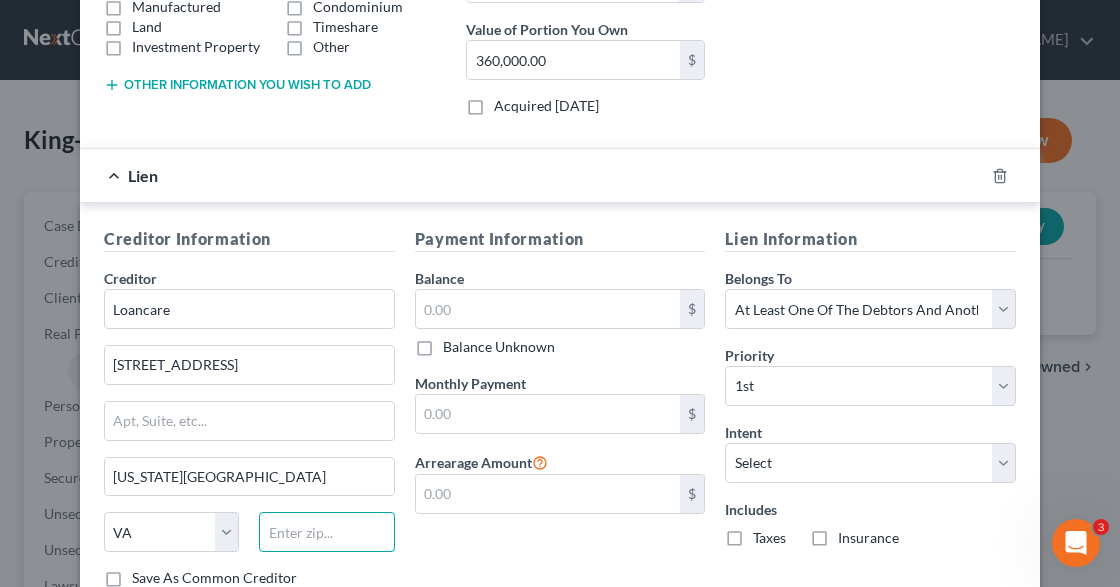 click at bounding box center [326, 532] 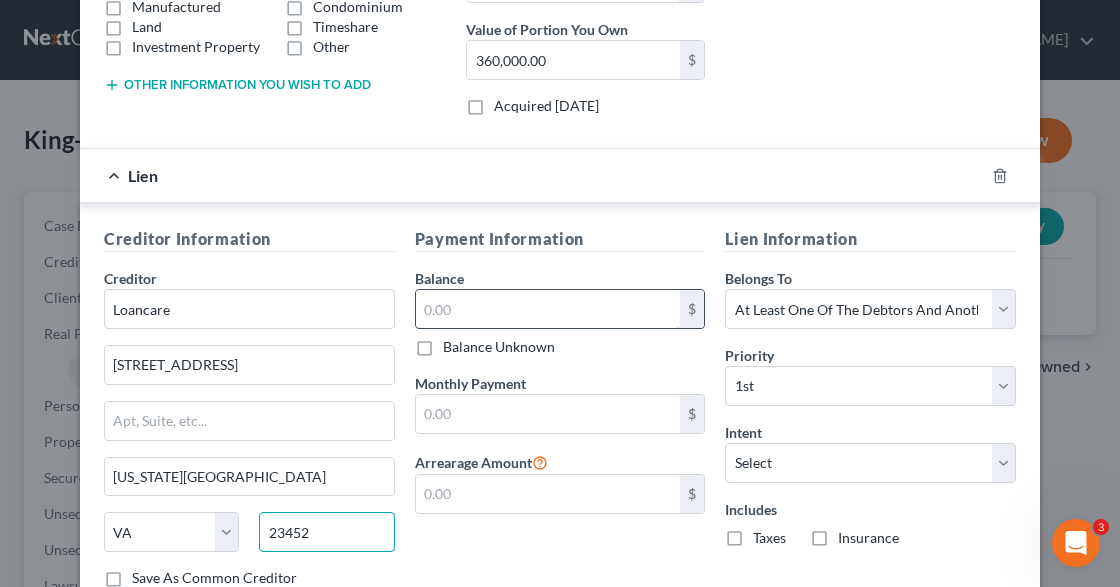 type on "23452" 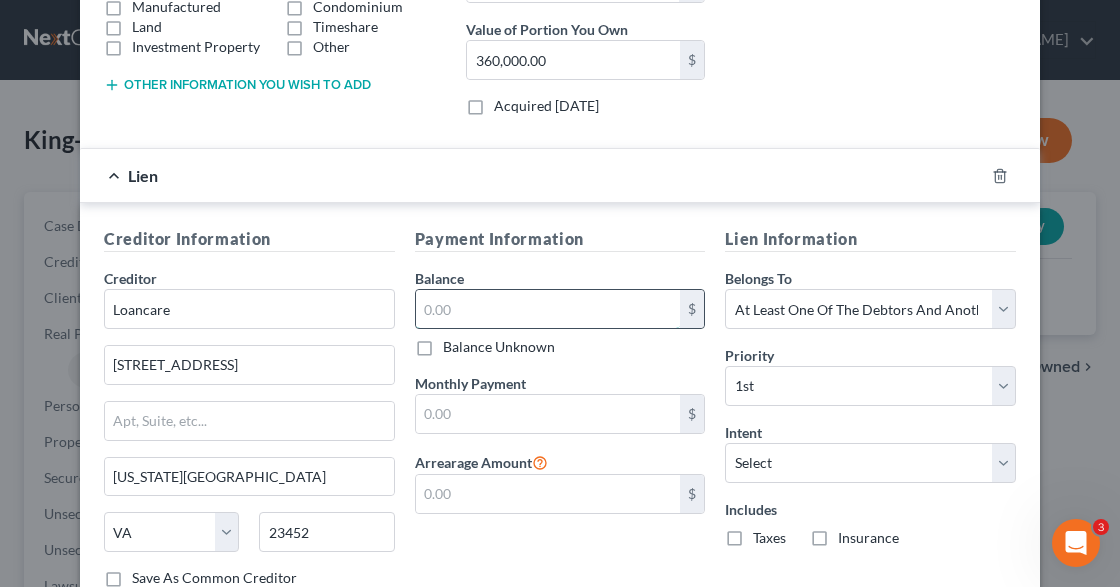 click at bounding box center [548, 309] 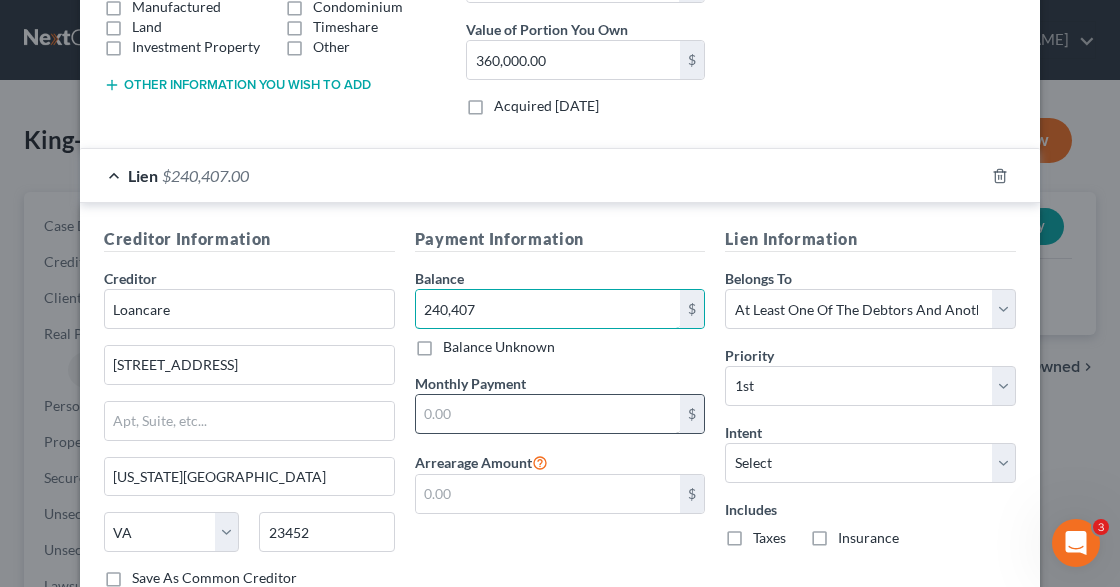 type on "240,407" 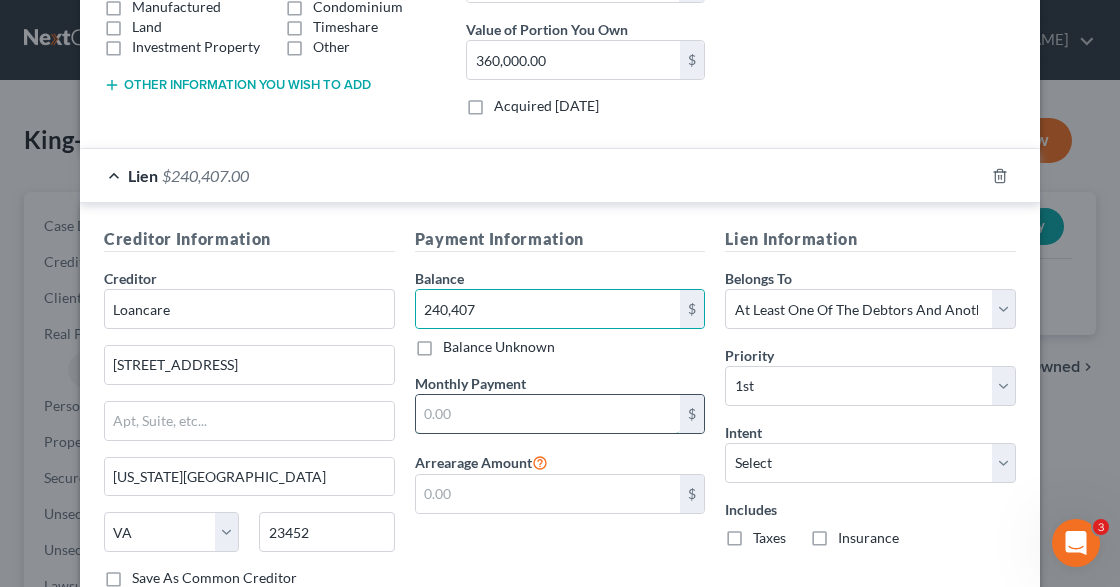 click at bounding box center [548, 414] 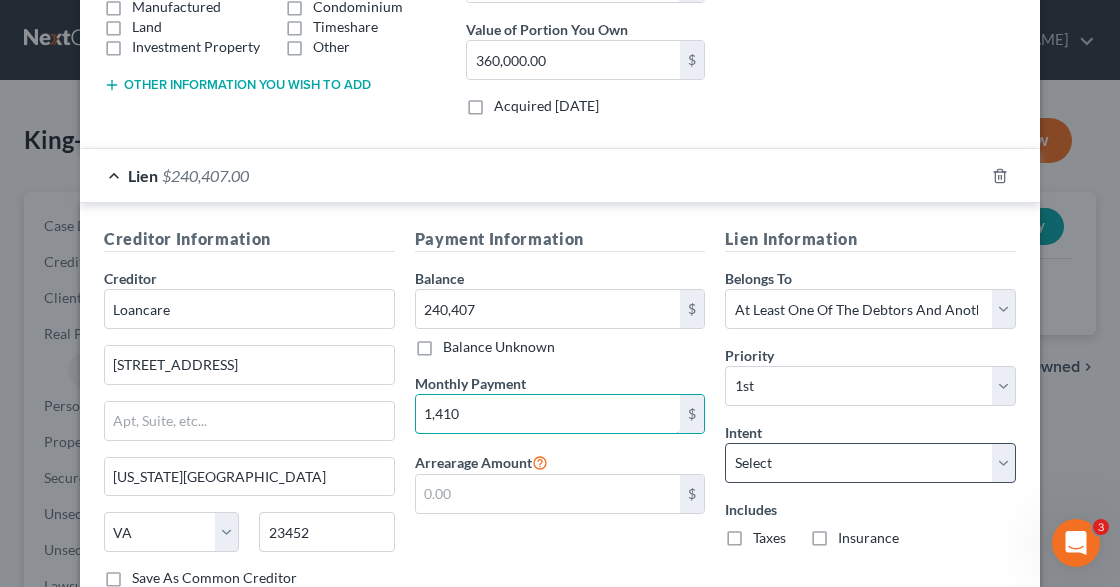 type on "1,410" 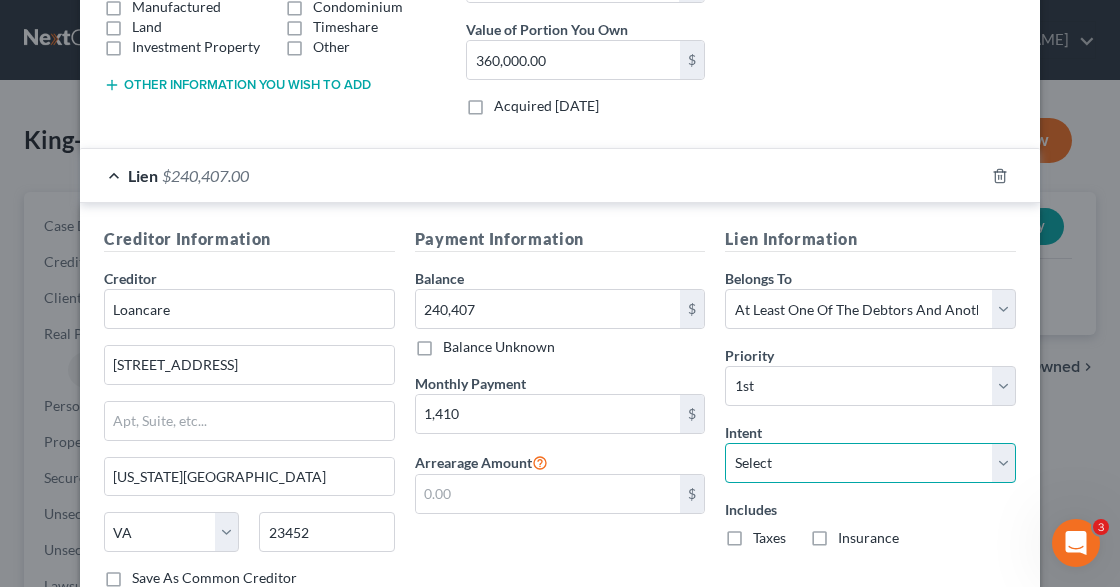 click on "Select Surrender Redeem Reaffirm Avoid Other" at bounding box center (870, 463) 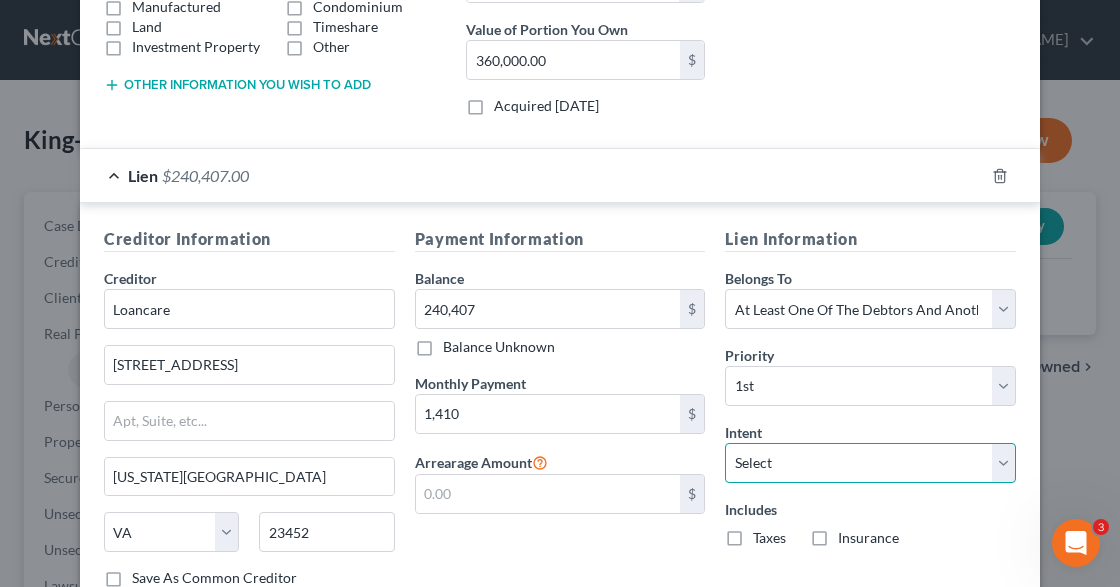 click on "Select Surrender Redeem Reaffirm Avoid Other" at bounding box center (870, 463) 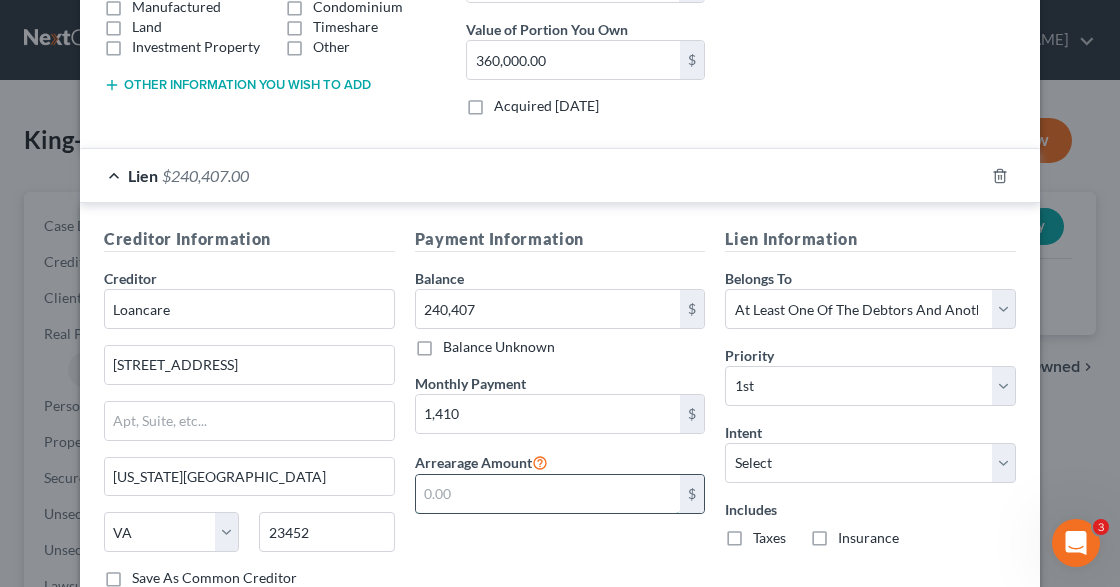 click at bounding box center (548, 494) 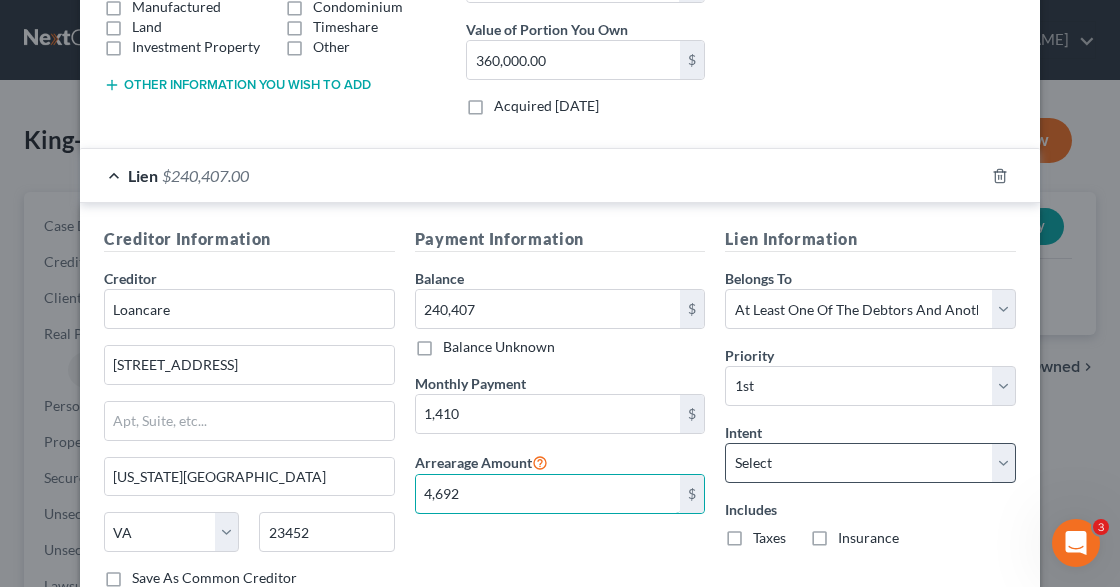 type on "4,692" 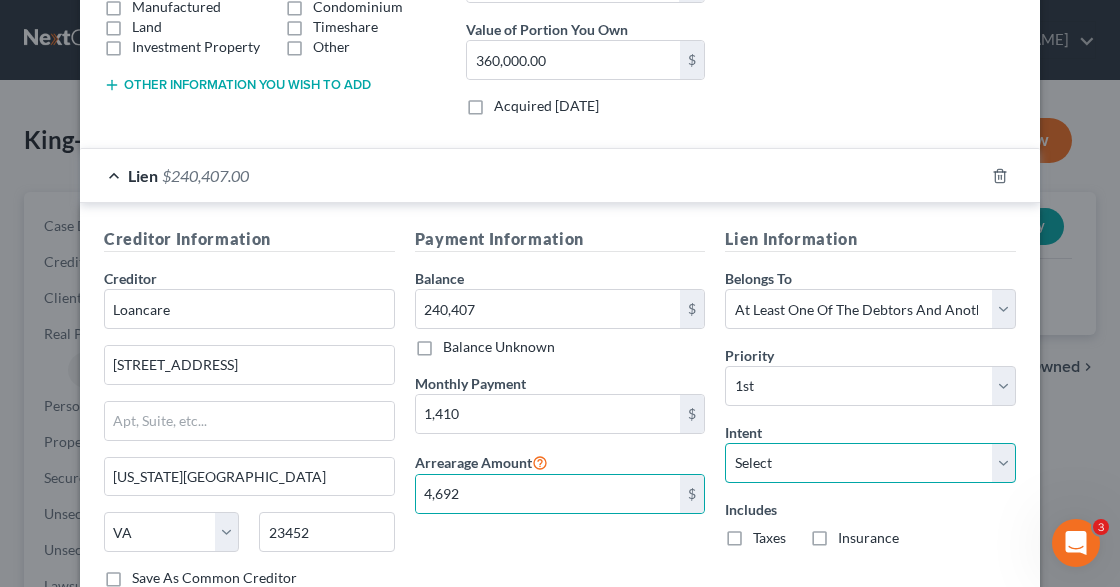 click on "Select Surrender Redeem Reaffirm Avoid Other" at bounding box center (870, 463) 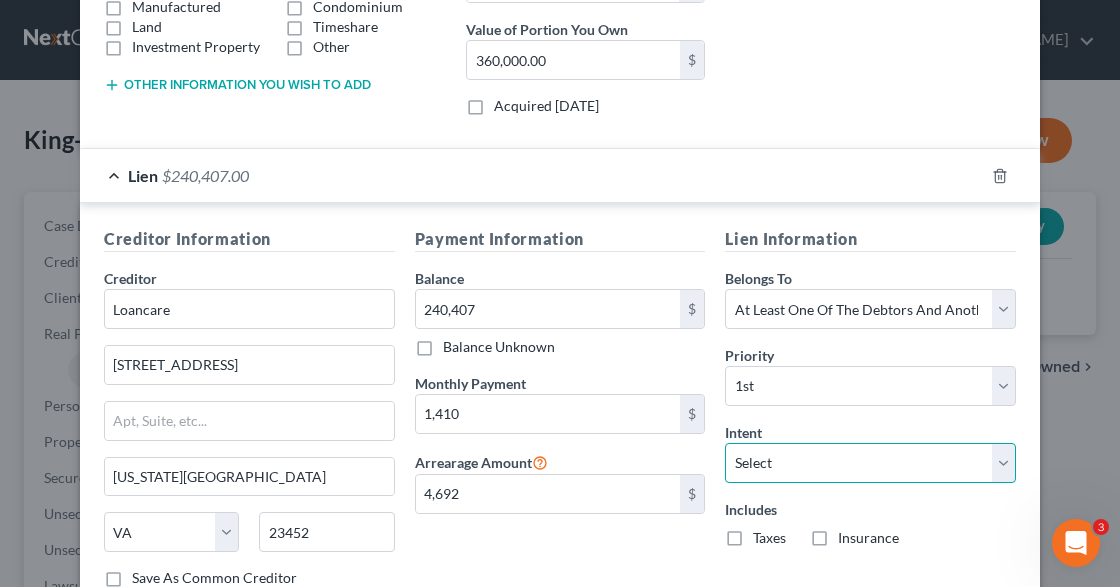 select on "2" 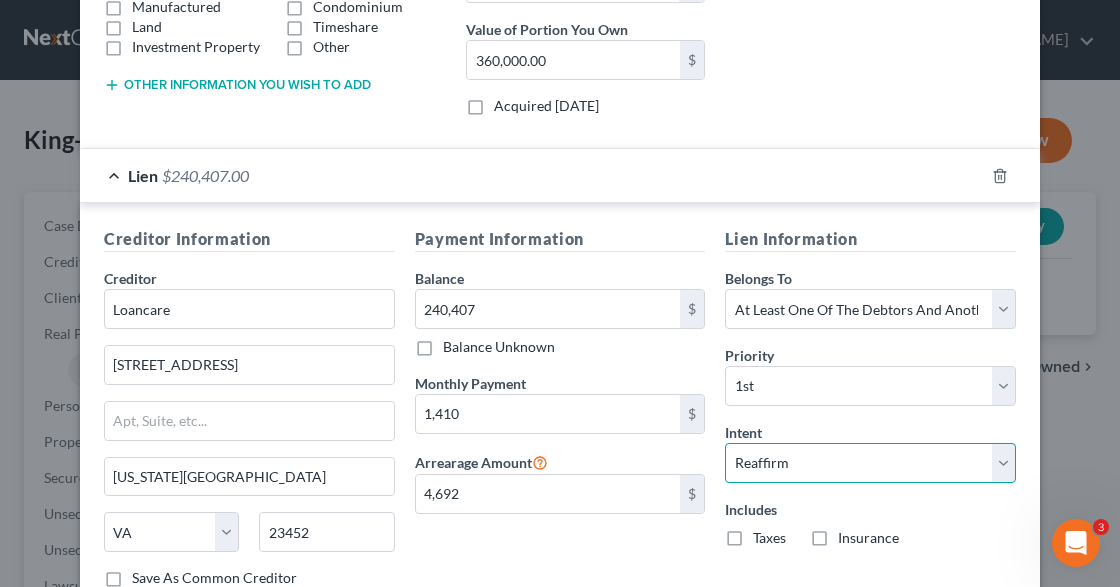 click on "Select Surrender Redeem Reaffirm Avoid Other" at bounding box center [870, 463] 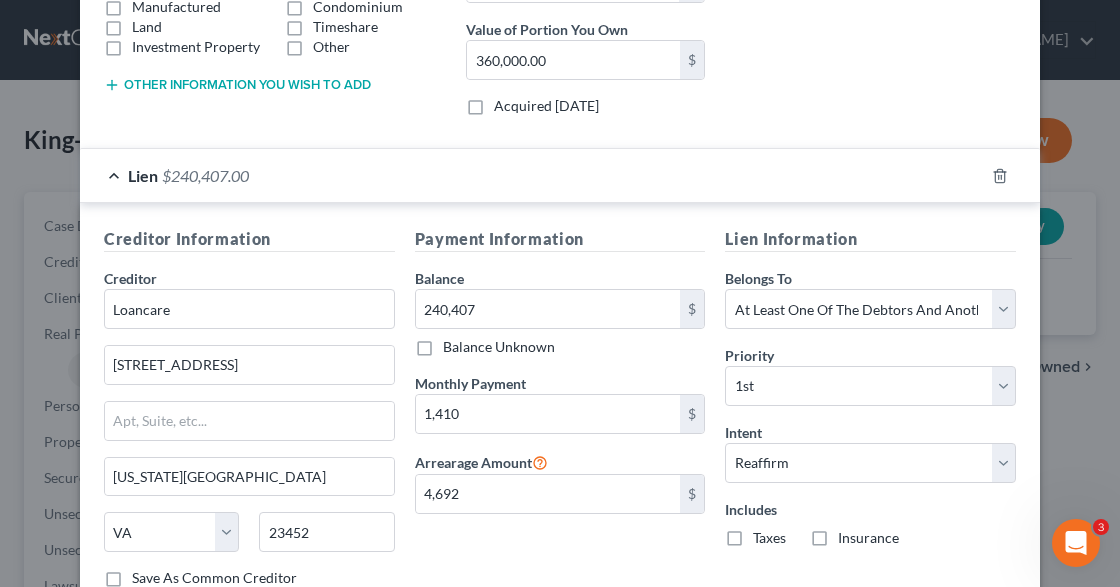 click on "Taxes" at bounding box center [769, 538] 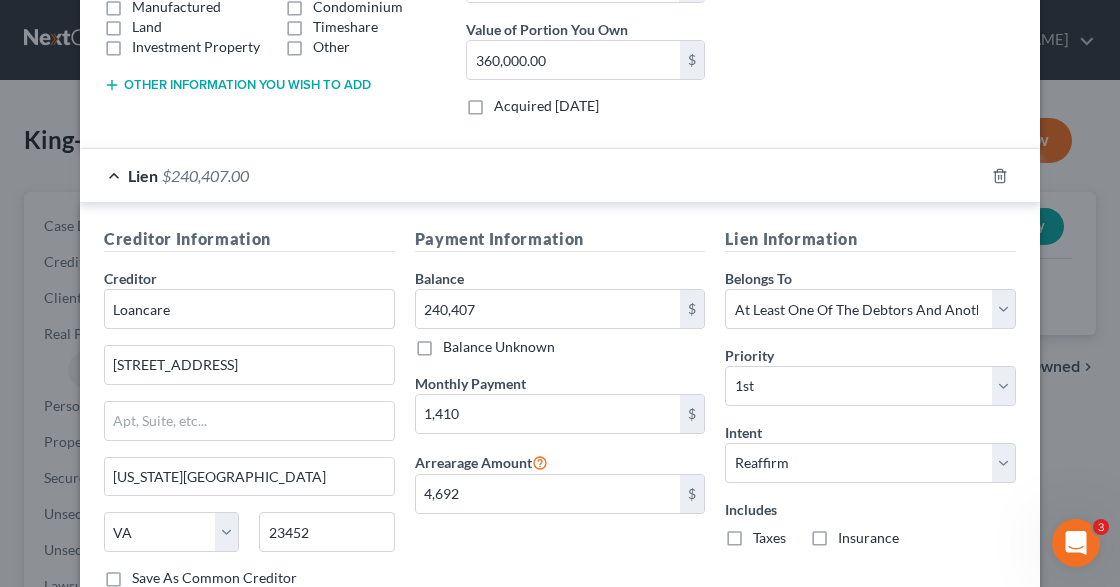 click on "Taxes" at bounding box center [767, 534] 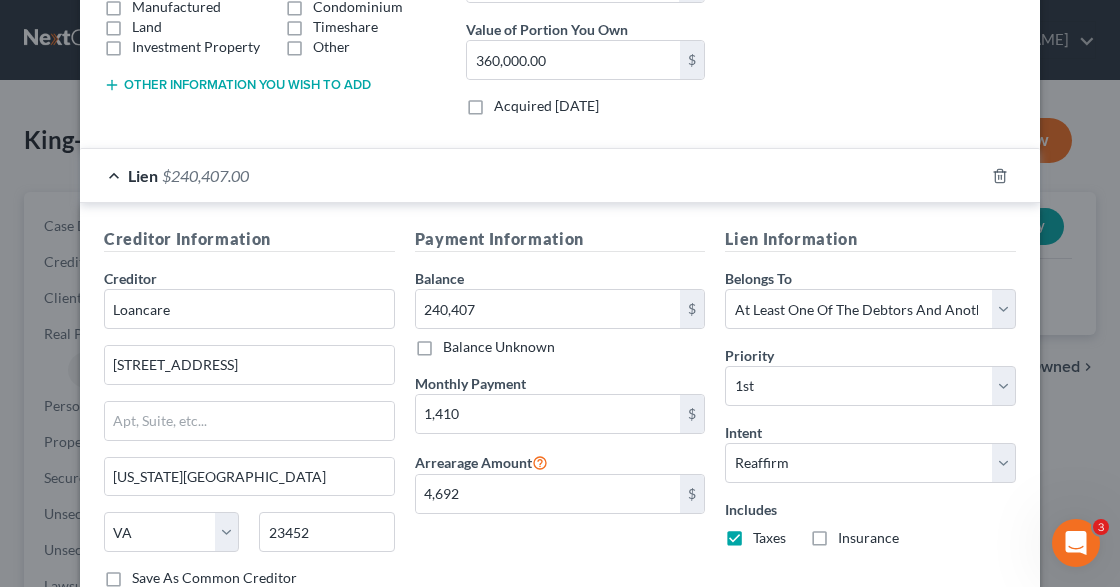 click on "Insurance" at bounding box center [868, 538] 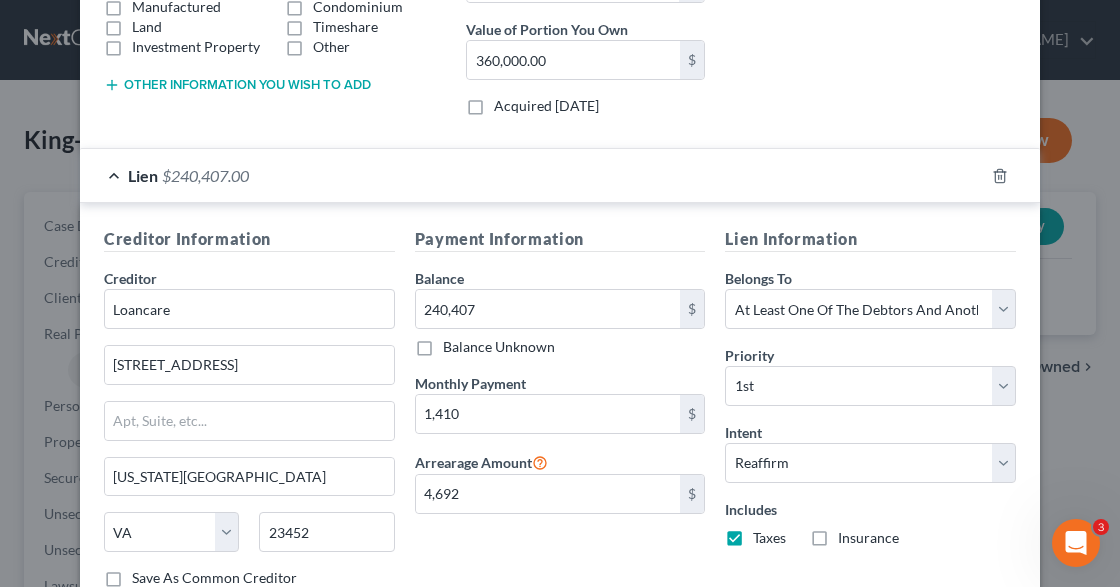 click on "Insurance" at bounding box center (852, 534) 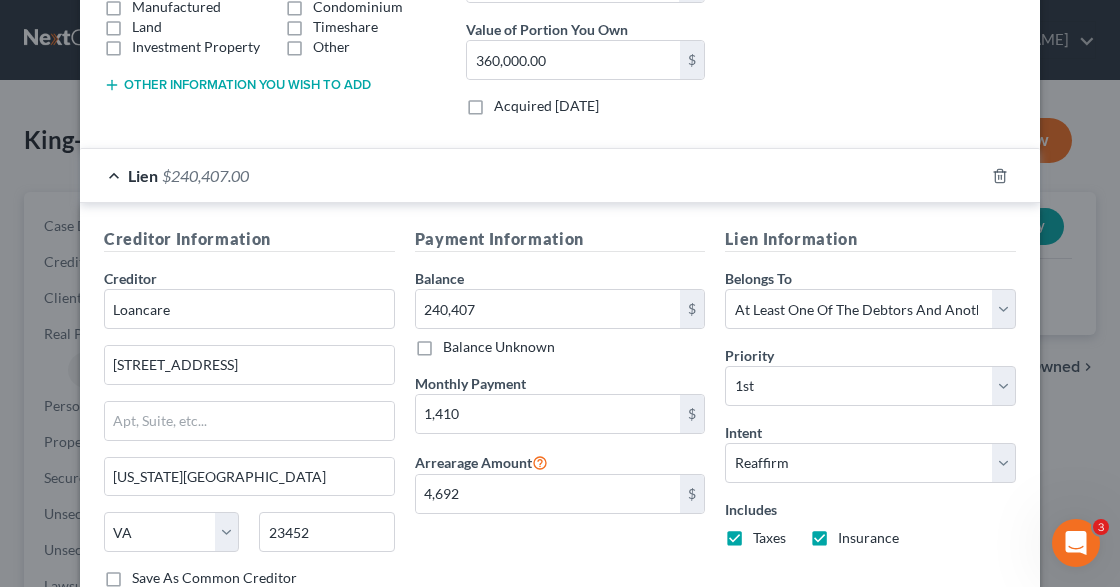 click on "Insurance" at bounding box center [868, 538] 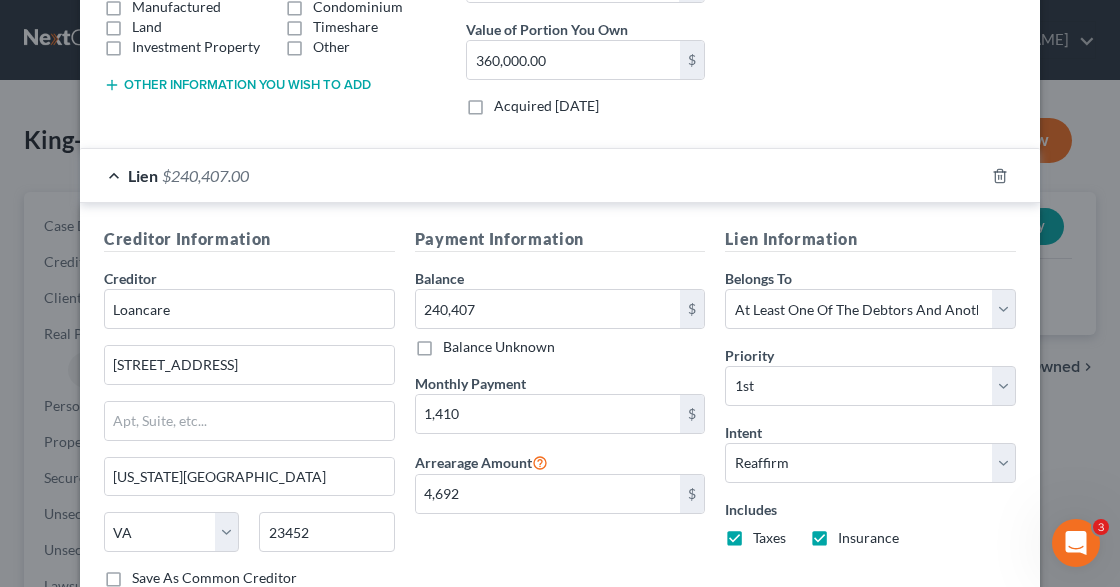 click on "Insurance" at bounding box center [852, 534] 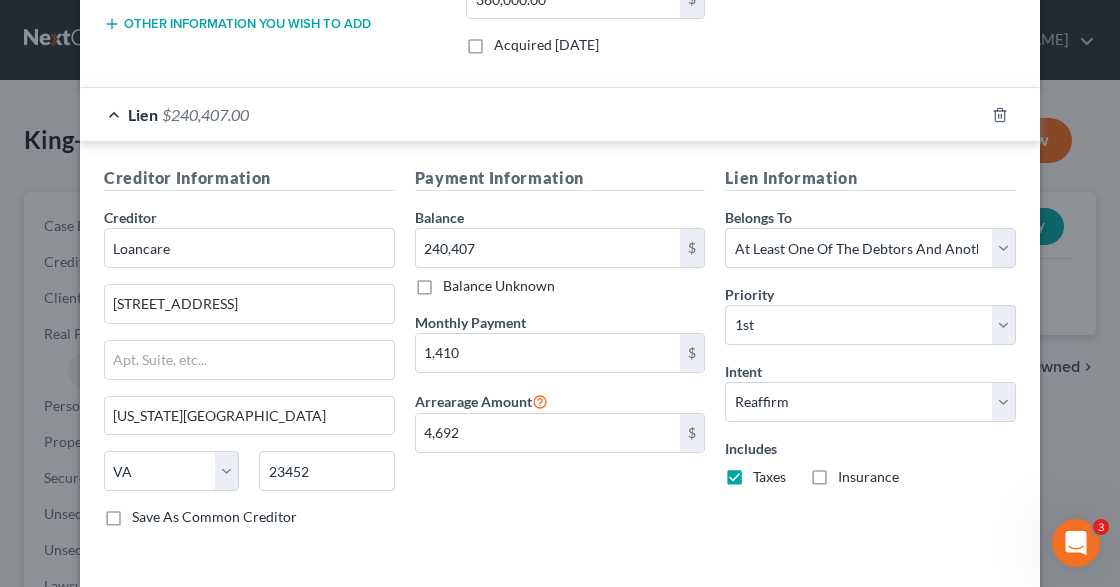 scroll, scrollTop: 541, scrollLeft: 0, axis: vertical 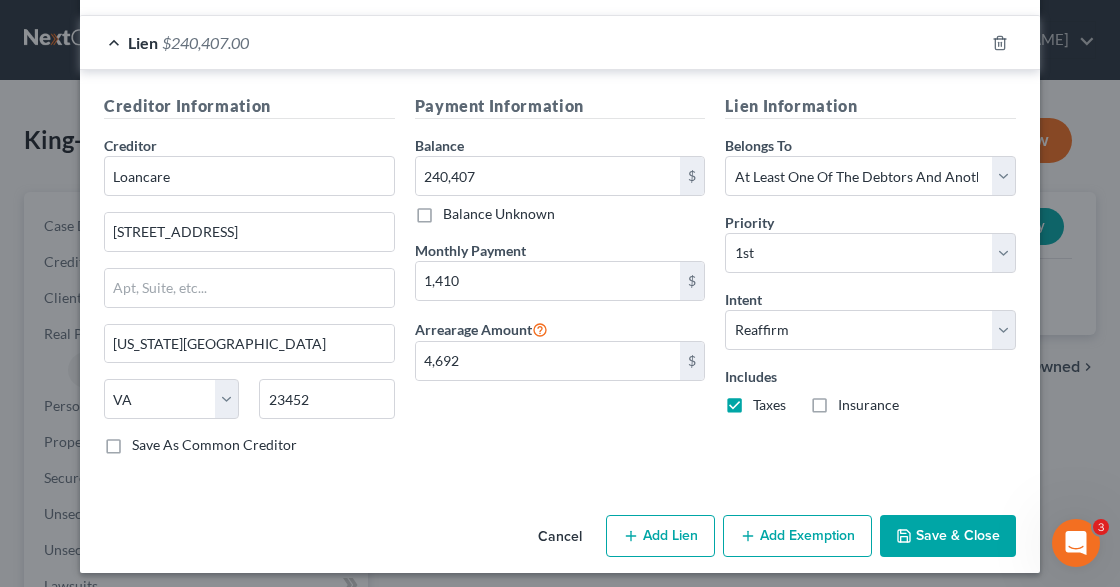 click on "Insurance" at bounding box center (868, 405) 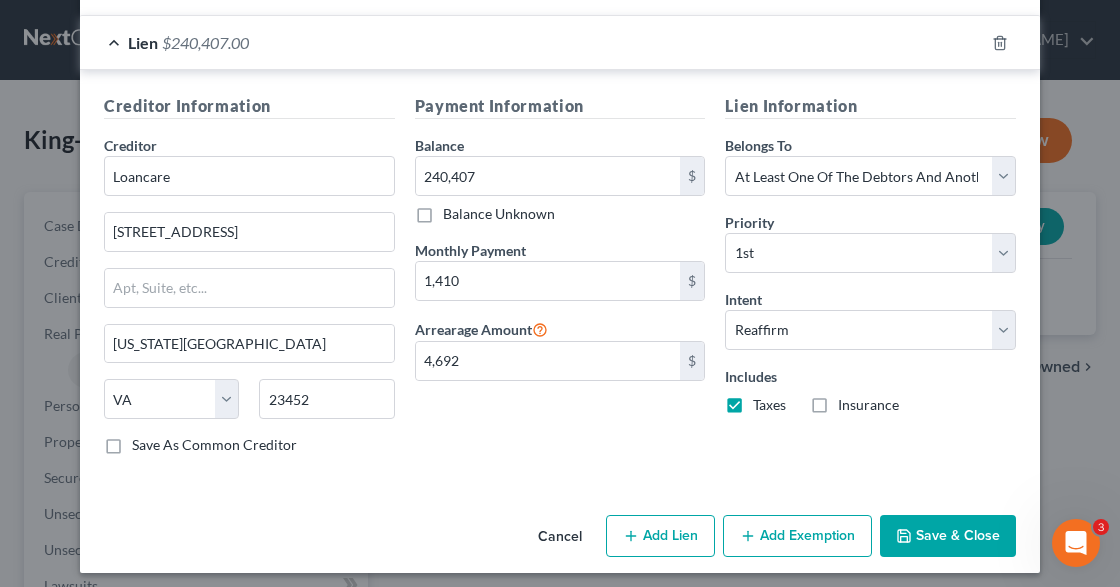 click on "Insurance" at bounding box center [852, 401] 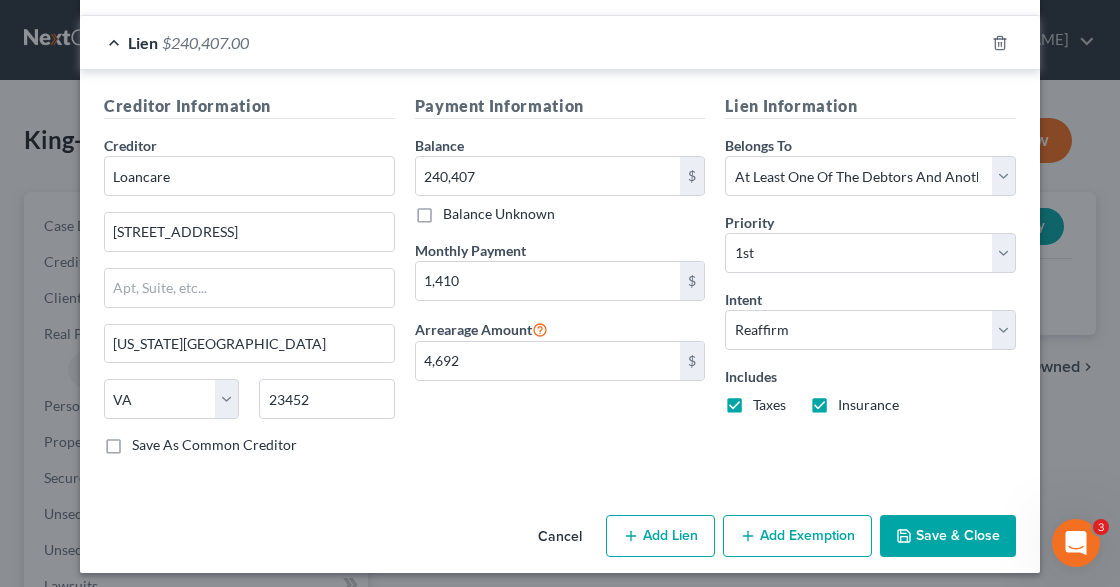 click on "Add Exemption" at bounding box center (797, 536) 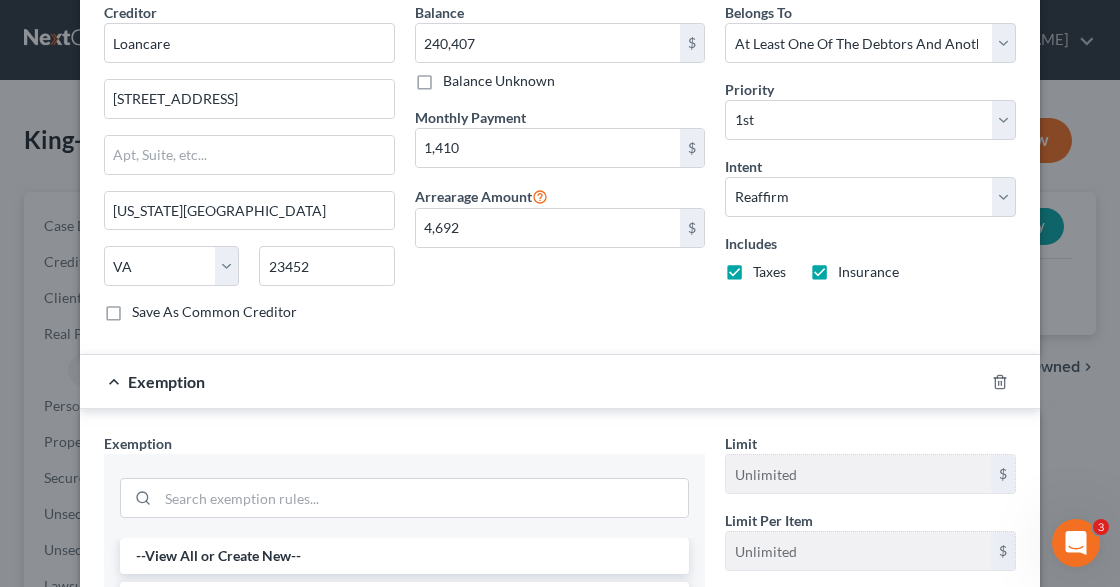 scroll, scrollTop: 808, scrollLeft: 0, axis: vertical 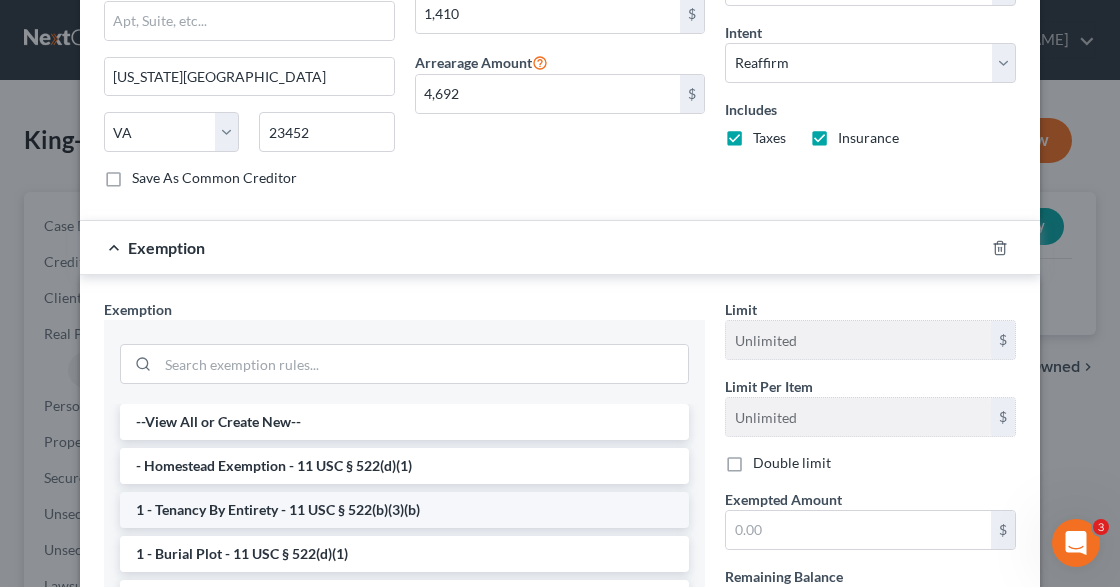 click on "1 - Tenancy By Entirety - 11 USC § 522(b)(3)(b)" at bounding box center [404, 510] 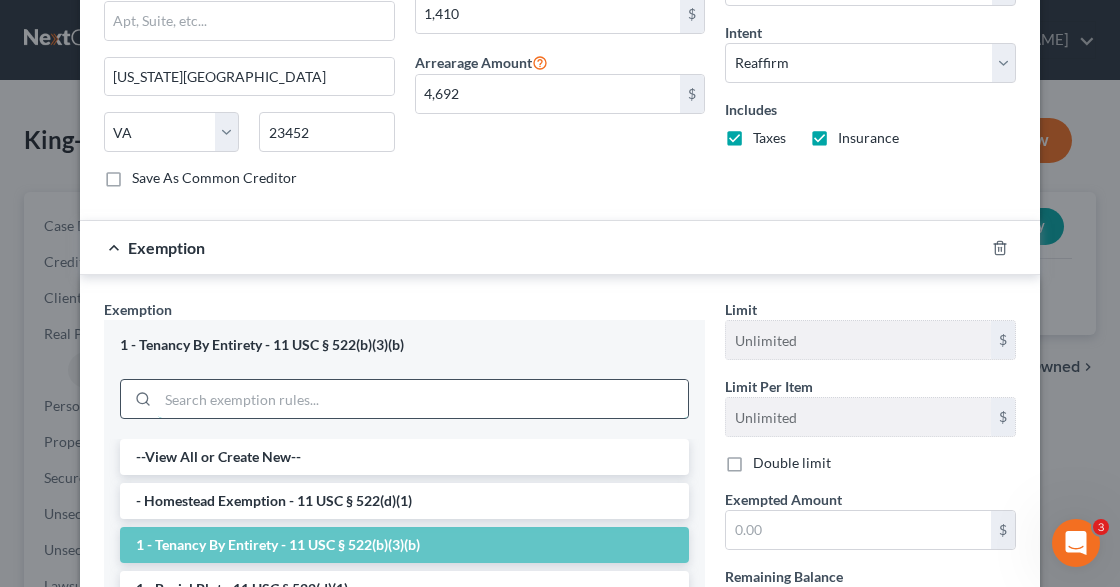 click at bounding box center (423, 399) 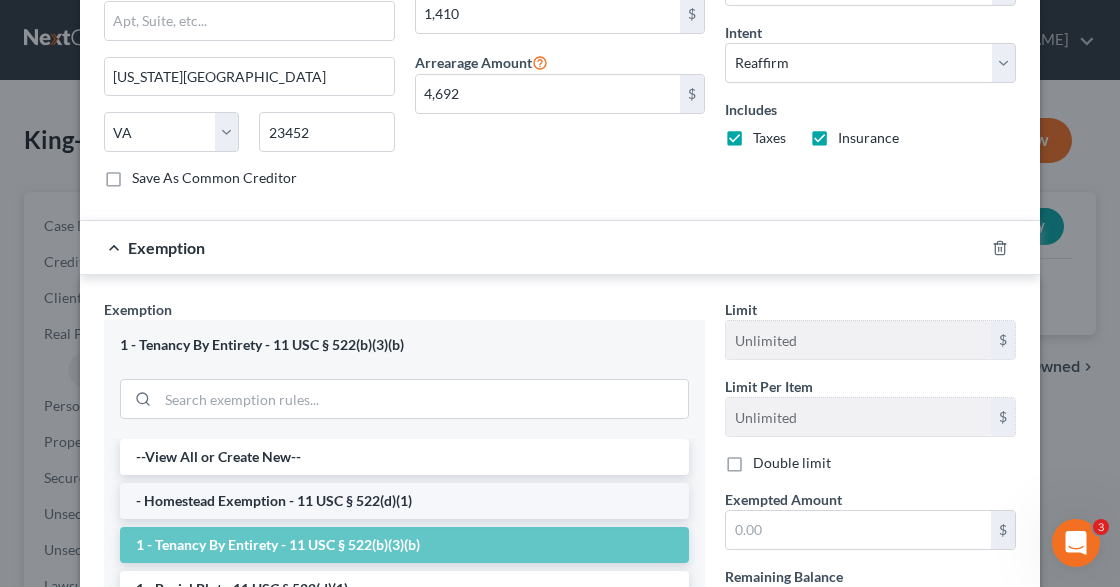 click on "- Homestead Exemption - 11 USC § 522(d)(1)" at bounding box center [404, 501] 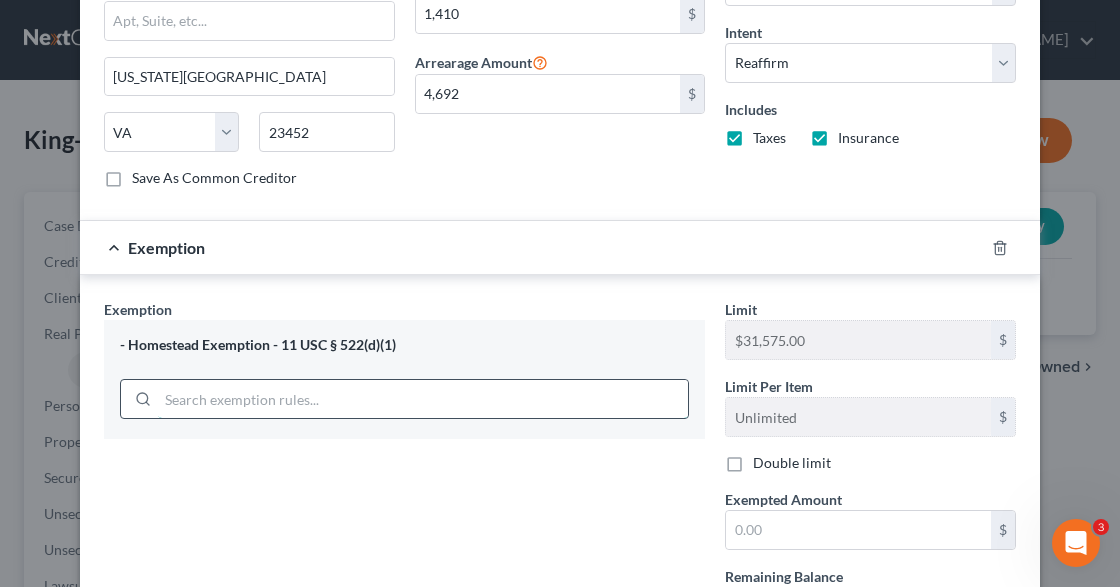 click at bounding box center (423, 399) 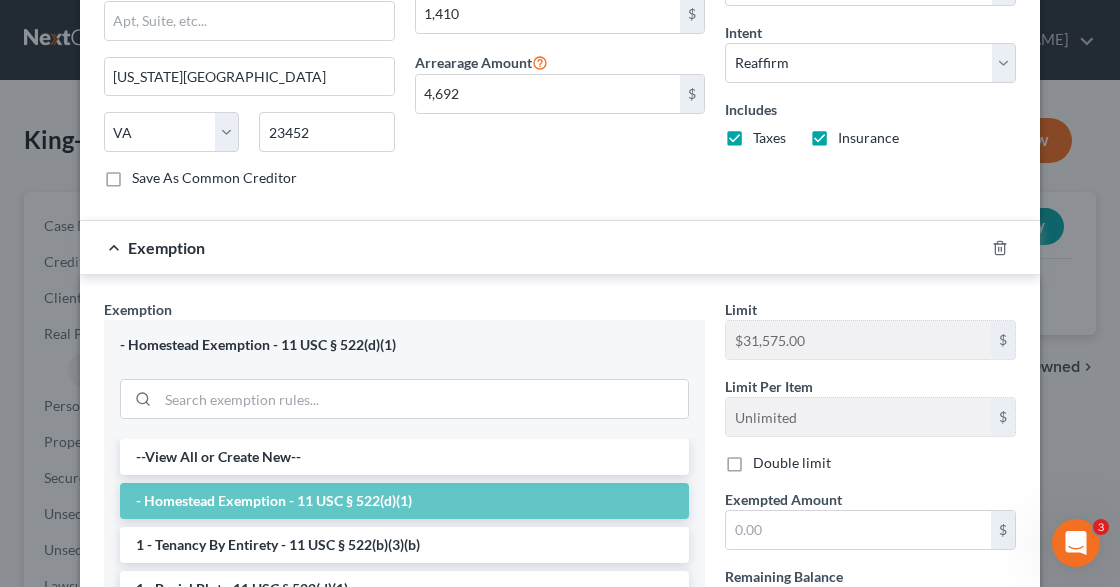 click on "- Homestead Exemption - 11 USC § 522(d)(1)" at bounding box center (404, 501) 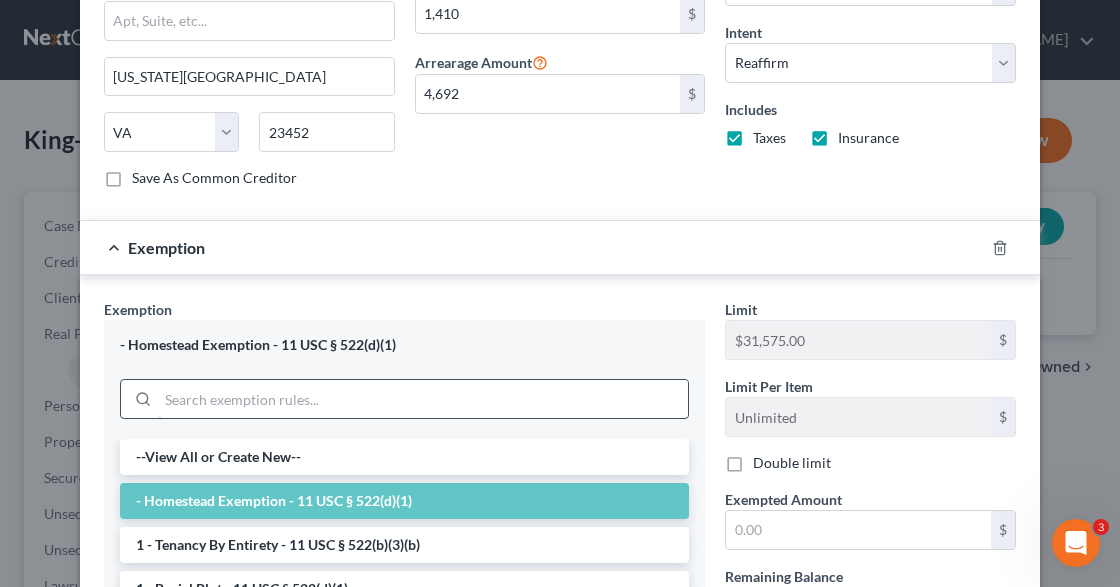 click at bounding box center [423, 399] 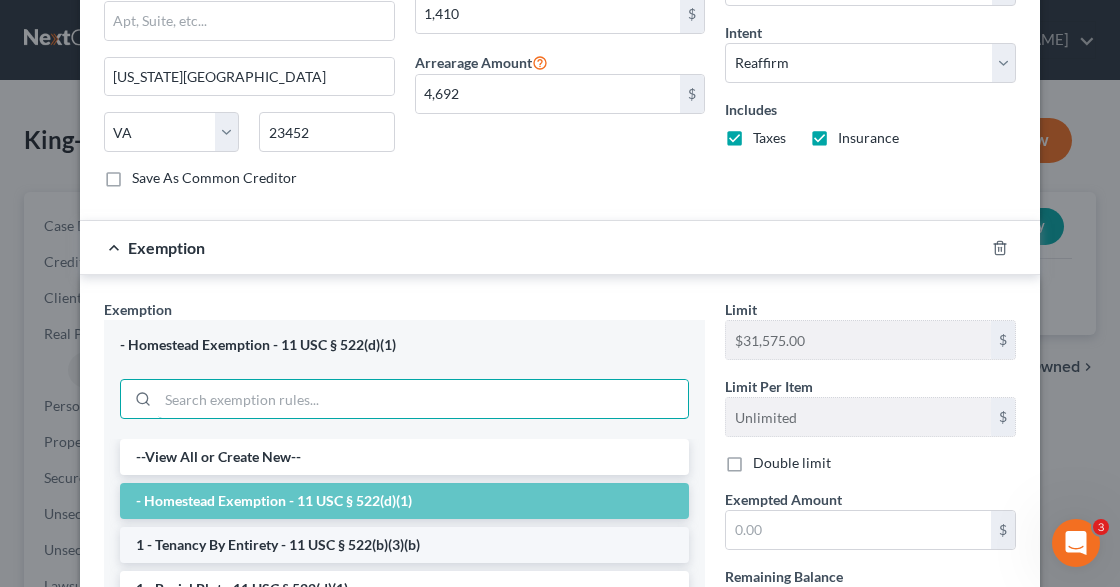 scroll, scrollTop: 1008, scrollLeft: 0, axis: vertical 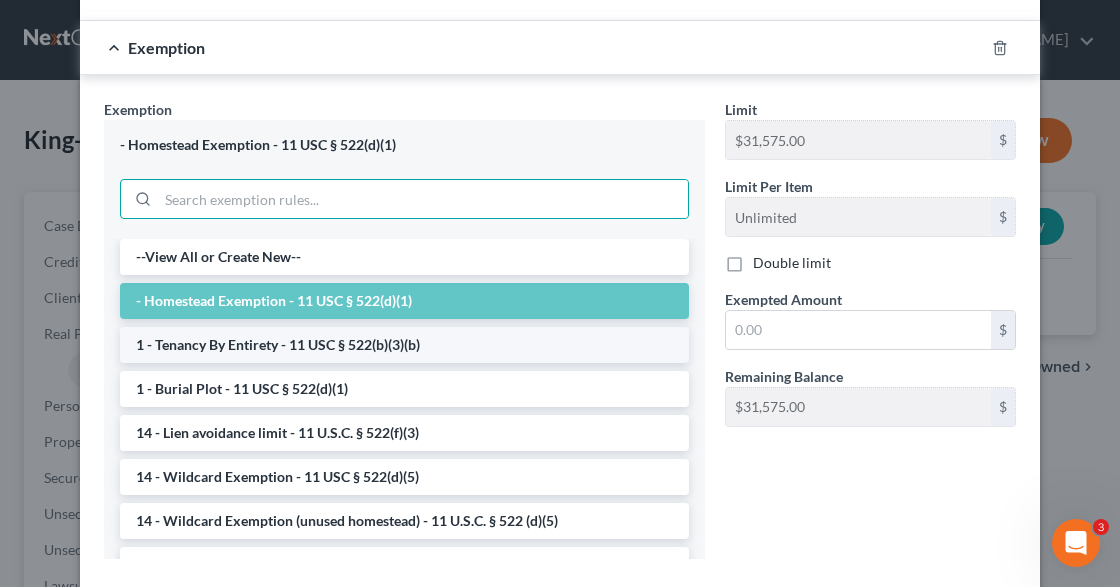 click on "1 - Tenancy By Entirety - 11 USC § 522(b)(3)(b)" at bounding box center [404, 345] 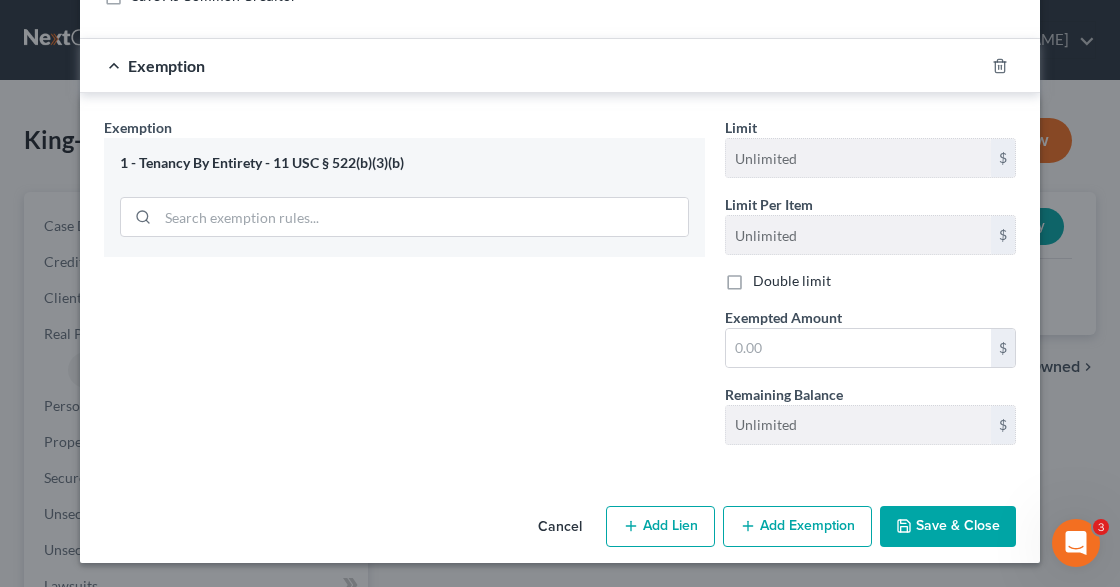 scroll, scrollTop: 979, scrollLeft: 0, axis: vertical 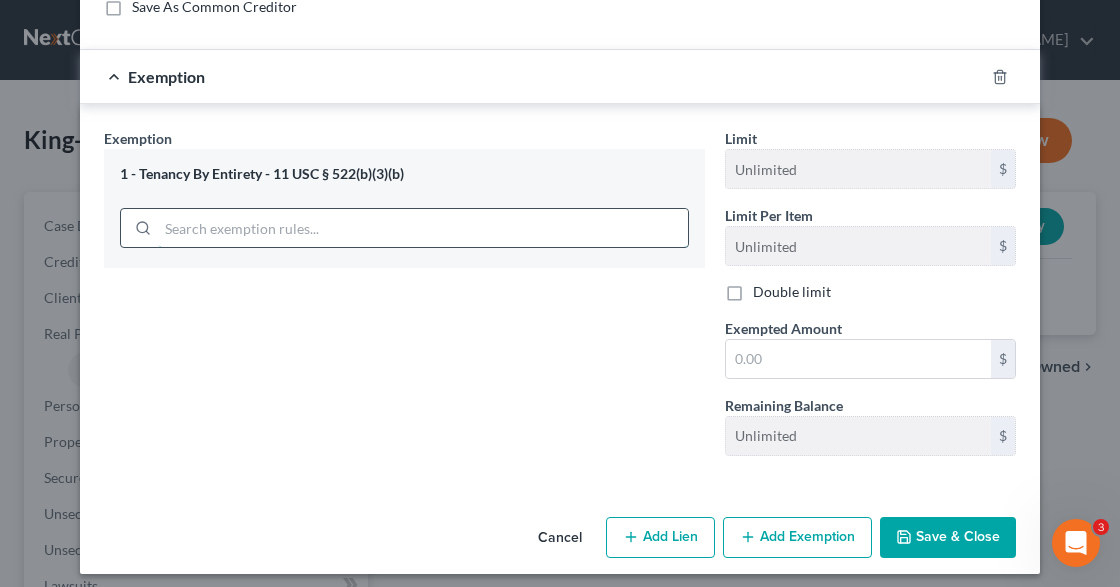 click on "1 - Tenancy By Entirety - 11 USC § 522(b)(3)(b)" at bounding box center [404, 208] 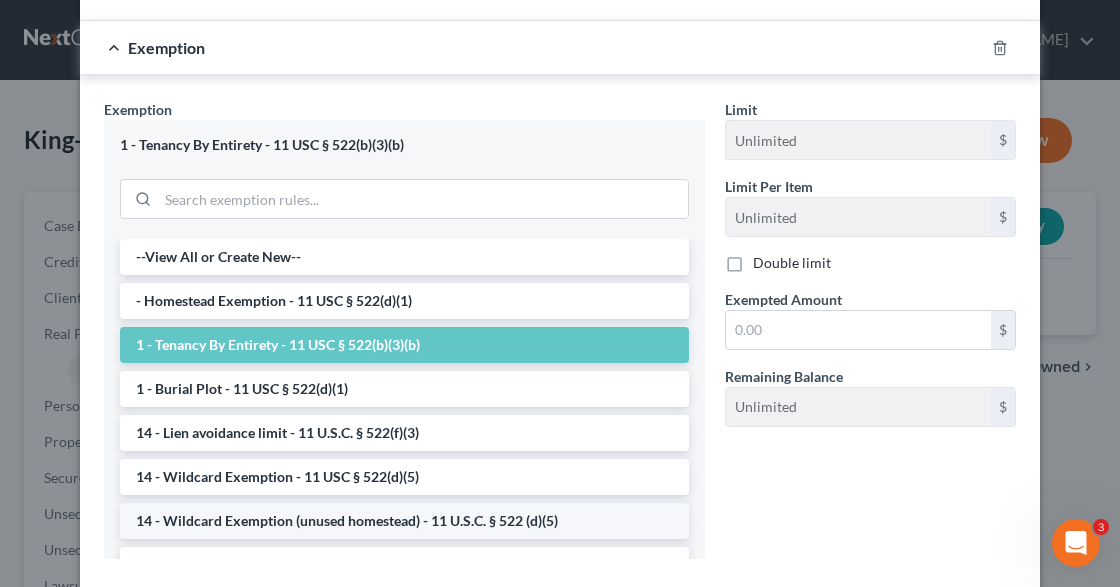 click on "14 - Wildcard Exemption (unused homestead) - 11 U.S.C. § 522 (d)(5)" at bounding box center [404, 521] 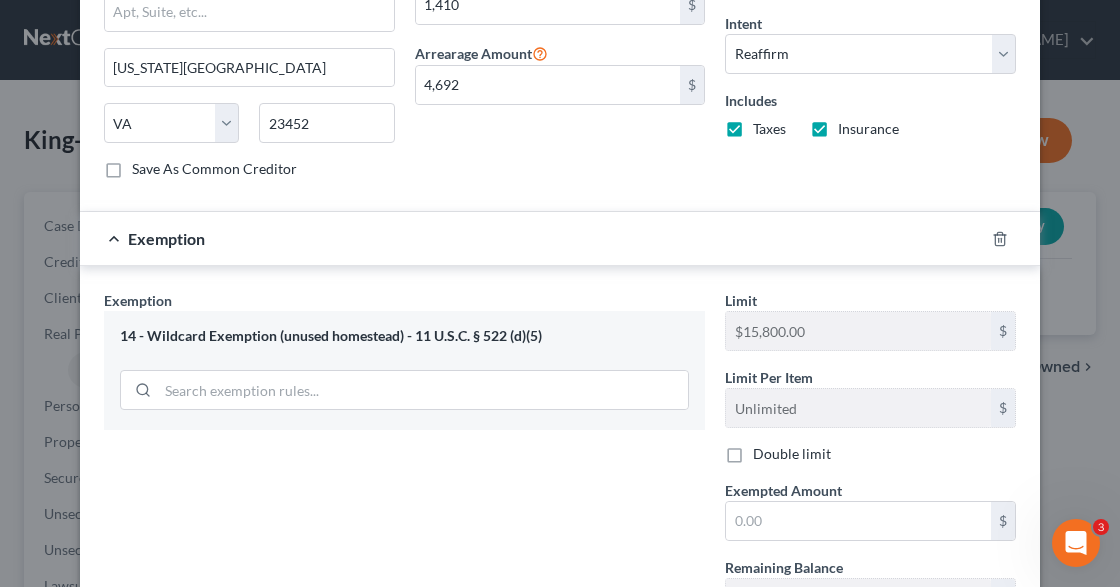 scroll, scrollTop: 779, scrollLeft: 0, axis: vertical 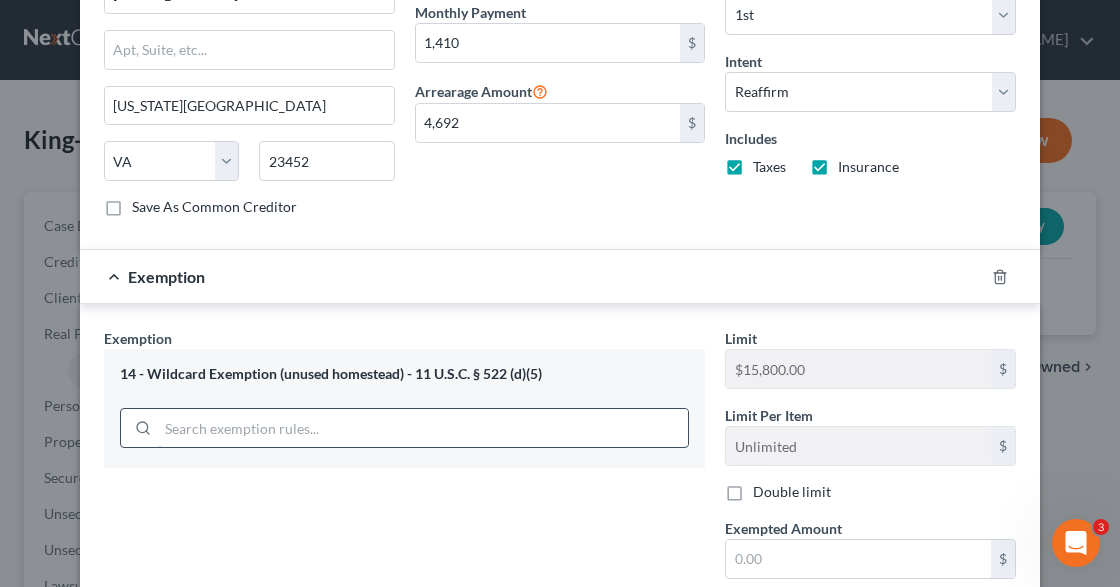 click at bounding box center (423, 428) 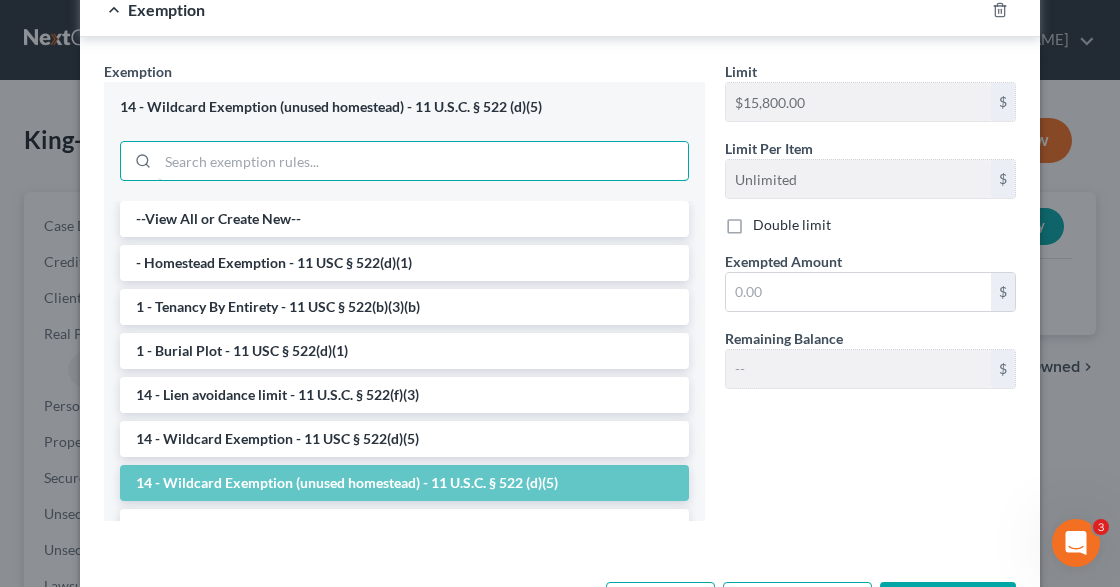 scroll, scrollTop: 912, scrollLeft: 0, axis: vertical 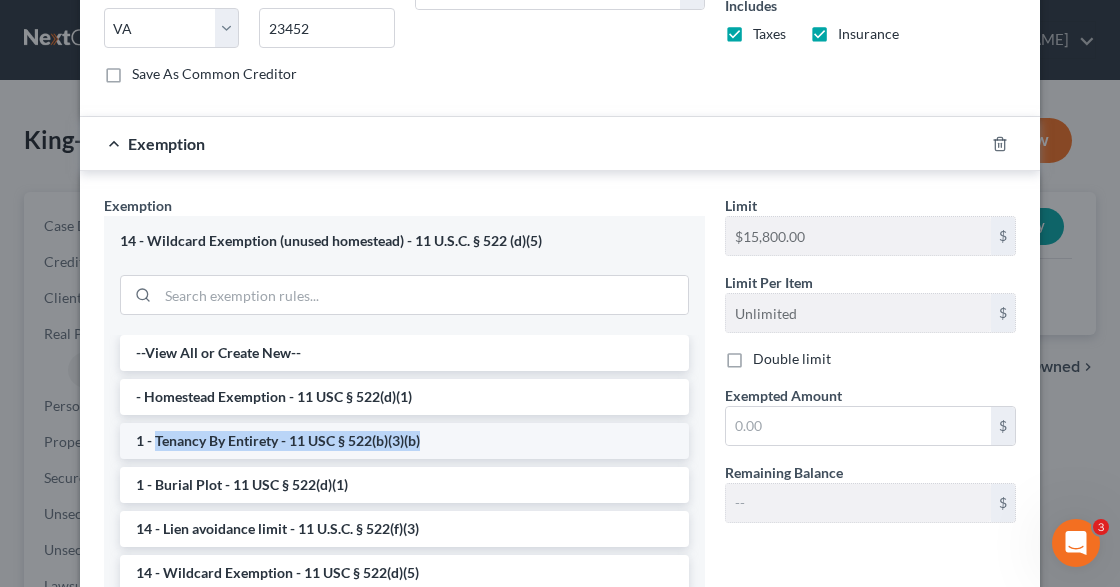drag, startPoint x: 436, startPoint y: 434, endPoint x: 152, endPoint y: 434, distance: 284 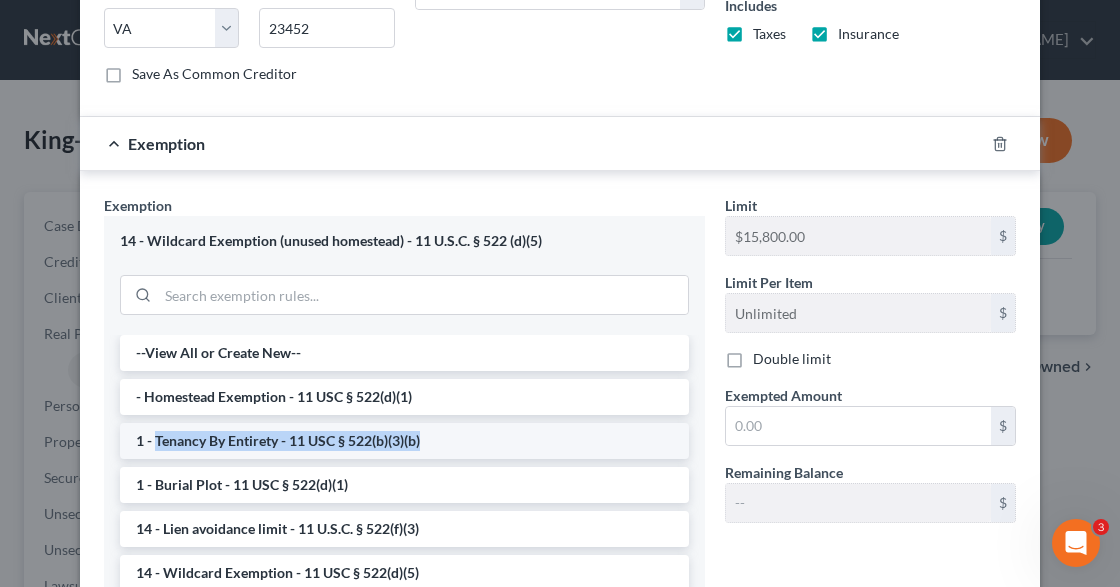 click on "1 - Tenancy By Entirety - 11 USC § 522(b)(3)(b)" at bounding box center [404, 441] 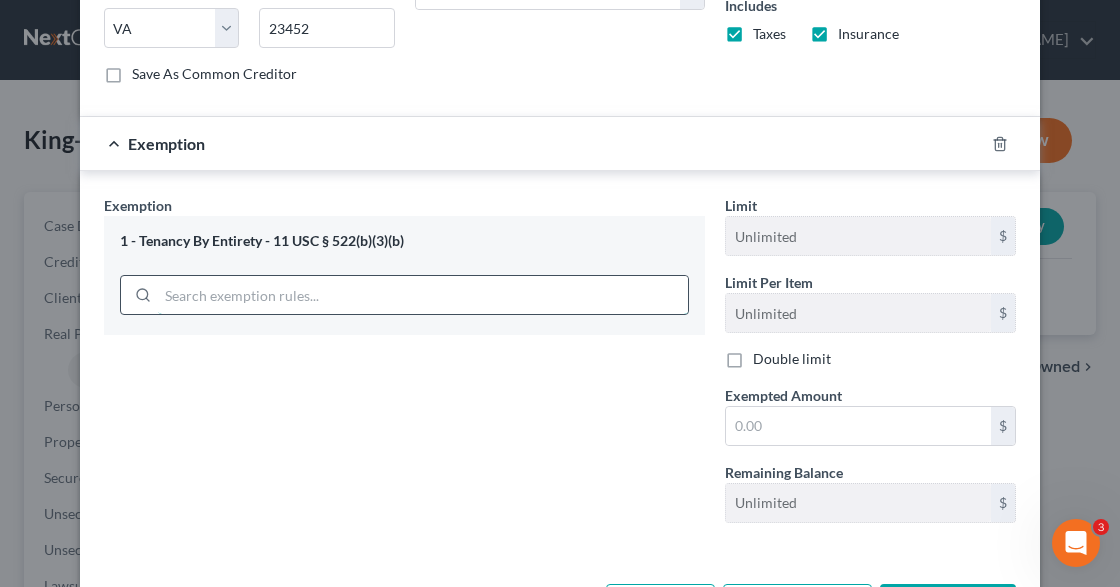 click at bounding box center [423, 295] 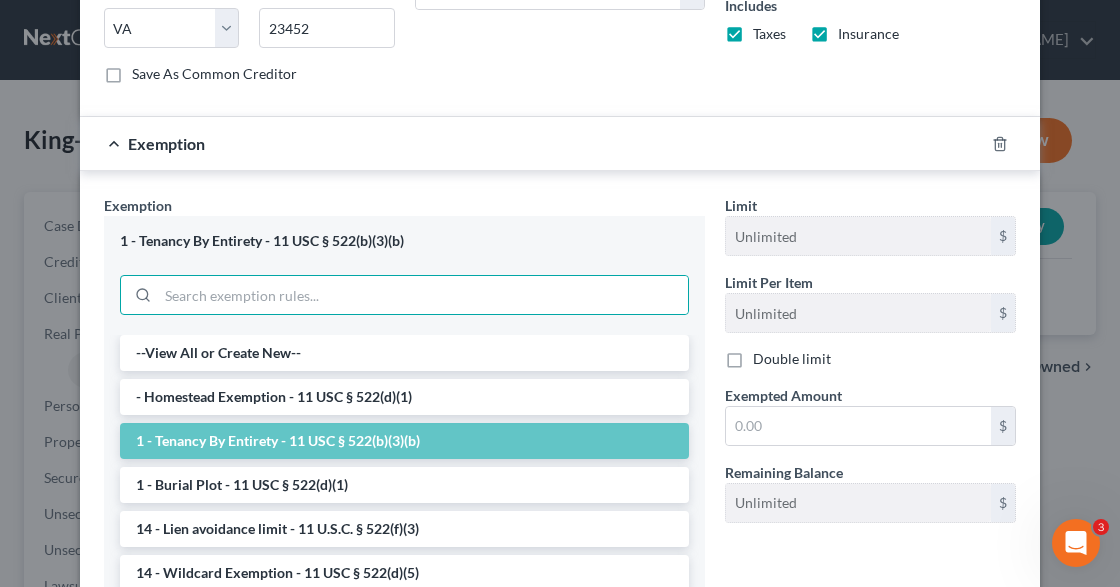 click on "1 - Tenancy By Entirety - 11 USC § 522(b)(3)(b)" at bounding box center (404, 241) 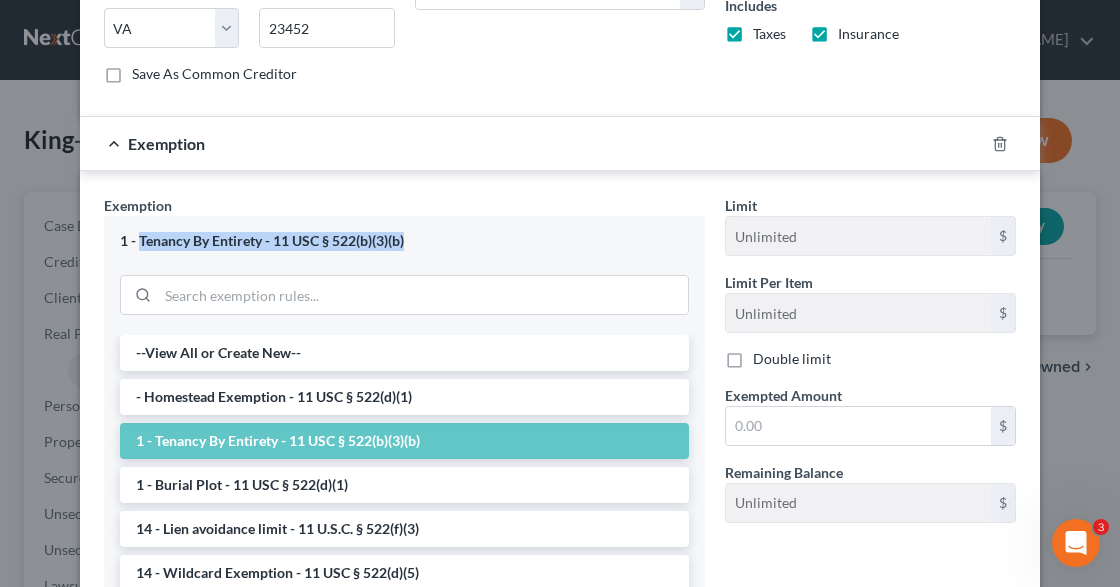 drag, startPoint x: 133, startPoint y: 229, endPoint x: 418, endPoint y: 238, distance: 285.14206 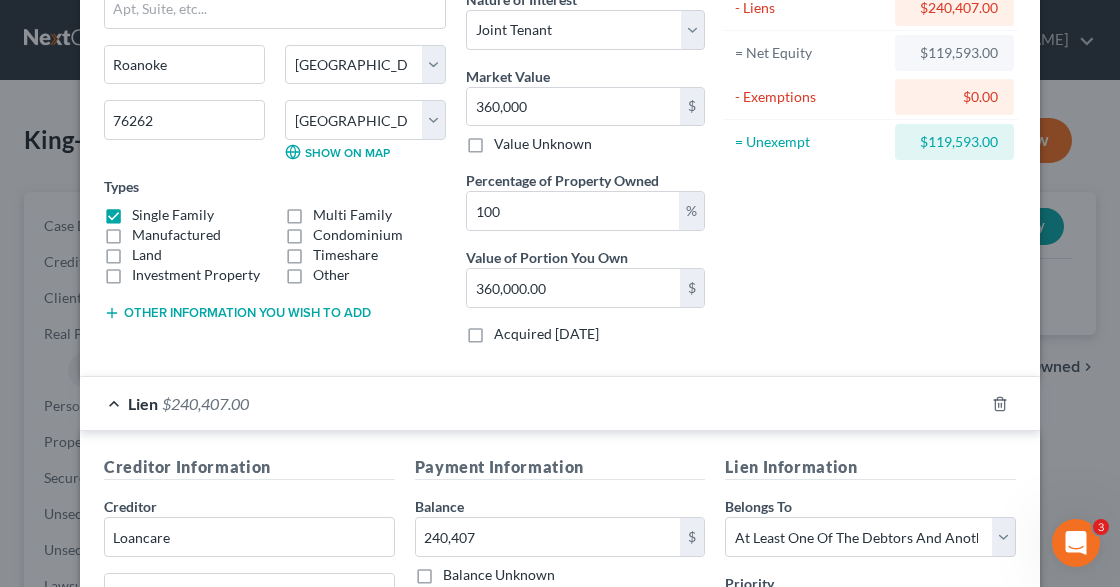 scroll, scrollTop: 179, scrollLeft: 0, axis: vertical 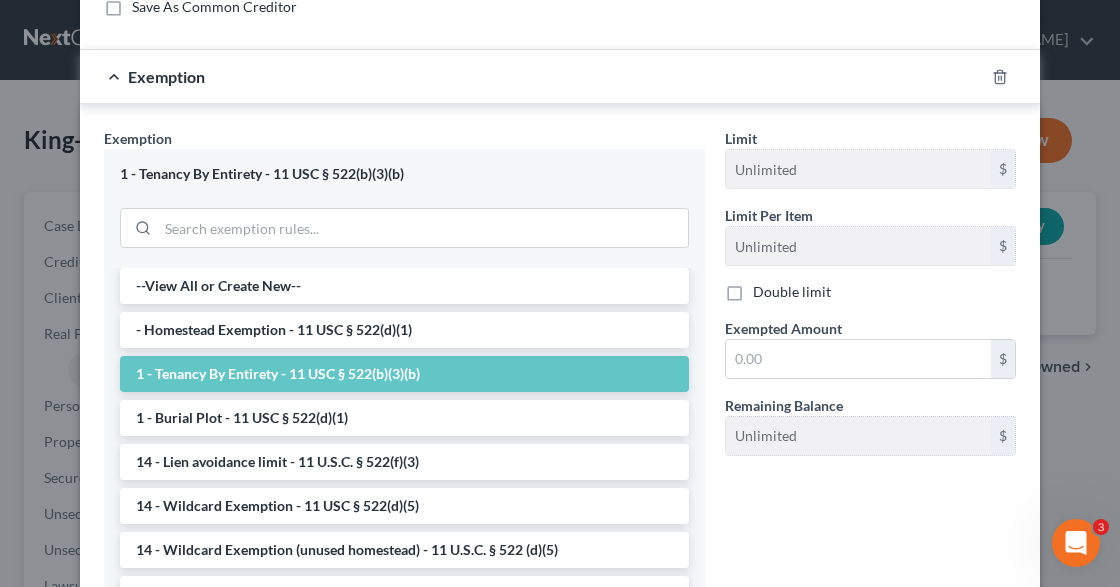 click on "Limit     Unlimited $ Limit Per Item Unlimited $ Double limit
Exempted Amount
*
$ Remaining Balance Unlimited $" at bounding box center (870, 365) 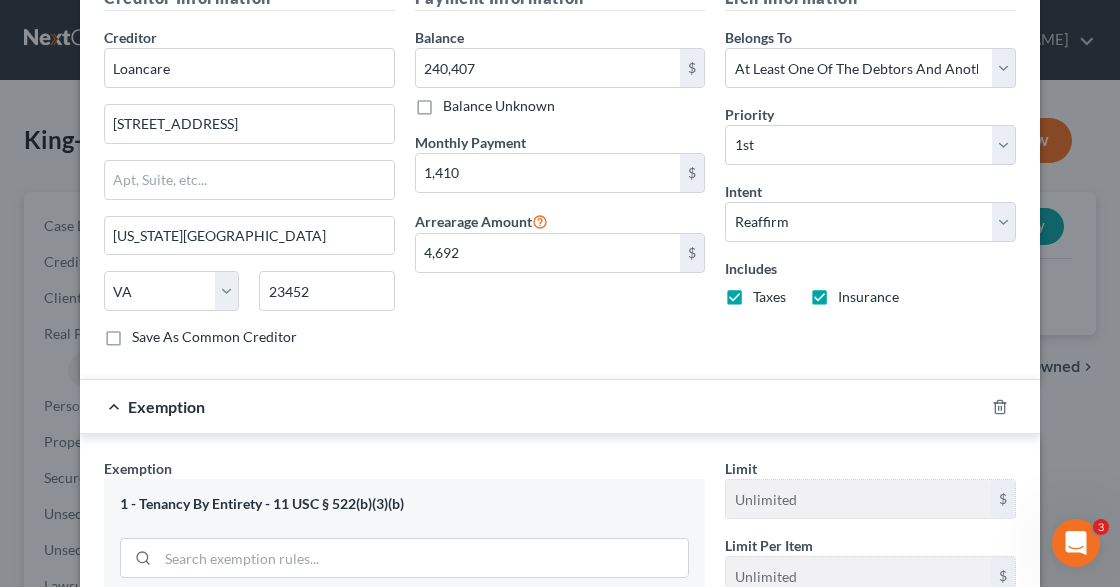 scroll, scrollTop: 512, scrollLeft: 0, axis: vertical 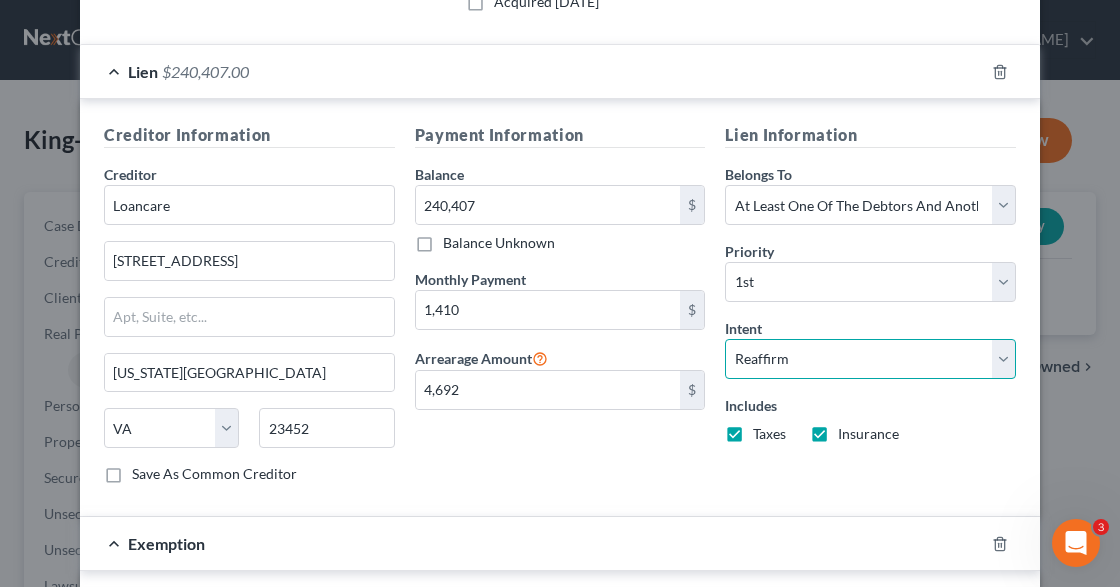 click on "Select Surrender Redeem Reaffirm Avoid Other" at bounding box center (870, 359) 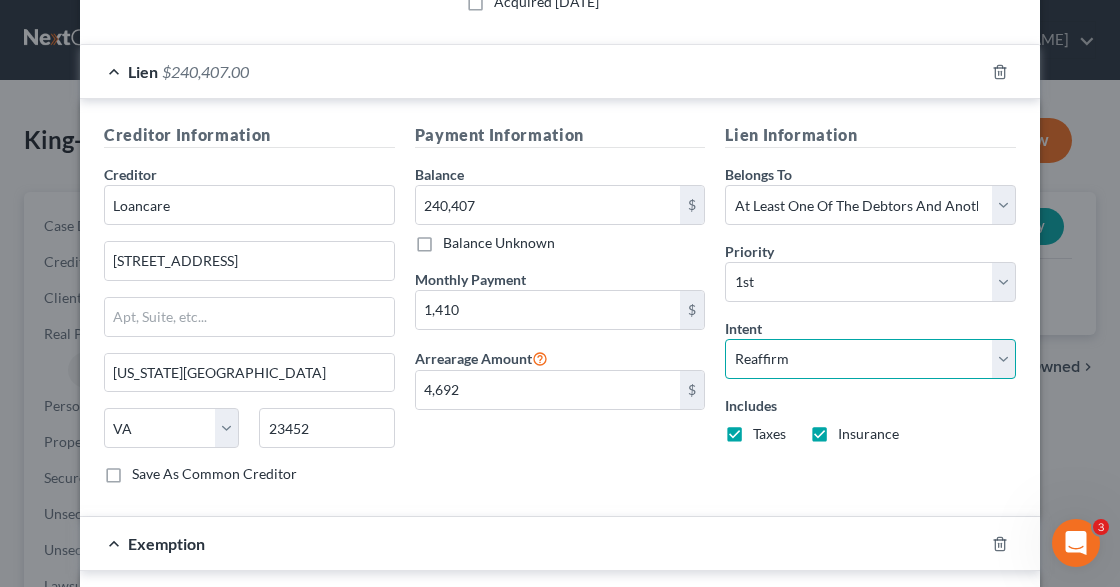 click on "Select Surrender Redeem Reaffirm Avoid Other" at bounding box center (870, 359) 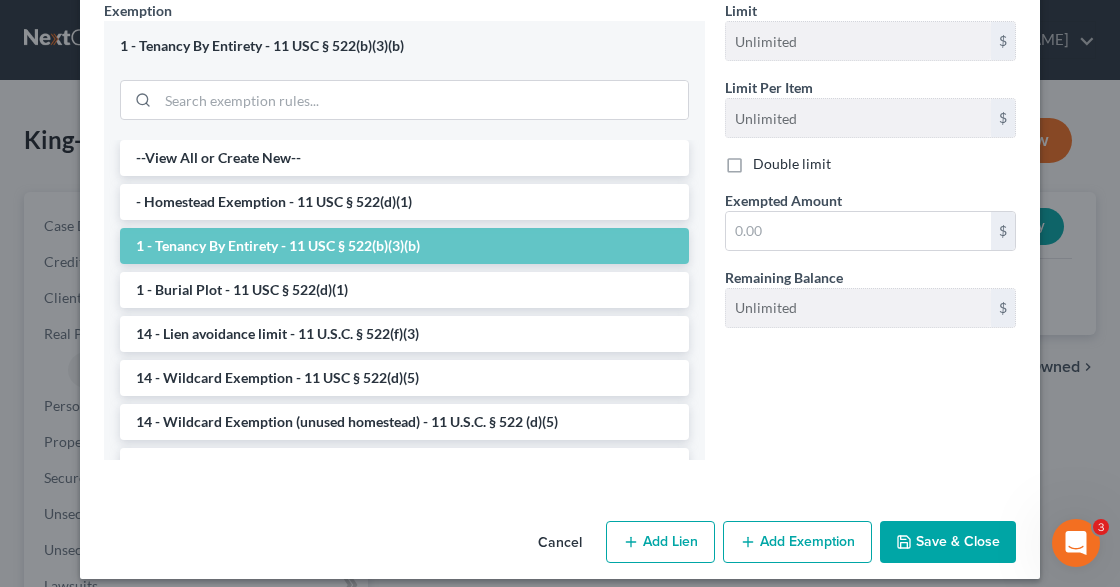 scroll, scrollTop: 1112, scrollLeft: 0, axis: vertical 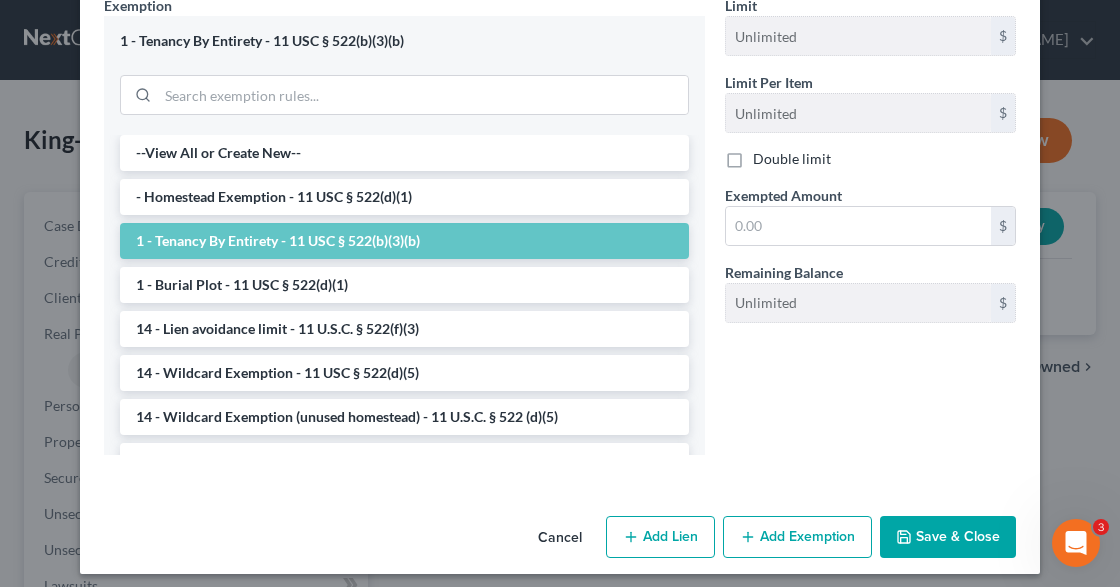 click on "Save & Close" at bounding box center [948, 537] 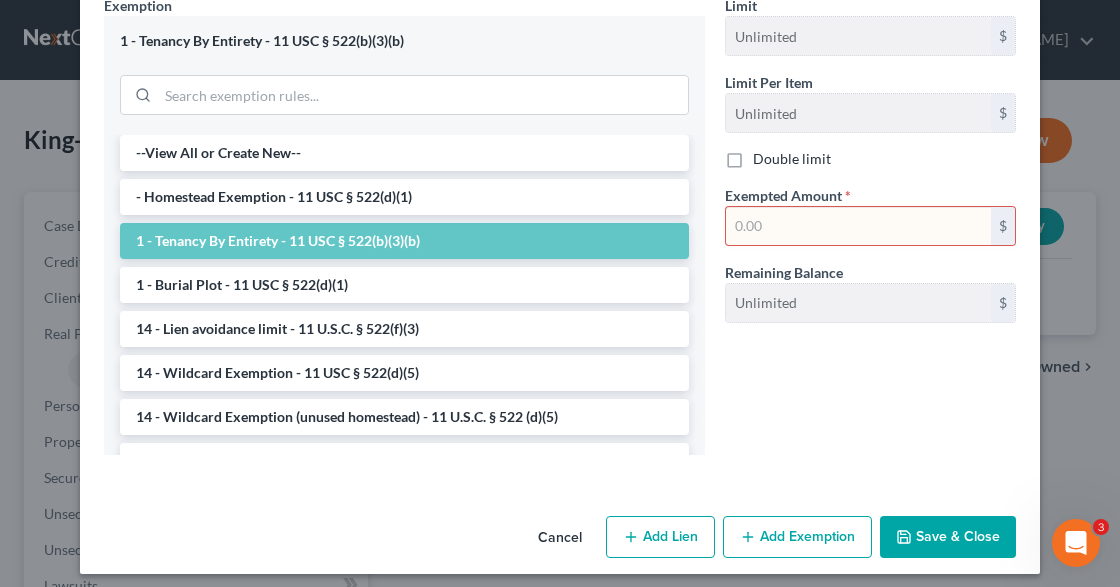 click at bounding box center (858, 226) 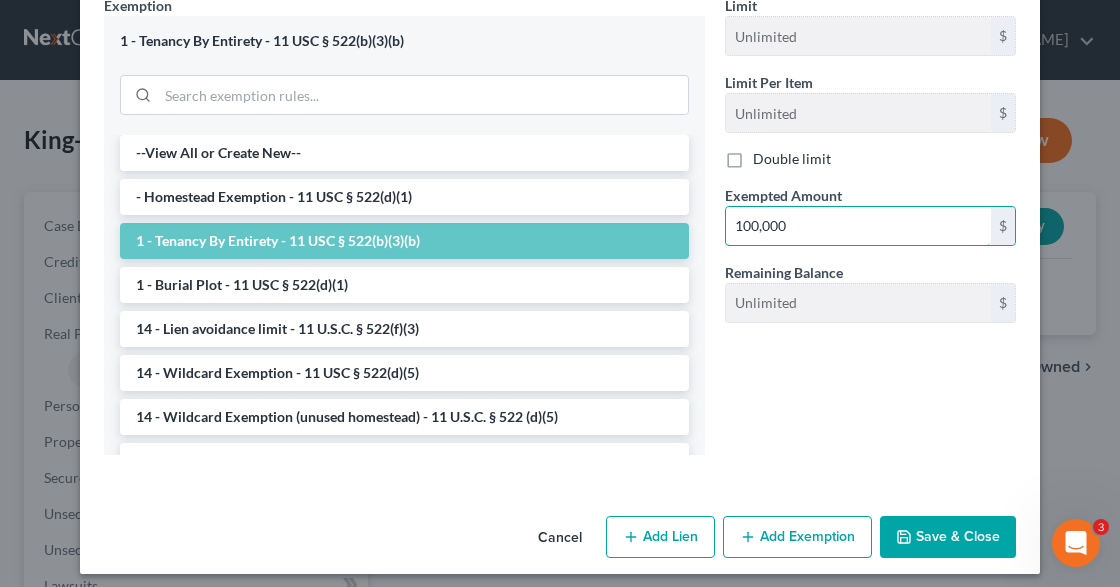 type on "100,000" 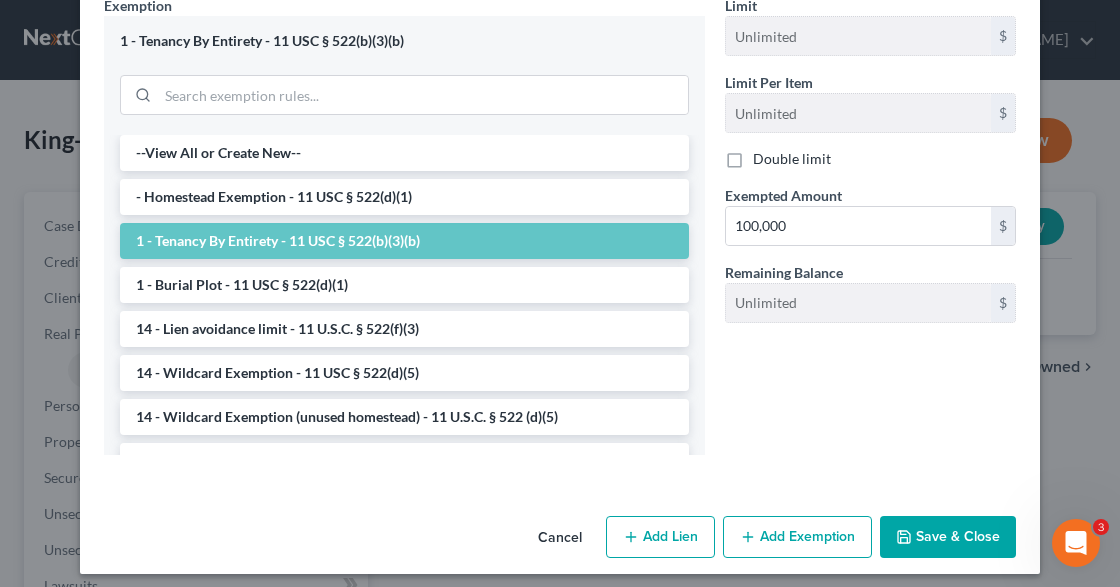 click on "Save & Close" at bounding box center [948, 537] 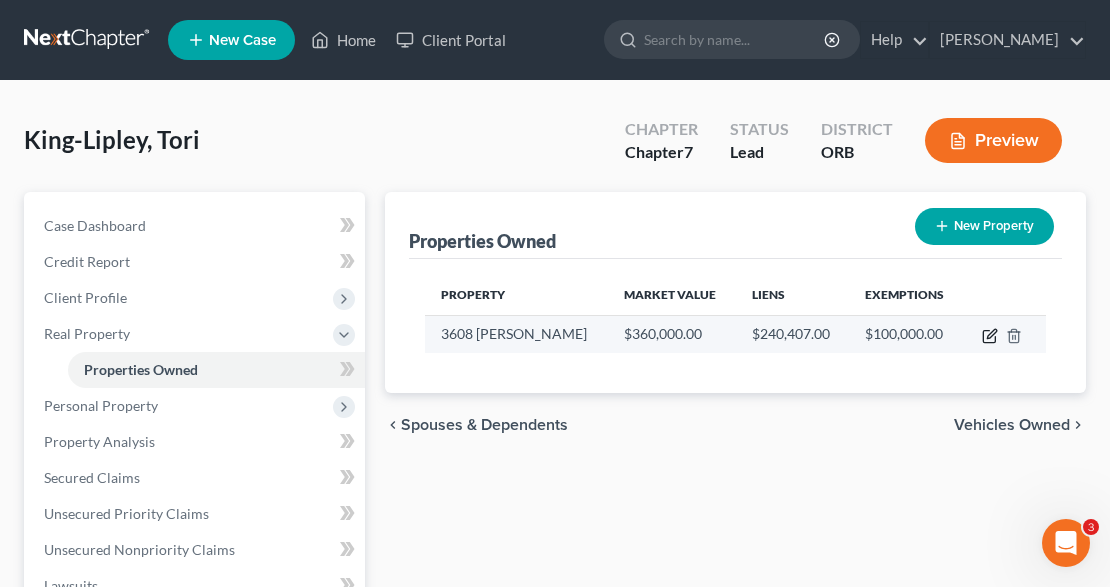 click 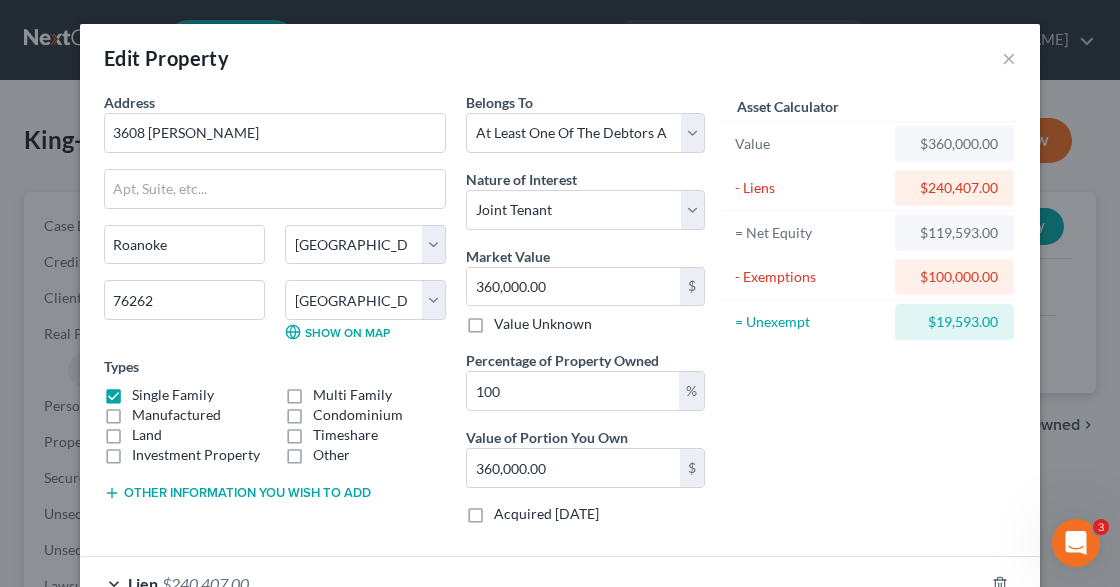 click on "- Exemptions" at bounding box center [810, 277] 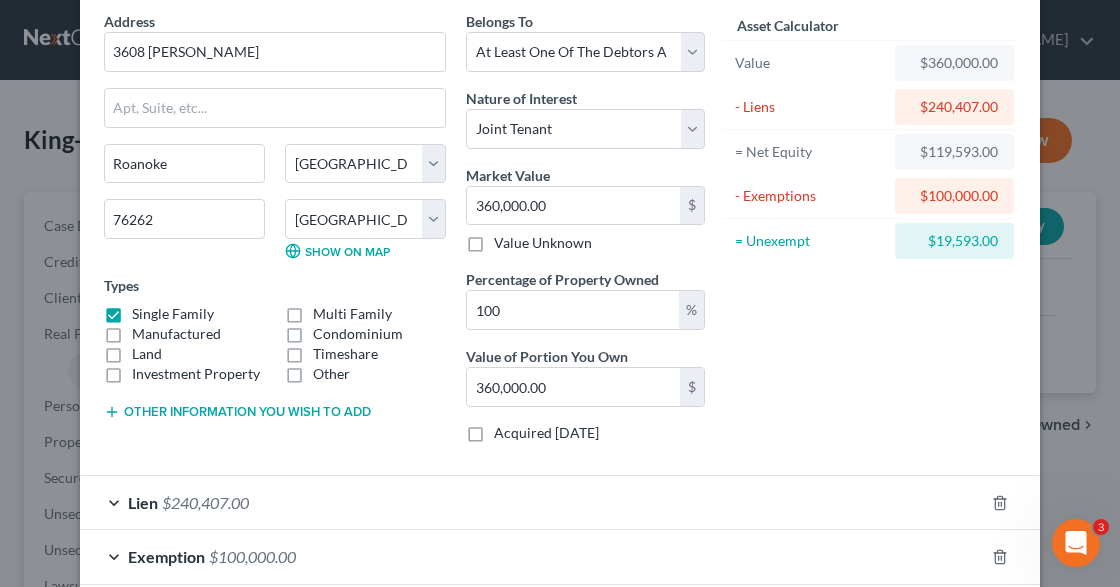 scroll, scrollTop: 183, scrollLeft: 0, axis: vertical 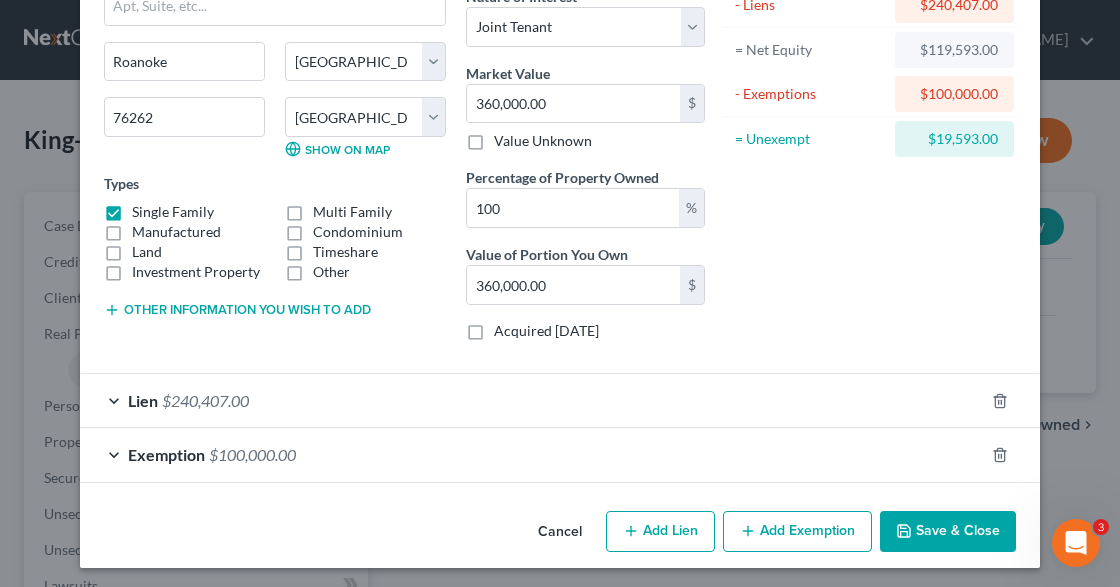 click on "$100,000.00" at bounding box center (252, 454) 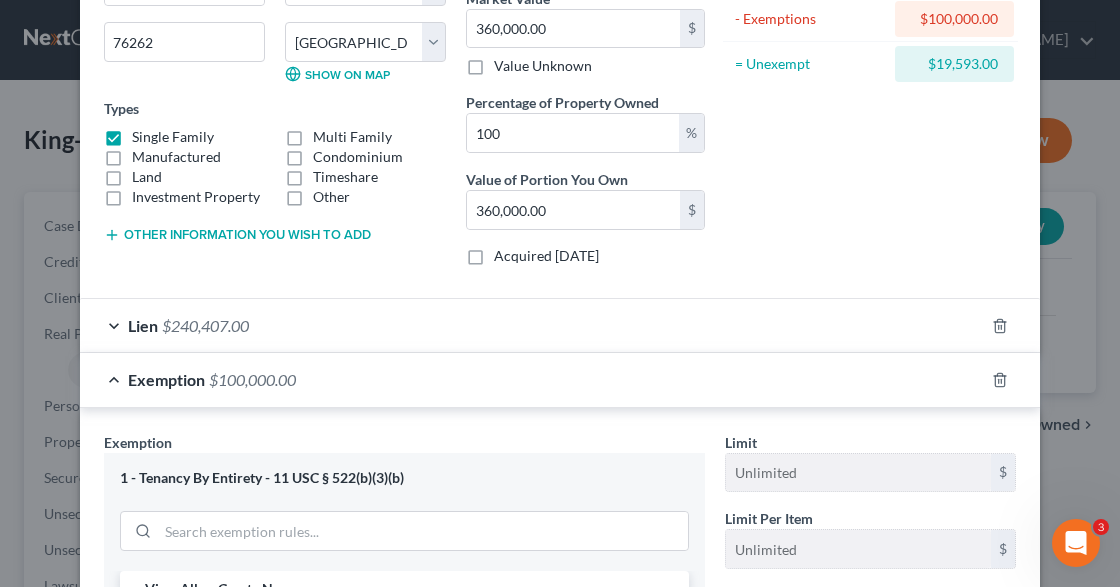 scroll, scrollTop: 383, scrollLeft: 0, axis: vertical 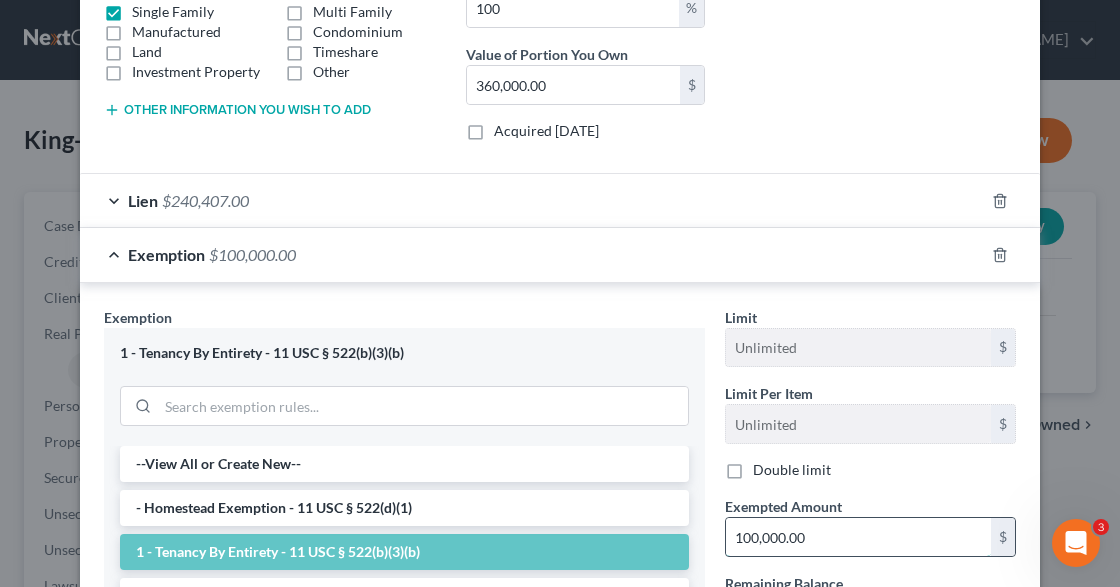 click on "100,000.00" at bounding box center [858, 537] 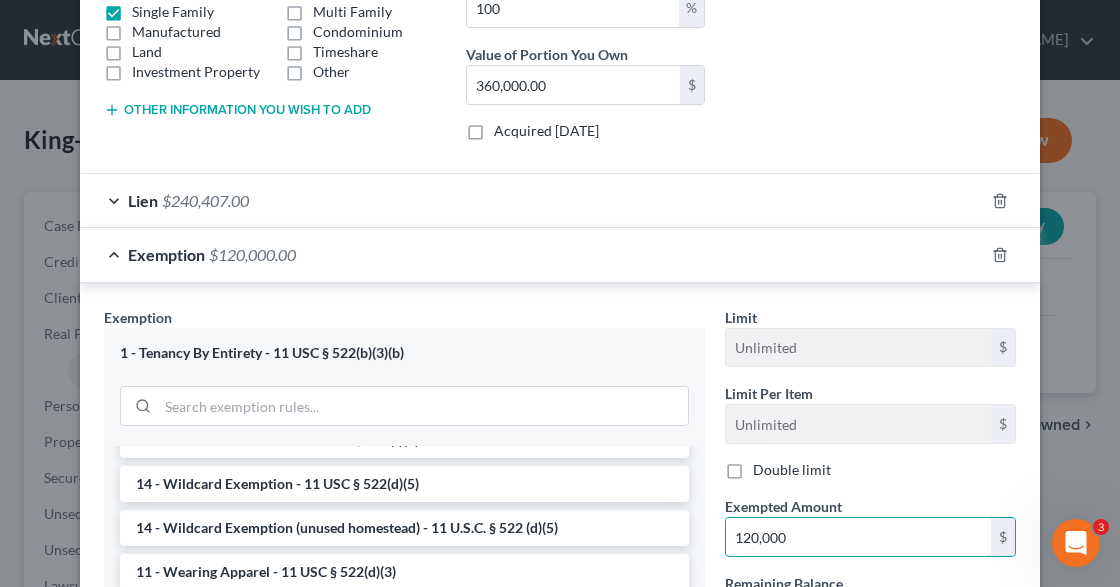 scroll, scrollTop: 333, scrollLeft: 0, axis: vertical 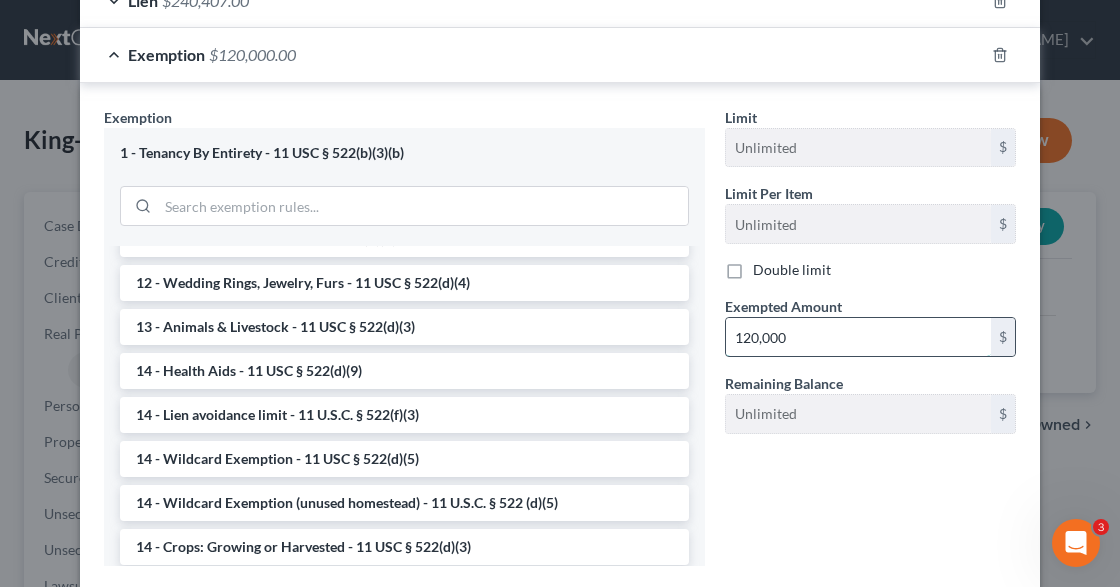 type on "120,000" 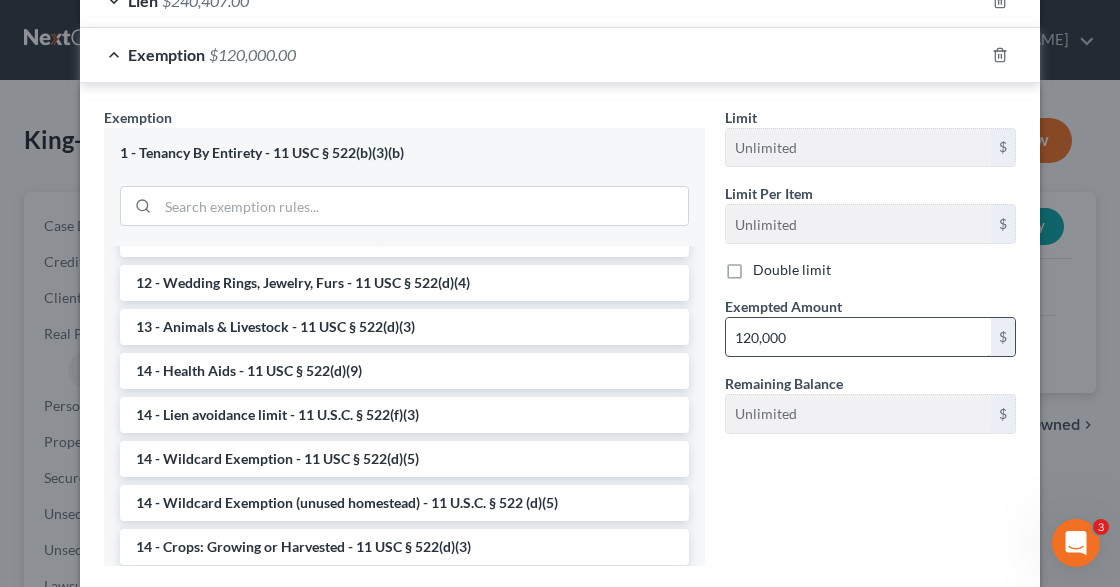click on "Limit     Unlimited $ Limit Per Item Unlimited $ Double limit
Exempted Amount
*
120,000 $ Remaining Balance Unlimited $" at bounding box center (870, 344) 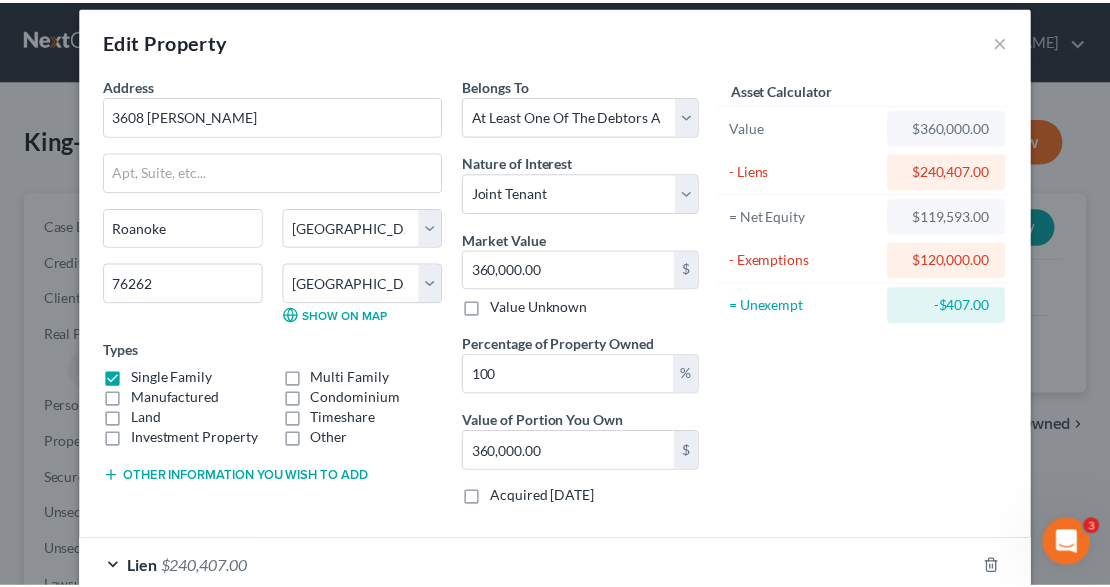 scroll, scrollTop: 0, scrollLeft: 0, axis: both 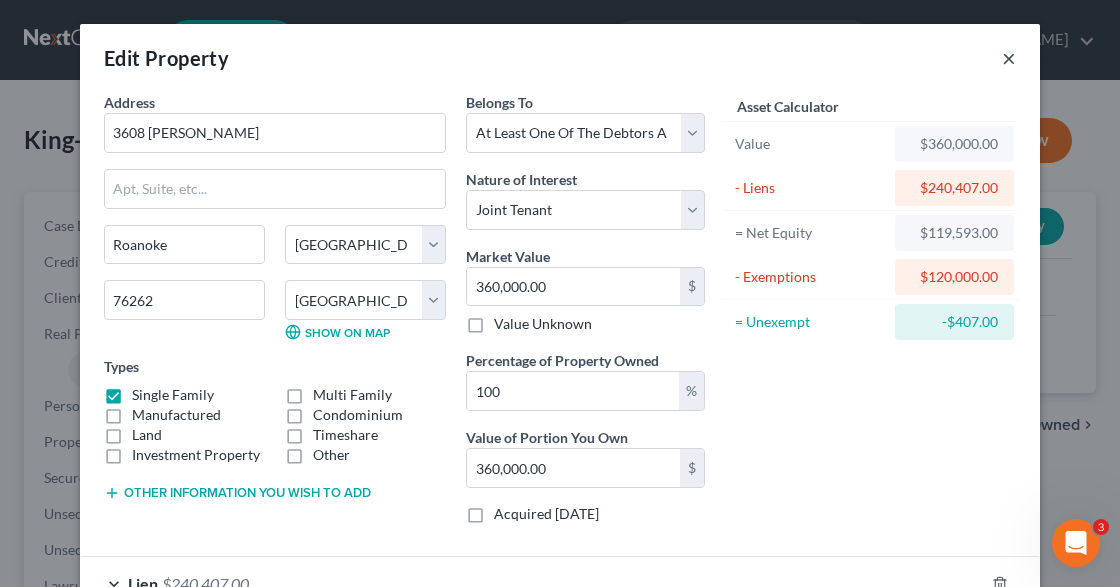click on "×" at bounding box center [1009, 58] 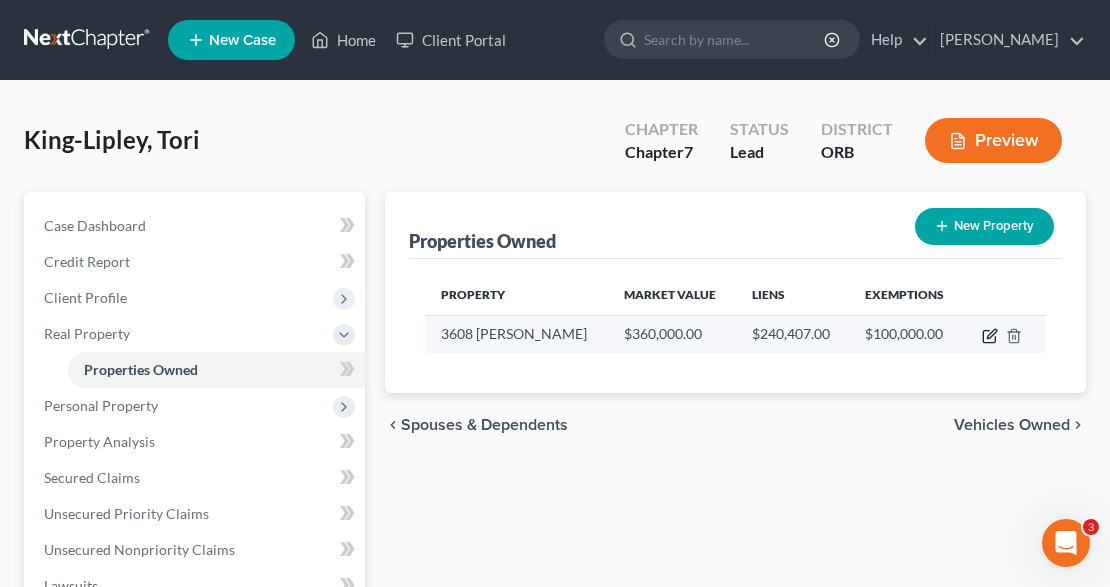 click 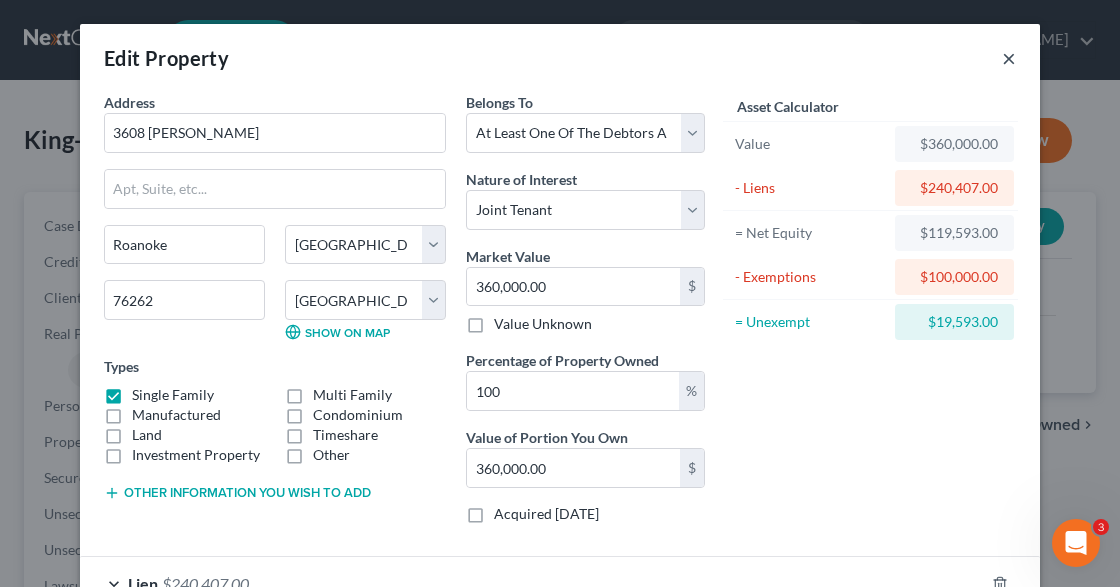 click on "×" at bounding box center (1009, 58) 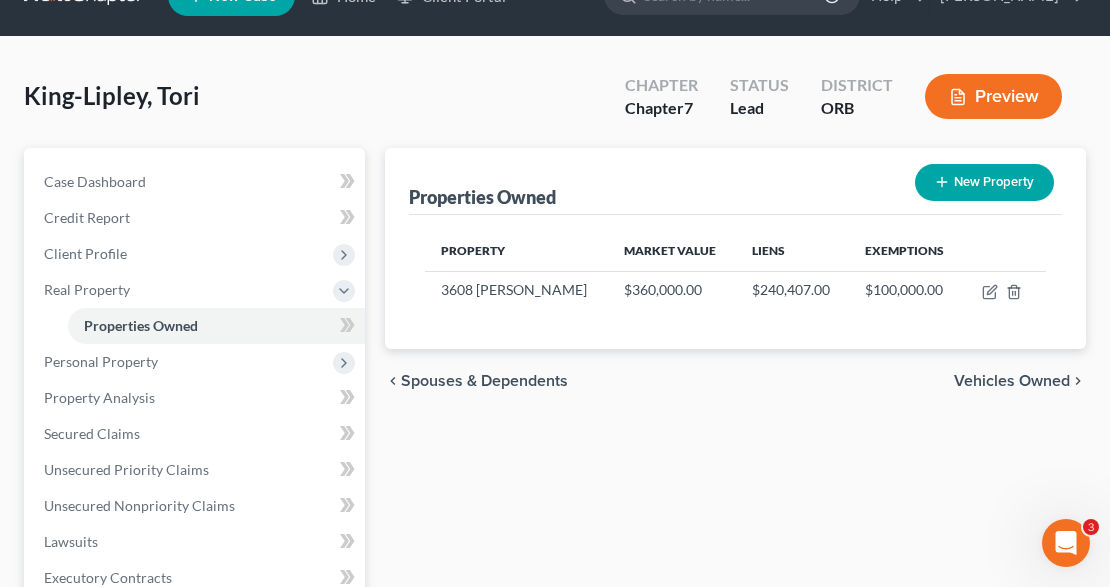 scroll, scrollTop: 42, scrollLeft: 0, axis: vertical 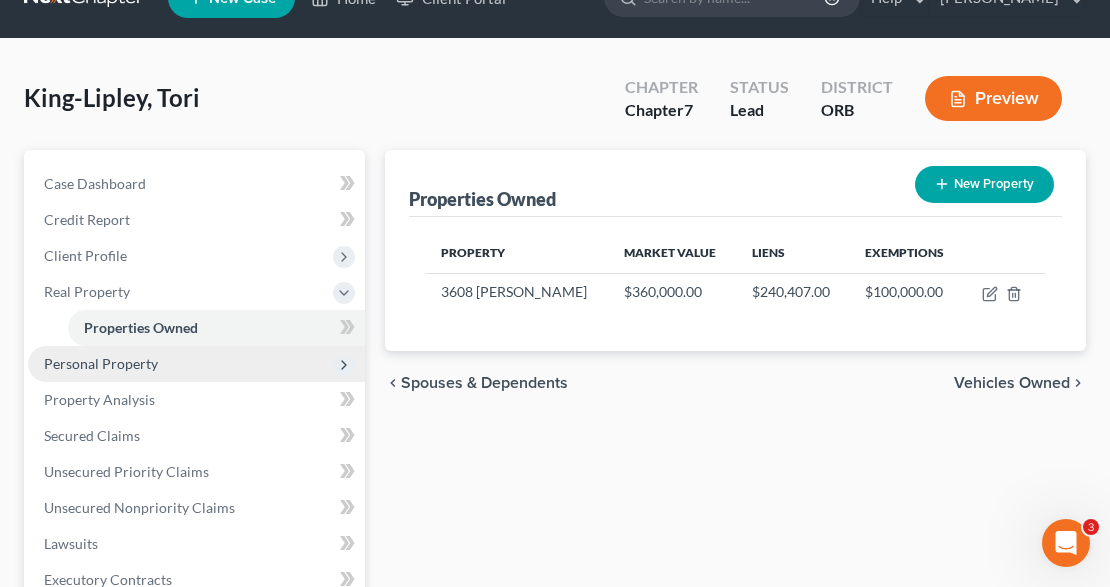 click on "Personal Property" at bounding box center [196, 364] 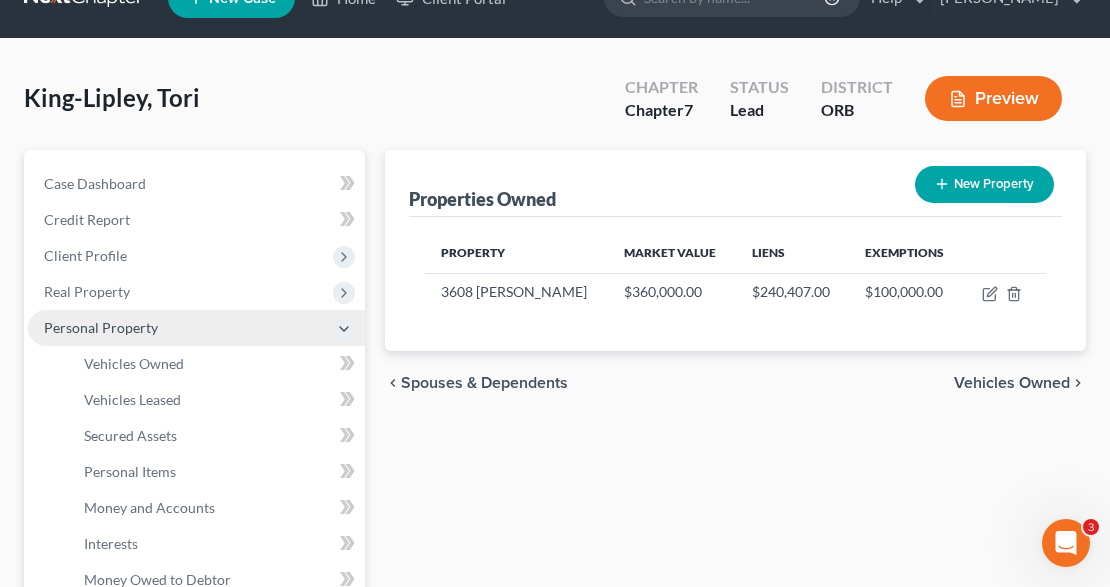 click on "Personal Property" at bounding box center [196, 328] 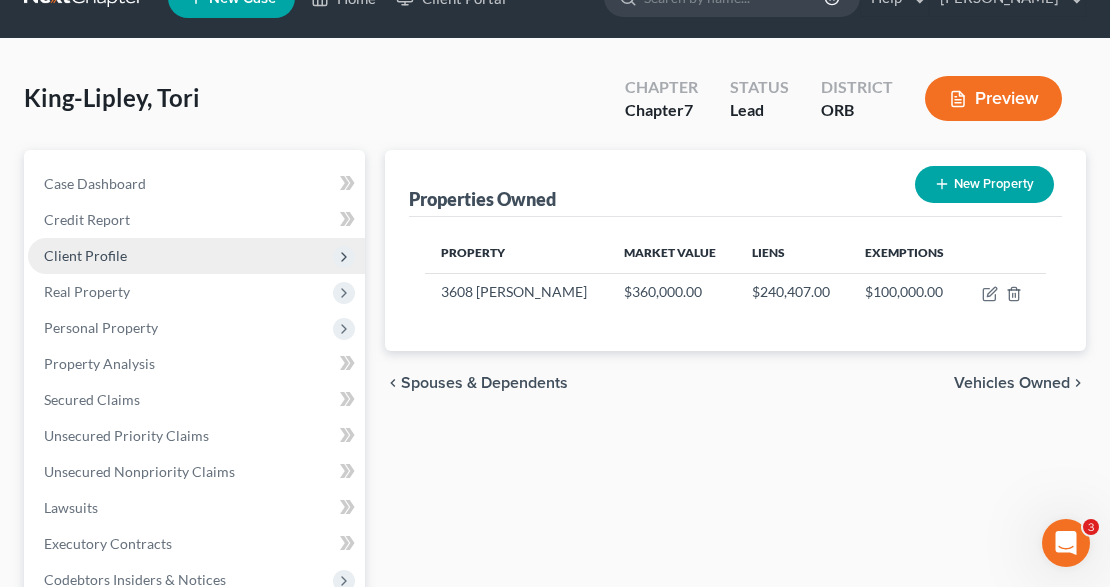click on "Client Profile" at bounding box center (196, 256) 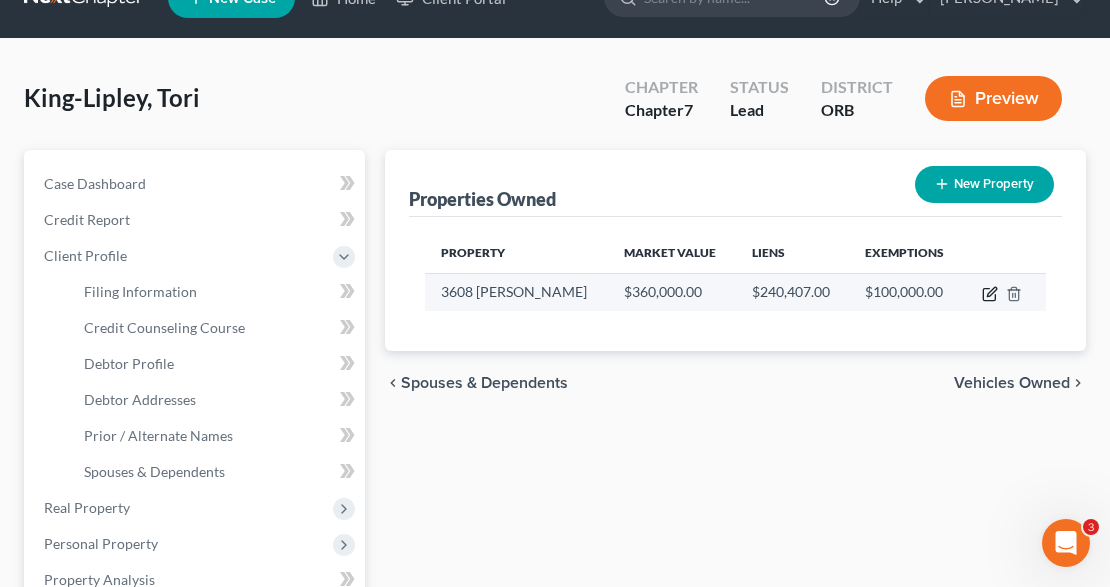 click 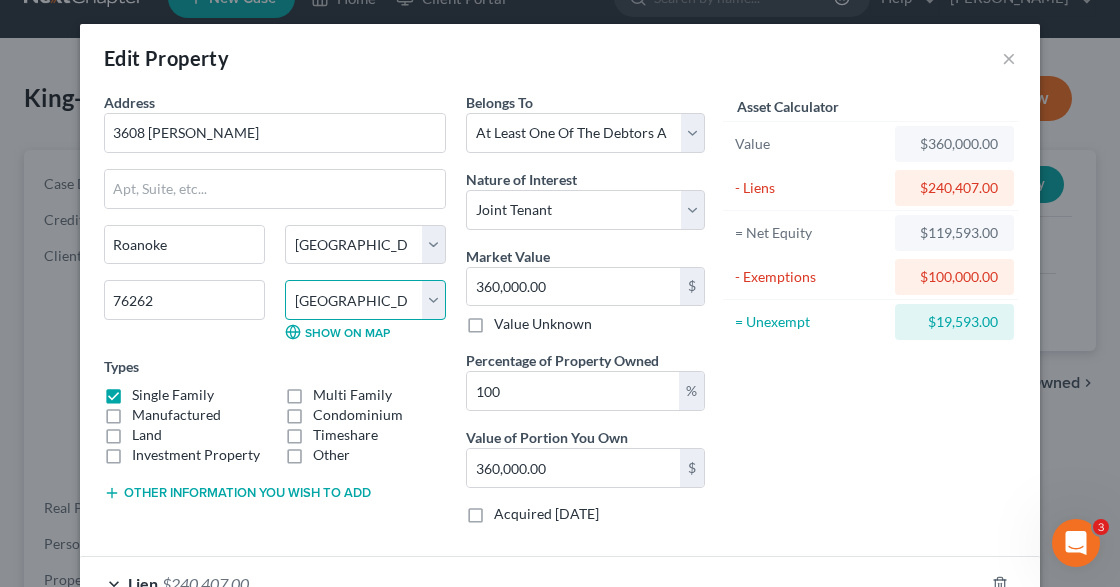 click on "County Anderson County Andrews County Angelina County Aransas County Archer County Armstrong County Atascosa County Austin County Bailey County Bandera County Bastrop County Baylor County Bee County Bell County Bexar County Blanco County Borden County Bosque County Bowie County Brazoria County Brazos County Brewster County Briscoe County Brooks County Brown County Burleson County Burnet County Caldwell County Calhoun County Callahan County Cameron County Camp County Carson County Cass County Castro County Chambers County Cherokee County Childress County Clay County Cochran County Coke County Coleman County Collin County Collingsworth County Colorado County Comal County Comanche County Concho County Cooke County Coryell County Cottle County Crane County Crockett County Crosby County Culberson County Dallam County Dallas County Dawson County DeWitt County Deaf Smith County Delta County Denton County Dickens County Dimmit County Donley County Duval County Eastland County Ector County Edwards County Ellis County" at bounding box center [365, 300] 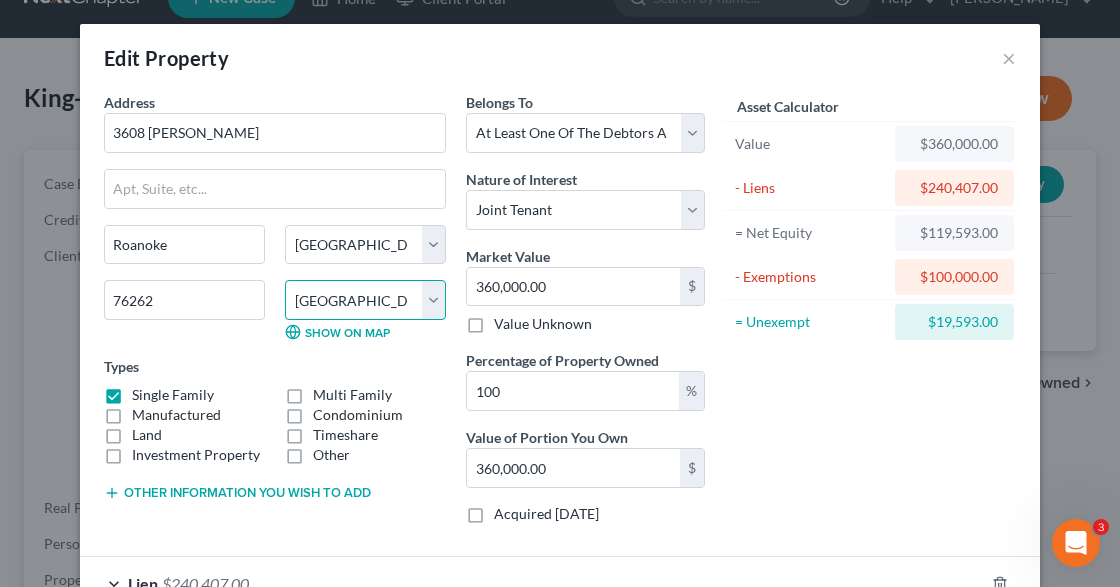 select on "219" 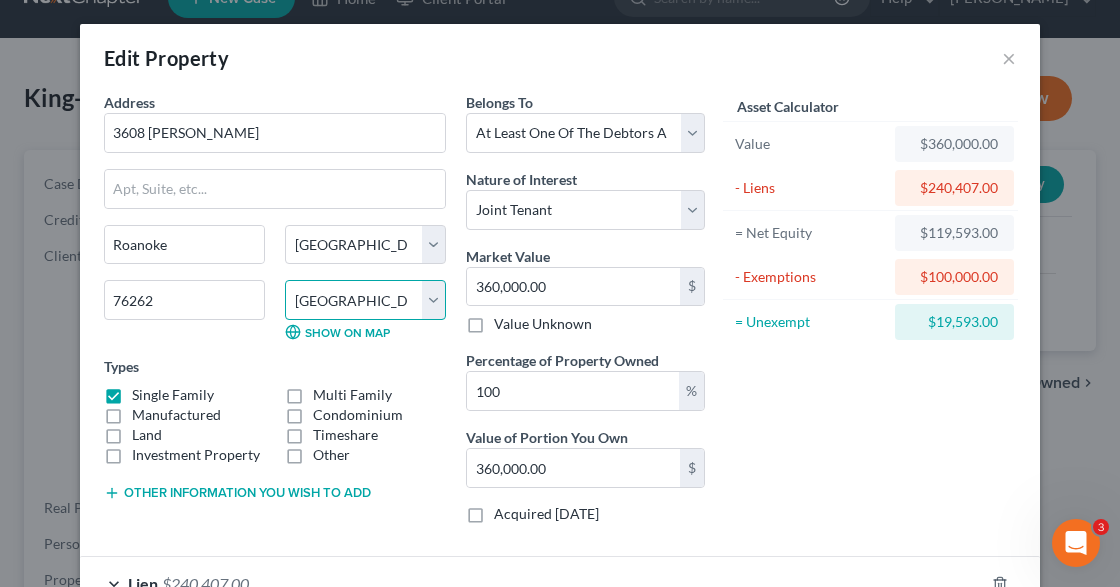 click on "County Anderson County Andrews County Angelina County Aransas County Archer County Armstrong County Atascosa County Austin County Bailey County Bandera County Bastrop County Baylor County Bee County Bell County Bexar County Blanco County Borden County Bosque County Bowie County Brazoria County Brazos County Brewster County Briscoe County Brooks County Brown County Burleson County Burnet County Caldwell County Calhoun County Callahan County Cameron County Camp County Carson County Cass County Castro County Chambers County Cherokee County Childress County Clay County Cochran County Coke County Coleman County Collin County Collingsworth County Colorado County Comal County Comanche County Concho County Cooke County Coryell County Cottle County Crane County Crockett County Crosby County Culberson County Dallam County Dallas County Dawson County DeWitt County Deaf Smith County Delta County Denton County Dickens County Dimmit County Donley County Duval County Eastland County Ector County Edwards County Ellis County" at bounding box center [365, 300] 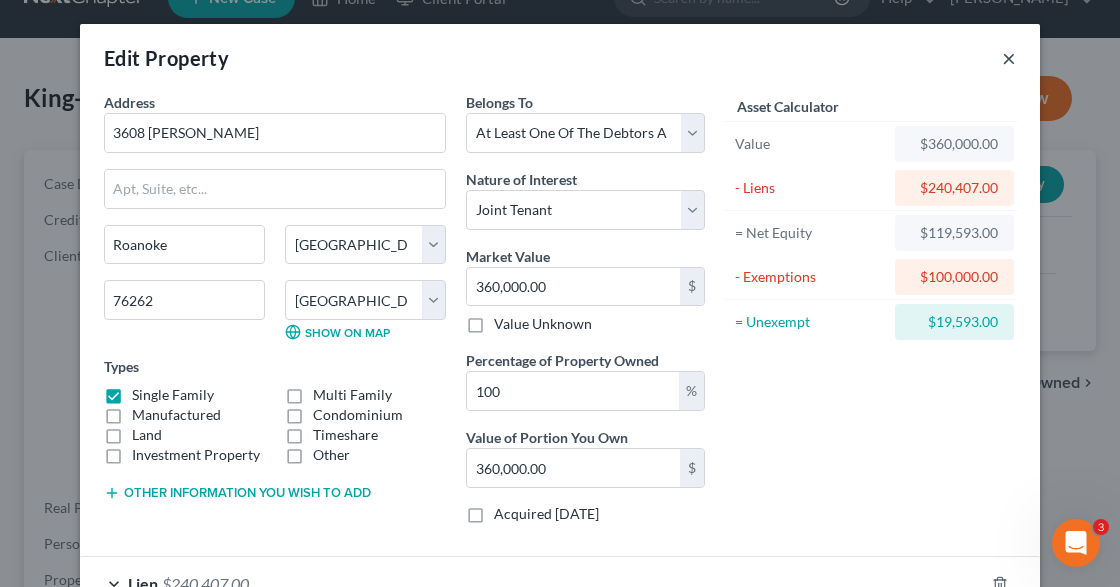 click on "×" at bounding box center [1009, 58] 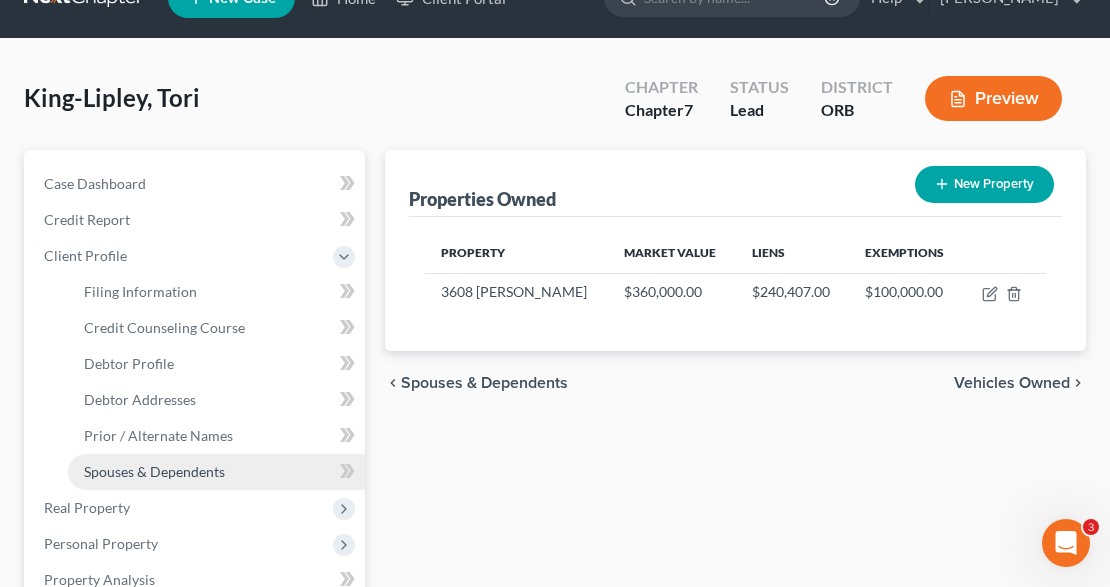 click on "Spouses & Dependents" at bounding box center (154, 471) 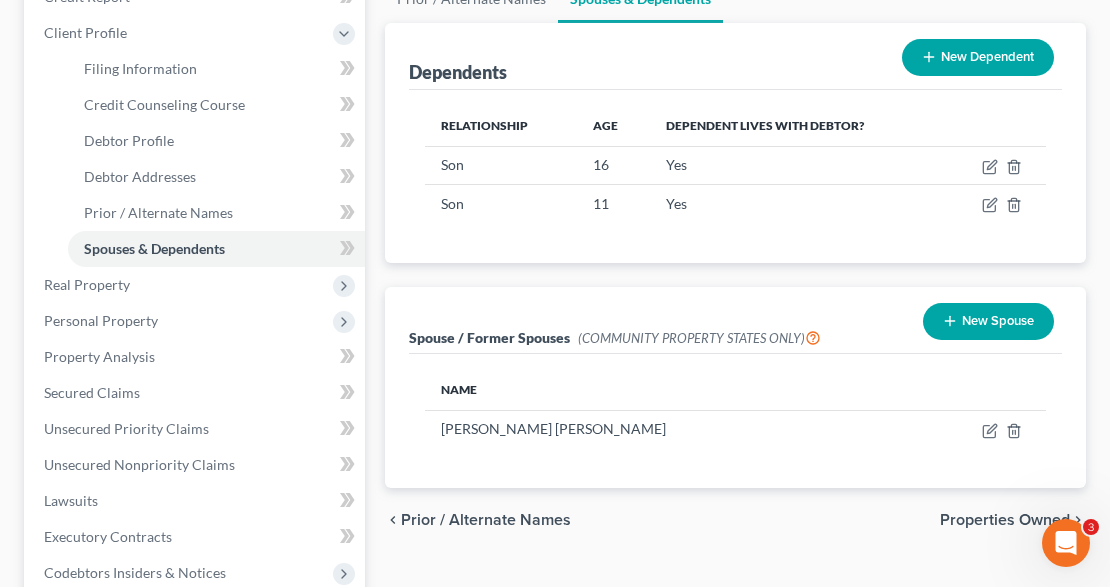 scroll, scrollTop: 266, scrollLeft: 0, axis: vertical 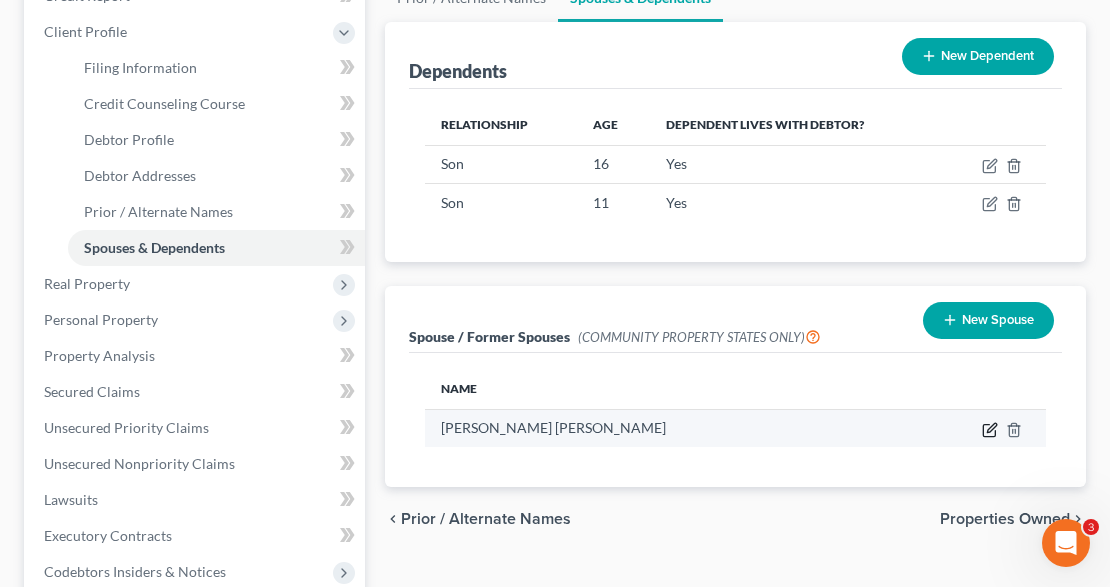 click 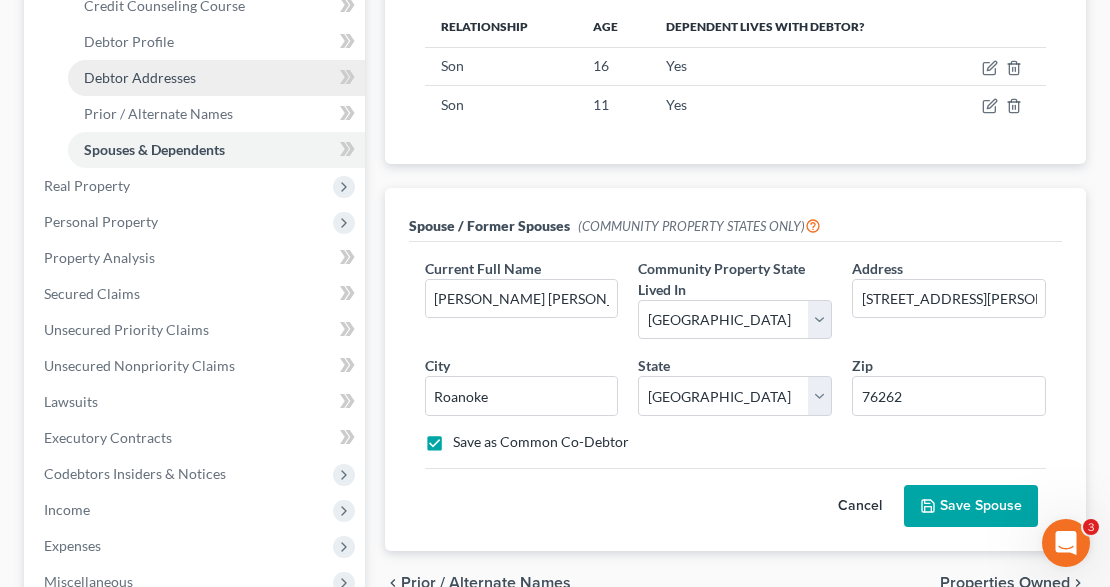 scroll, scrollTop: 333, scrollLeft: 0, axis: vertical 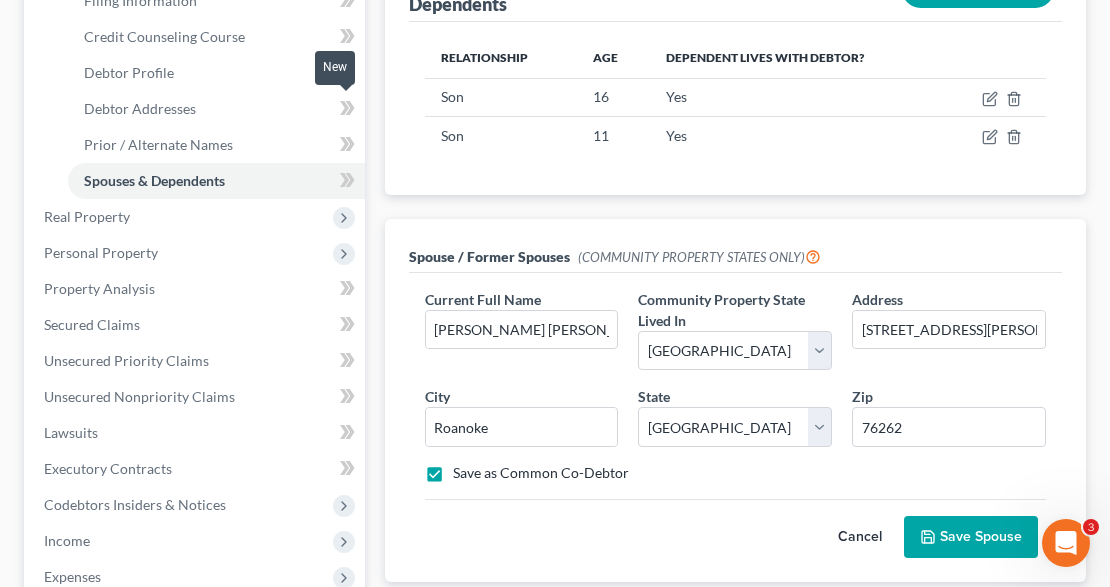 click 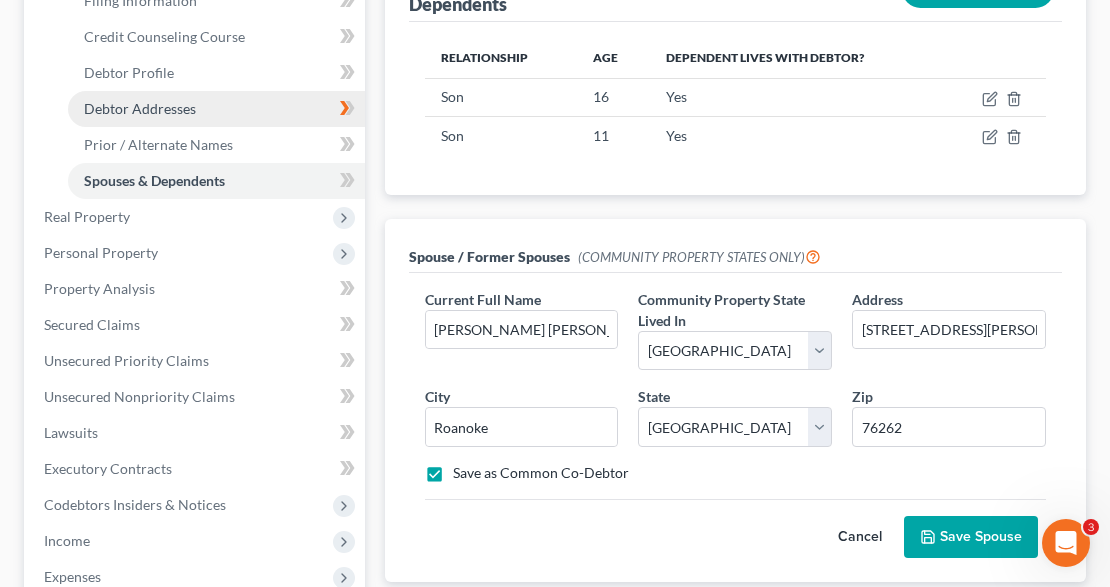click on "Debtor Addresses" at bounding box center [216, 109] 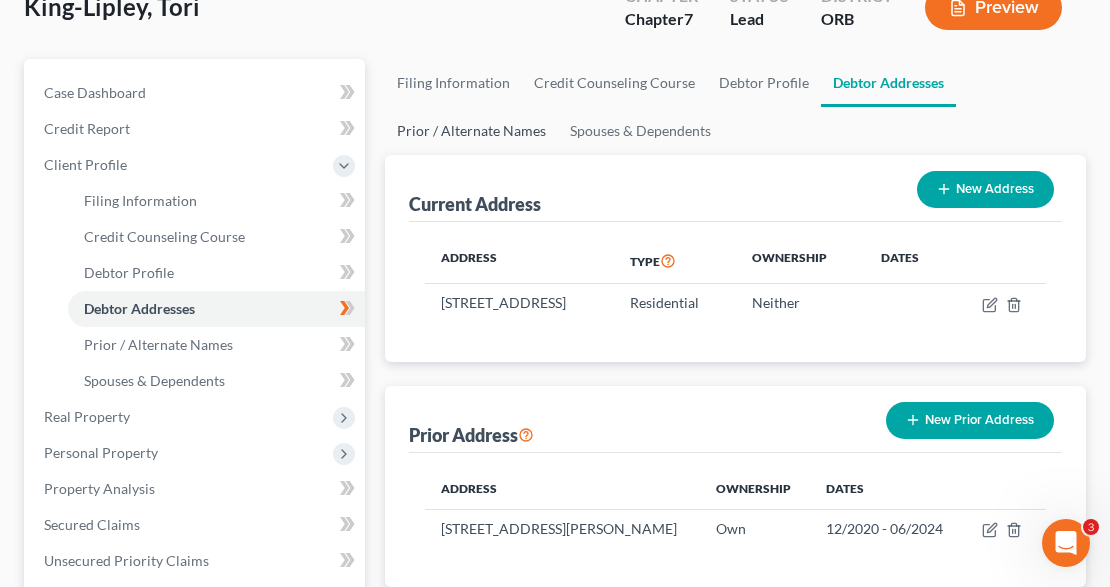 scroll, scrollTop: 333, scrollLeft: 0, axis: vertical 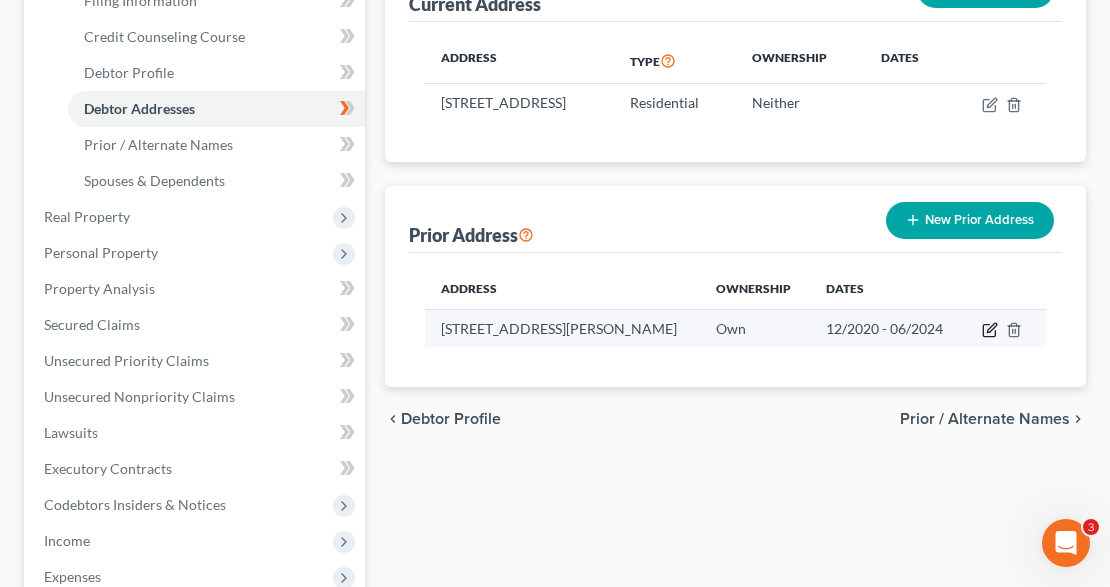 click 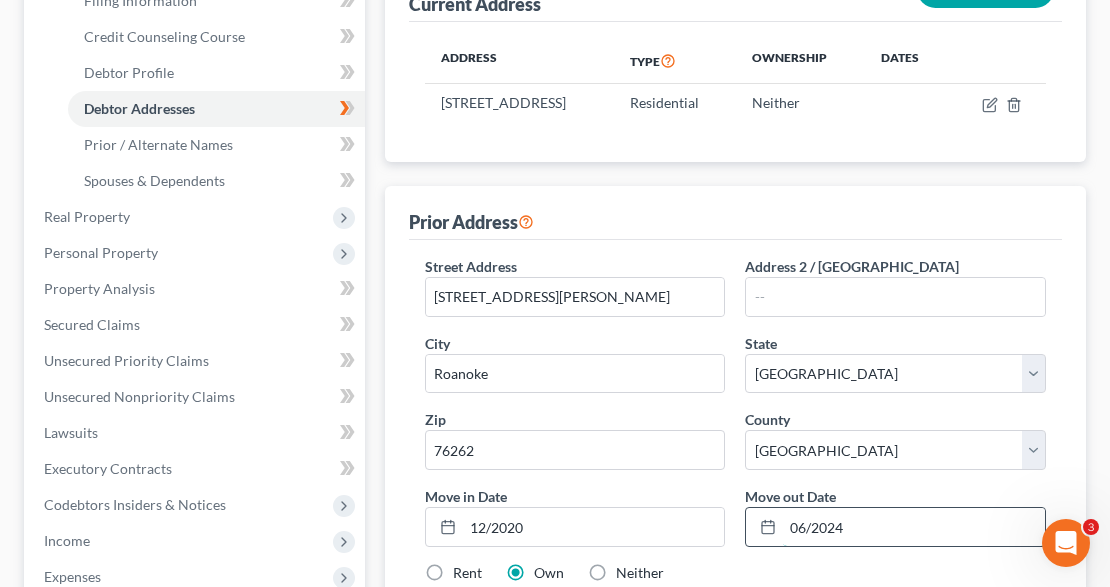 click on "06/2024" at bounding box center (914, 527) 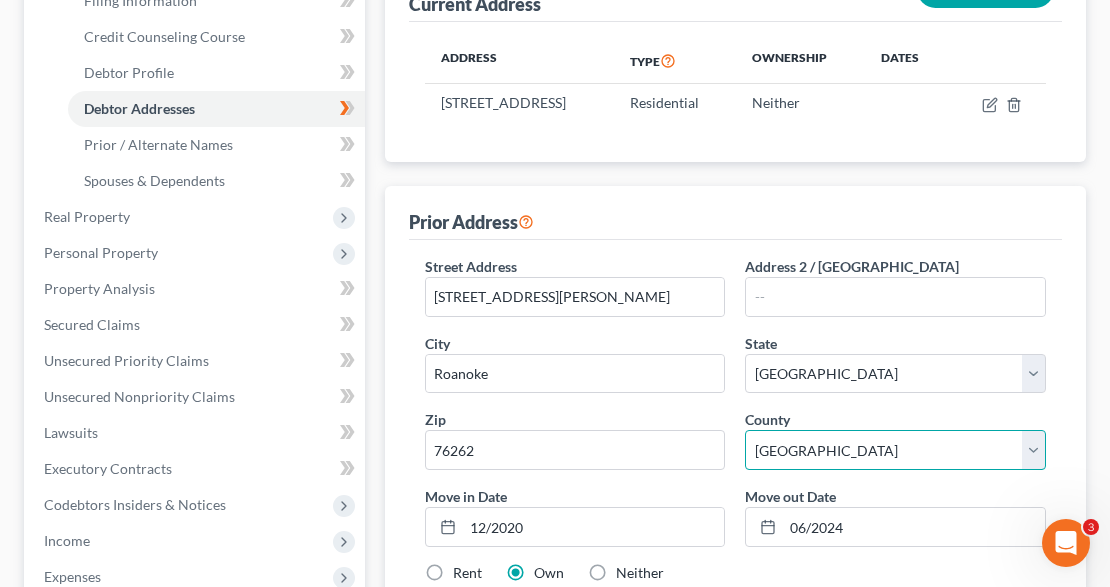 click on "County Anderson County Andrews County Angelina County Aransas County Archer County Armstrong County Atascosa County Austin County Bailey County Bandera County Bastrop County Baylor County Bee County Bell County Bexar County Blanco County Borden County Bosque County Bowie County Brazoria County Brazos County Brewster County Briscoe County Brooks County Brown County Burleson County Burnet County Caldwell County Calhoun County Callahan County Cameron County Camp County Carson County Cass County Castro County Chambers County Cherokee County Childress County Clay County Cochran County Coke County Coleman County Collin County Collingsworth County Colorado County Comal County Comanche County Concho County Cooke County Coryell County Cottle County Crane County Crockett County Crosby County Culberson County Dallam County Dallas County Dawson County DeWitt County Deaf Smith County Delta County Denton County Dickens County Dimmit County Donley County Duval County Eastland County Ector County Edwards County Ellis County" at bounding box center [895, 450] 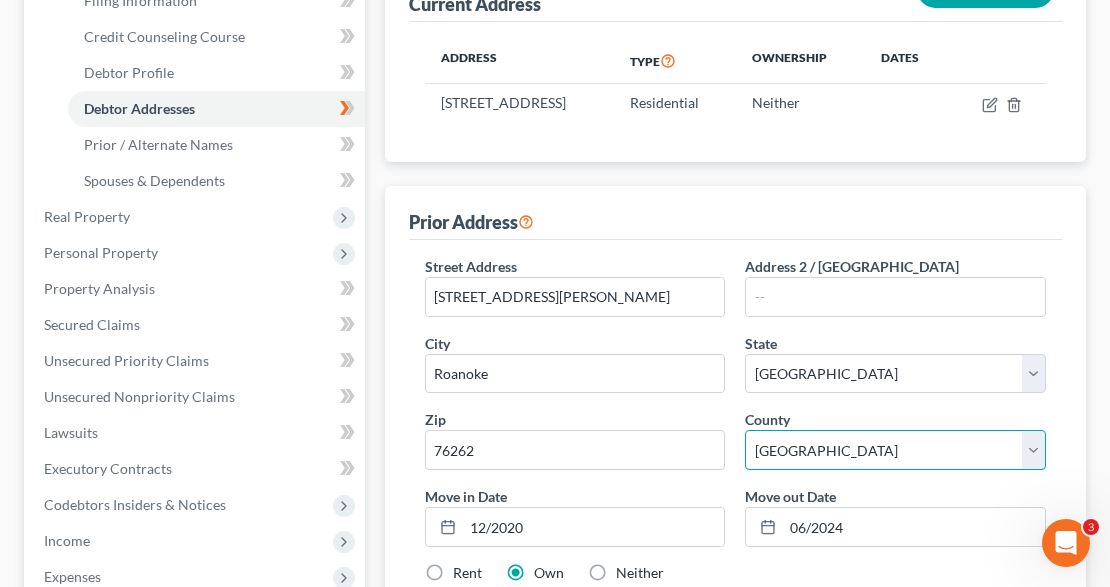 select on "219" 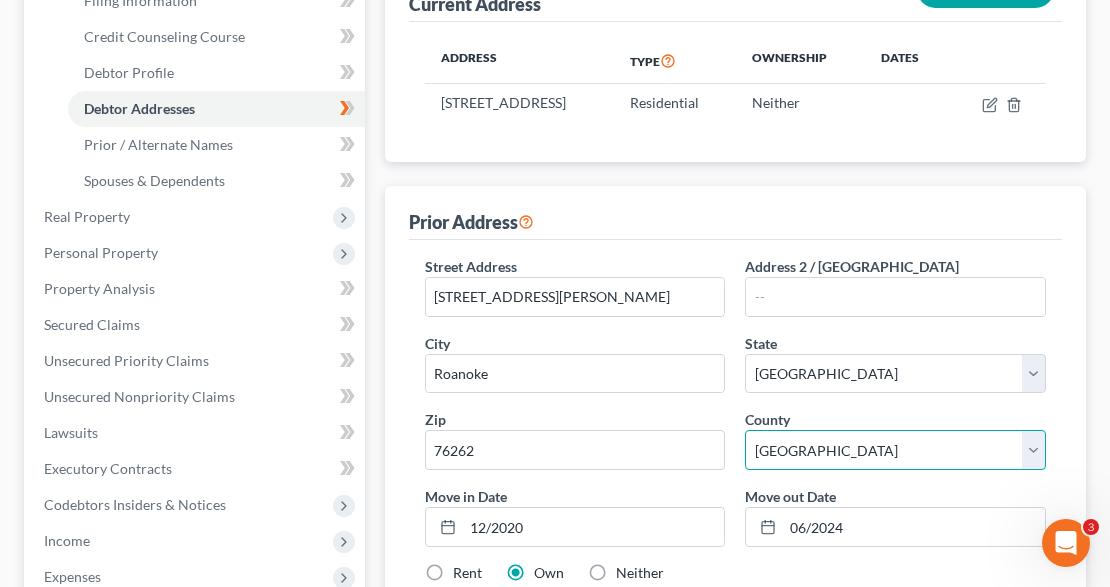 click on "County Anderson County Andrews County Angelina County Aransas County Archer County Armstrong County Atascosa County Austin County Bailey County Bandera County Bastrop County Baylor County Bee County Bell County Bexar County Blanco County Borden County Bosque County Bowie County Brazoria County Brazos County Brewster County Briscoe County Brooks County Brown County Burleson County Burnet County Caldwell County Calhoun County Callahan County Cameron County Camp County Carson County Cass County Castro County Chambers County Cherokee County Childress County Clay County Cochran County Coke County Coleman County Collin County Collingsworth County Colorado County Comal County Comanche County Concho County Cooke County Coryell County Cottle County Crane County Crockett County Crosby County Culberson County Dallam County Dallas County Dawson County DeWitt County Deaf Smith County Delta County Denton County Dickens County Dimmit County Donley County Duval County Eastland County Ector County Edwards County Ellis County" at bounding box center [895, 450] 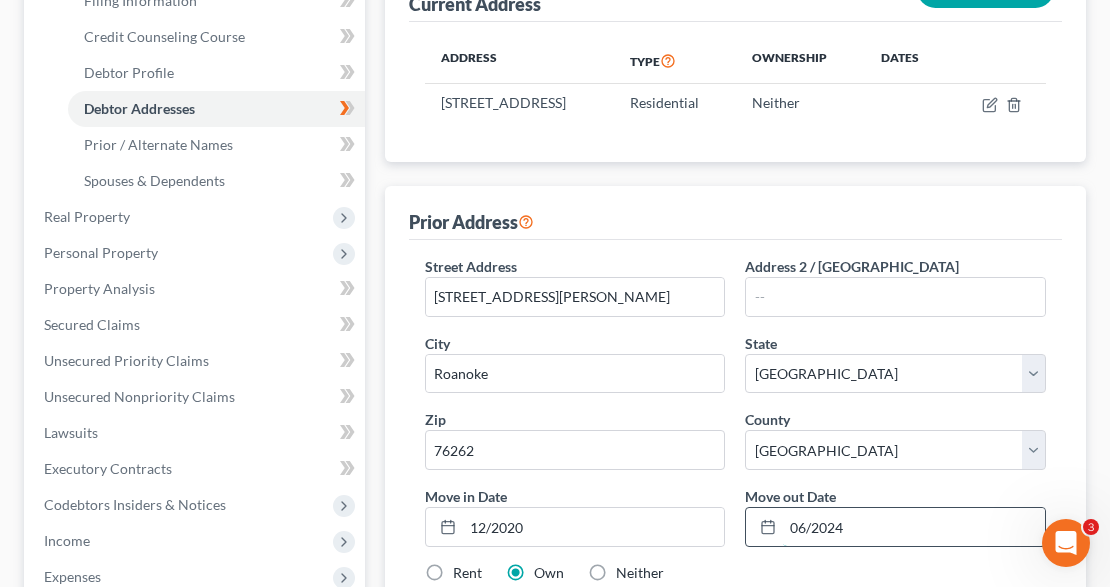 click on "06/2024" at bounding box center (914, 527) 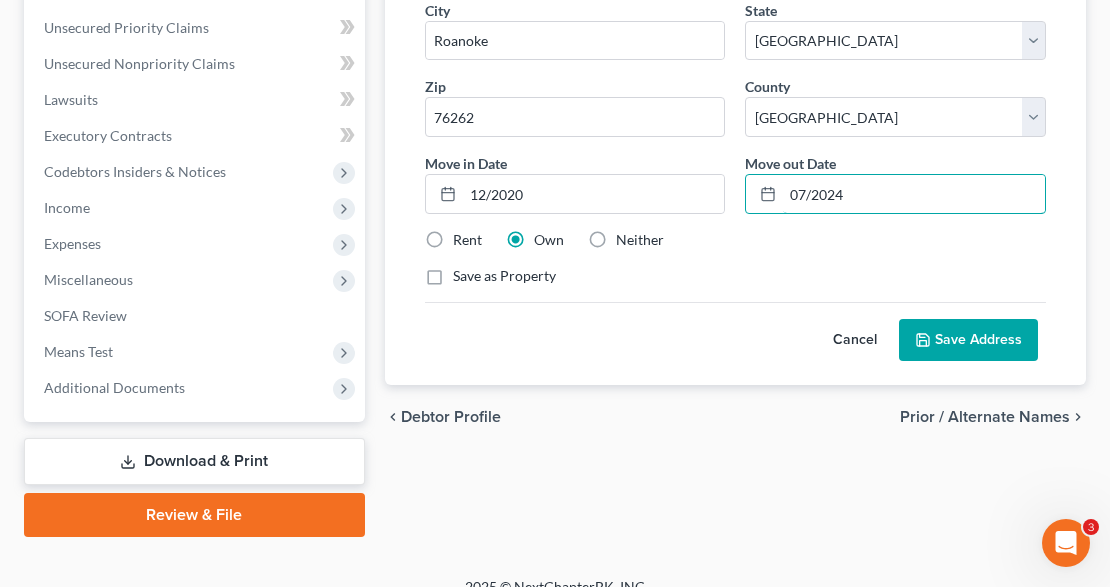 scroll, scrollTop: 666, scrollLeft: 0, axis: vertical 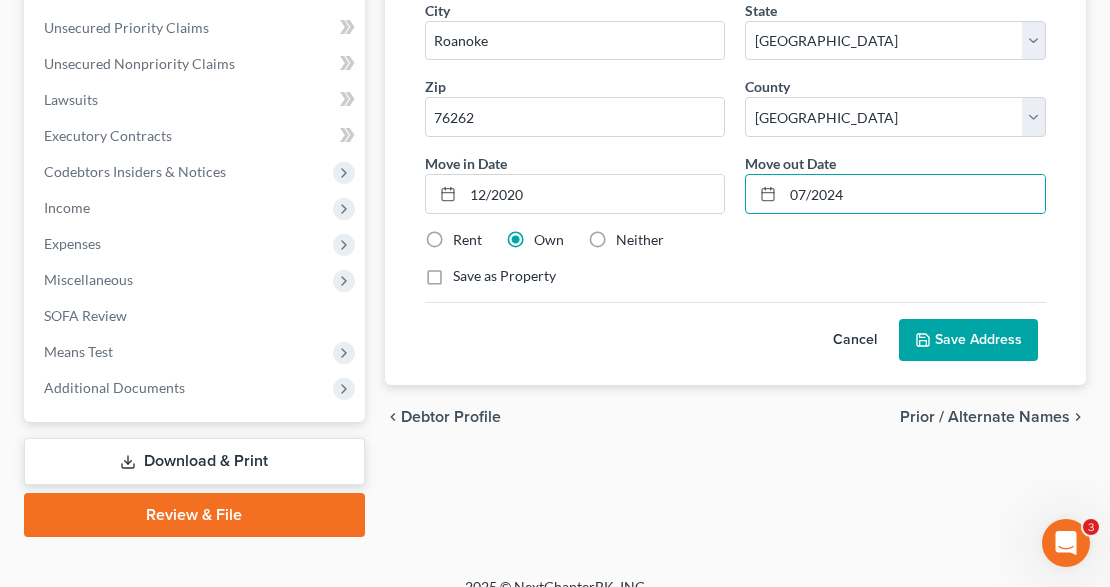 click on "Save Address" at bounding box center [968, 340] 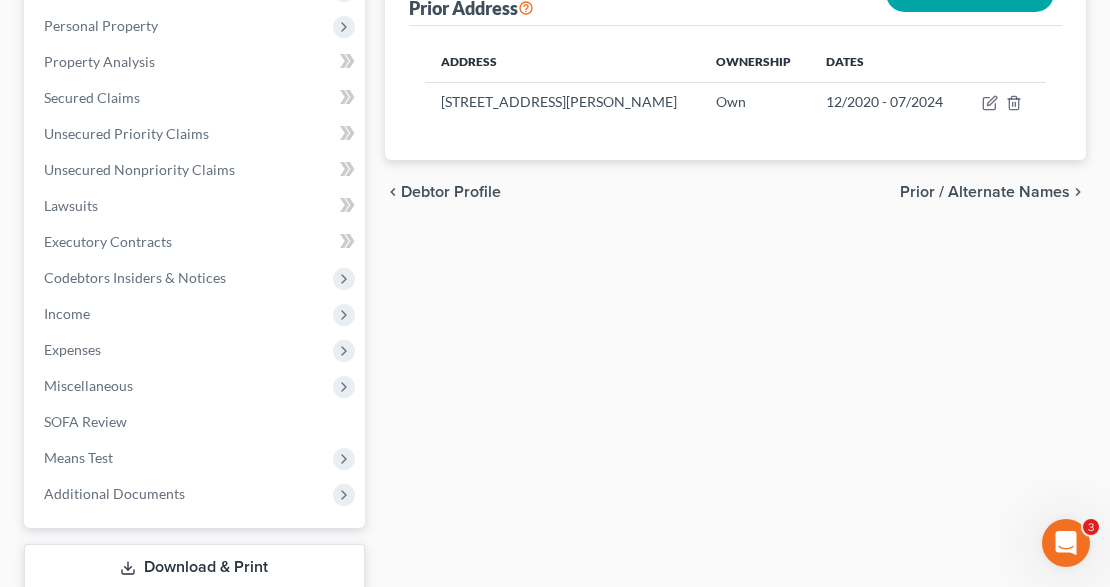 scroll, scrollTop: 556, scrollLeft: 0, axis: vertical 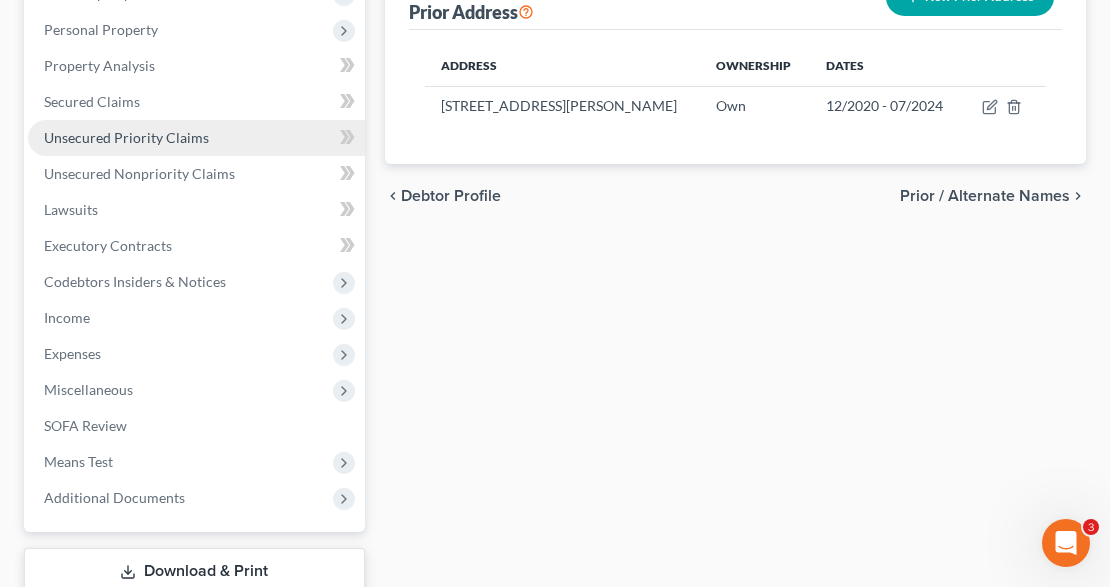 click on "Unsecured Priority Claims" at bounding box center (126, 137) 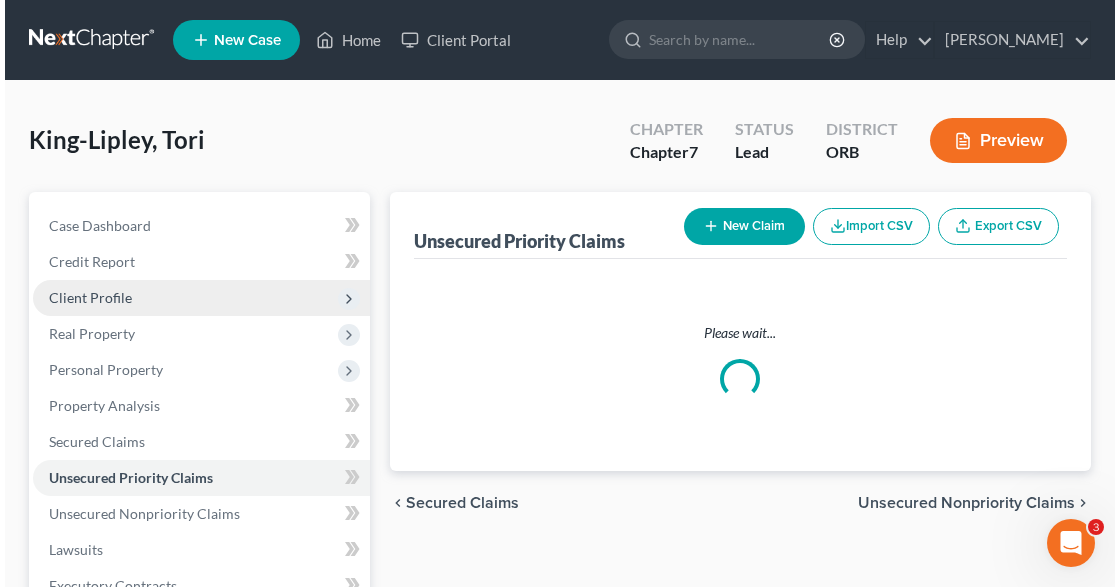 scroll, scrollTop: 0, scrollLeft: 0, axis: both 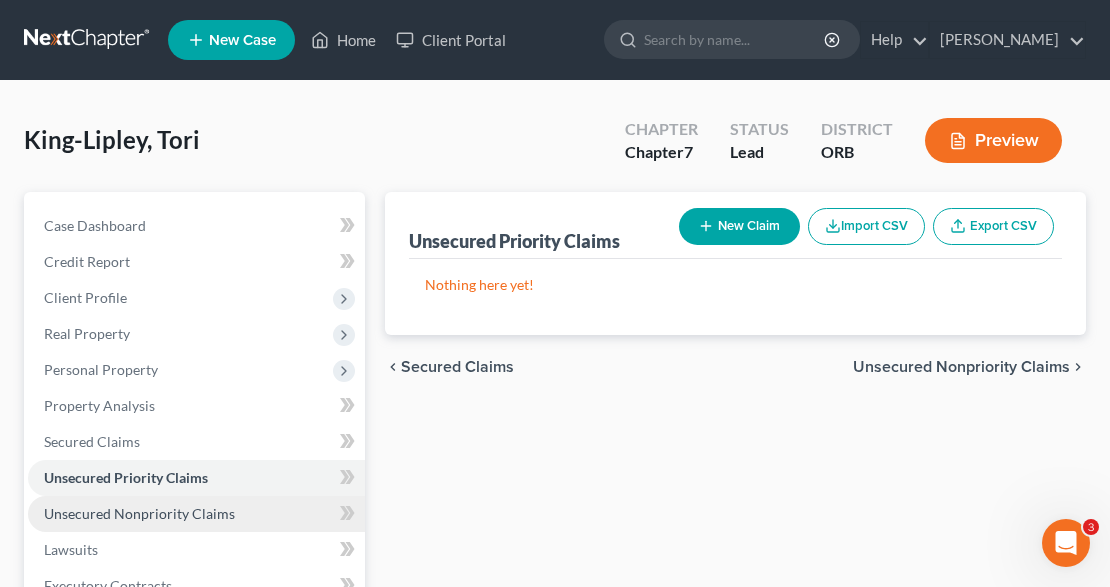 click on "Unsecured Nonpriority Claims" at bounding box center [139, 513] 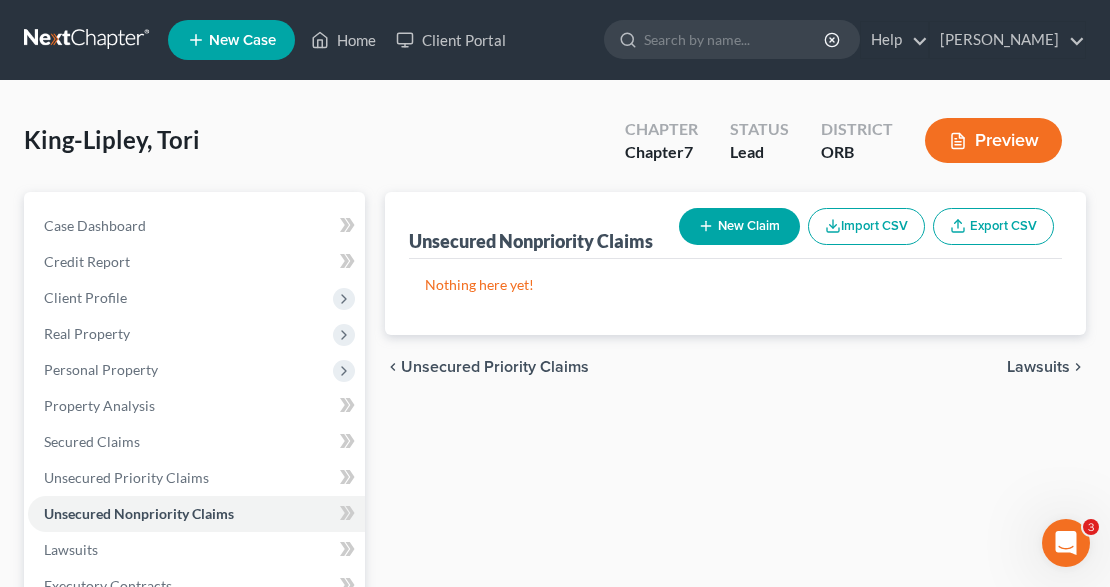 click on "New Claim" at bounding box center (739, 226) 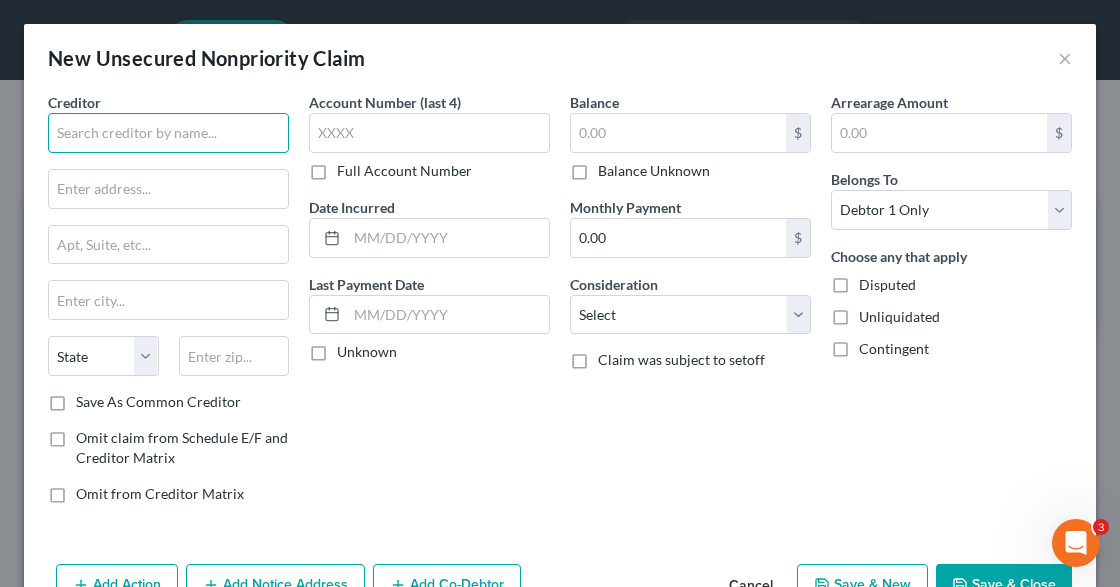 click at bounding box center [168, 133] 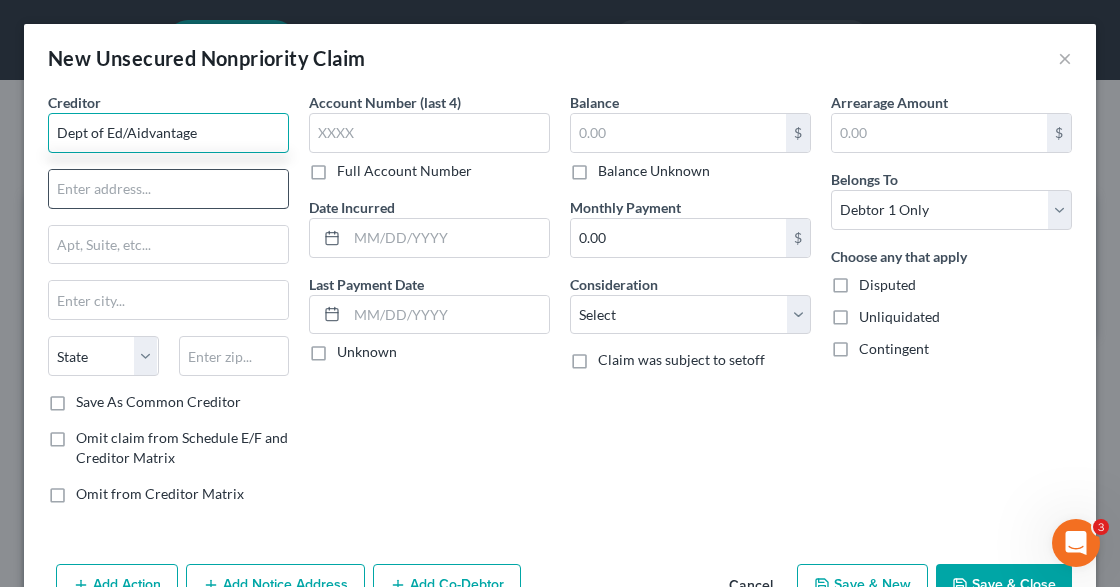 type on "Dept of Ed/Aidvantage" 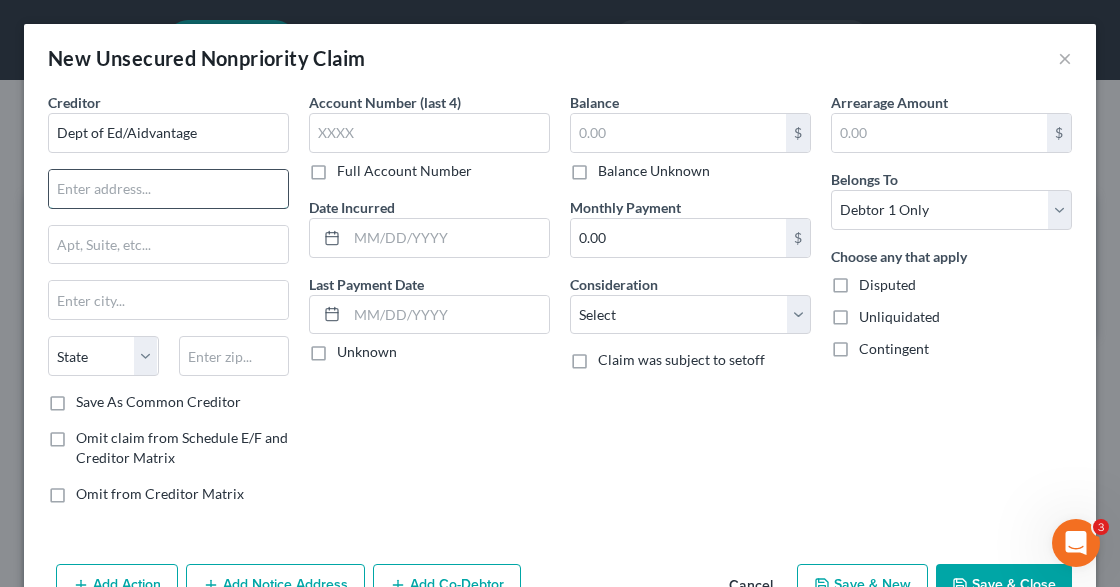 click at bounding box center [168, 189] 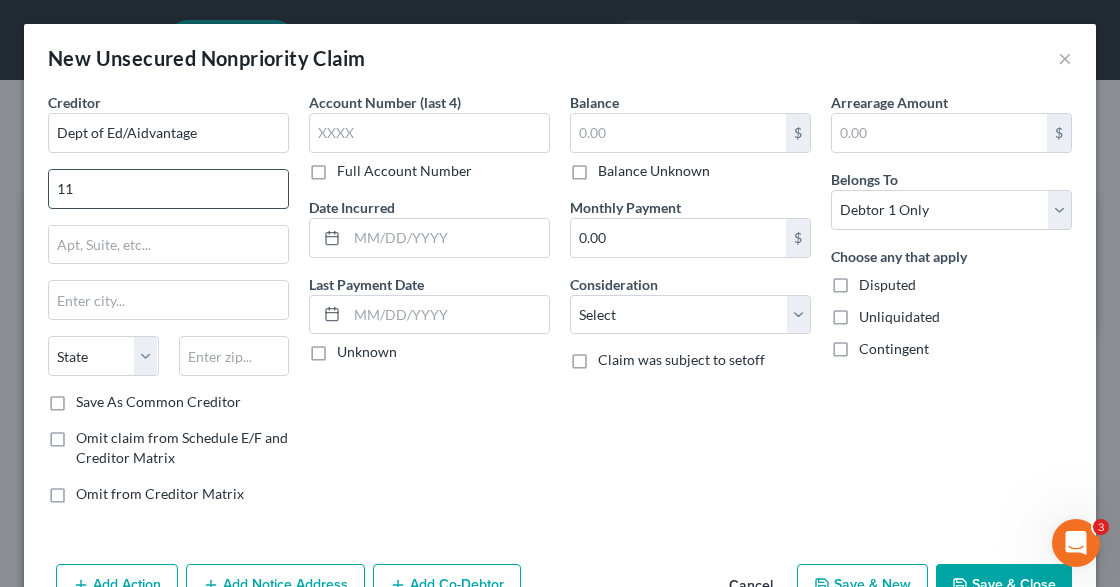 type on "1" 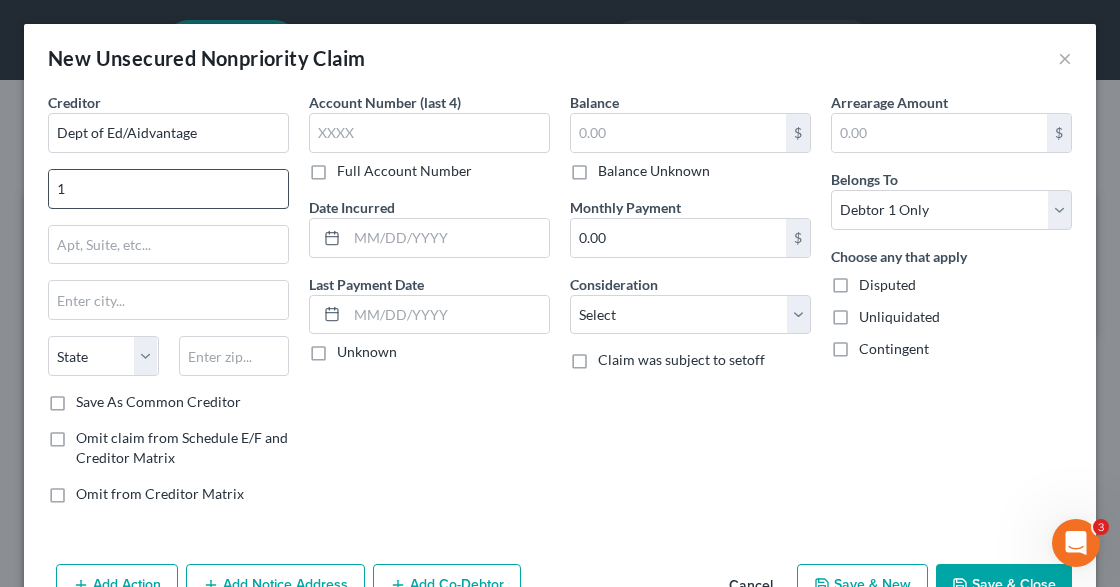 type 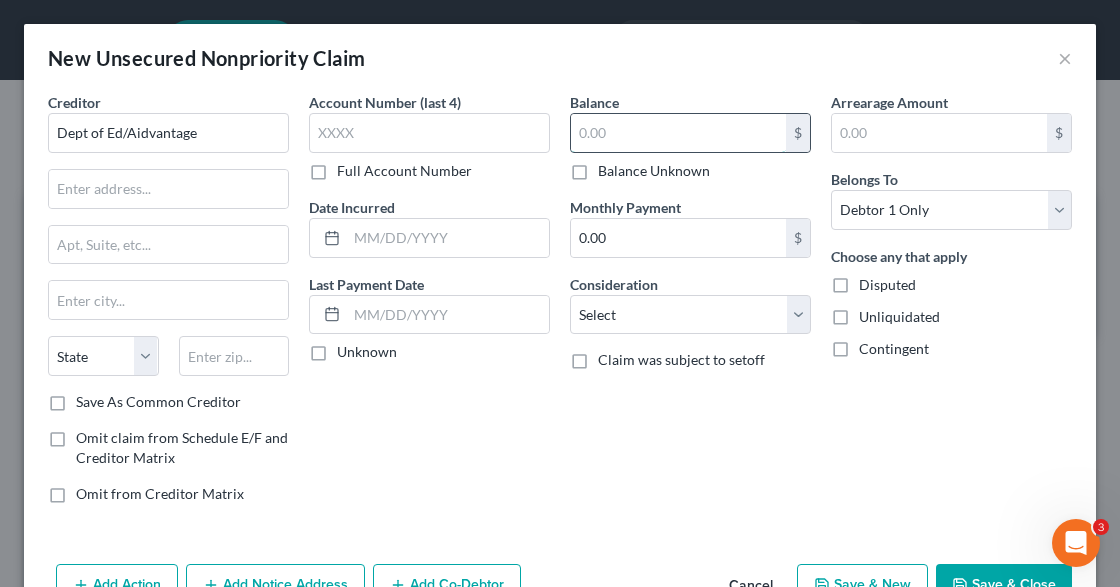click at bounding box center (678, 133) 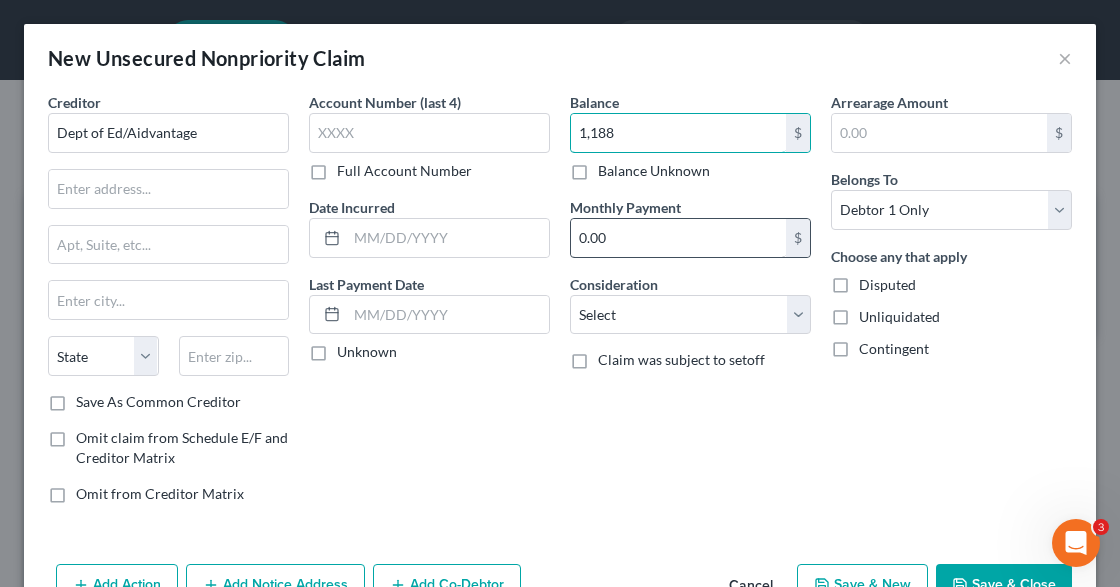 type on "1,188" 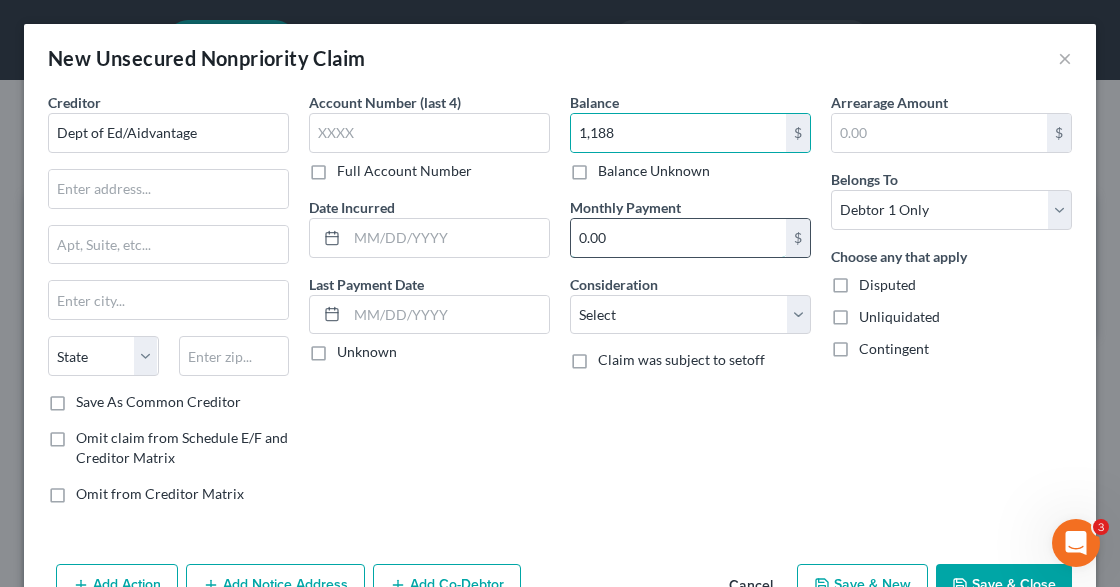 click on "0.00" at bounding box center [678, 238] 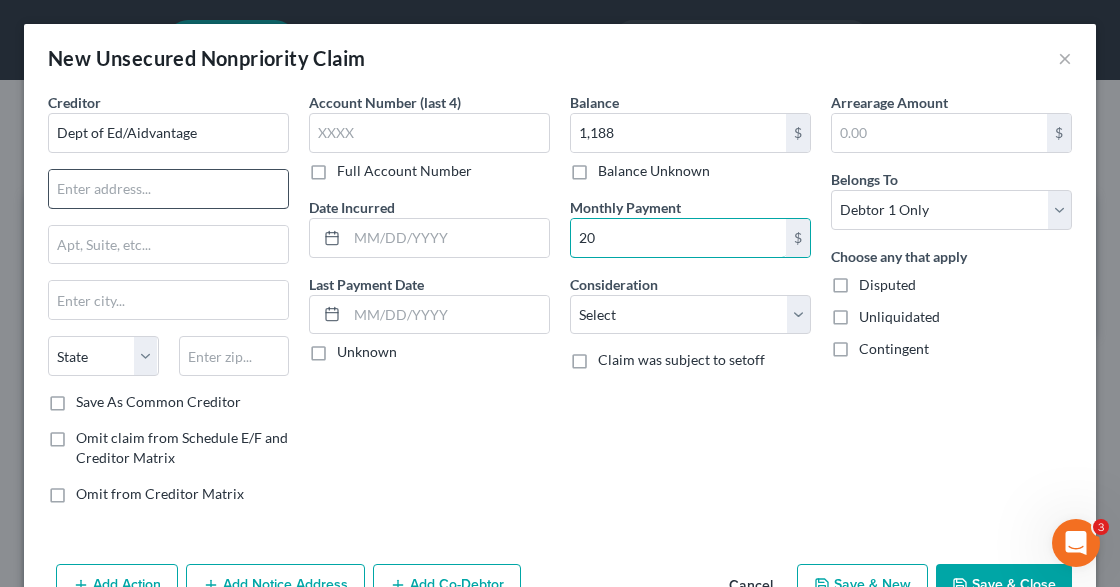 type on "20" 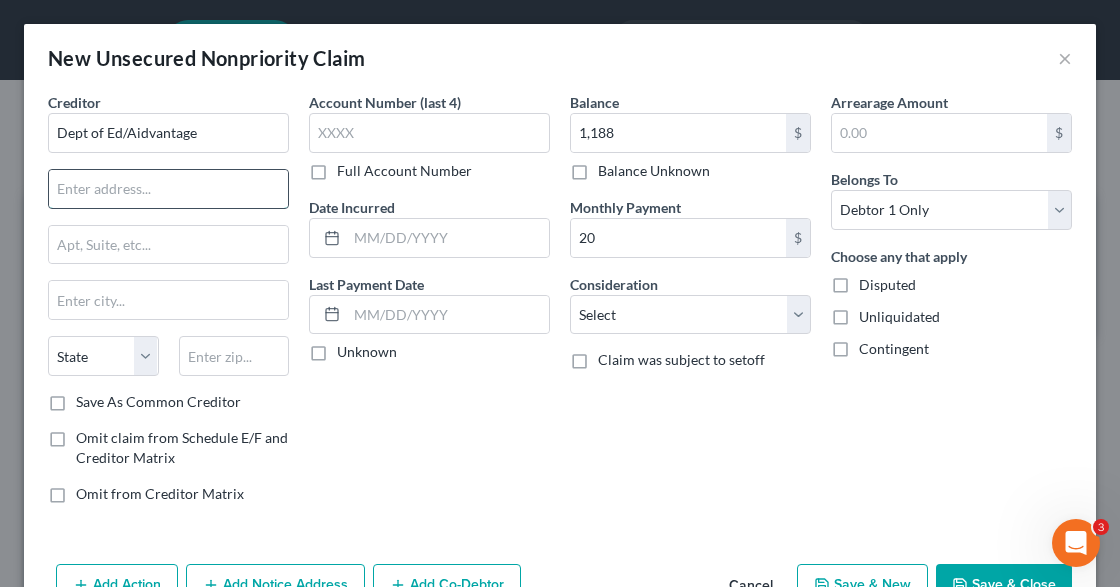 click at bounding box center (168, 189) 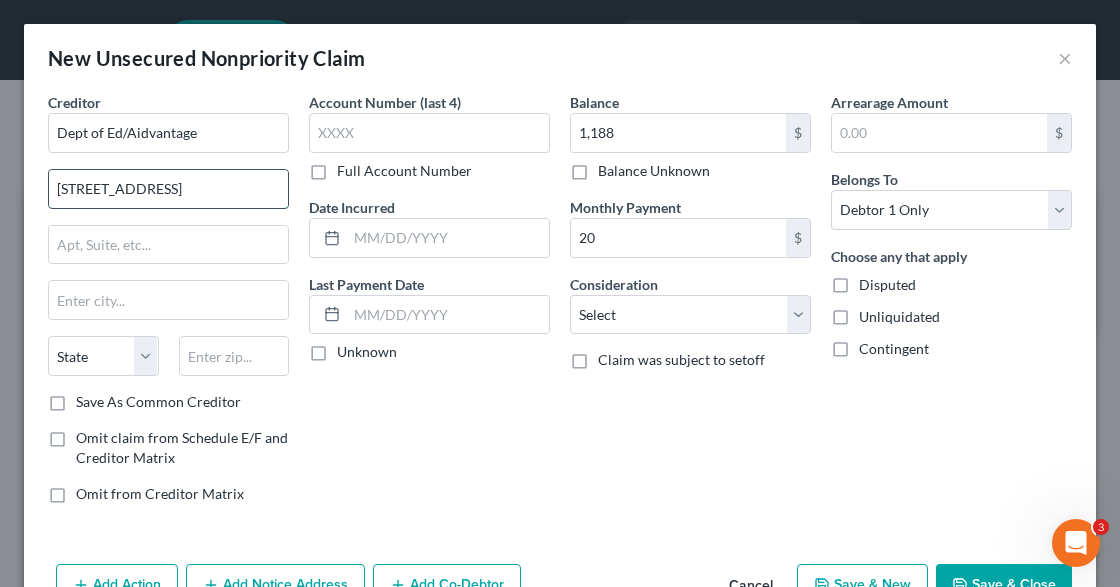 type on "1600 Tyson Boulevard" 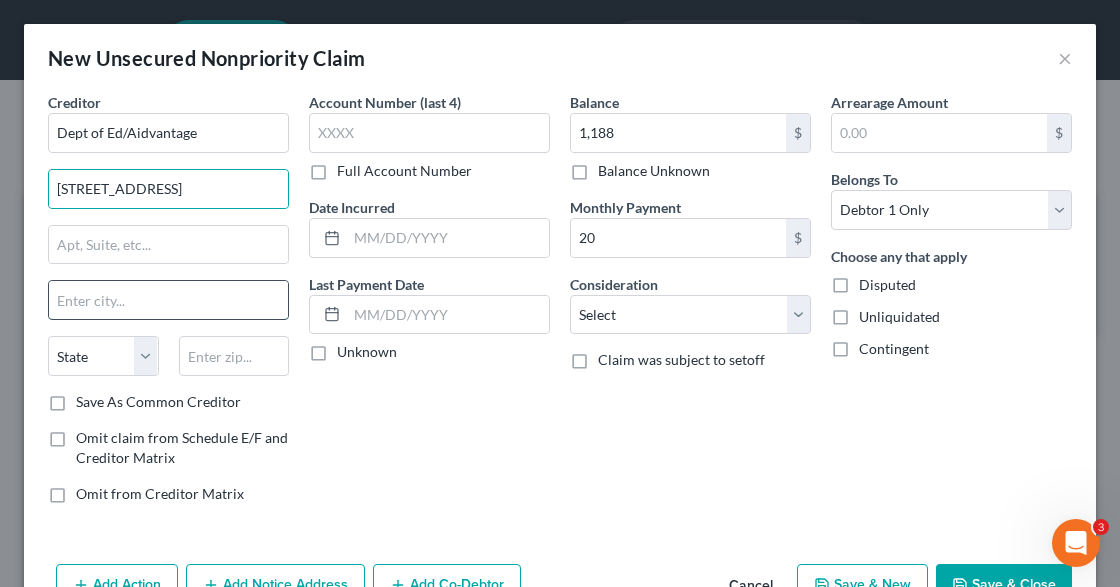 click at bounding box center (168, 300) 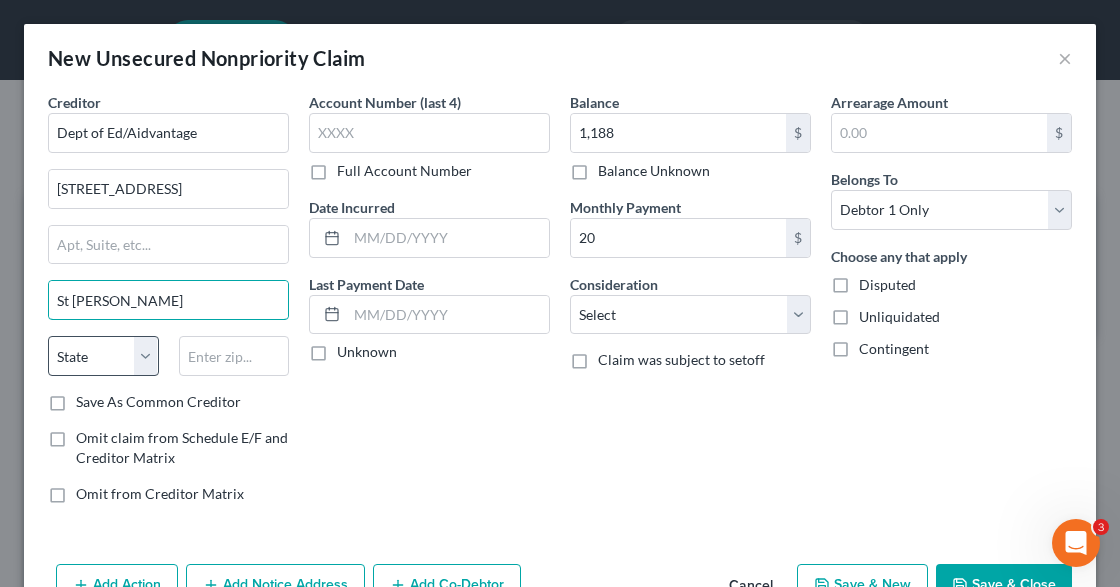 type on "St Mclean" 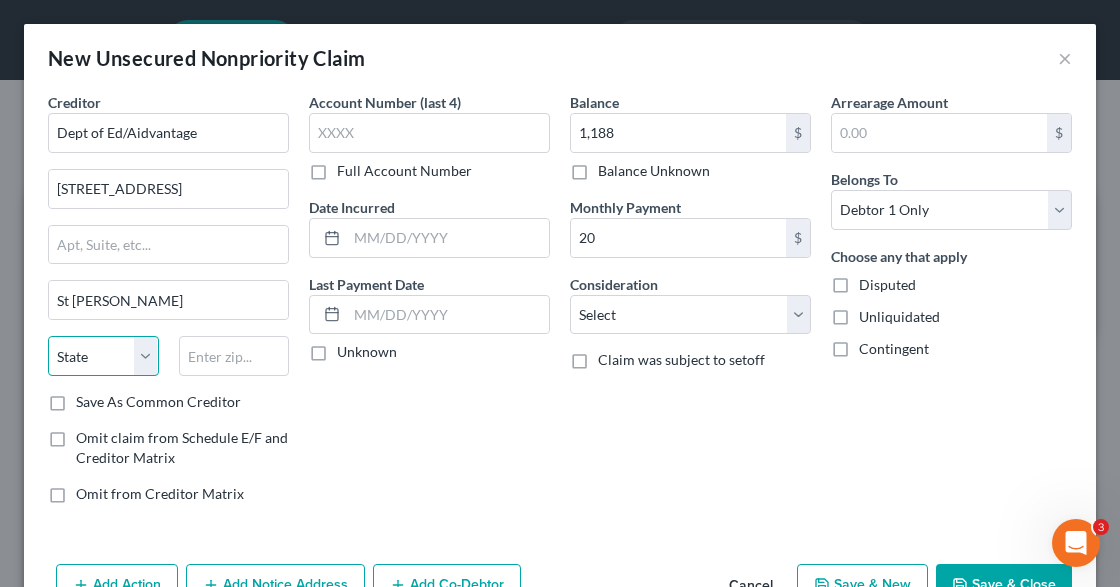 click on "State AL AK AR AZ CA CO CT DE DC FL GA GU HI ID IL IN IA KS KY LA ME MD MA MI MN MS MO MT NC ND NE NV NH NJ NM NY OH OK OR PA PR RI SC SD TN TX UT VI VA VT WA WV WI WY" at bounding box center (103, 356) 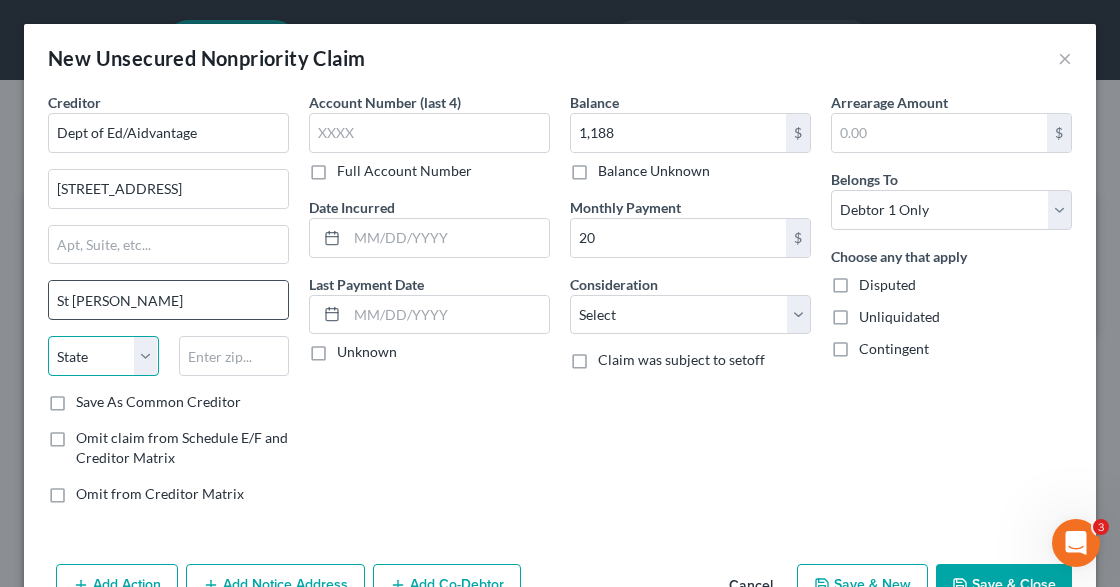 select on "48" 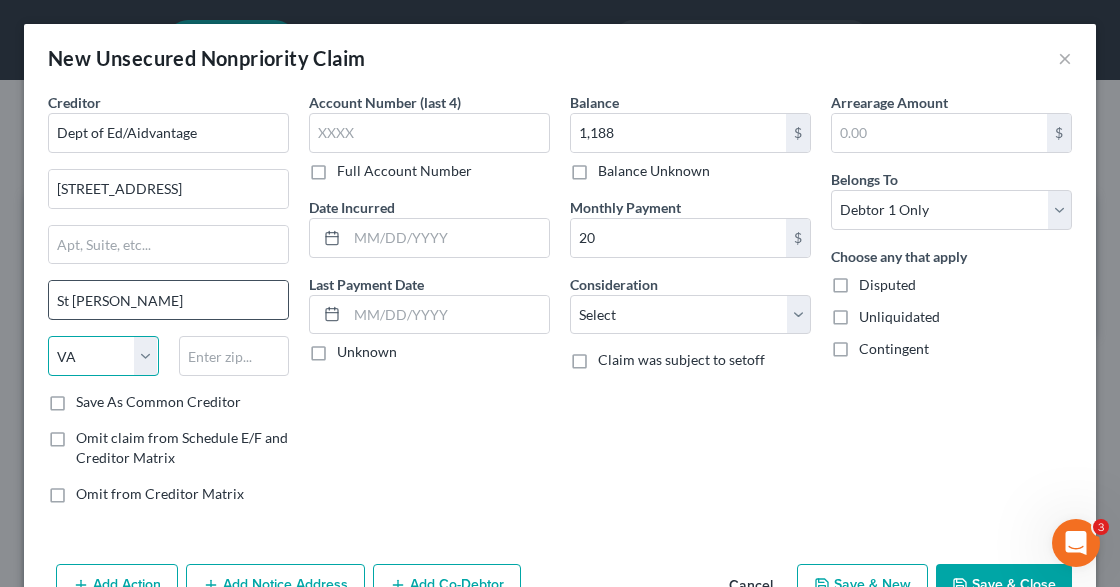 click on "State AL AK AR AZ CA CO CT DE DC FL GA GU HI ID IL IN IA KS KY LA ME MD MA MI MN MS MO MT NC ND NE NV NH NJ NM NY OH OK OR PA PR RI SC SD TN TX UT VI VA VT WA WV WI WY" at bounding box center (103, 356) 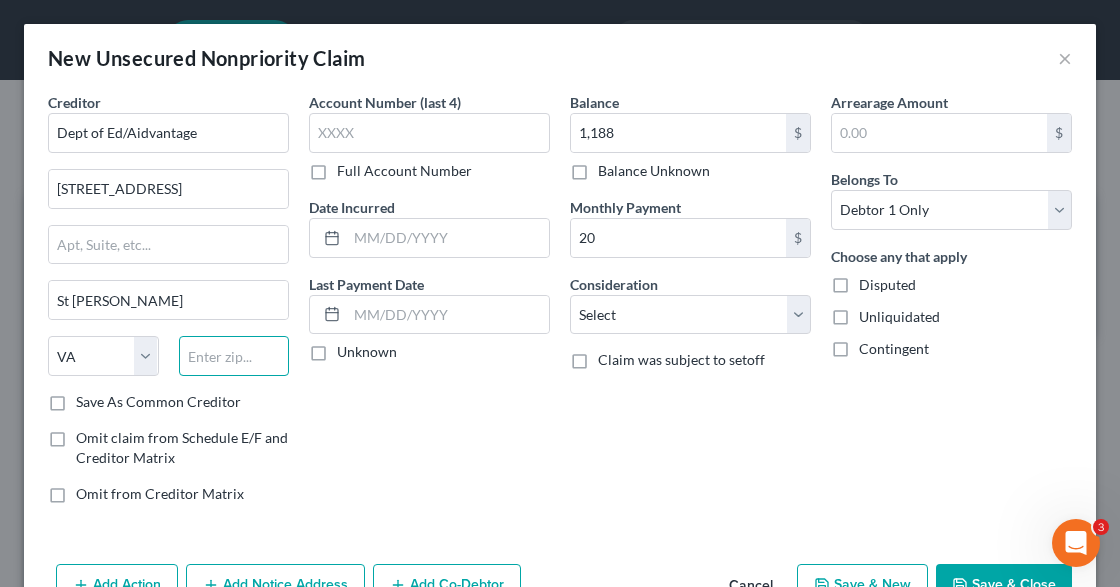 click at bounding box center (234, 356) 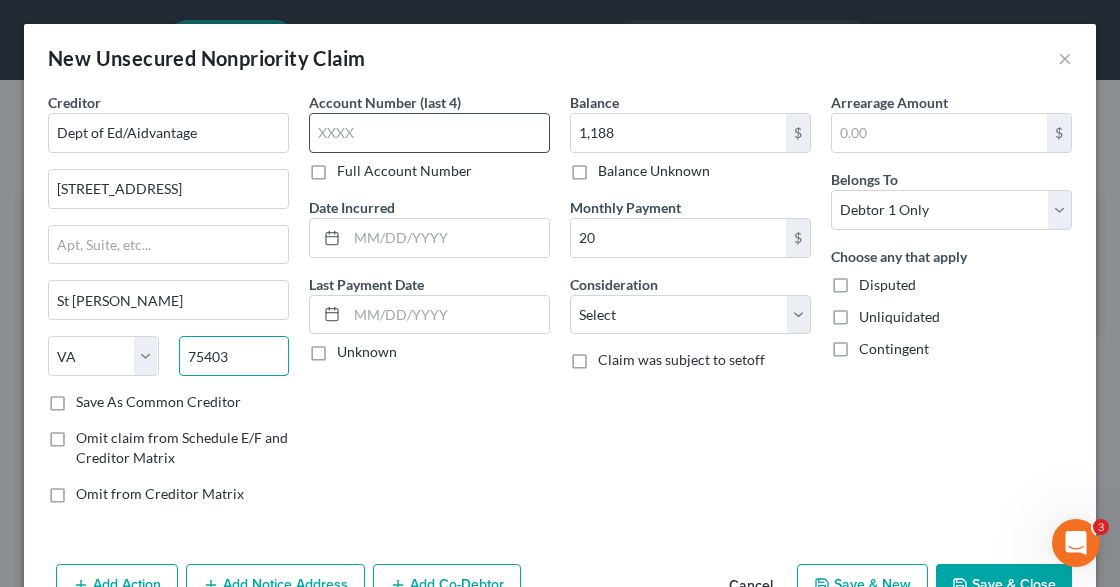 type on "75403" 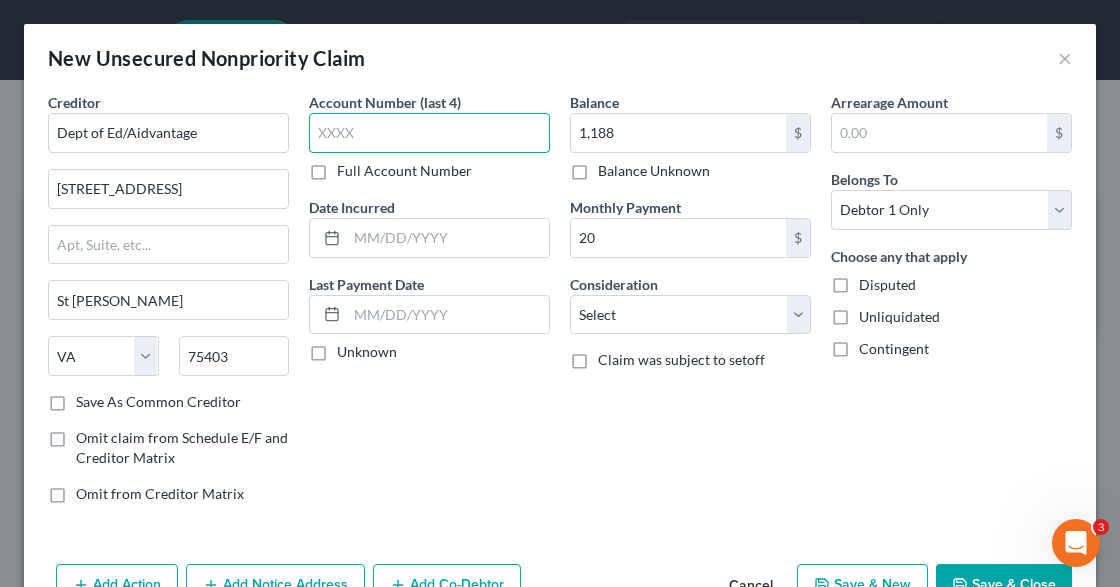 click at bounding box center (429, 133) 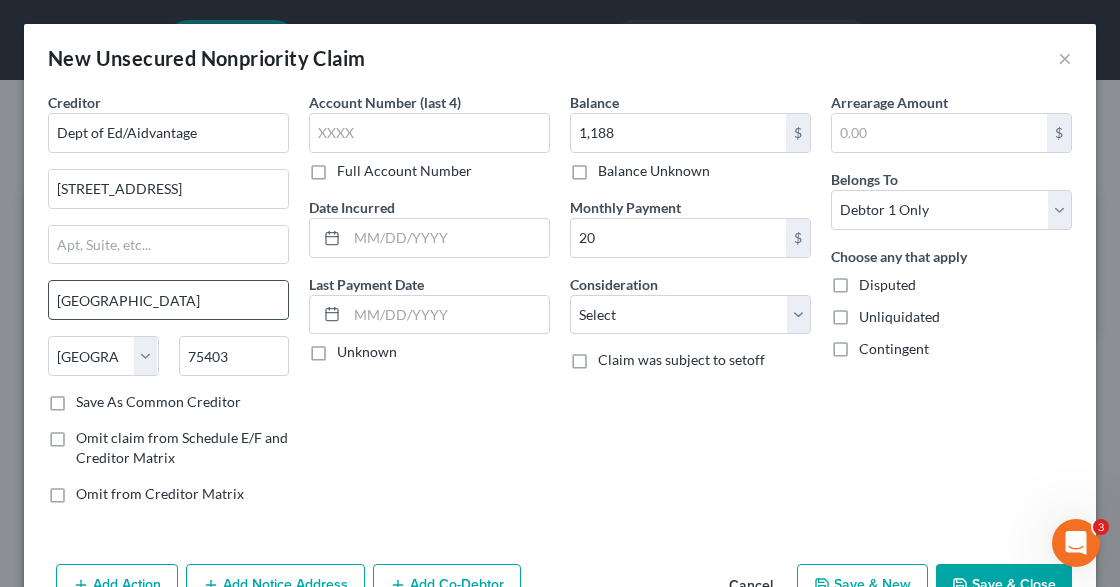 click on "Greenville" at bounding box center [168, 300] 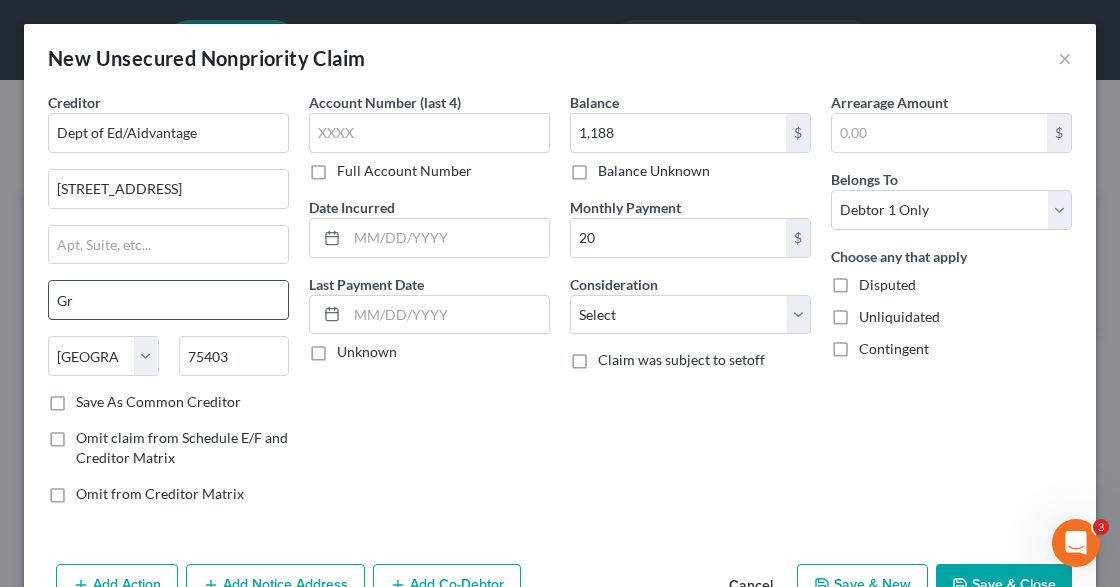 type on "G" 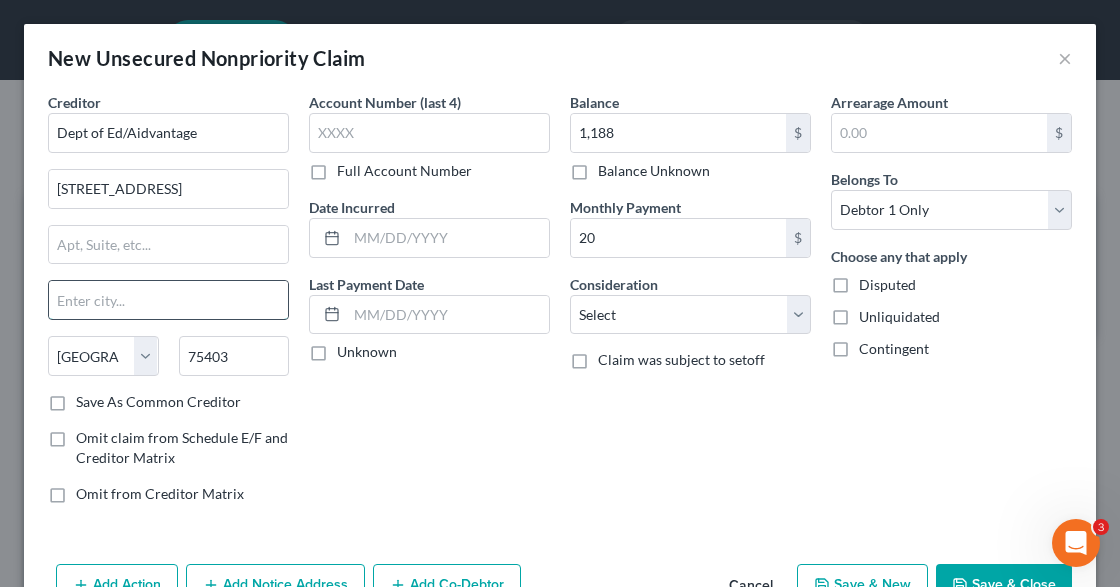 click at bounding box center (168, 300) 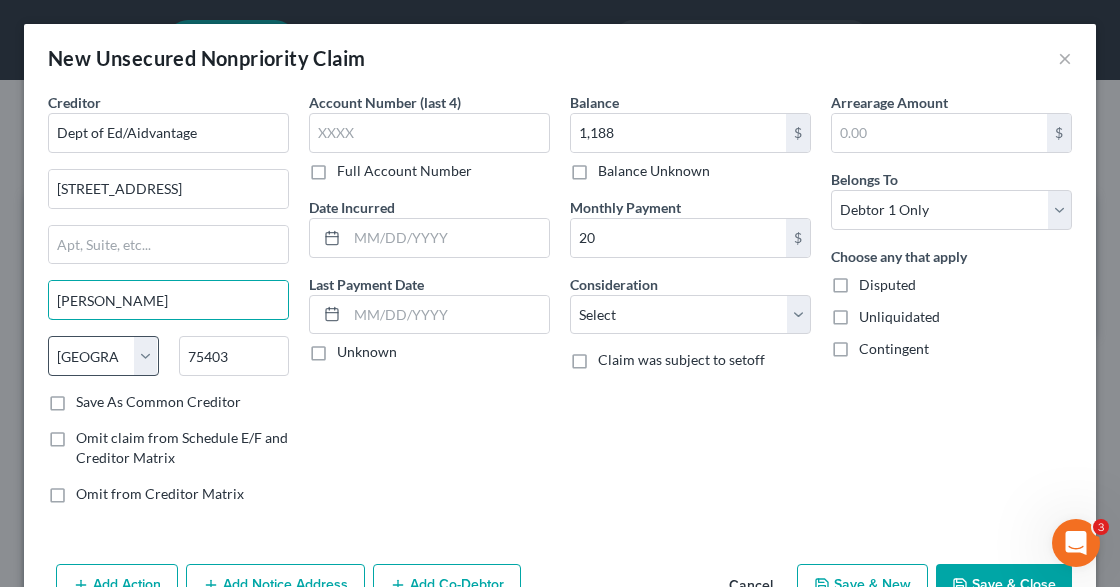 type on "Mclean" 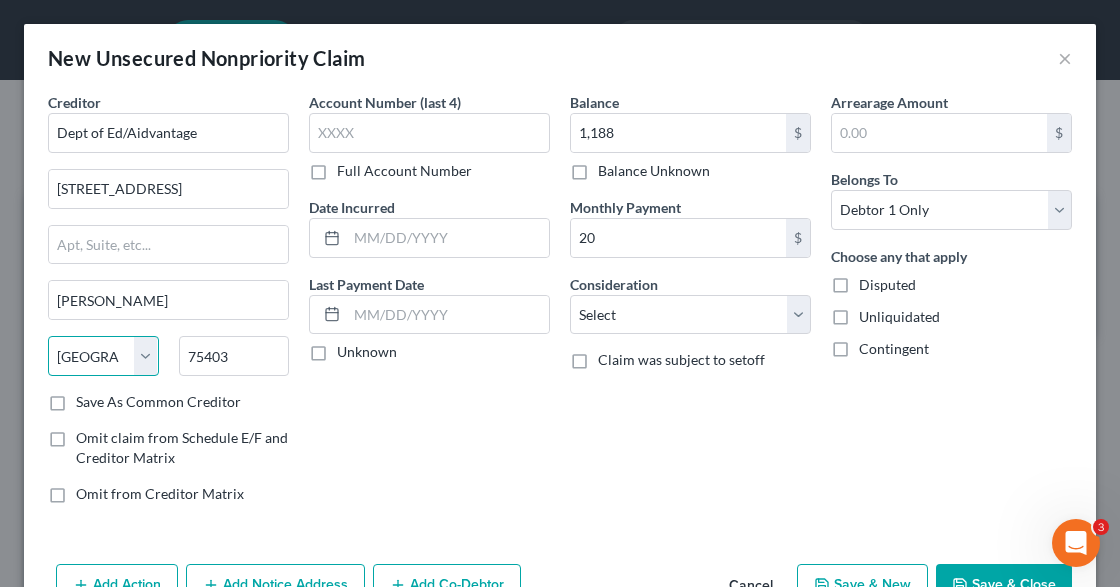 click on "State AL AK AR AZ CA CO CT DE DC FL GA GU HI ID IL IN IA KS KY LA ME MD MA MI MN MS MO MT NC ND NE NV NH NJ NM NY OH OK OR PA PR RI SC SD TN TX UT VI VA VT WA WV WI WY" at bounding box center [103, 356] 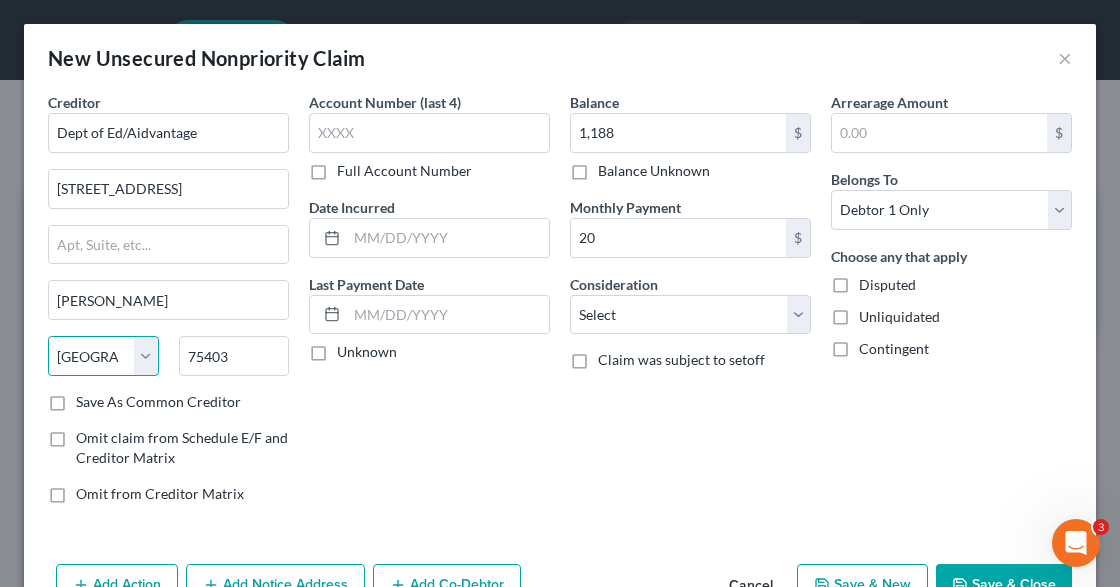 select on "48" 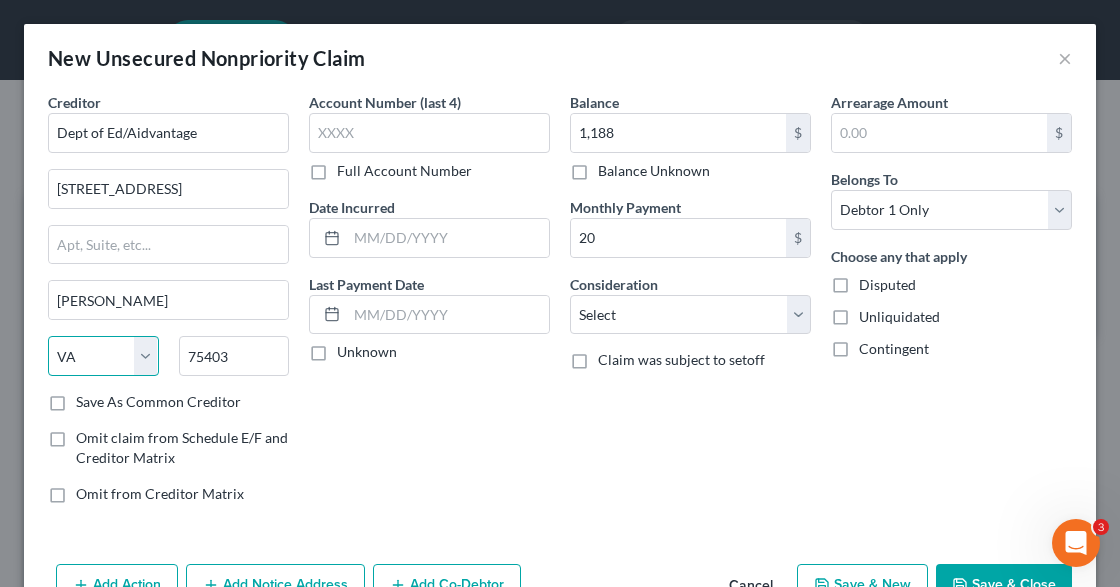 click on "State AL AK AR AZ CA CO CT DE DC FL GA GU HI ID IL IN IA KS KY LA ME MD MA MI MN MS MO MT NC ND NE NV NH NJ NM NY OH OK OR PA PR RI SC SD TN TX UT VI VA VT WA WV WI WY" at bounding box center [103, 356] 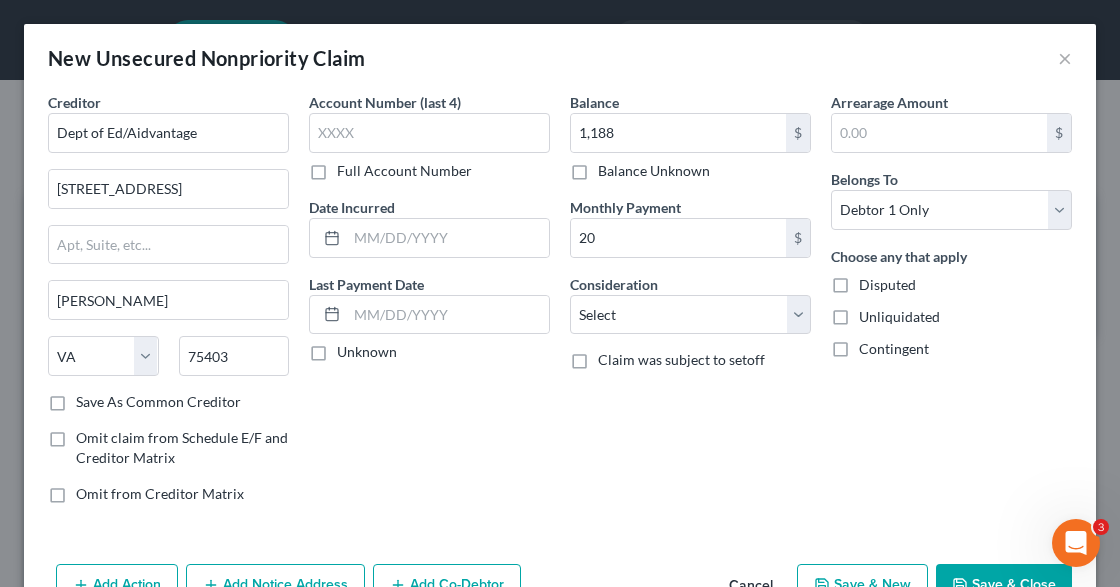 click on "Account Number (last 4)
Full Account Number
Date Incurred         Last Payment Date         Unknown" at bounding box center (429, 306) 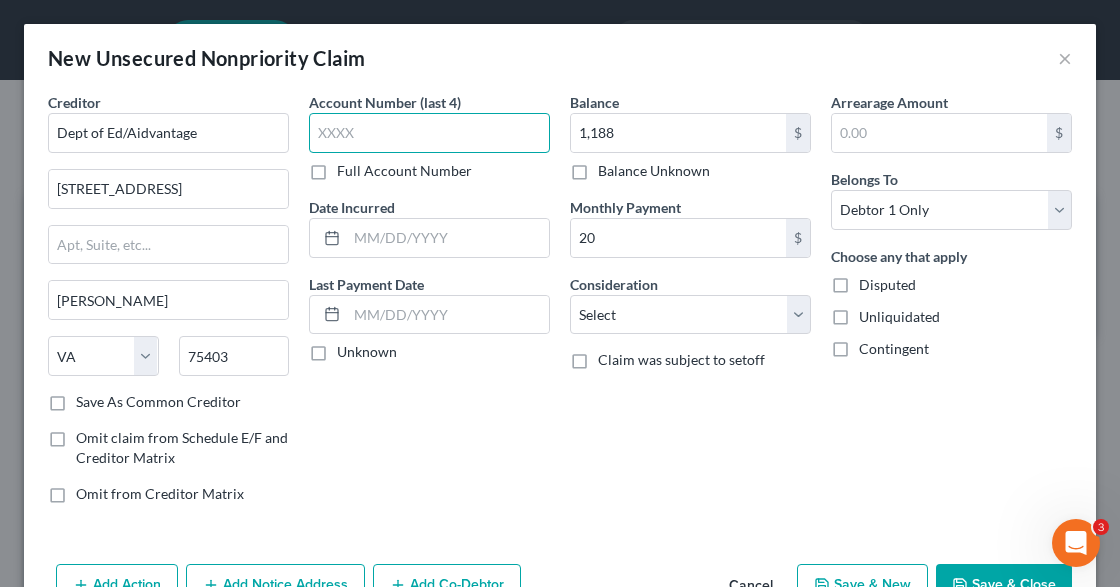 click at bounding box center [429, 133] 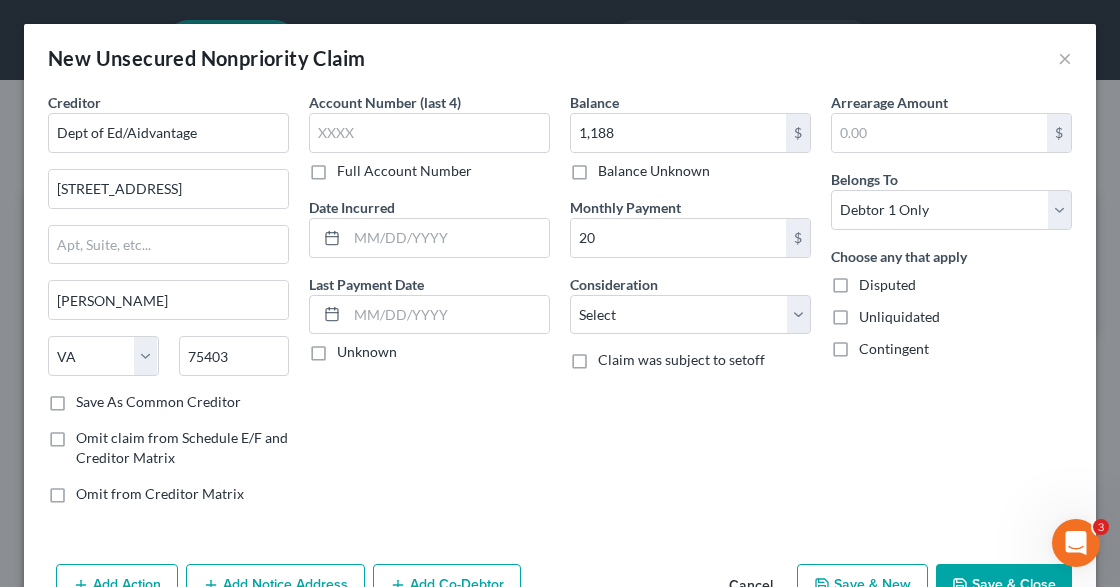 click on "Save As Common Creditor" at bounding box center (158, 402) 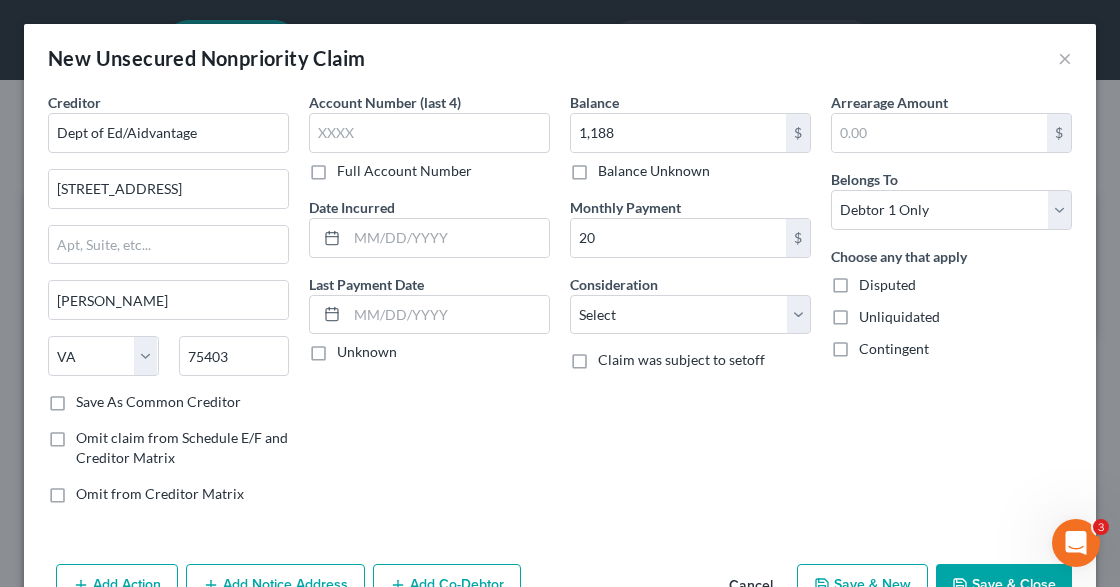 click on "Save As Common Creditor" at bounding box center (90, 398) 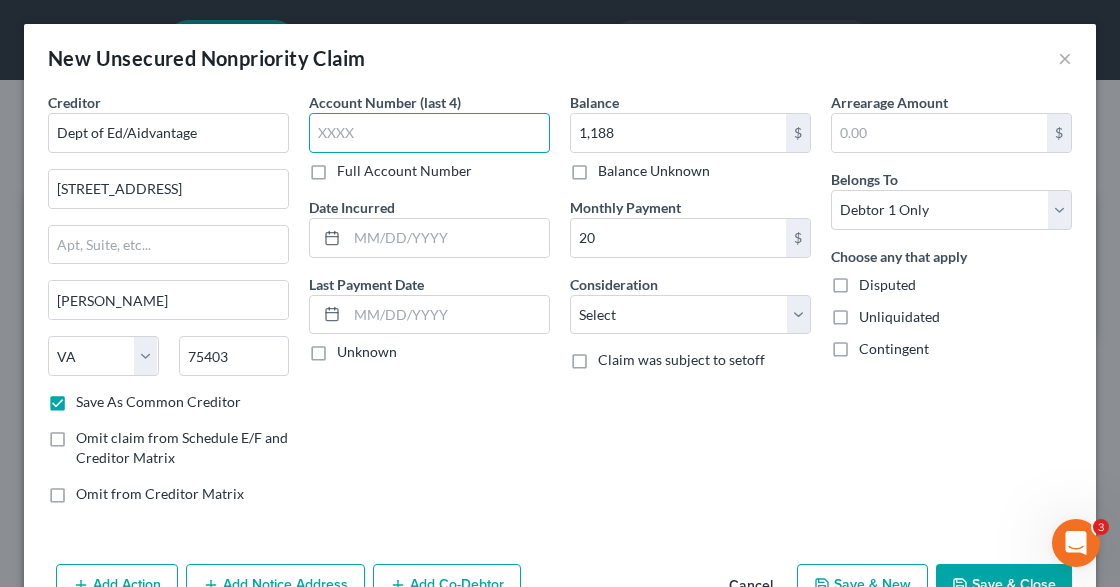click at bounding box center [429, 133] 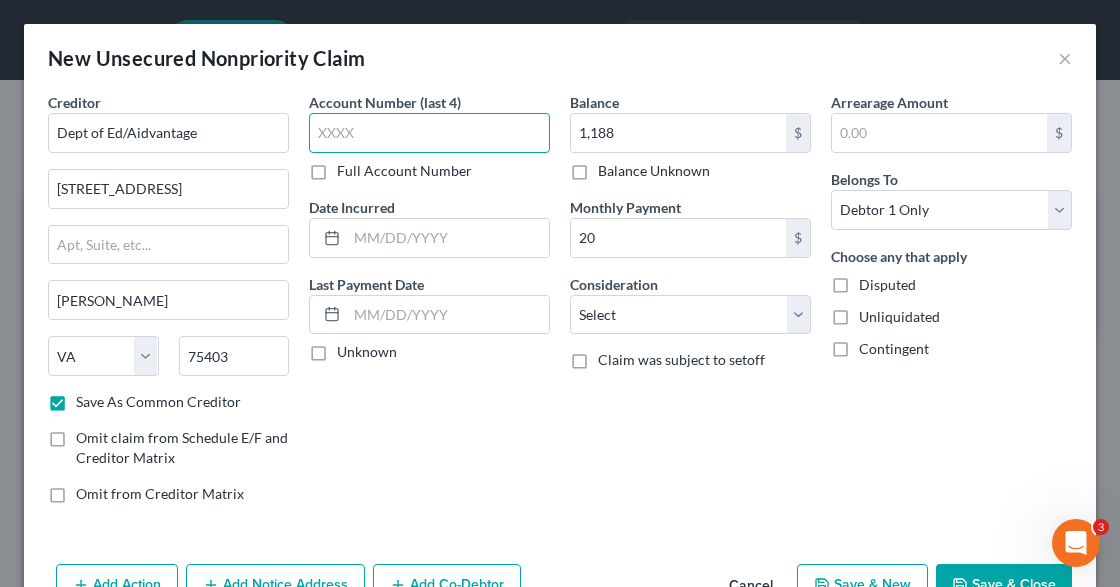 type on "0" 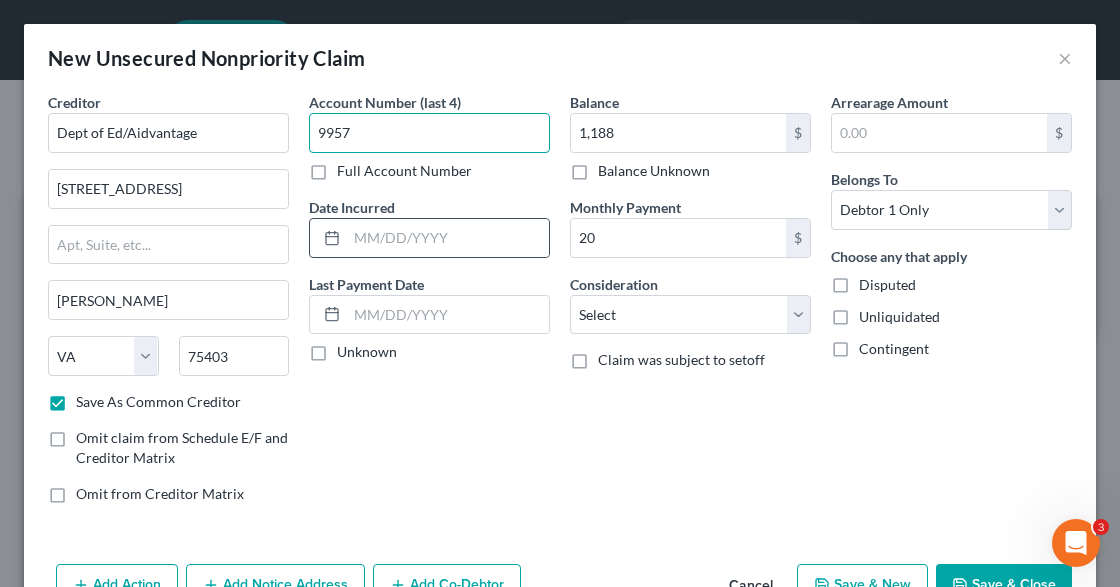 type on "9957" 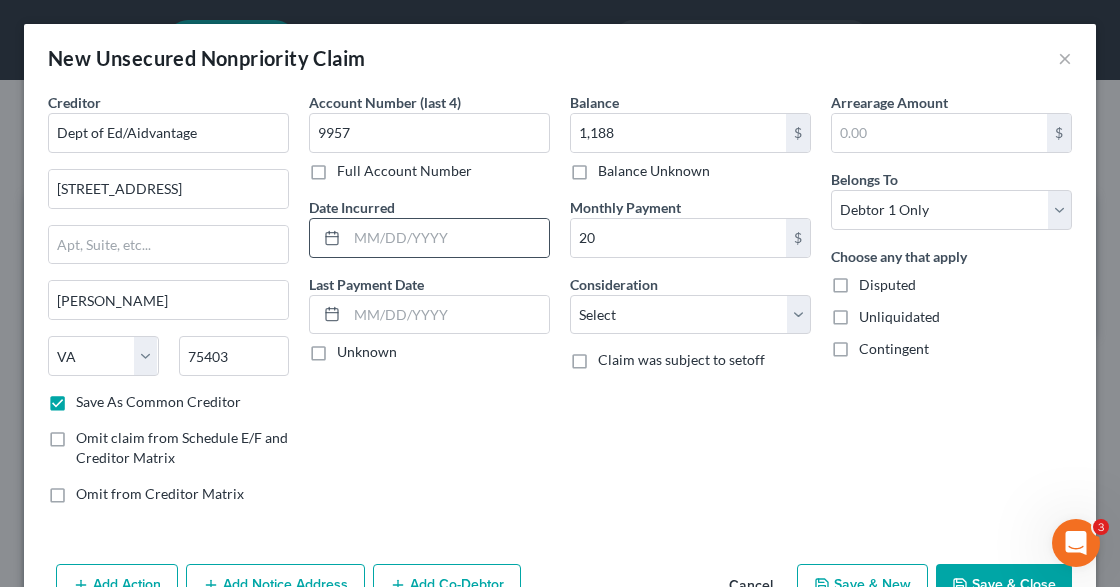 click 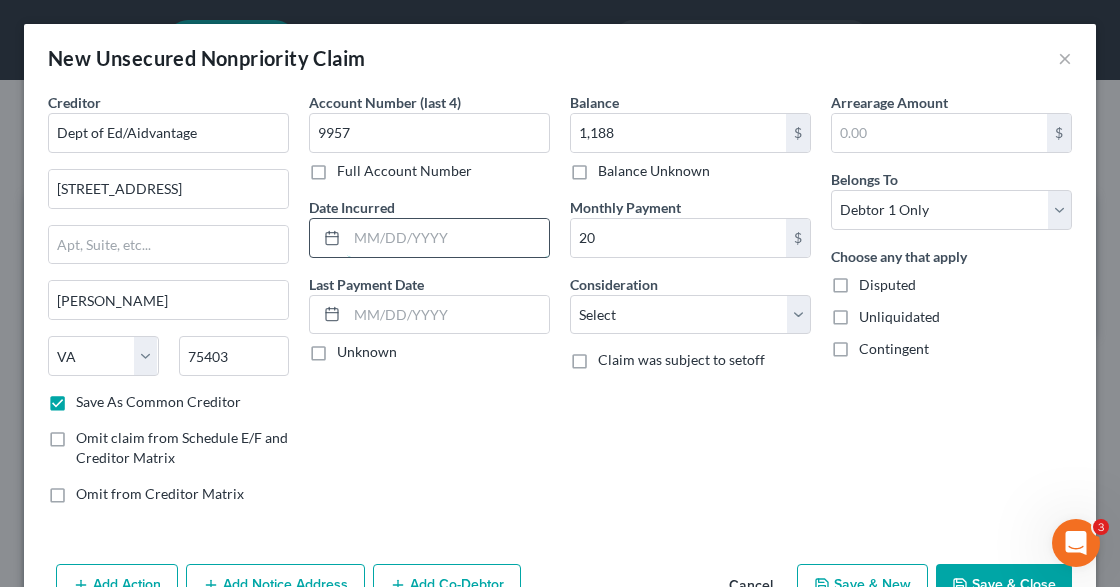 click at bounding box center (448, 238) 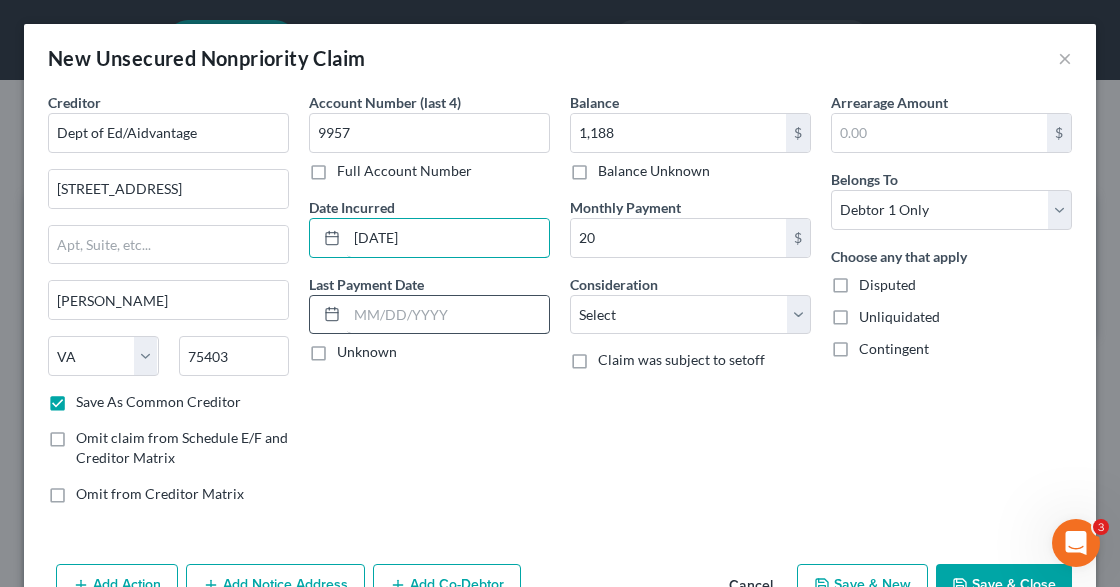 type on "06/24/2010" 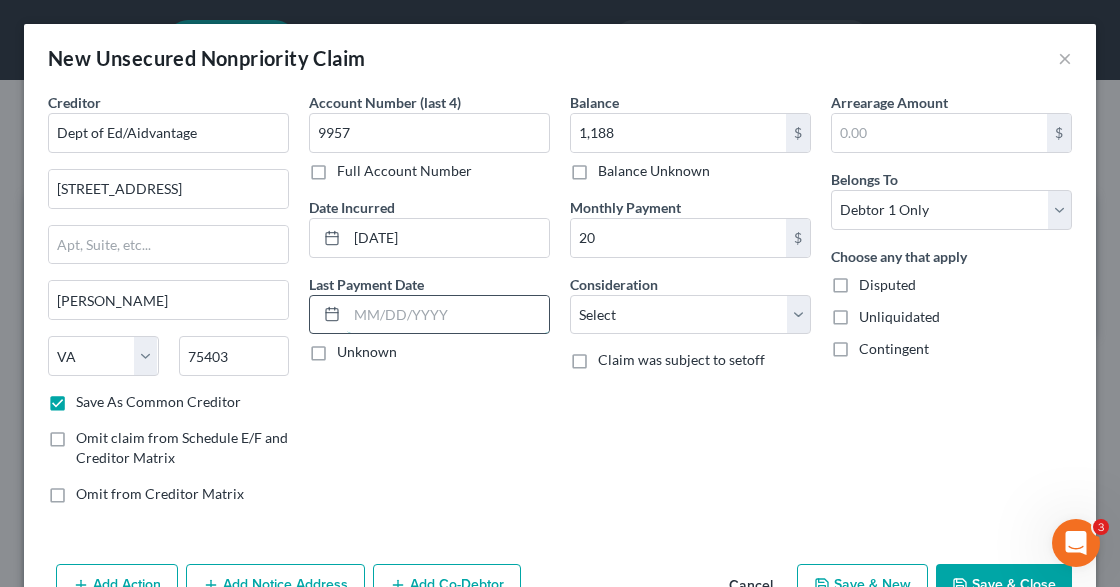 click at bounding box center (448, 315) 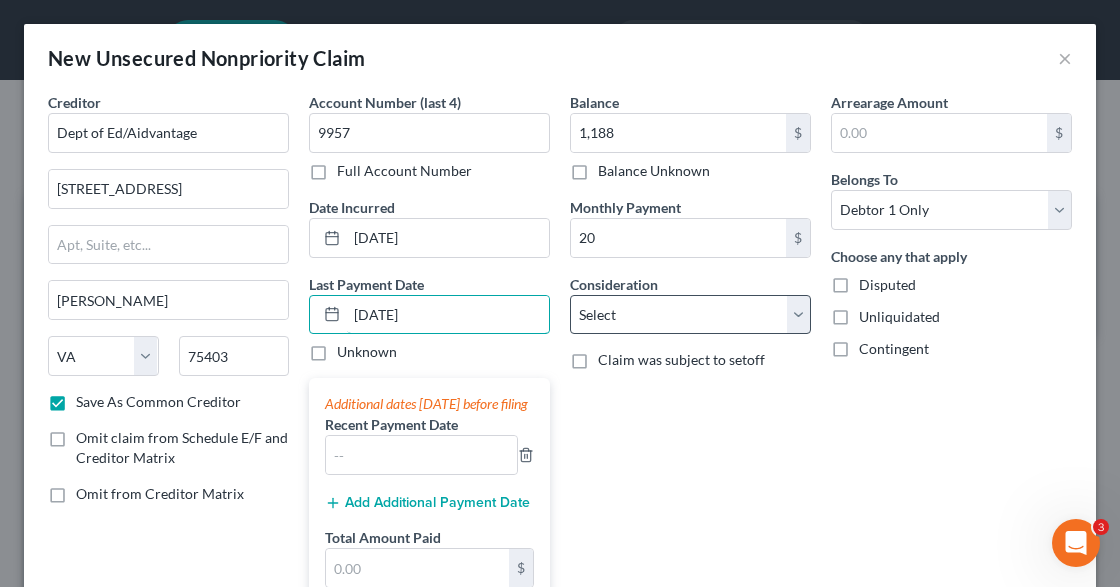 type on "06/02/2025" 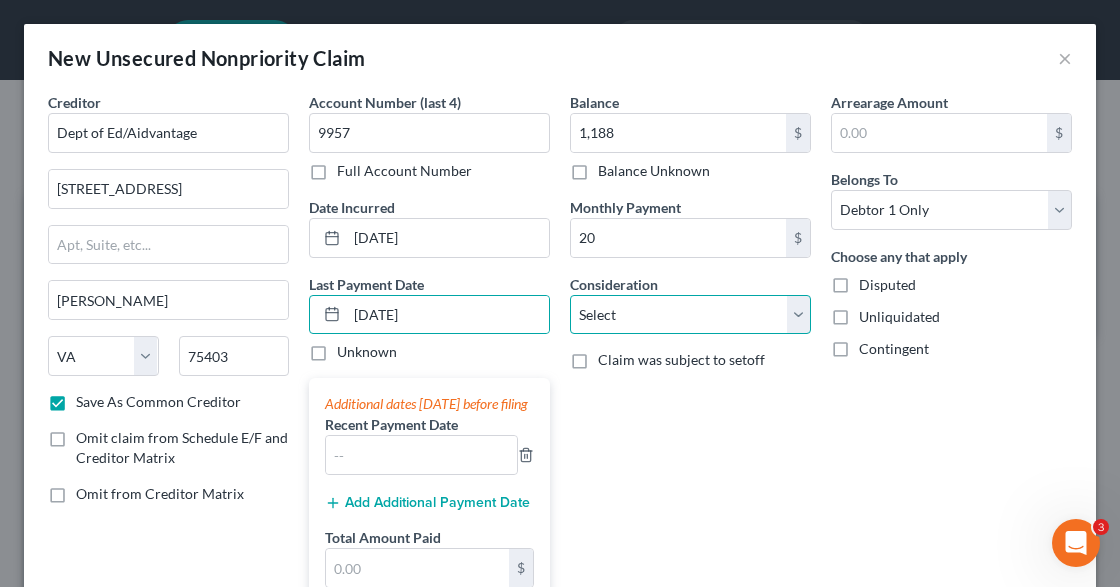 click on "Select Cable / Satellite Services Collection Agency Credit Card Debt Debt Counseling / Attorneys Deficiency Balance Domestic Support Obligations Home / Car Repairs Income Taxes Judgment Liens Medical Services Monies Loaned / Advanced Mortgage Obligation From Divorce Or Separation Obligation To Pensions Other Overdrawn Bank Account Promised To Help Pay Creditors Student Loans Suppliers And Vendors Telephone / Internet Services Utility Services" at bounding box center (690, 315) 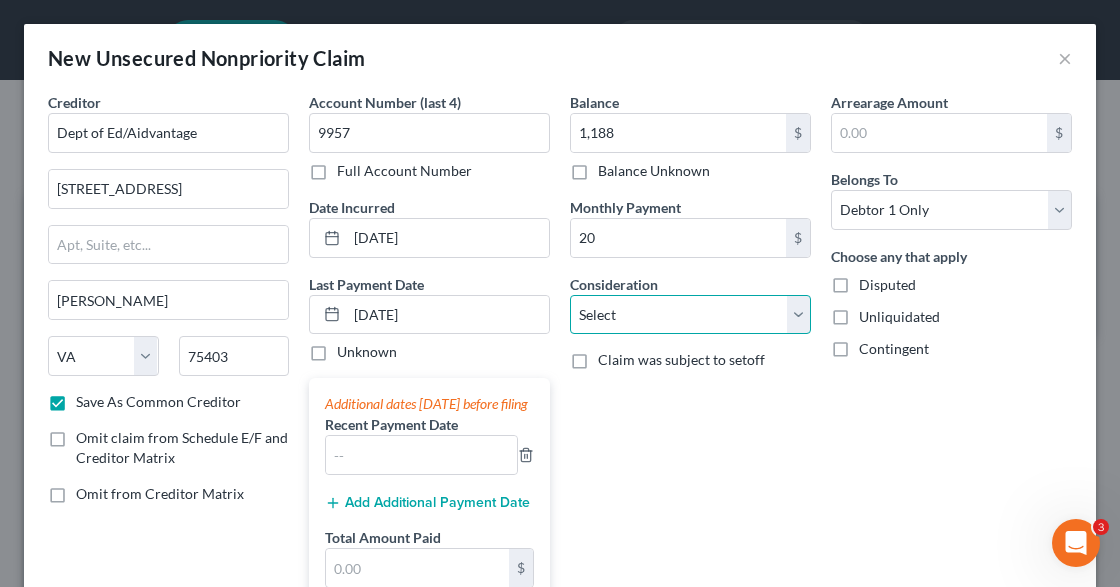 select on "17" 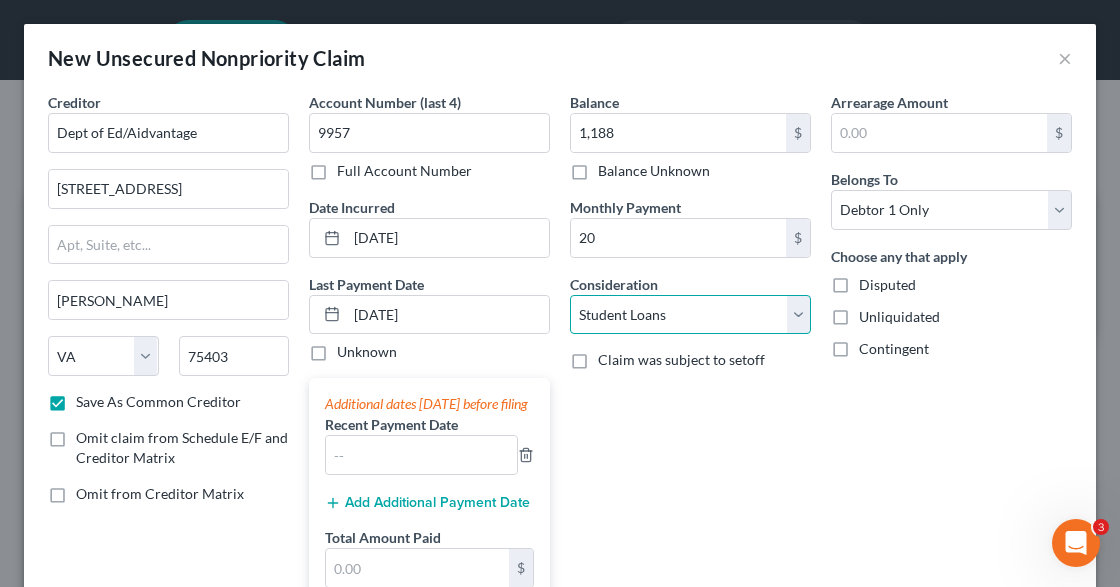 click on "Select Cable / Satellite Services Collection Agency Credit Card Debt Debt Counseling / Attorneys Deficiency Balance Domestic Support Obligations Home / Car Repairs Income Taxes Judgment Liens Medical Services Monies Loaned / Advanced Mortgage Obligation From Divorce Or Separation Obligation To Pensions Other Overdrawn Bank Account Promised To Help Pay Creditors Student Loans Suppliers And Vendors Telephone / Internet Services Utility Services" at bounding box center [690, 315] 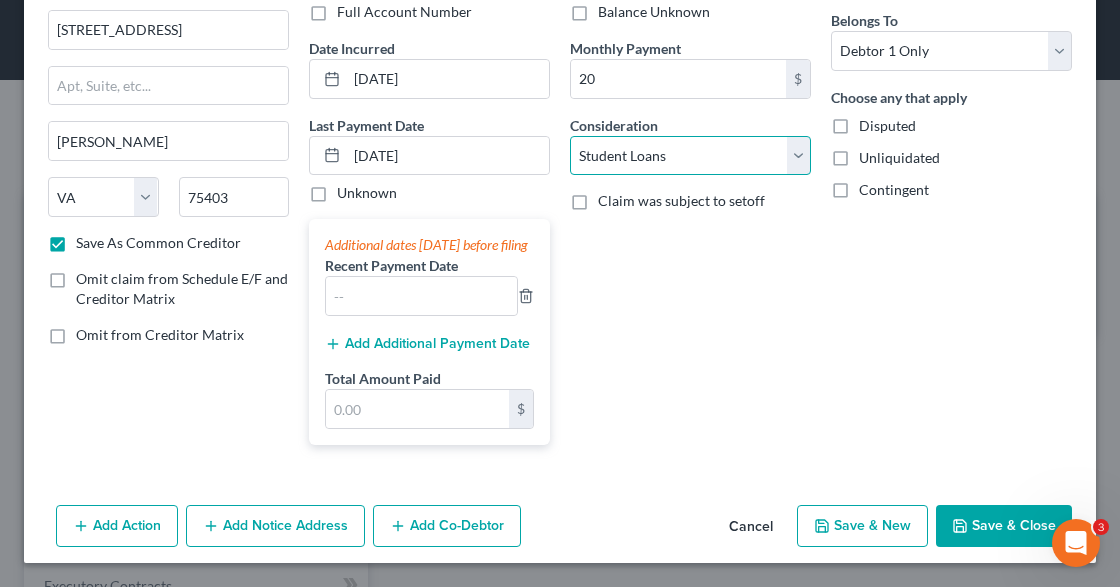 scroll, scrollTop: 174, scrollLeft: 0, axis: vertical 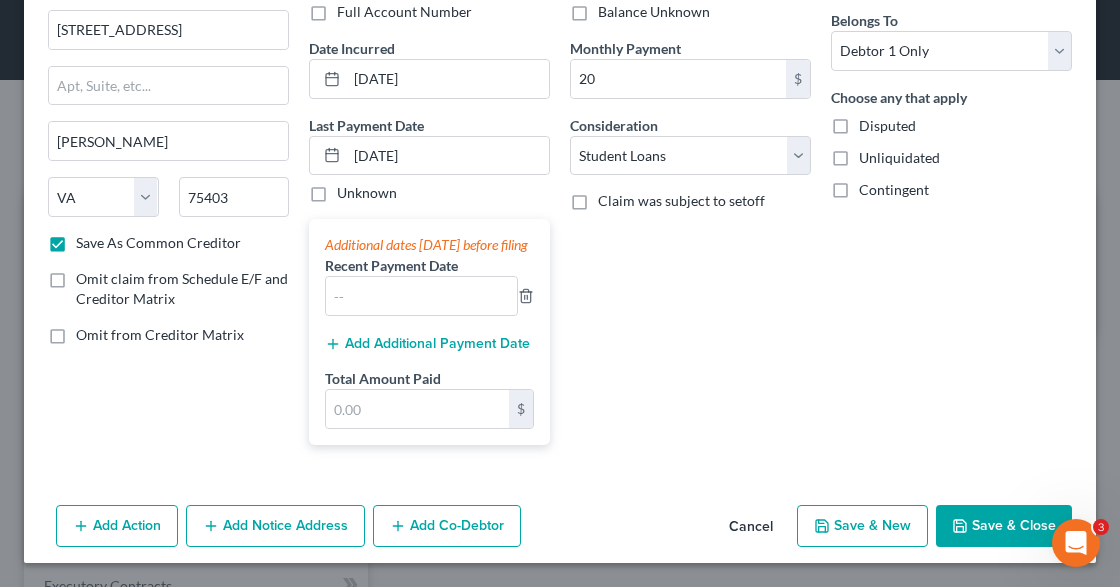 click on "Save & Close" at bounding box center [1004, 526] 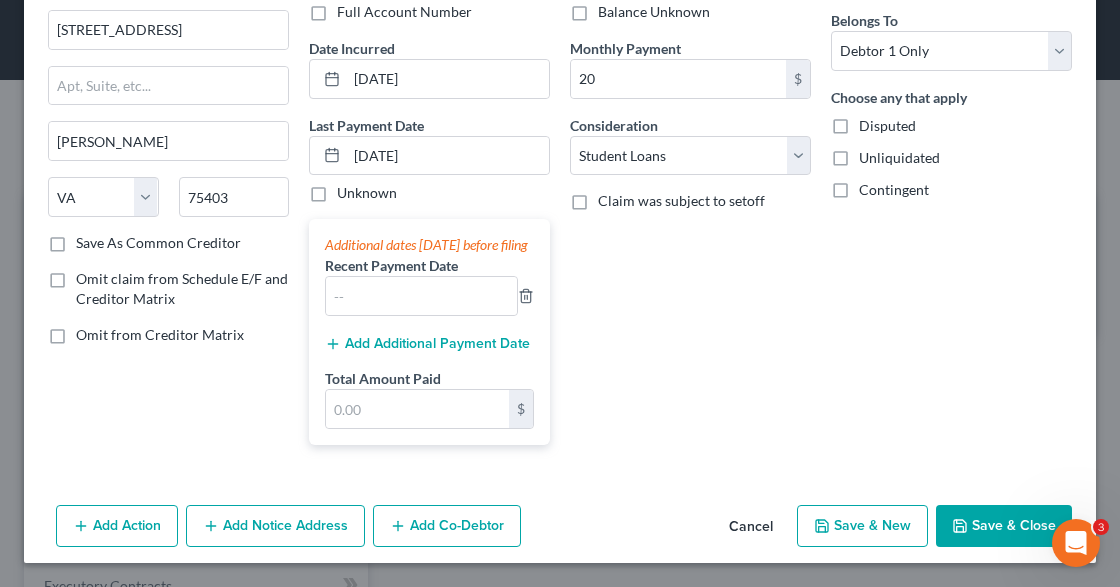 checkbox on "false" 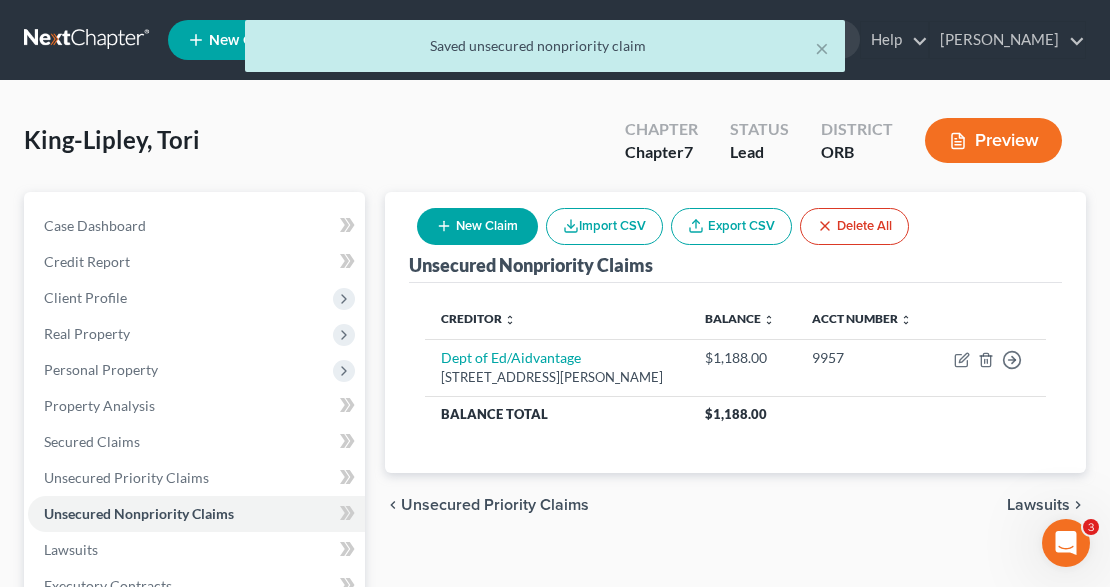 click 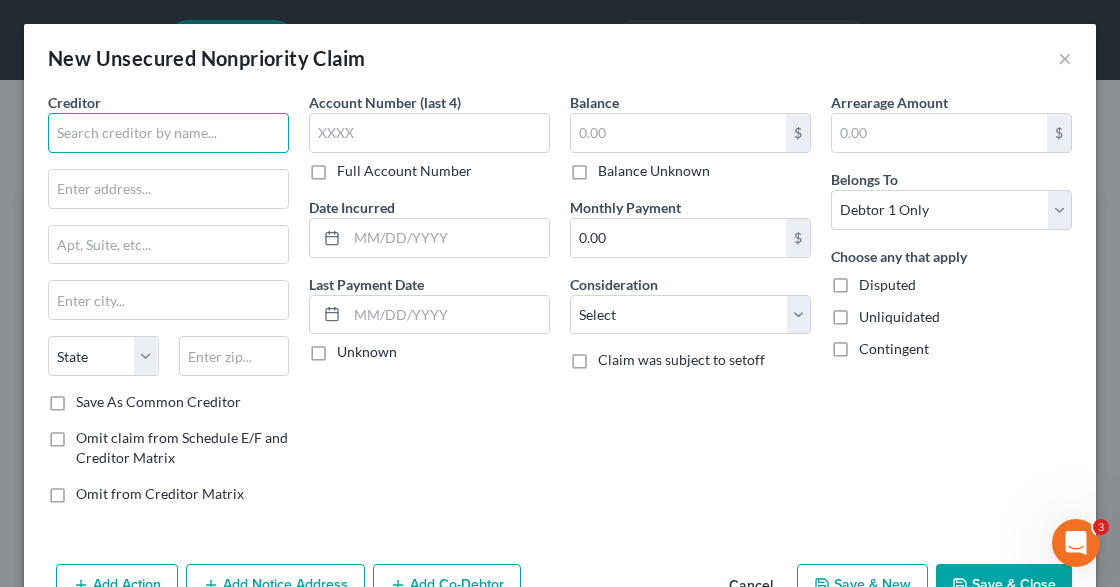 click at bounding box center [168, 133] 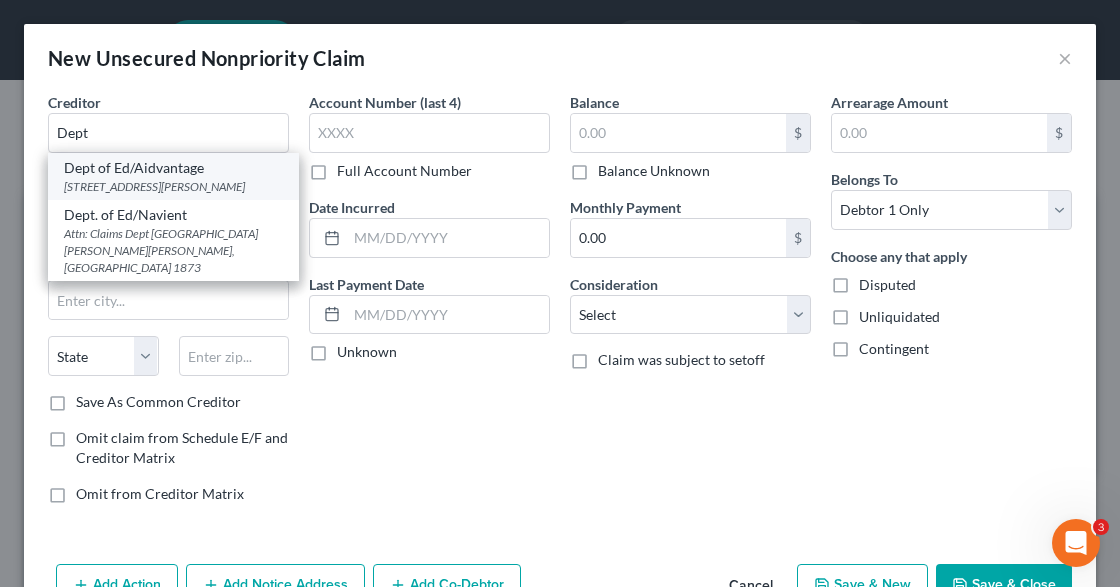 click on "1600 Tyson Boulevard, Mclean, VA 75403" at bounding box center (173, 186) 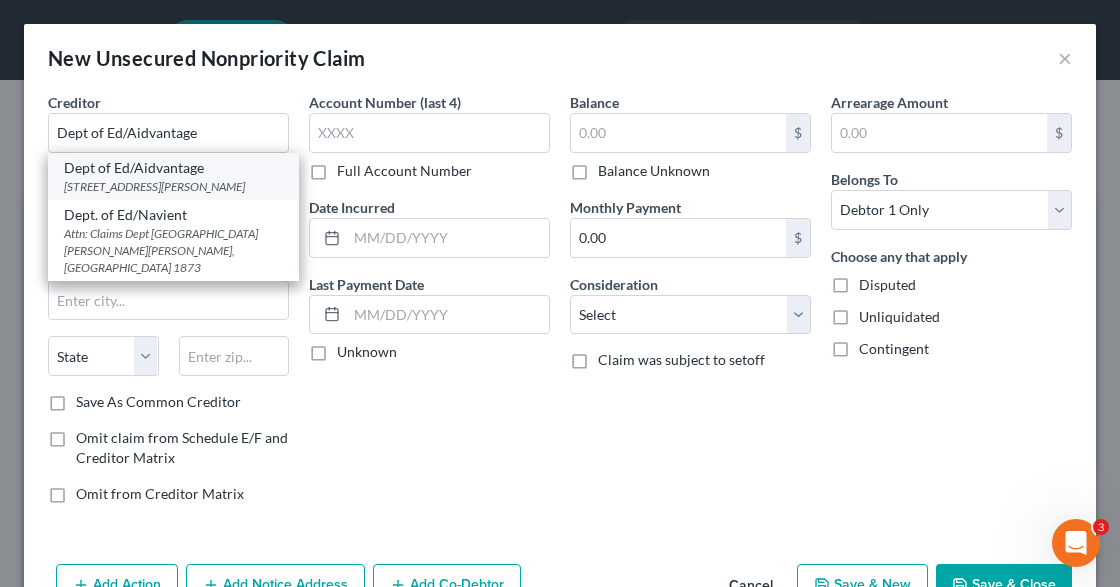type on "1600 Tyson Boulevard" 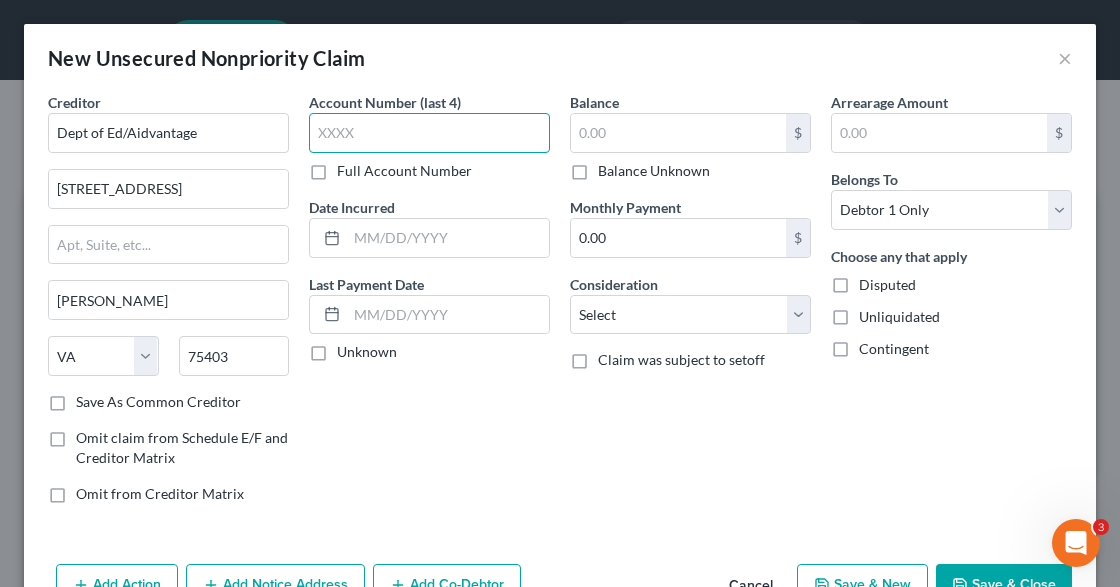 click at bounding box center (429, 133) 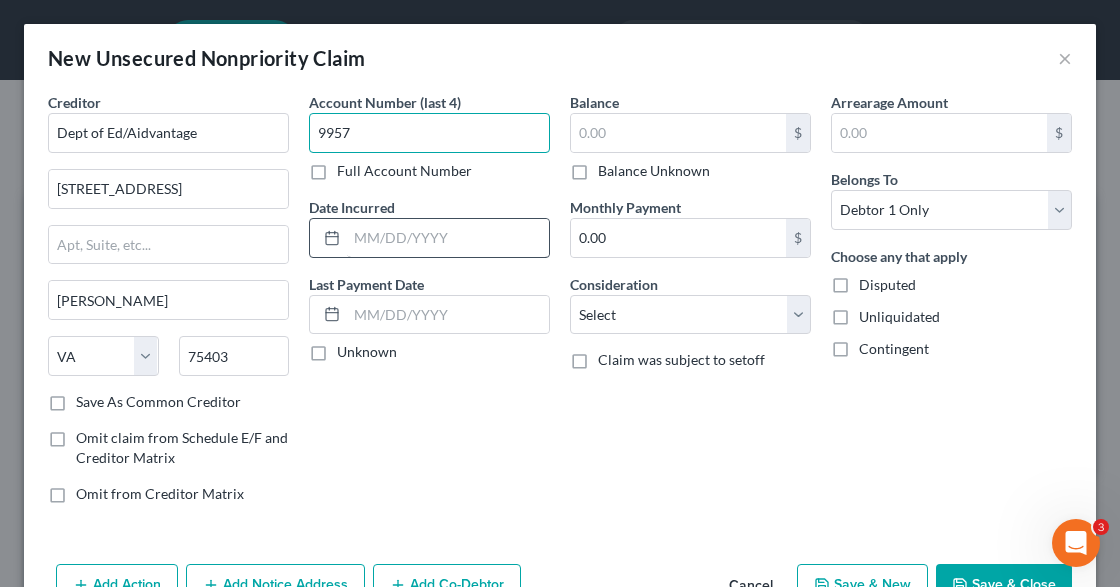 type on "9957" 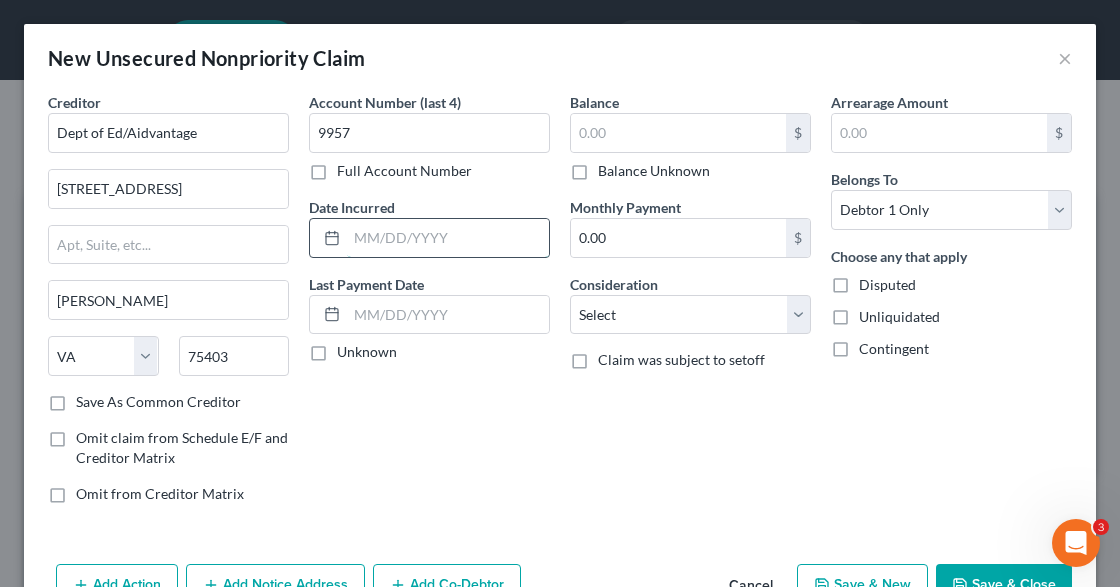 click at bounding box center (448, 238) 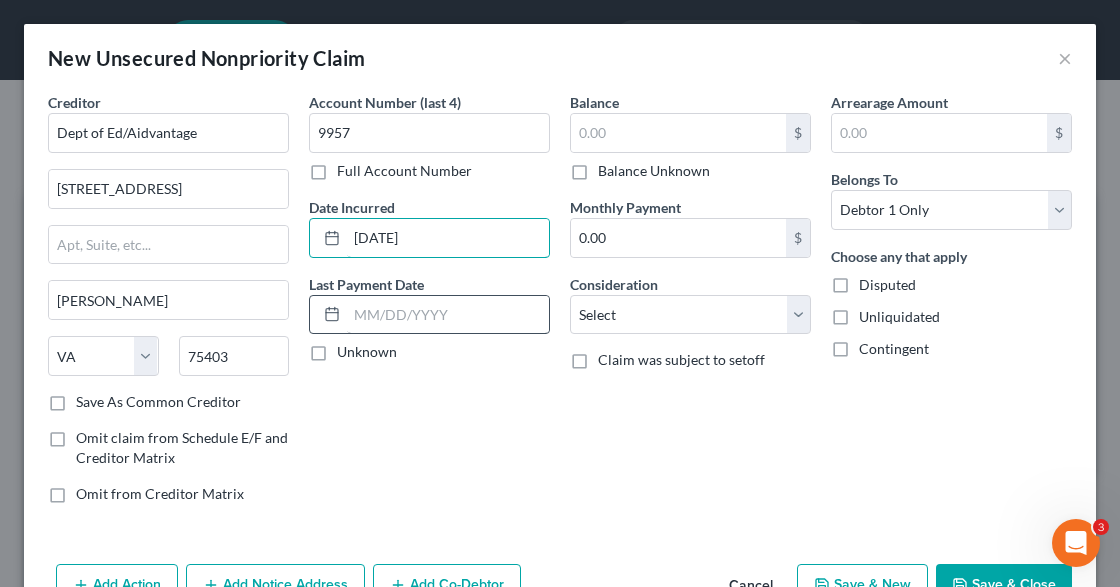 type on "06/24/2010" 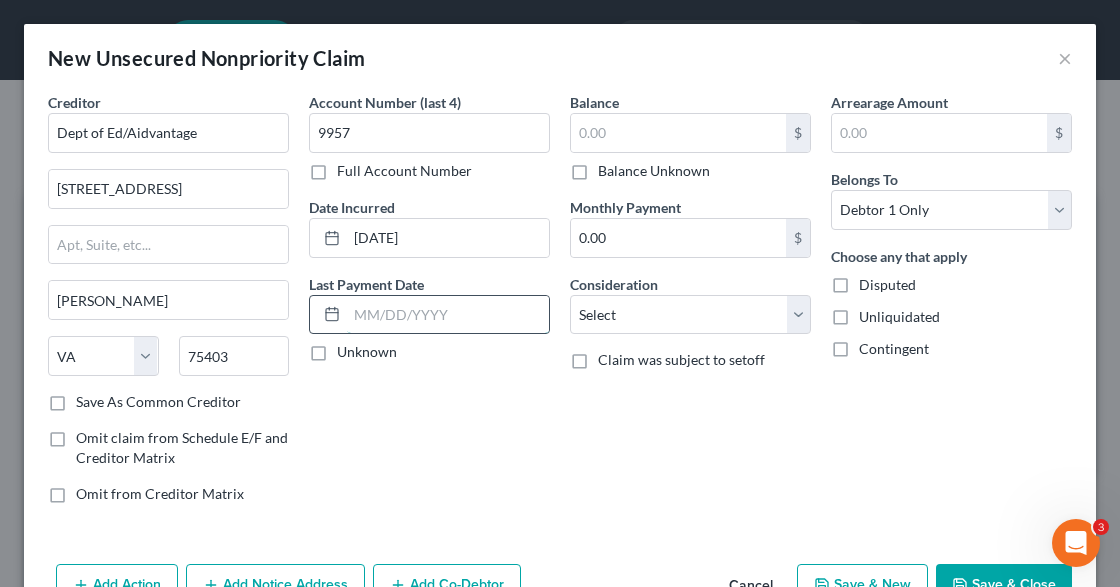 click at bounding box center [448, 315] 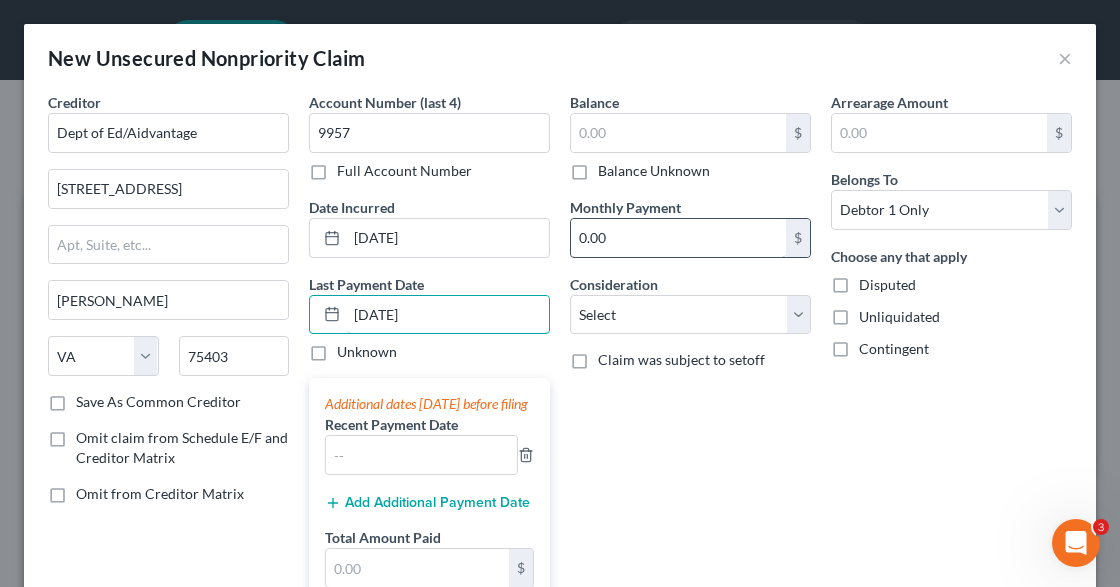 type on "06/02/2025" 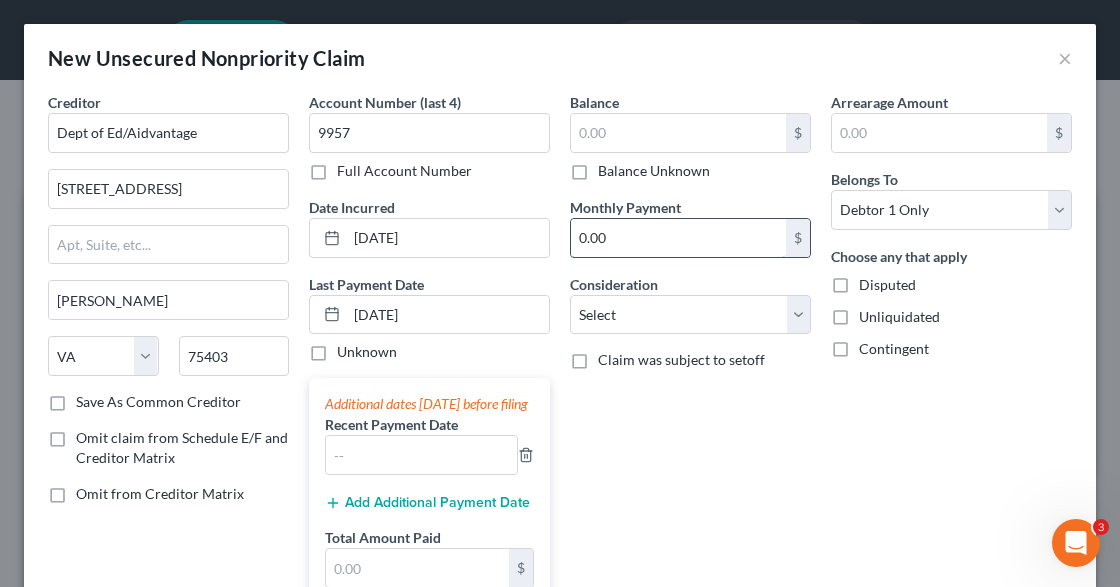 click on "0.00" at bounding box center [678, 238] 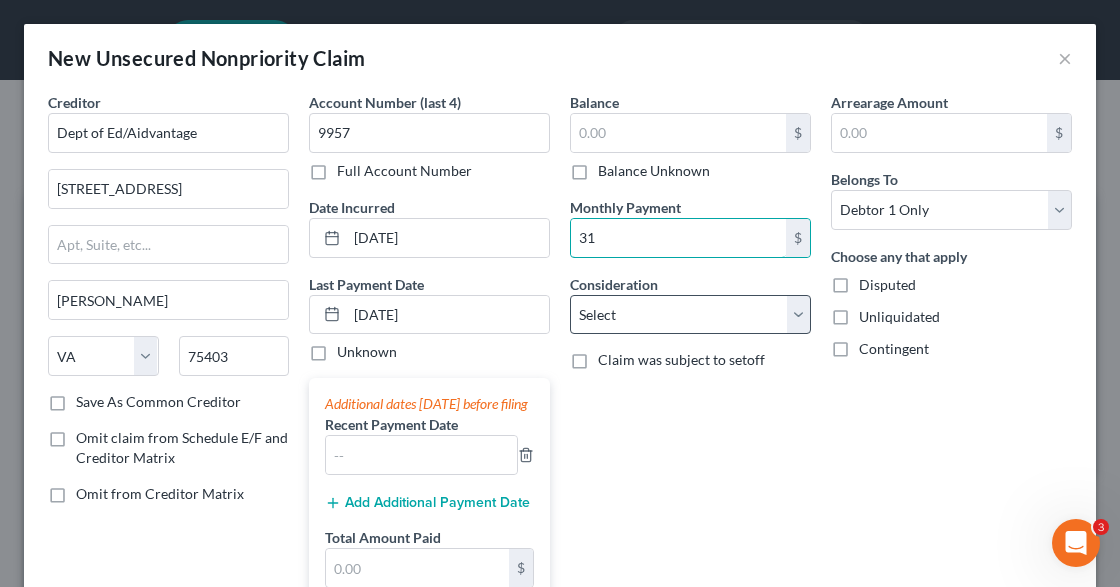 type on "31" 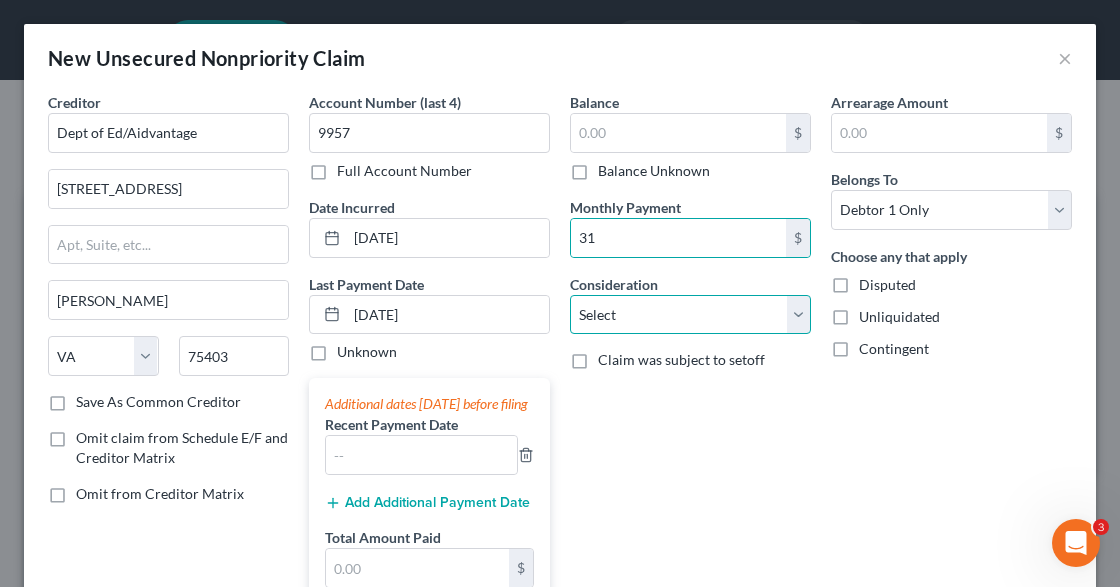 click on "Select Cable / Satellite Services Collection Agency Credit Card Debt Debt Counseling / Attorneys Deficiency Balance Domestic Support Obligations Home / Car Repairs Income Taxes Judgment Liens Medical Services Monies Loaned / Advanced Mortgage Obligation From Divorce Or Separation Obligation To Pensions Other Overdrawn Bank Account Promised To Help Pay Creditors Student Loans Suppliers And Vendors Telephone / Internet Services Utility Services" at bounding box center (690, 315) 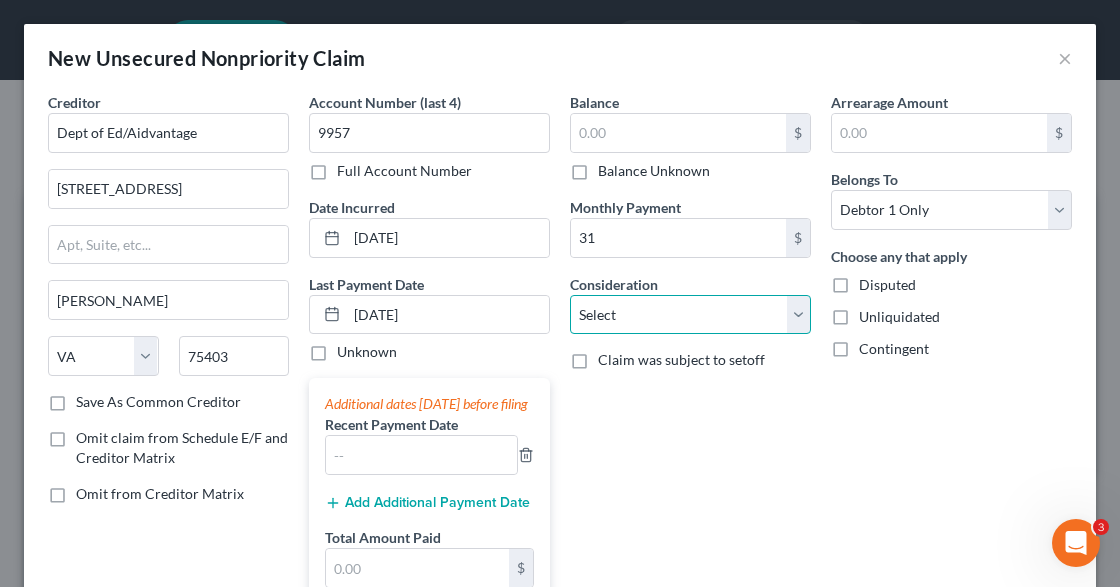 select on "17" 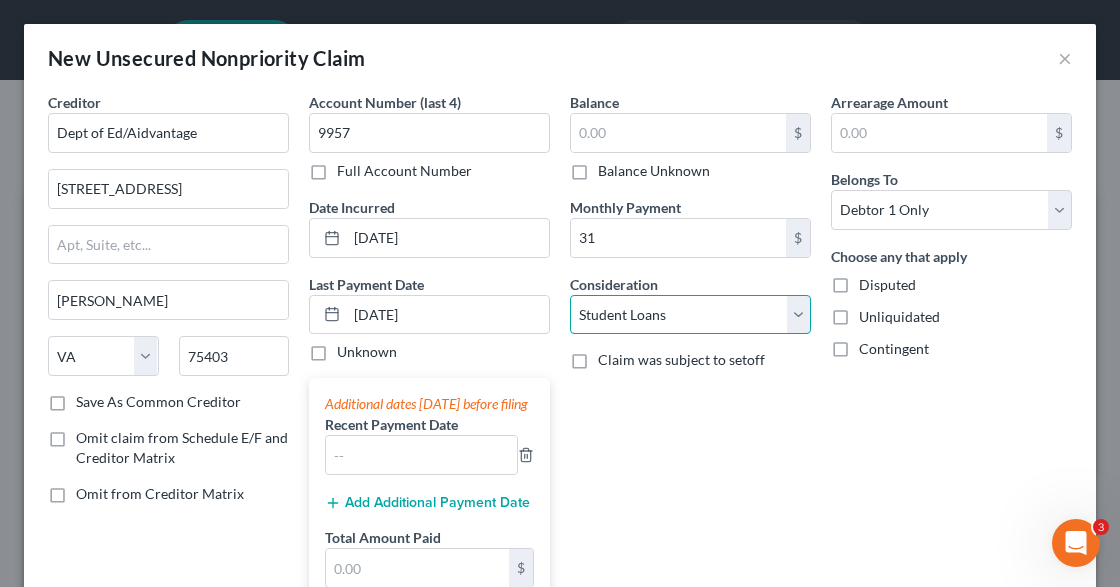 click on "Select Cable / Satellite Services Collection Agency Credit Card Debt Debt Counseling / Attorneys Deficiency Balance Domestic Support Obligations Home / Car Repairs Income Taxes Judgment Liens Medical Services Monies Loaned / Advanced Mortgage Obligation From Divorce Or Separation Obligation To Pensions Other Overdrawn Bank Account Promised To Help Pay Creditors Student Loans Suppliers And Vendors Telephone / Internet Services Utility Services" at bounding box center [690, 315] 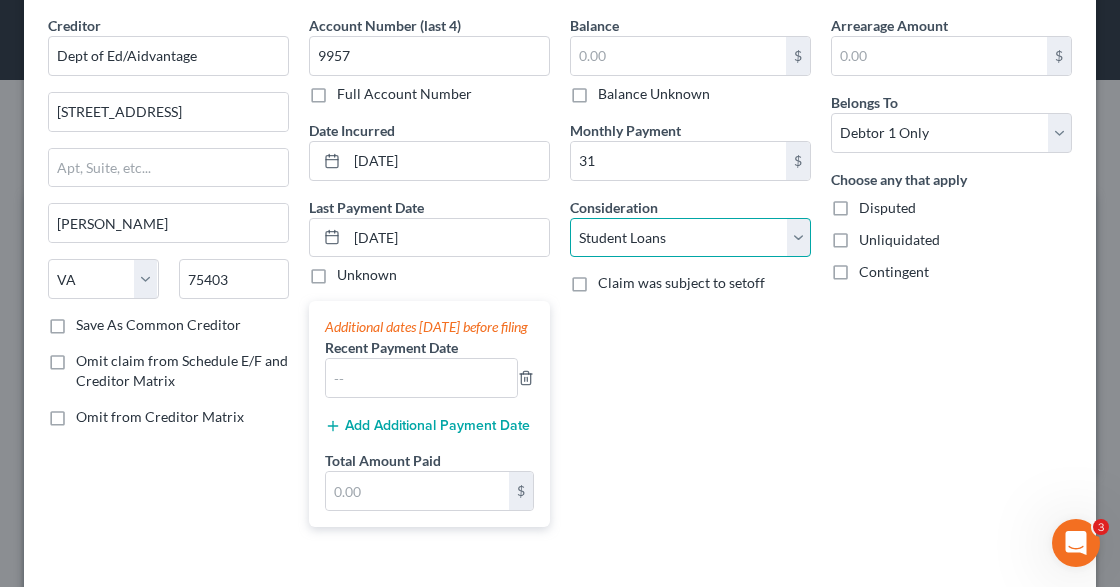 scroll, scrollTop: 174, scrollLeft: 0, axis: vertical 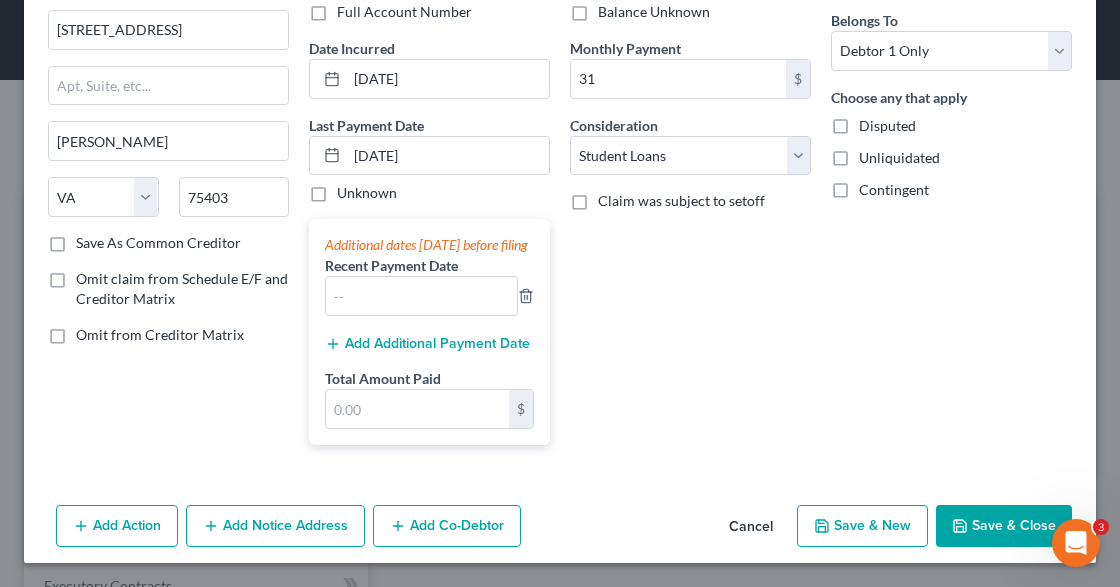 click on "Save & Close" at bounding box center [1004, 526] 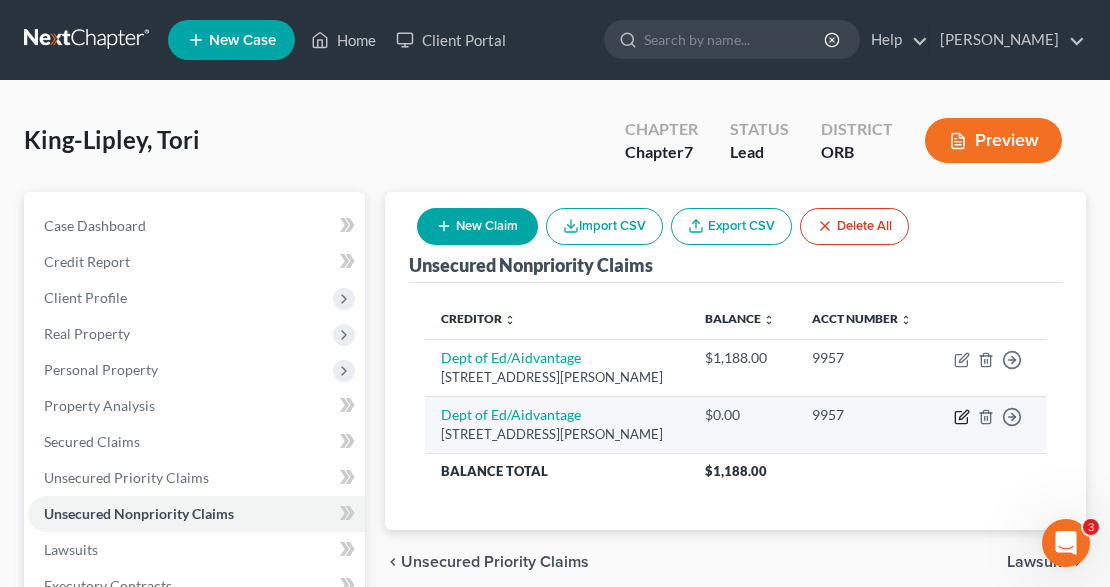 click 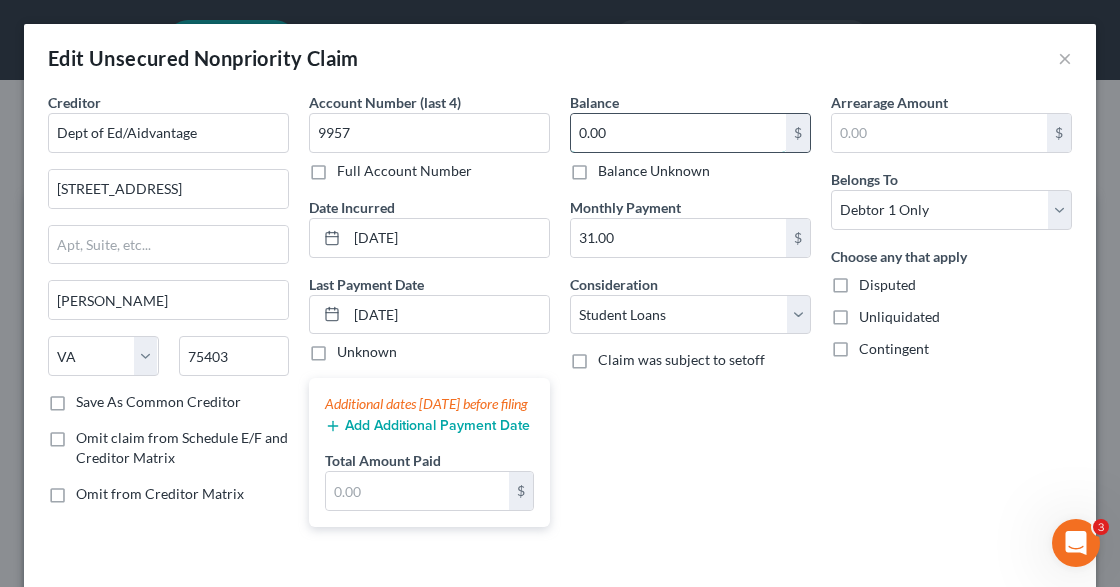 click on "0.00" at bounding box center (678, 133) 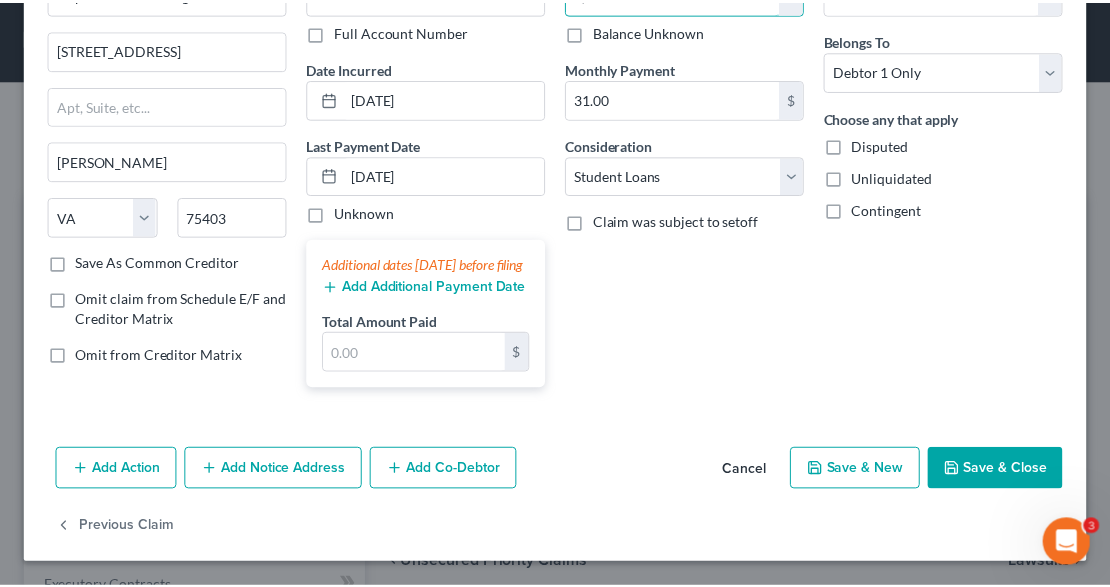 scroll, scrollTop: 156, scrollLeft: 0, axis: vertical 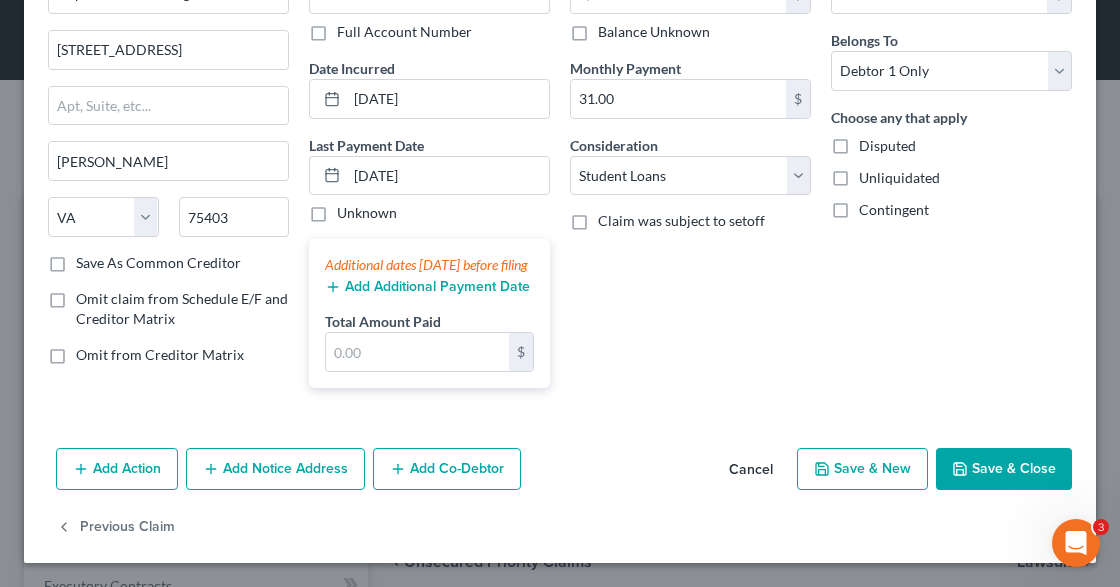 click on "Save & Close" at bounding box center (1004, 469) 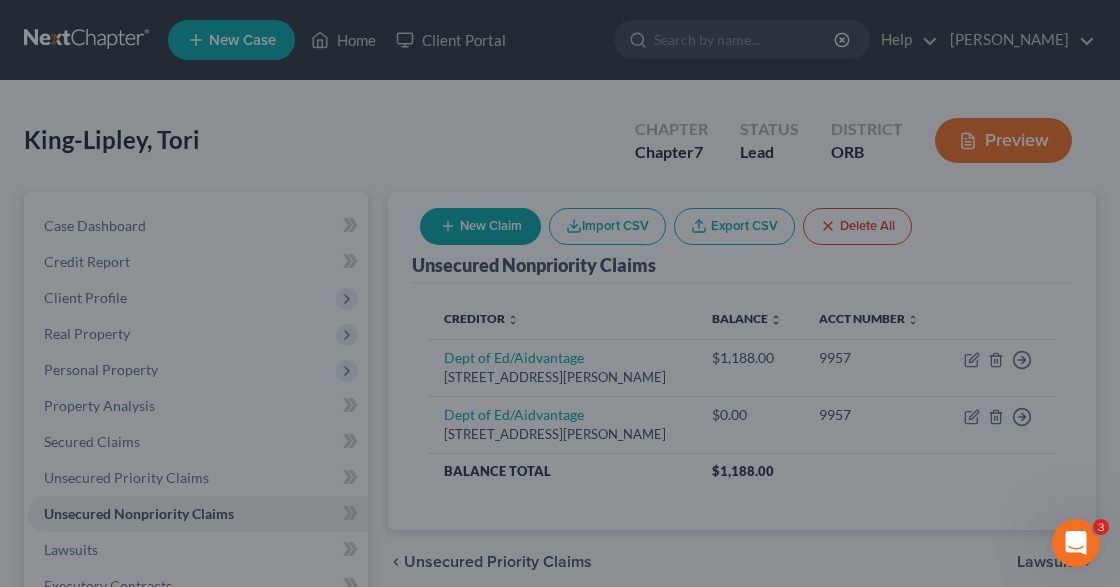 type on "1,797.00" 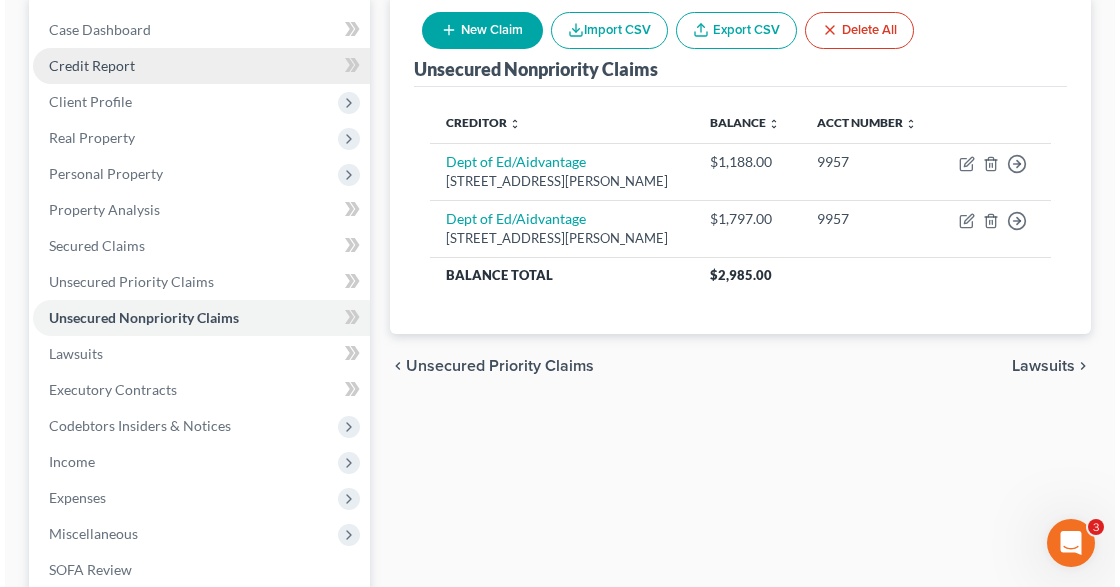 scroll, scrollTop: 200, scrollLeft: 0, axis: vertical 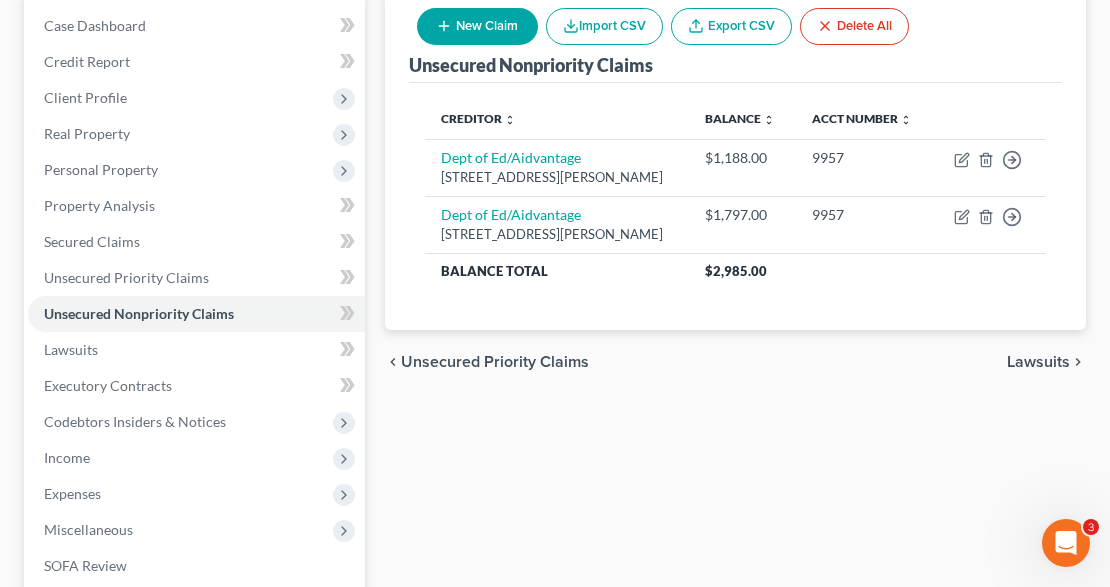 click on "New Claim" at bounding box center (477, 26) 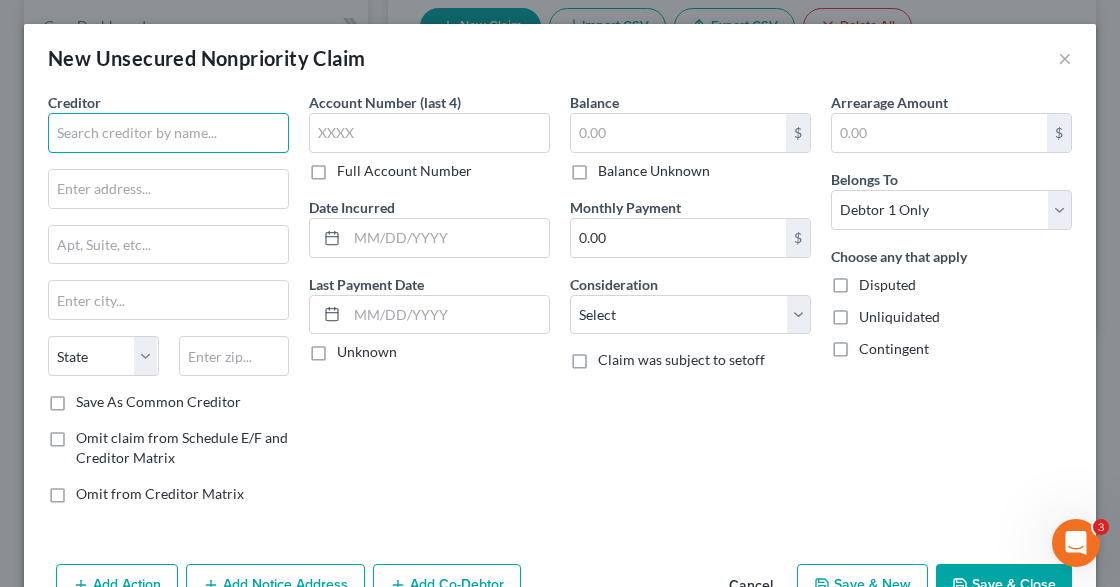click at bounding box center (168, 133) 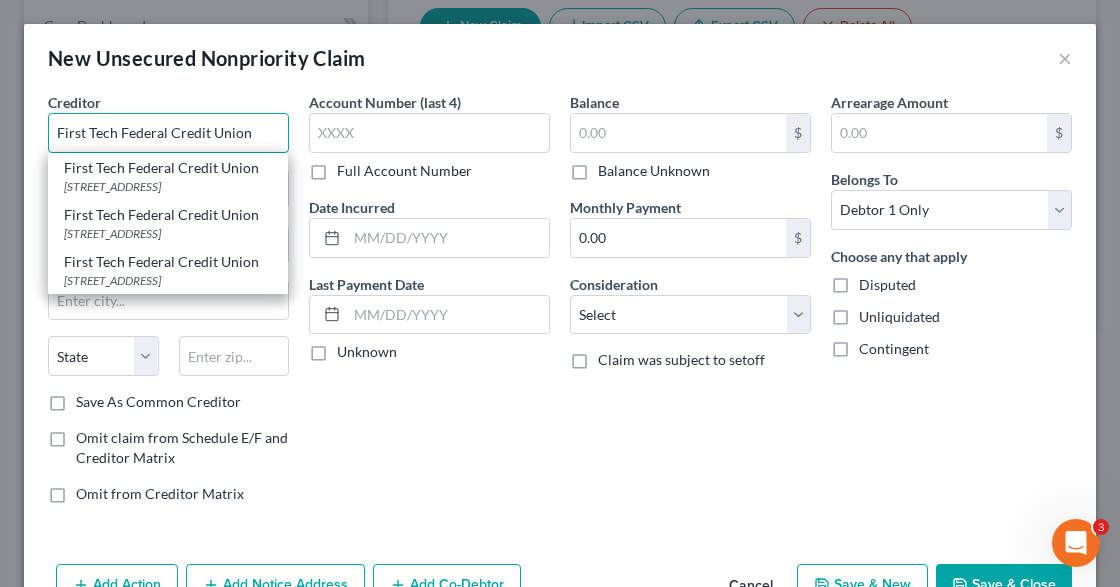 type on "First Tech Federal Credit Union" 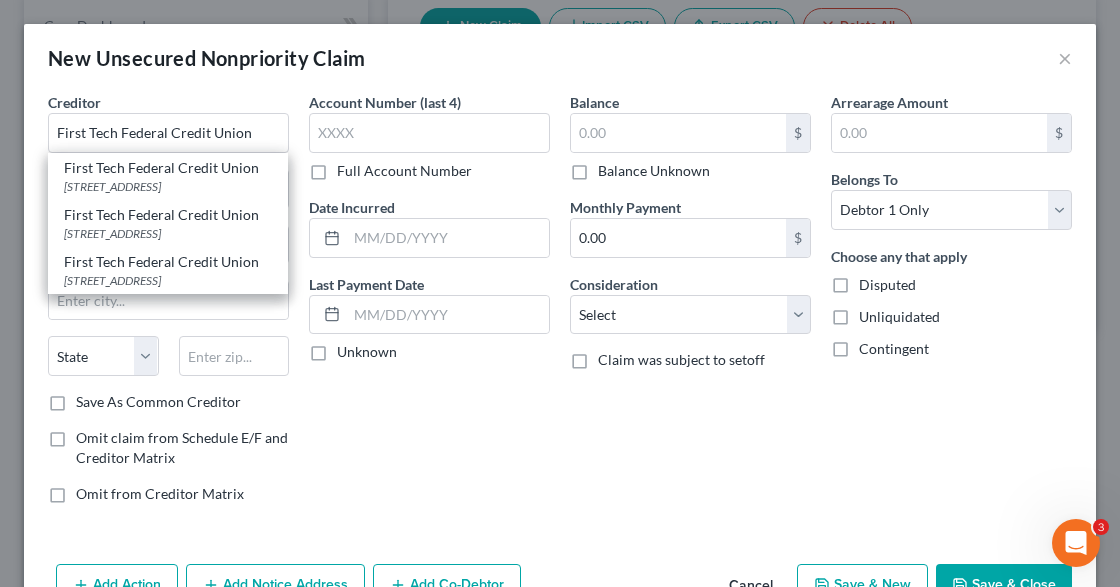 click on "Account Number (last 4)
Full Account Number
Date Incurred         Last Payment Date         Unknown" at bounding box center [429, 306] 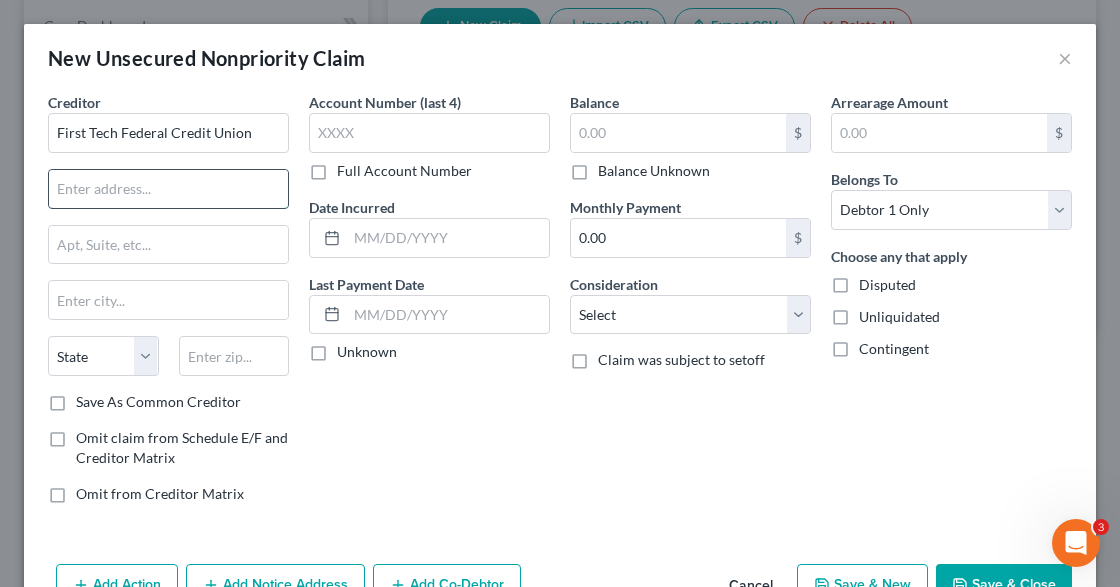 click at bounding box center [168, 189] 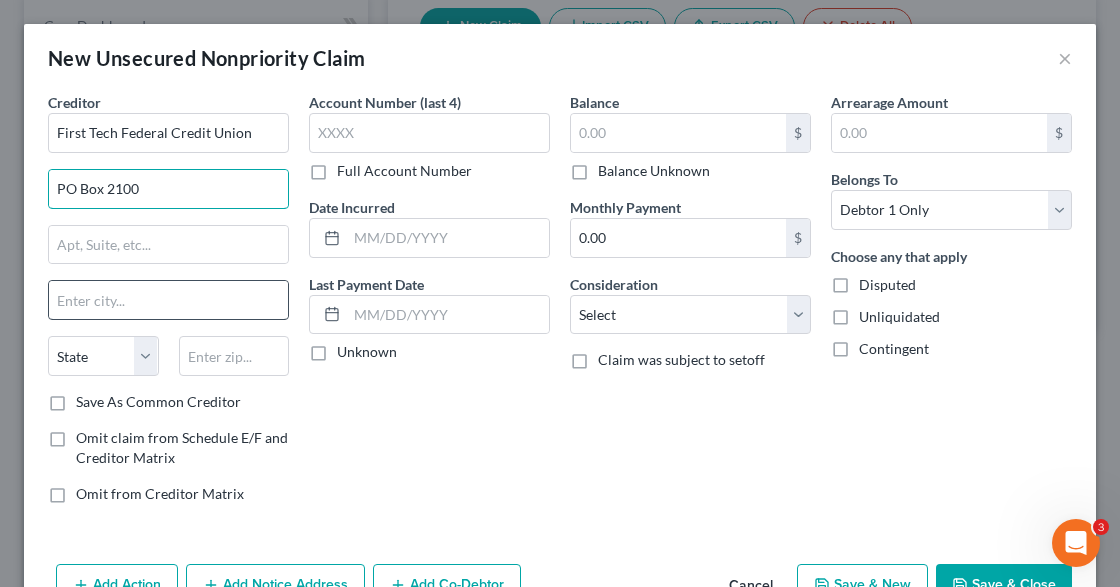 type on "PO Box 2100" 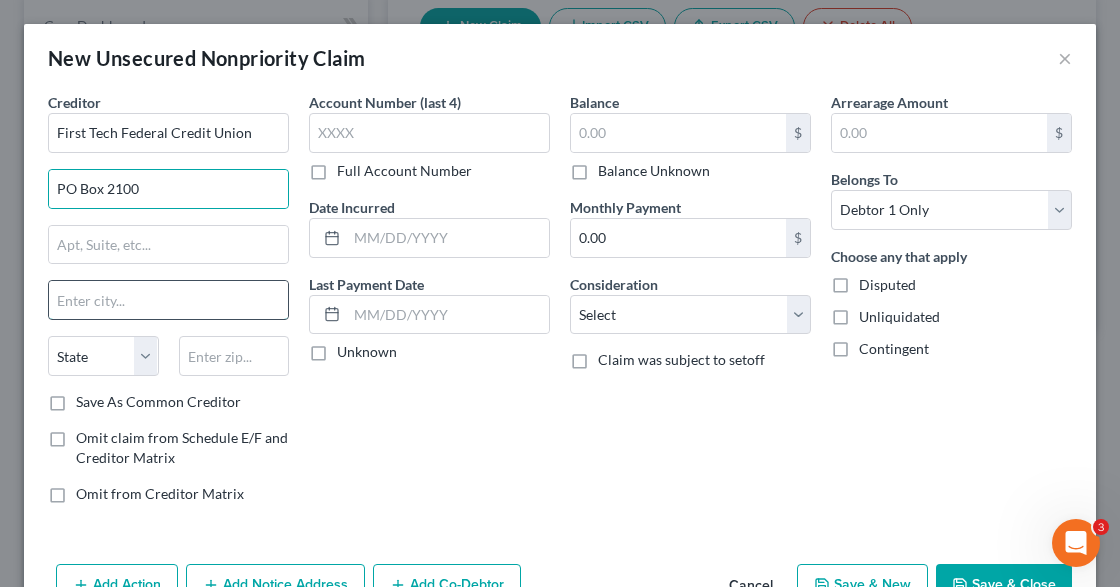 click at bounding box center [168, 300] 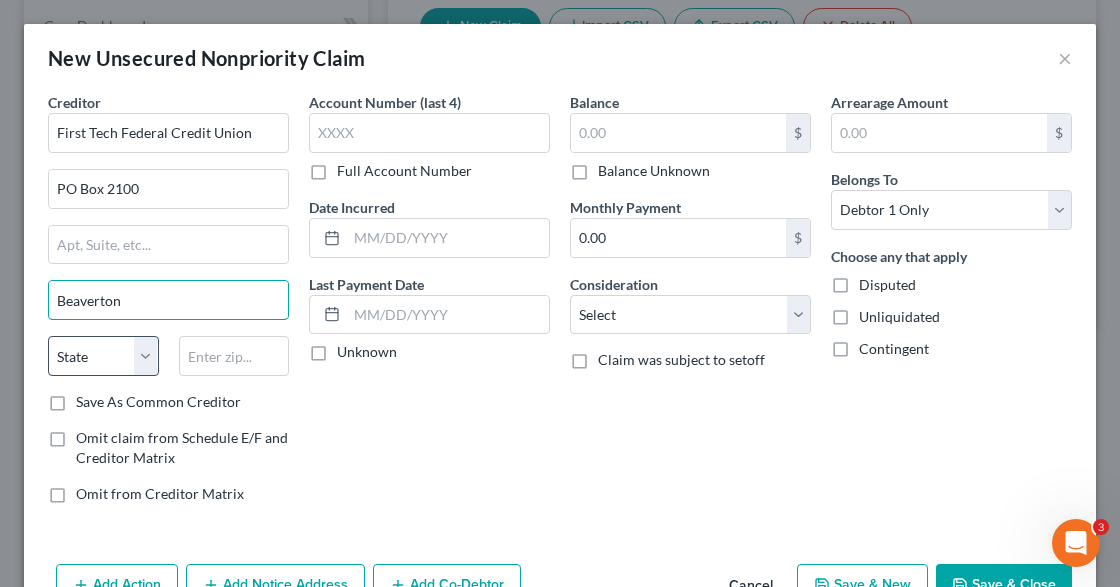 type on "Beaverton" 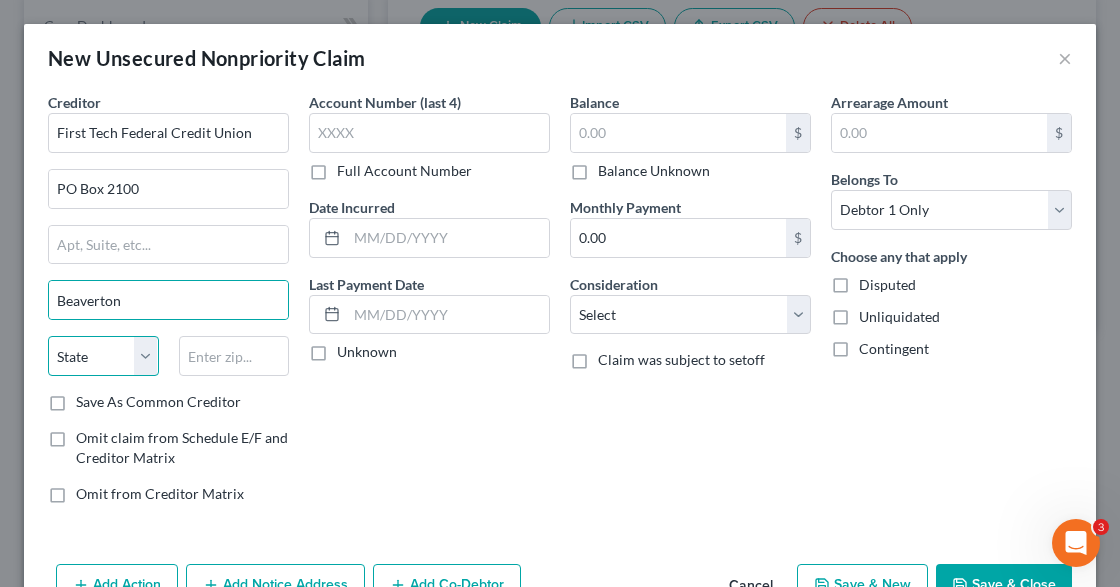 click on "State AL AK AR AZ CA CO CT DE DC FL GA GU HI ID IL IN IA KS KY LA ME MD MA MI MN MS MO MT NC ND NE NV NH NJ NM NY OH OK OR PA PR RI SC SD TN TX UT VI VA VT WA WV WI WY" at bounding box center (103, 356) 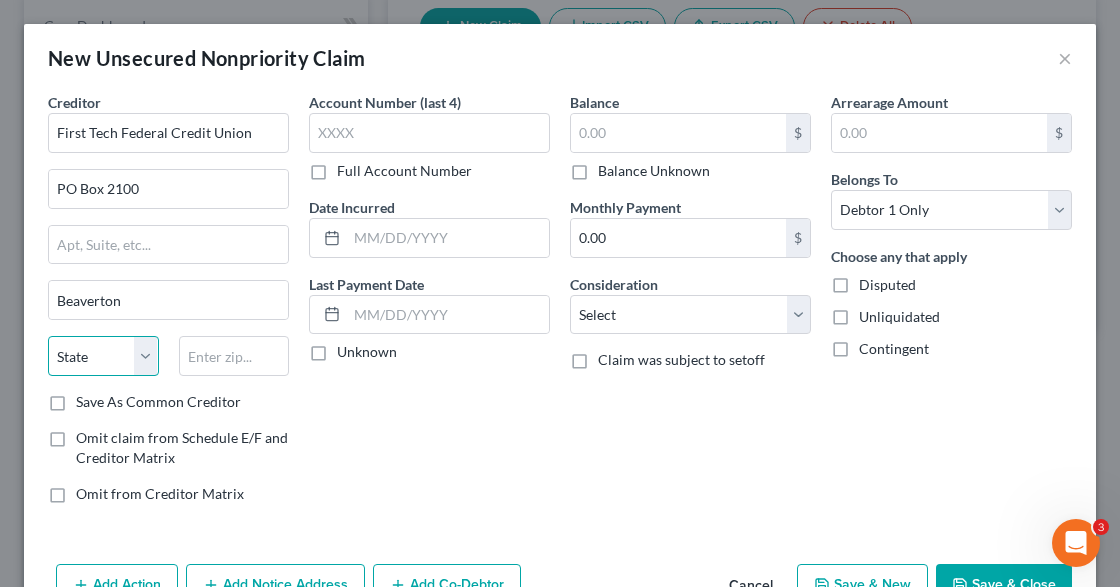 select on "38" 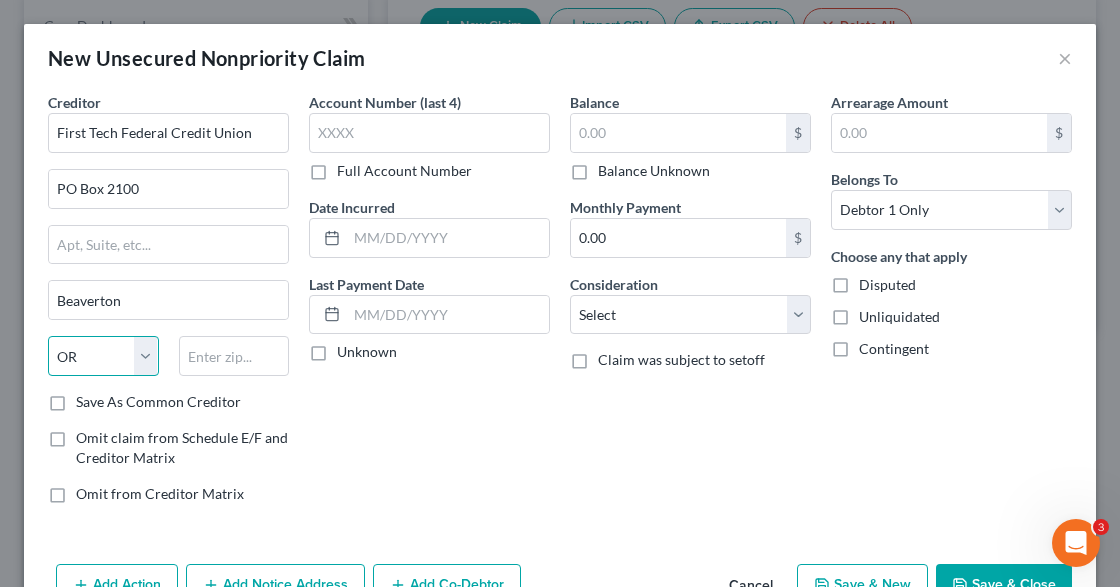 click on "State AL AK AR AZ CA CO CT DE DC FL GA GU HI ID IL IN IA KS KY LA ME MD MA MI MN MS MO MT NC ND NE NV NH NJ NM NY OH OK OR PA PR RI SC SD TN TX UT VI VA VT WA WV WI WY" at bounding box center (103, 356) 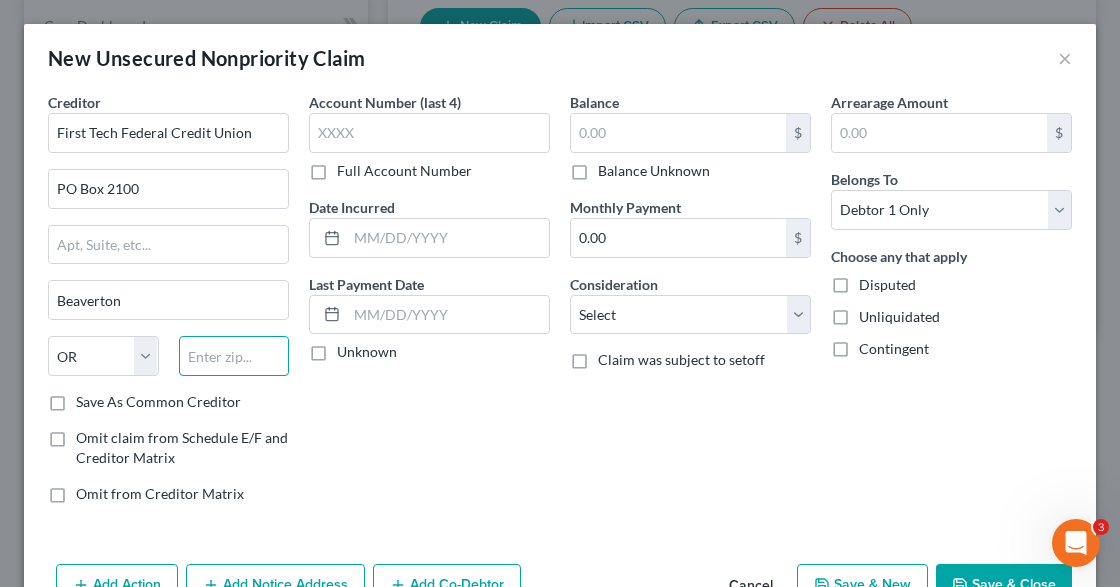 click at bounding box center [234, 356] 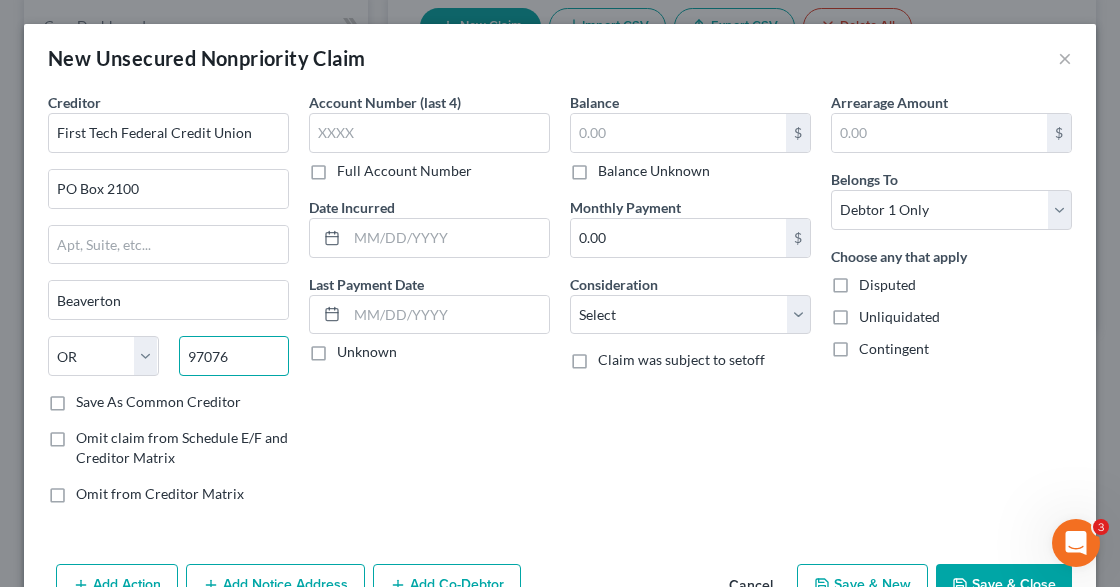 type on "97076" 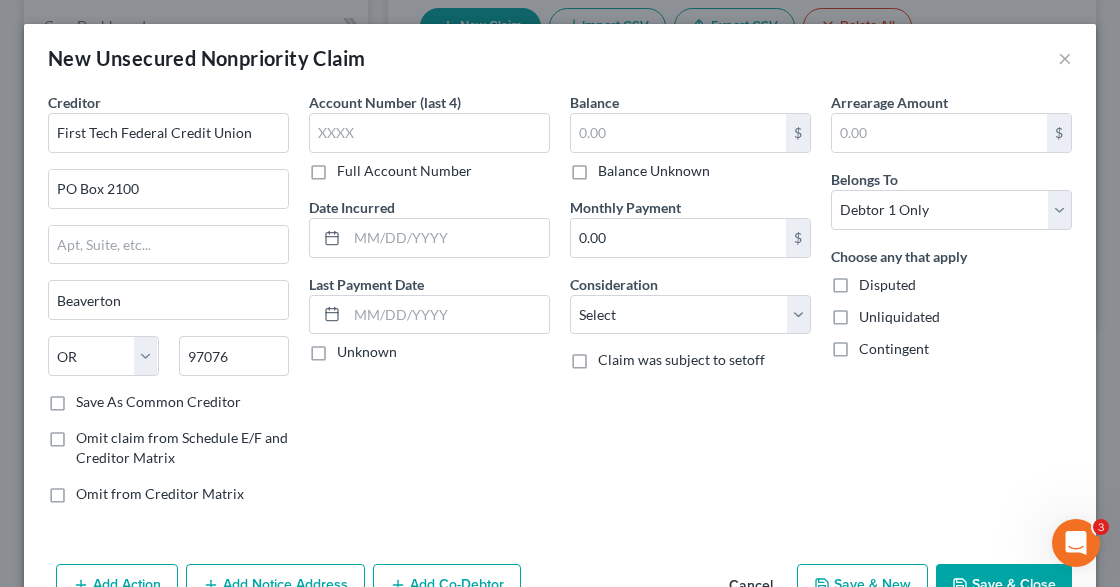 click on "Account Number (last 4)" at bounding box center (385, 102) 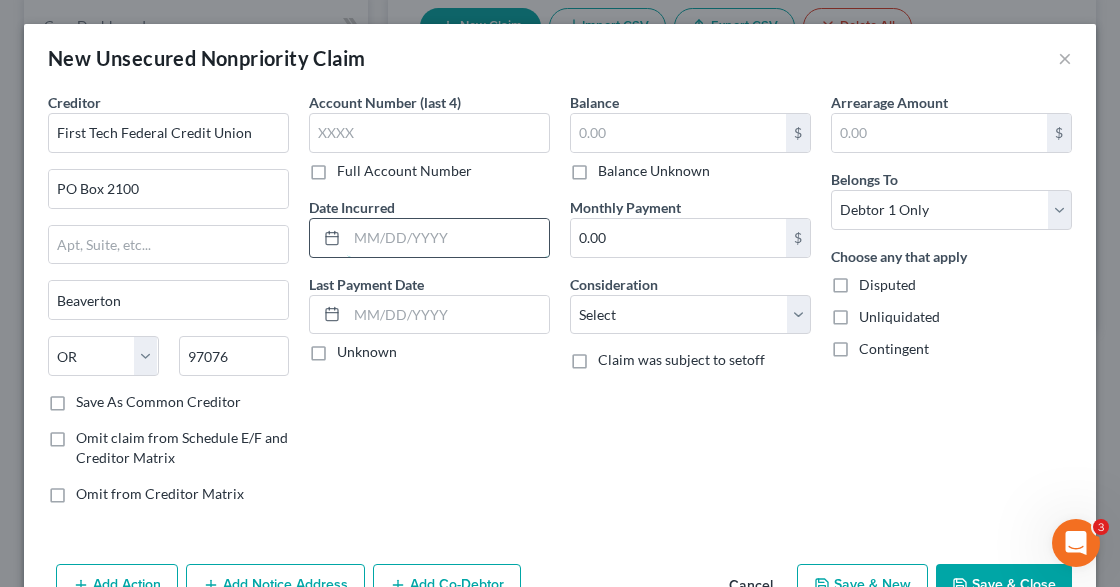 click at bounding box center [448, 238] 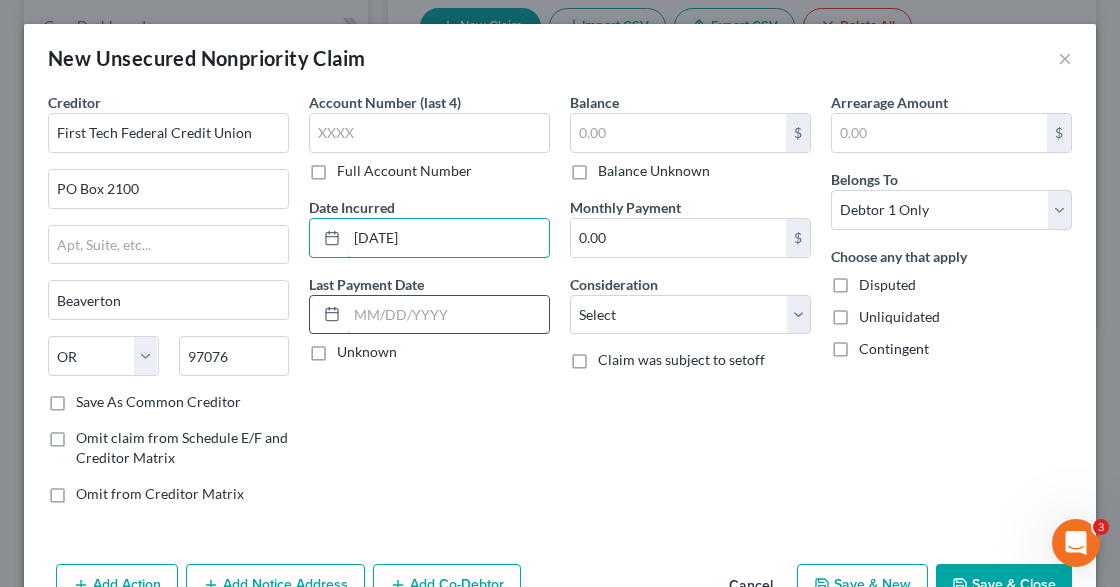 type on "06/16/2022" 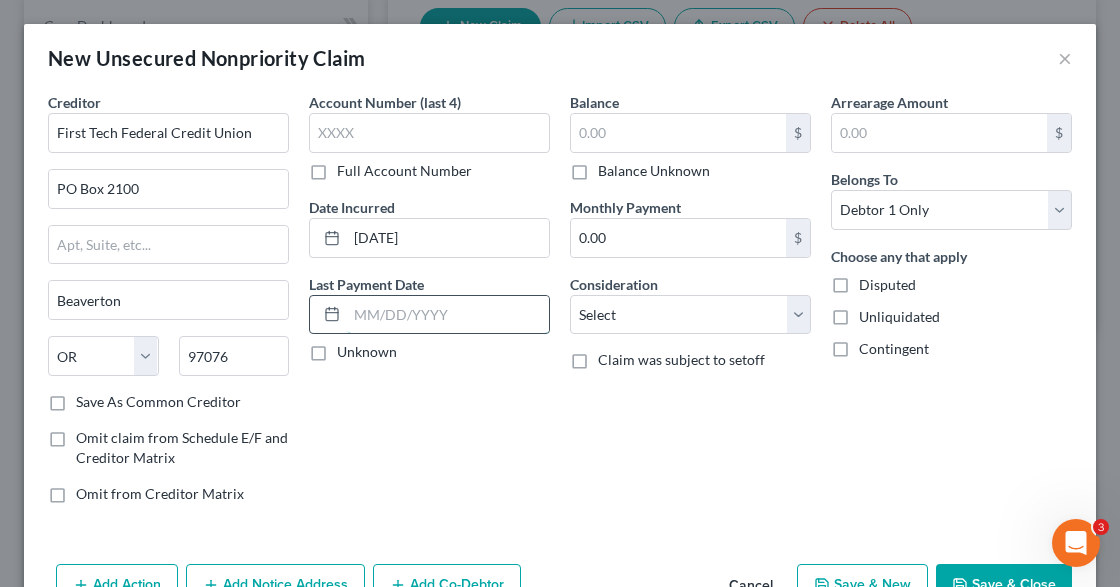 click at bounding box center (448, 315) 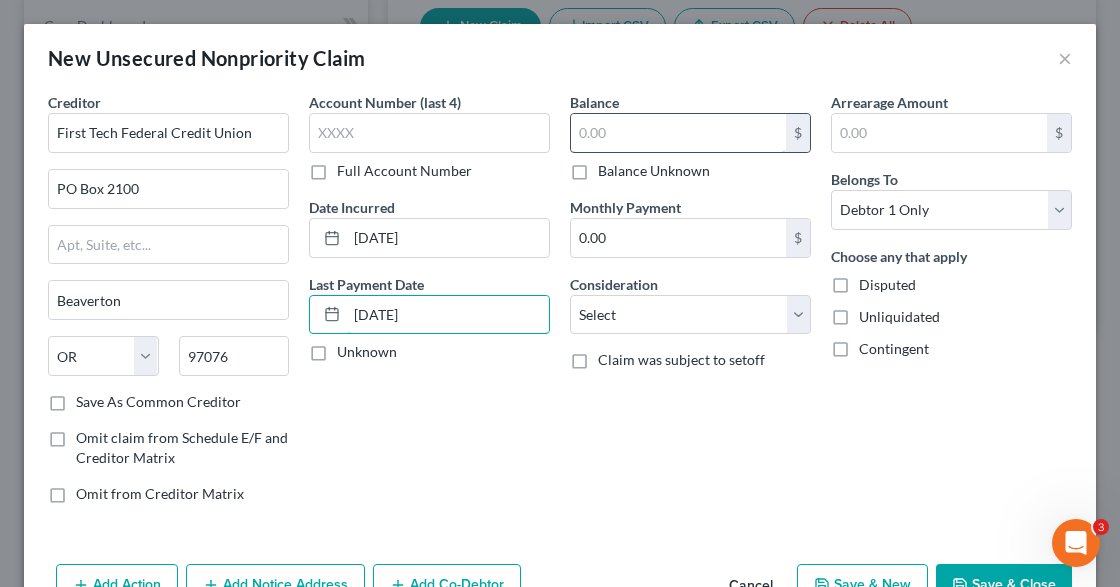 type on "02/01/2024" 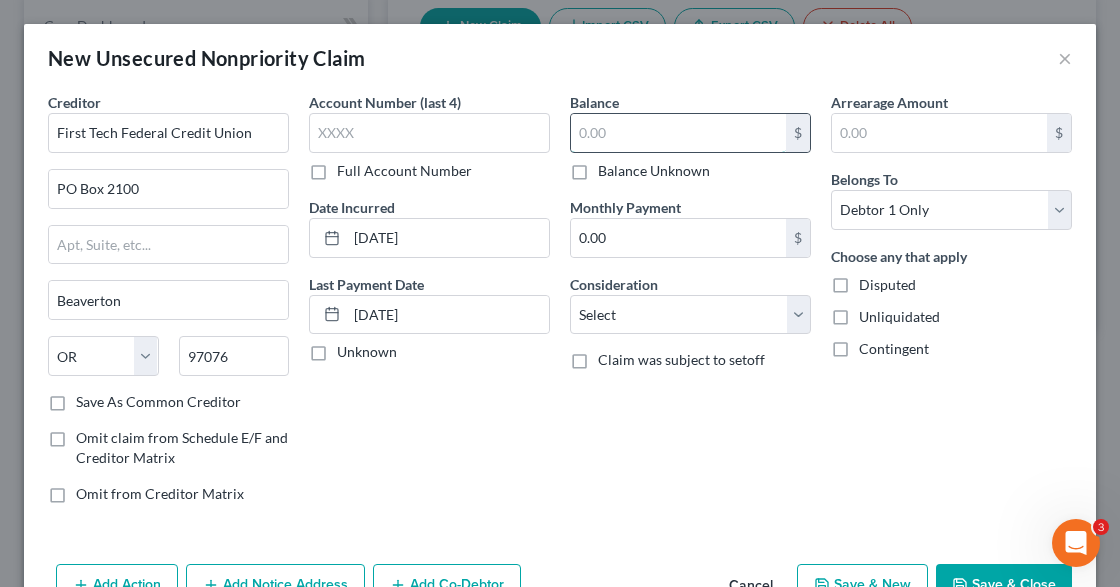 click at bounding box center [678, 133] 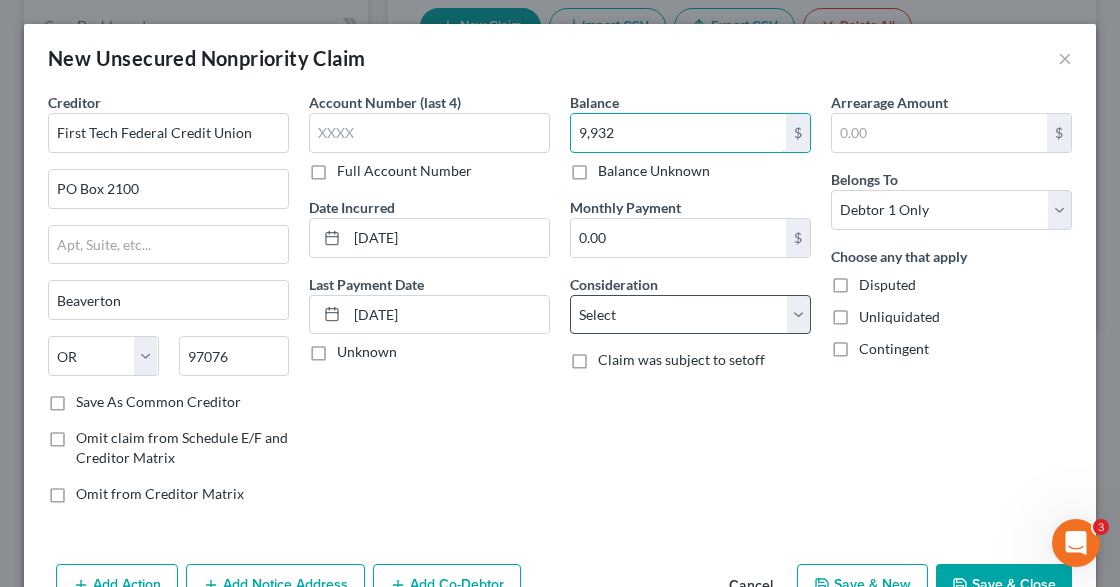 type 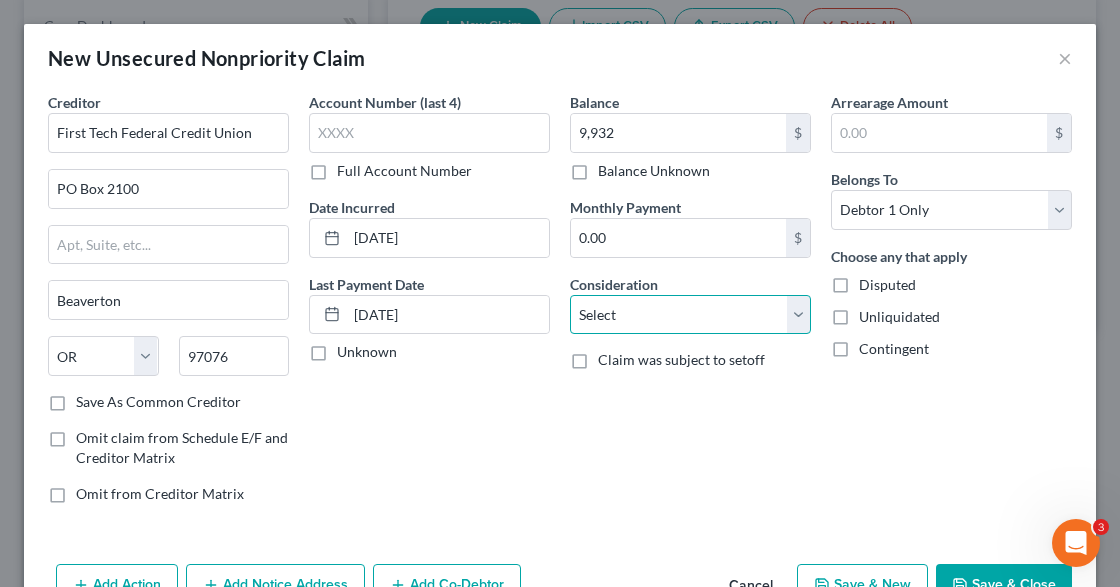 click on "Select Cable / Satellite Services Collection Agency Credit Card Debt Debt Counseling / Attorneys Deficiency Balance Domestic Support Obligations Home / Car Repairs Income Taxes Judgment Liens Medical Services Monies Loaned / Advanced Mortgage Obligation From Divorce Or Separation Obligation To Pensions Other Overdrawn Bank Account Promised To Help Pay Creditors Student Loans Suppliers And Vendors Telephone / Internet Services Utility Services" at bounding box center [690, 315] 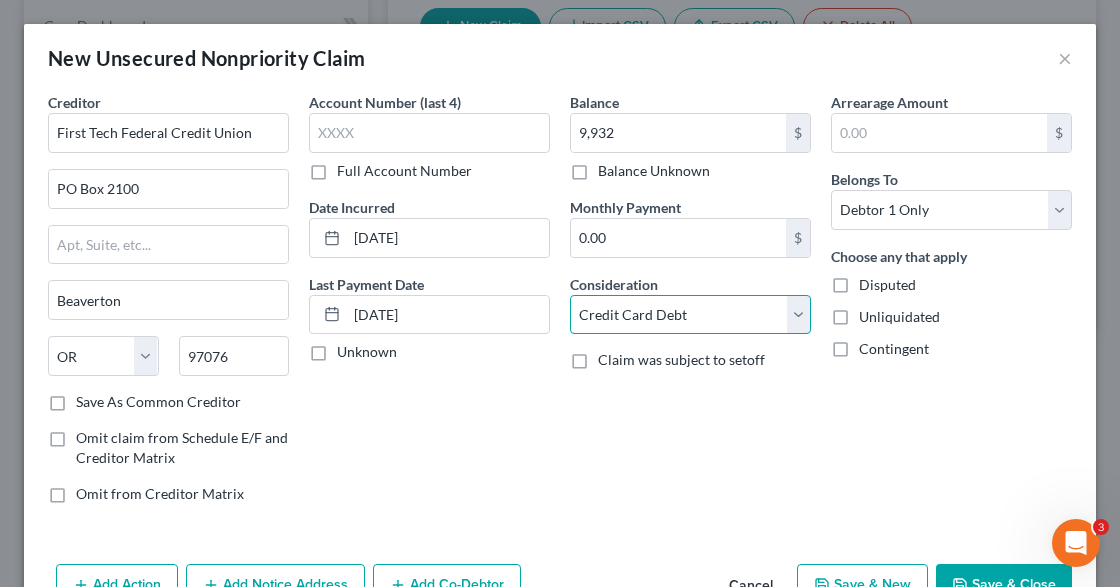 click on "Select Cable / Satellite Services Collection Agency Credit Card Debt Debt Counseling / Attorneys Deficiency Balance Domestic Support Obligations Home / Car Repairs Income Taxes Judgment Liens Medical Services Monies Loaned / Advanced Mortgage Obligation From Divorce Or Separation Obligation To Pensions Other Overdrawn Bank Account Promised To Help Pay Creditors Student Loans Suppliers And Vendors Telephone / Internet Services Utility Services" at bounding box center (690, 315) 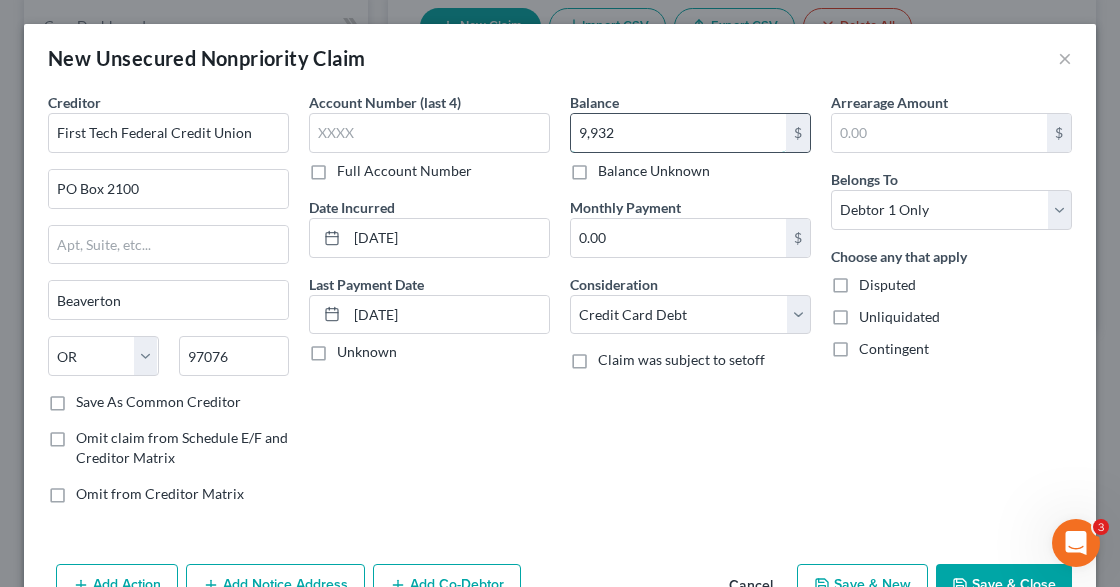 click on "9,932" at bounding box center (678, 133) 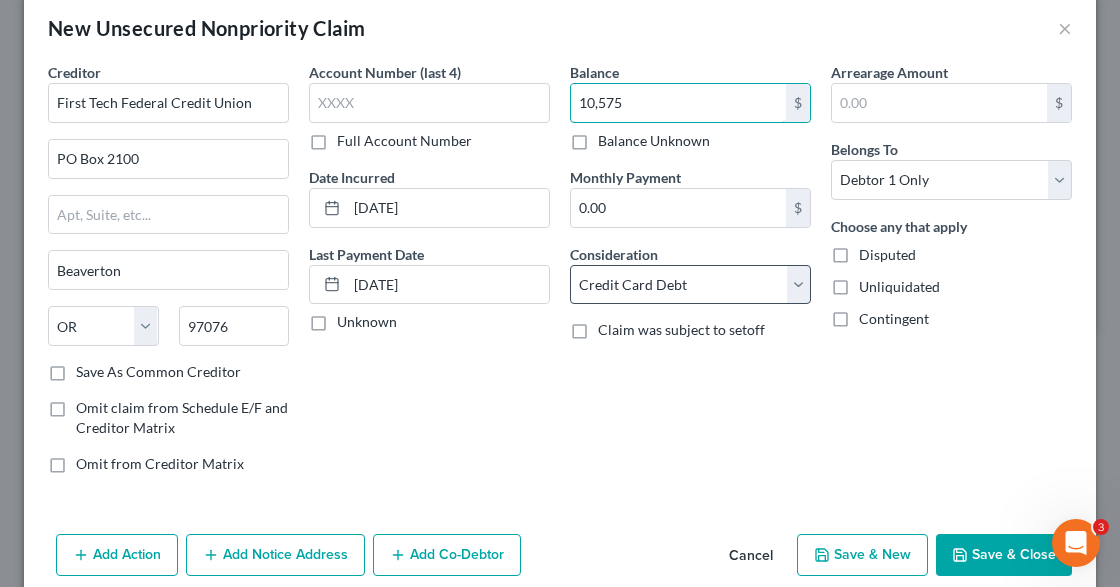 scroll, scrollTop: 54, scrollLeft: 0, axis: vertical 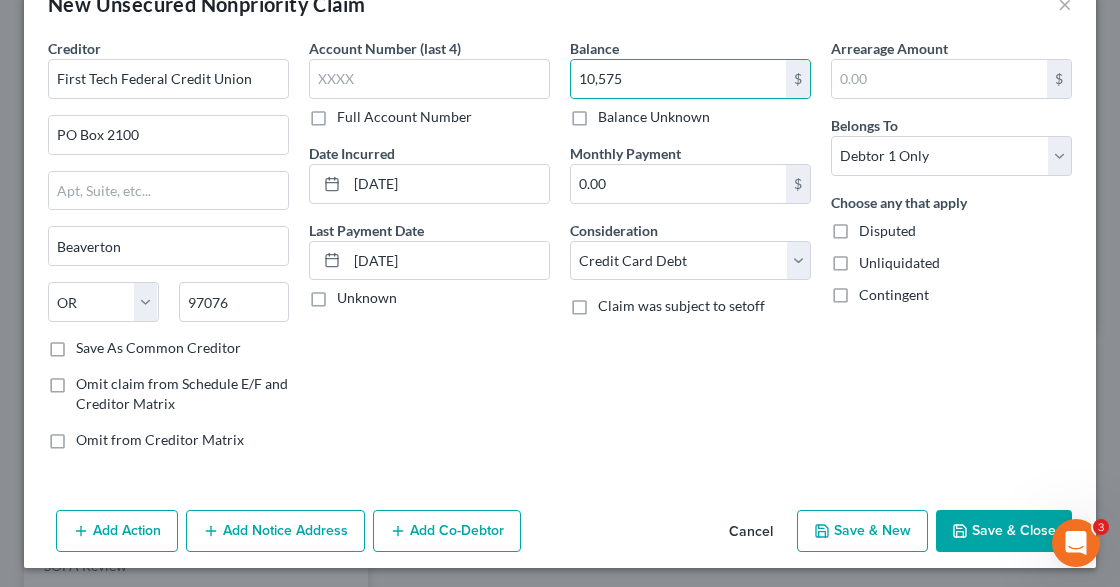 click on "Save & New" at bounding box center [862, 531] 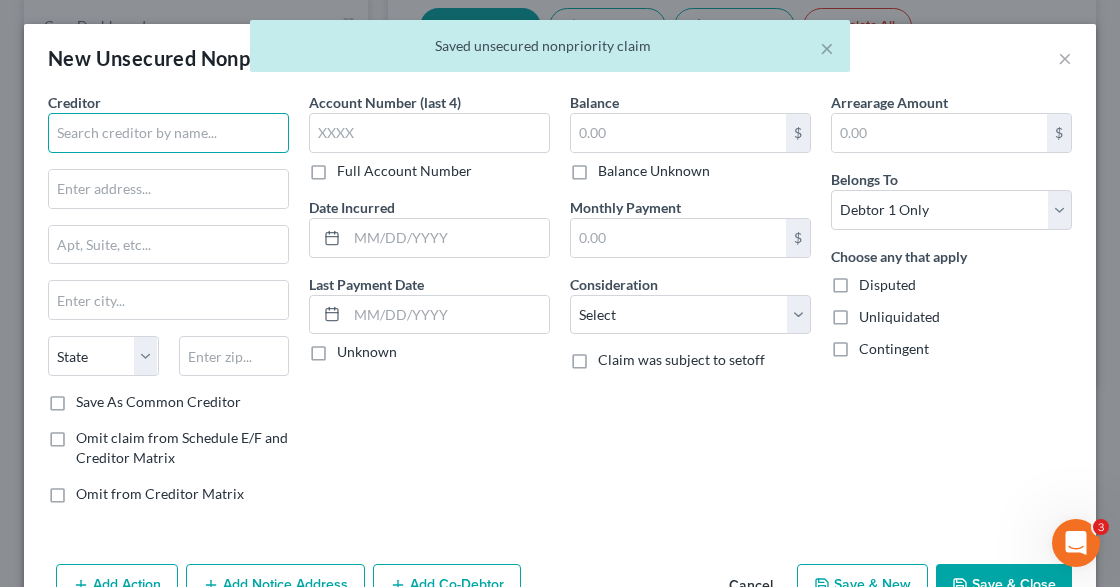click at bounding box center [168, 133] 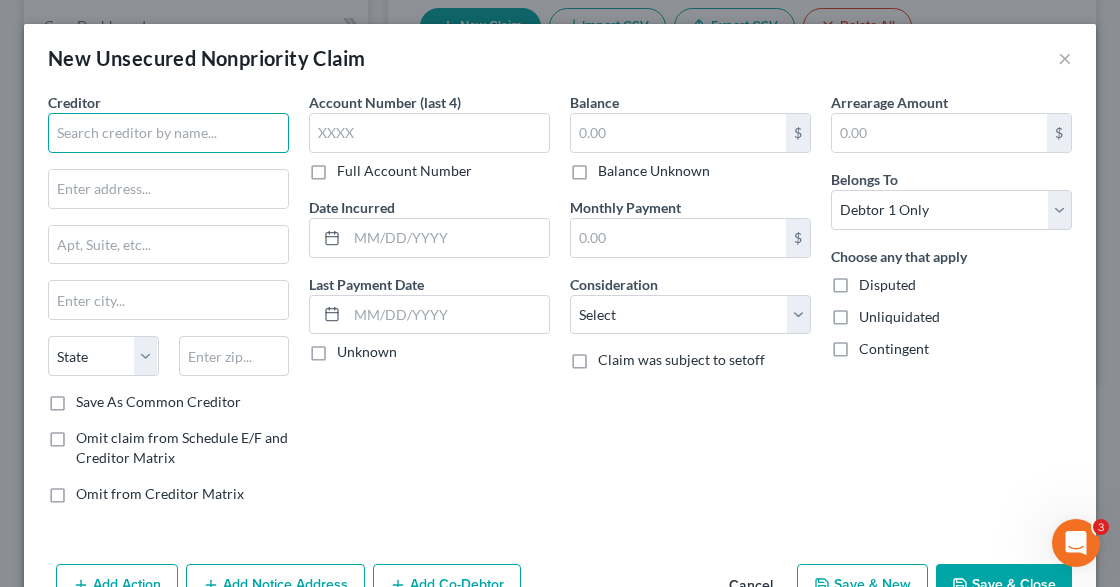 scroll, scrollTop: 54, scrollLeft: 0, axis: vertical 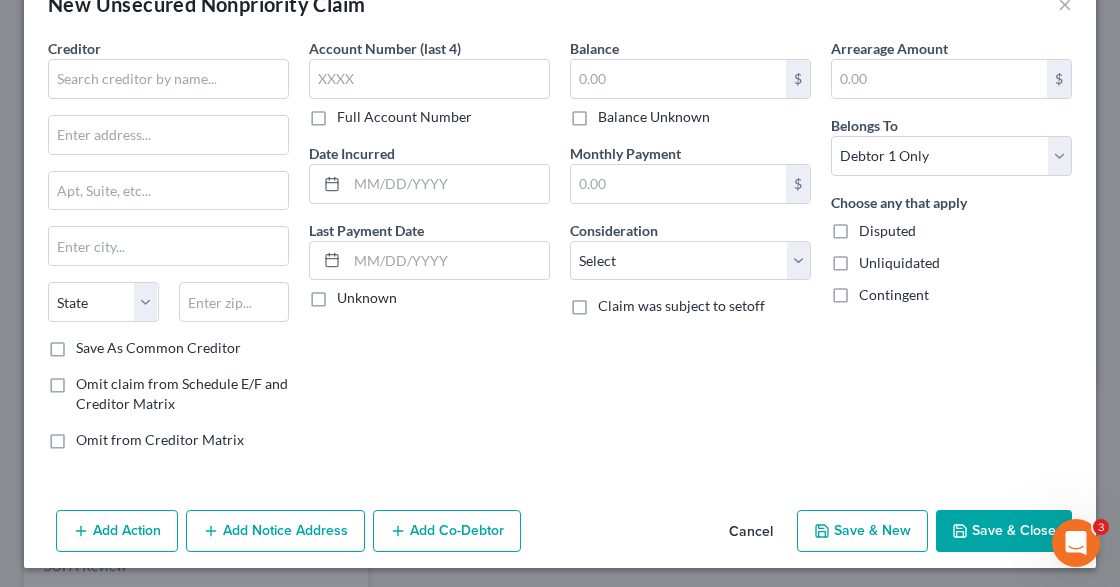 click on "Save & Close" at bounding box center (1004, 531) 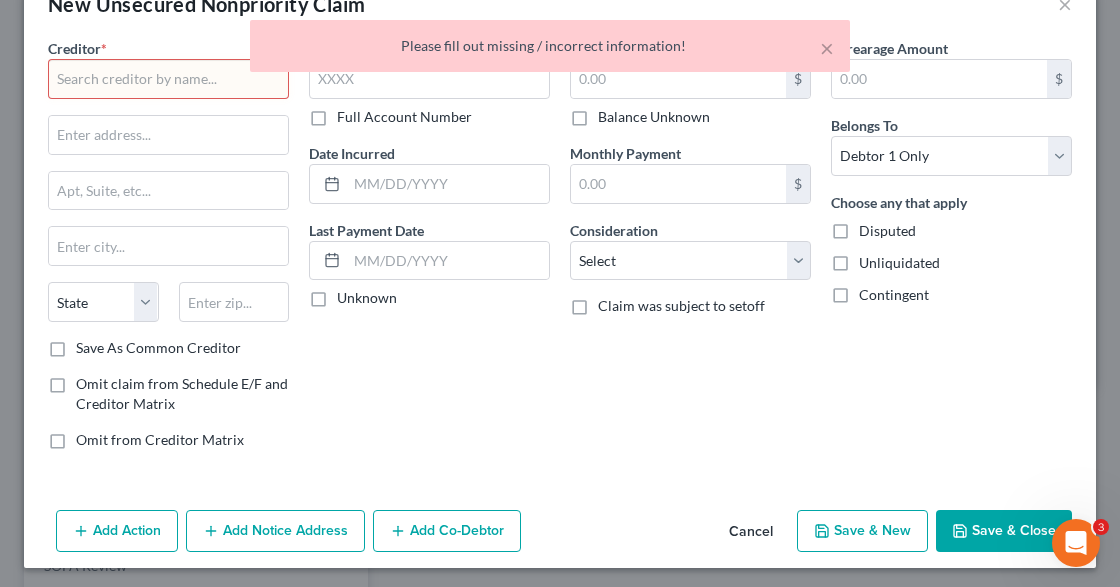 click on "Save & Close" at bounding box center [1004, 531] 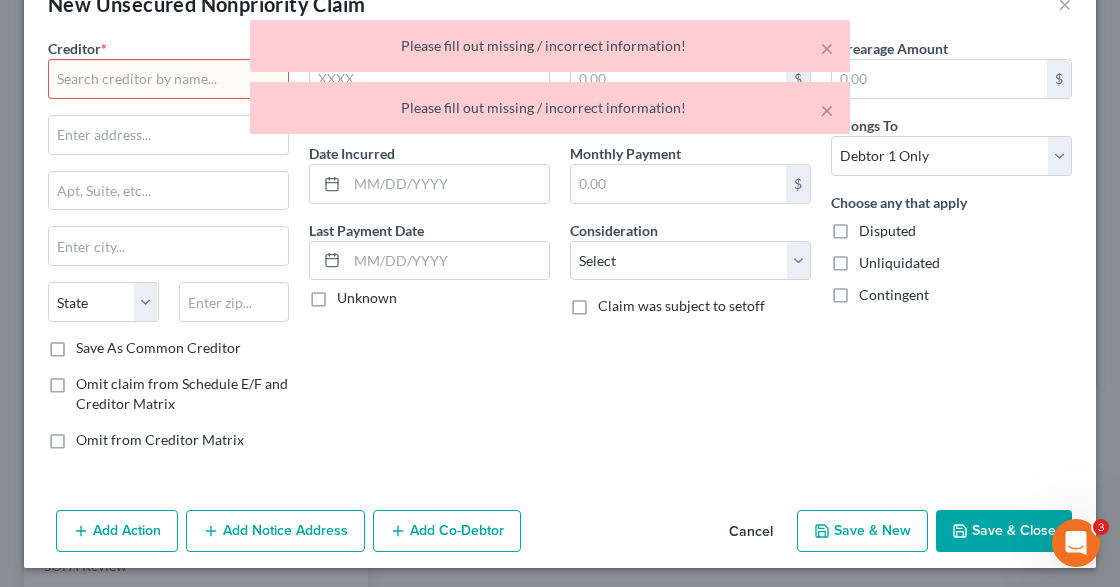 click on "Cancel" at bounding box center [751, 532] 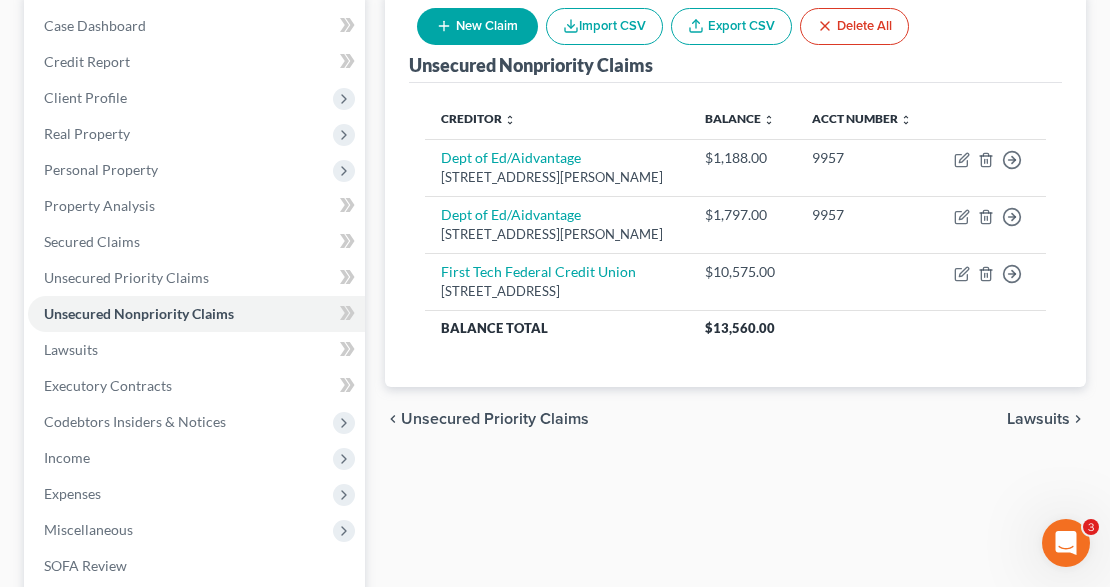 click on "New Claim" at bounding box center [477, 26] 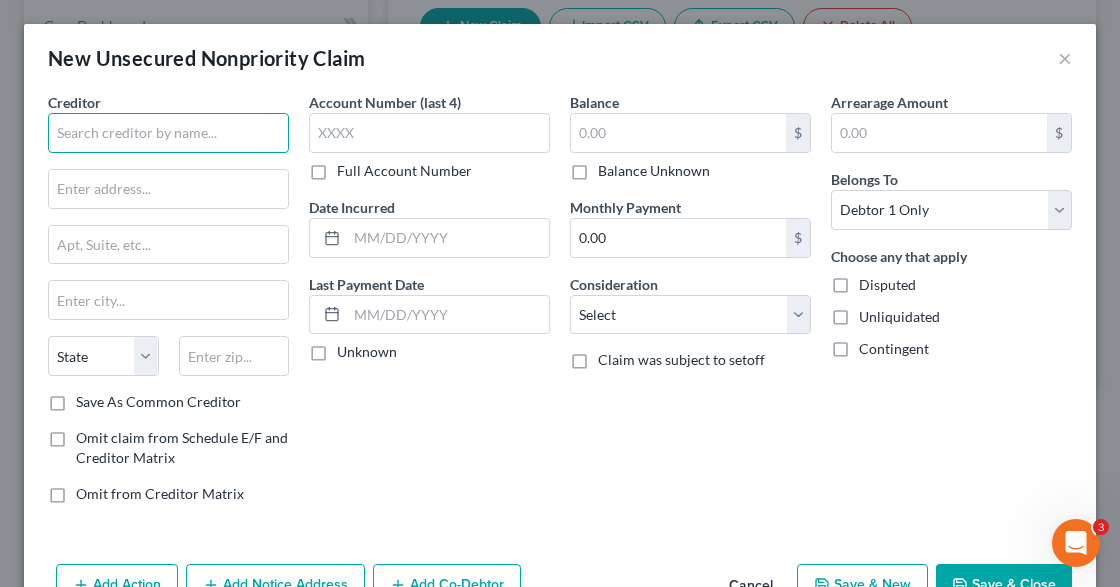 click at bounding box center [168, 133] 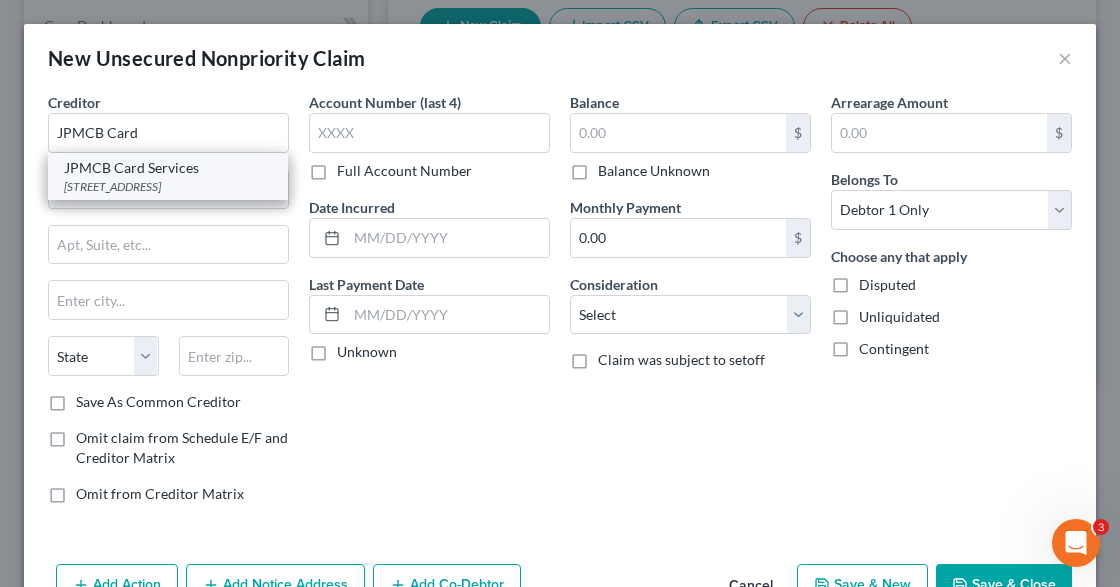 click on "PO Box 15369, Wilmington, DE 19850" at bounding box center (168, 186) 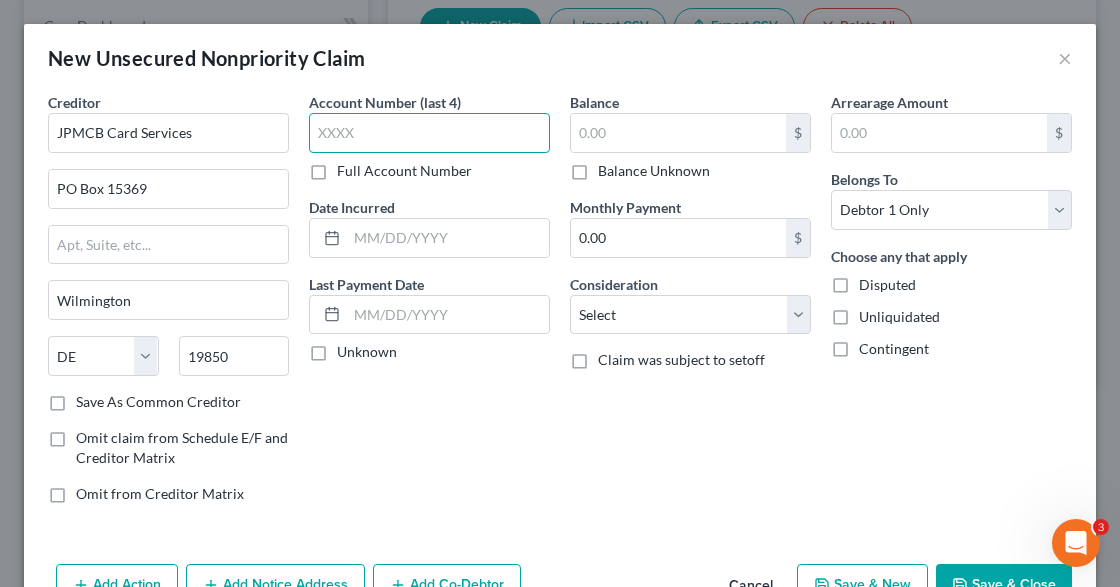 click at bounding box center [429, 133] 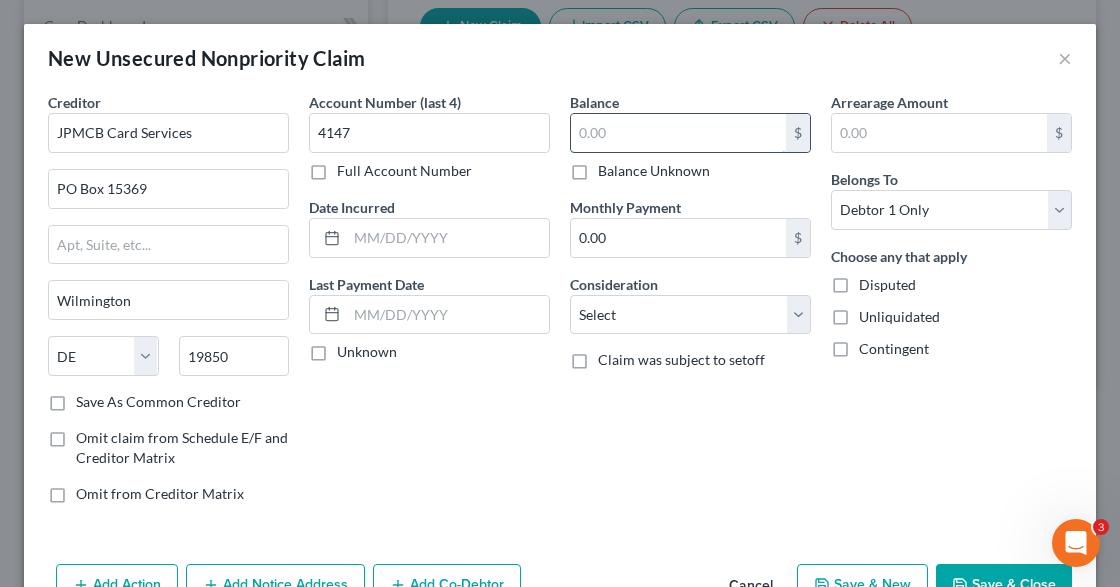 click at bounding box center [678, 133] 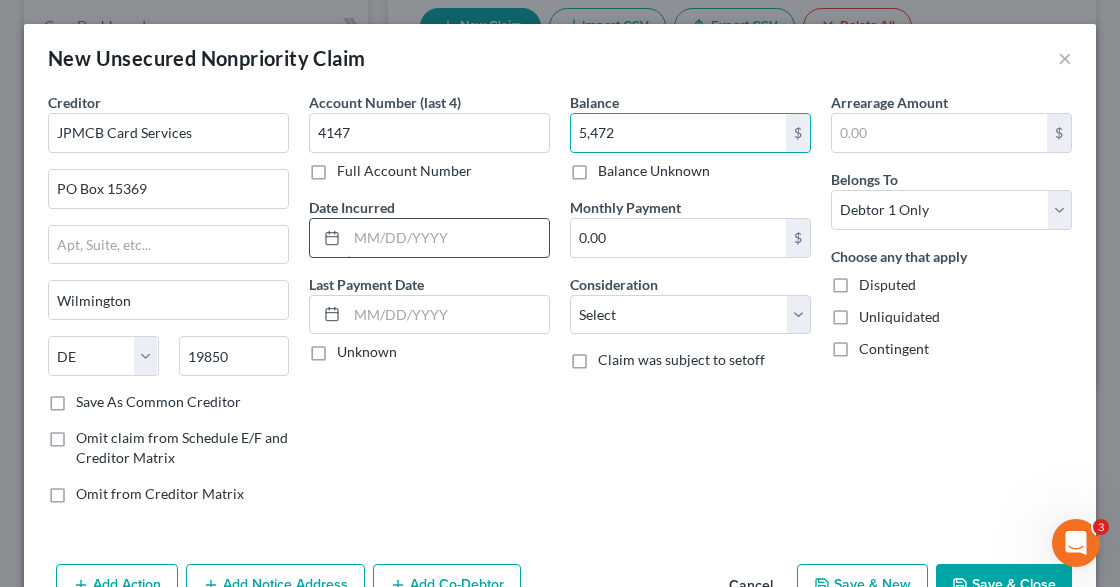 click at bounding box center [448, 238] 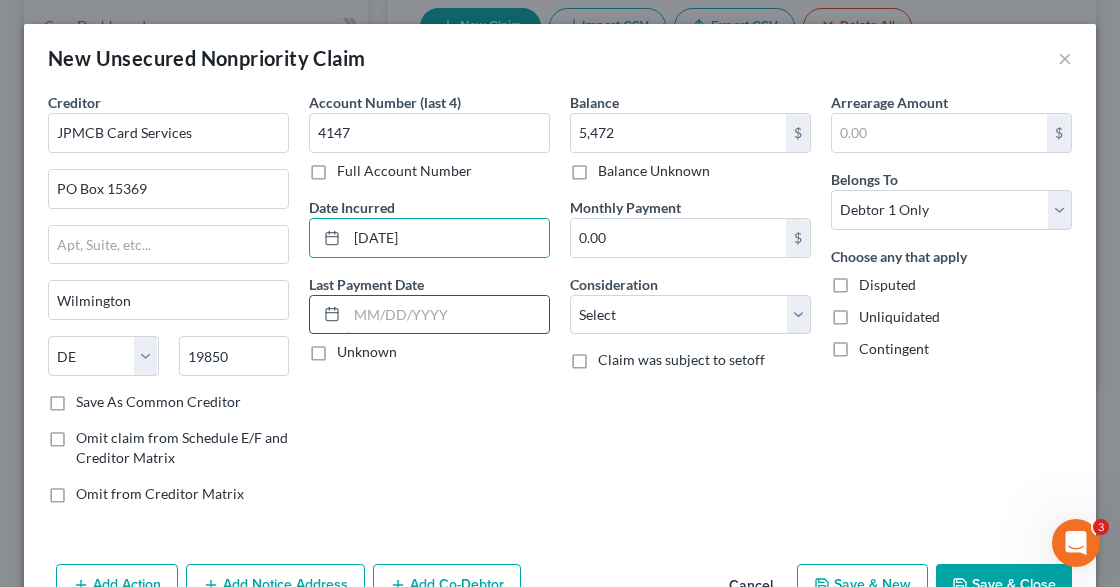 click at bounding box center [448, 315] 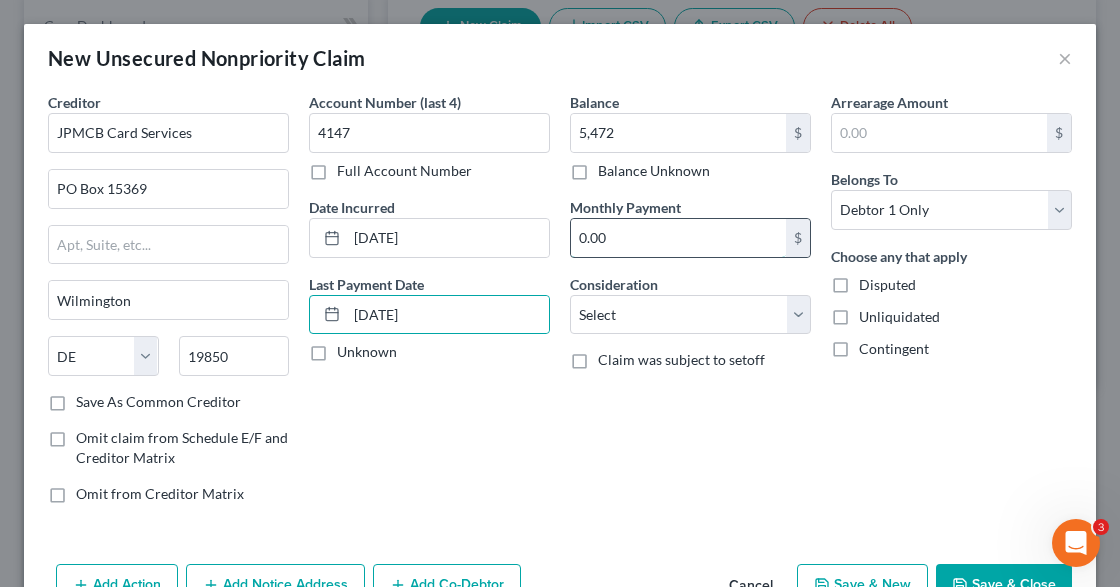 click on "0.00" at bounding box center [678, 238] 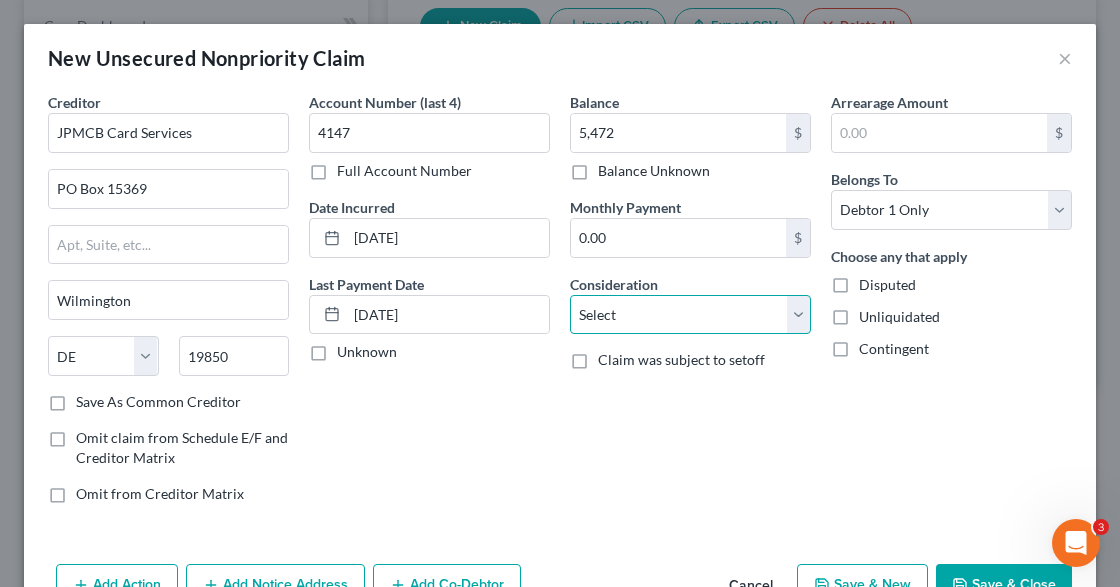 click on "Select Cable / Satellite Services Collection Agency Credit Card Debt Debt Counseling / Attorneys Deficiency Balance Domestic Support Obligations Home / Car Repairs Income Taxes Judgment Liens Medical Services Monies Loaned / Advanced Mortgage Obligation From Divorce Or Separation Obligation To Pensions Other Overdrawn Bank Account Promised To Help Pay Creditors Student Loans Suppliers And Vendors Telephone / Internet Services Utility Services" at bounding box center [690, 315] 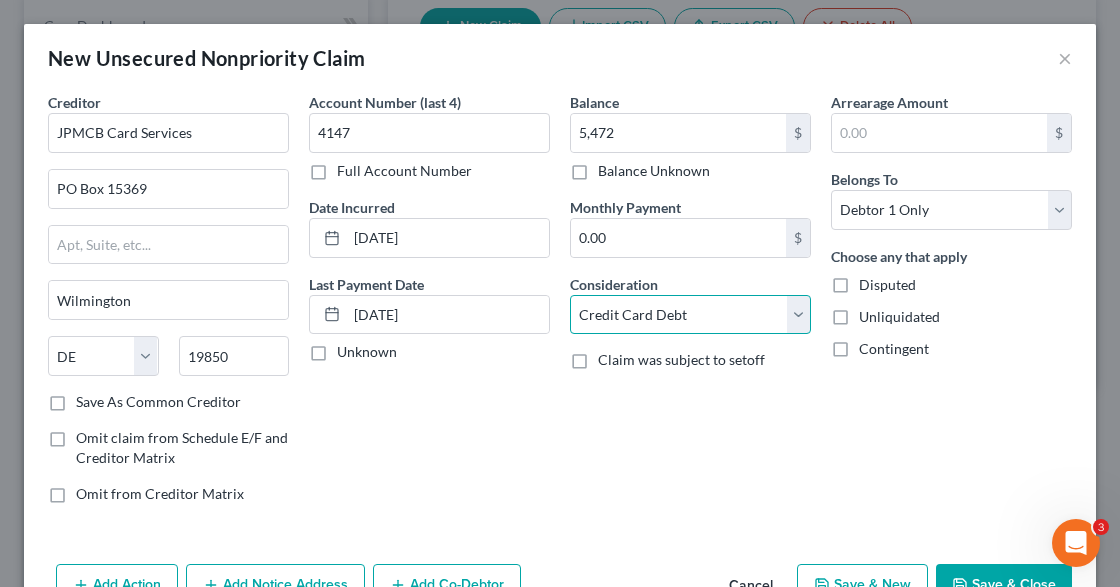 click on "Select Cable / Satellite Services Collection Agency Credit Card Debt Debt Counseling / Attorneys Deficiency Balance Domestic Support Obligations Home / Car Repairs Income Taxes Judgment Liens Medical Services Monies Loaned / Advanced Mortgage Obligation From Divorce Or Separation Obligation To Pensions Other Overdrawn Bank Account Promised To Help Pay Creditors Student Loans Suppliers And Vendors Telephone / Internet Services Utility Services" at bounding box center (690, 315) 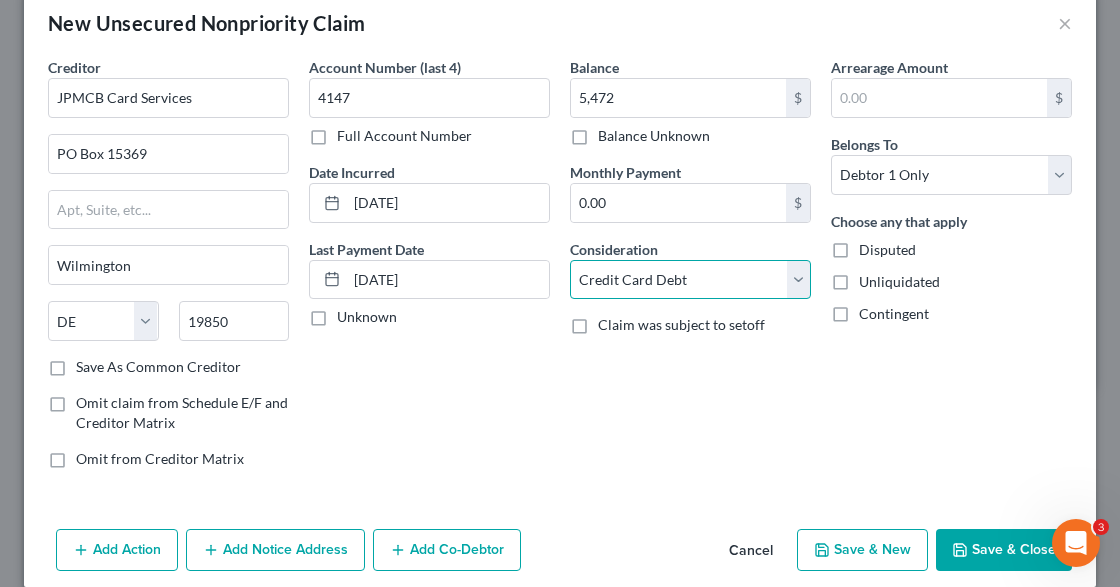 scroll, scrollTop: 54, scrollLeft: 0, axis: vertical 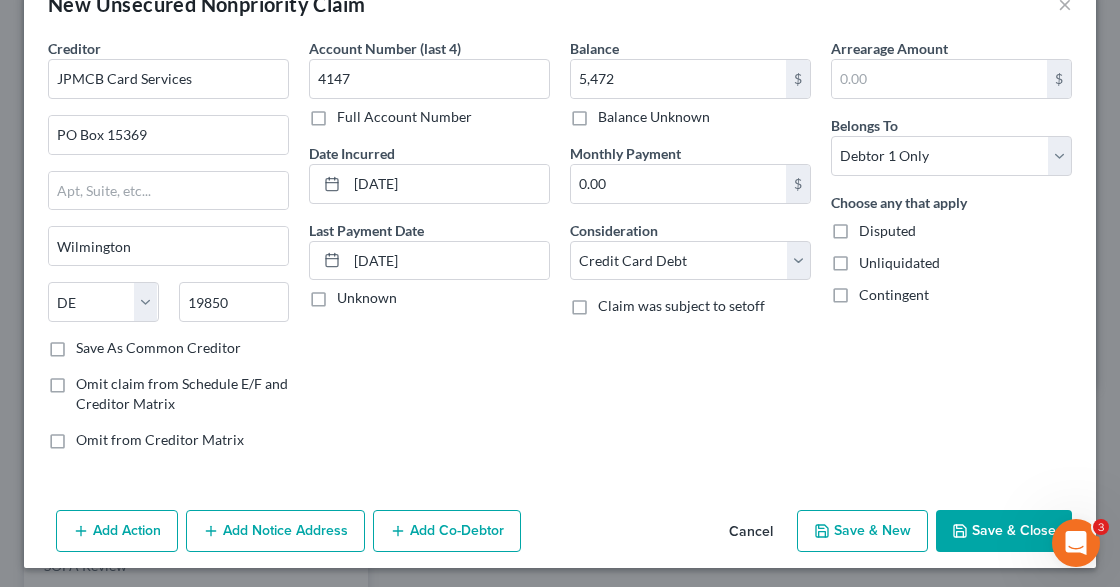 click on "Save & New" at bounding box center [862, 531] 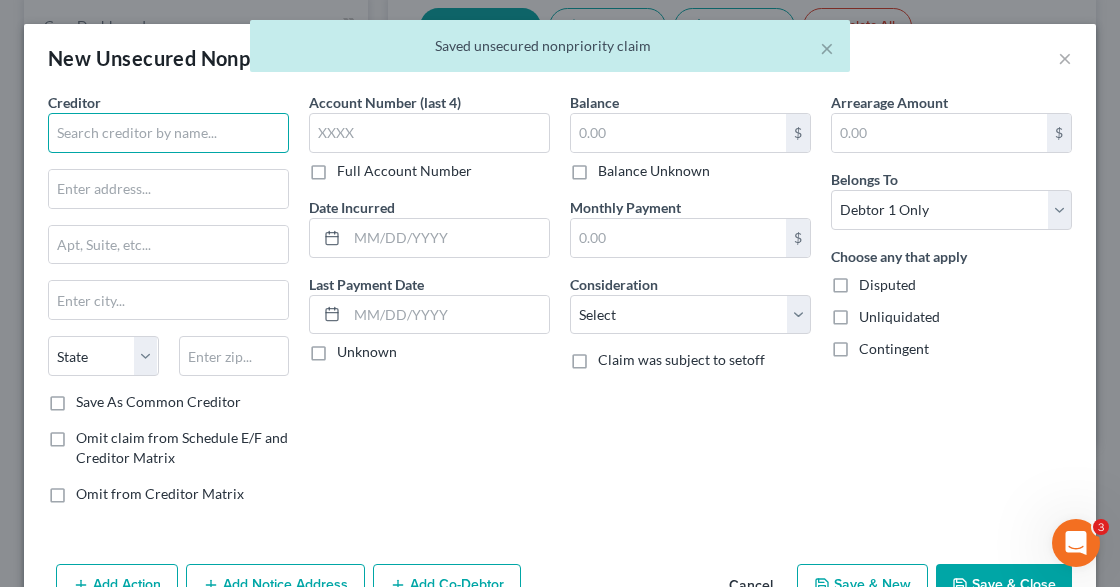 click at bounding box center (168, 133) 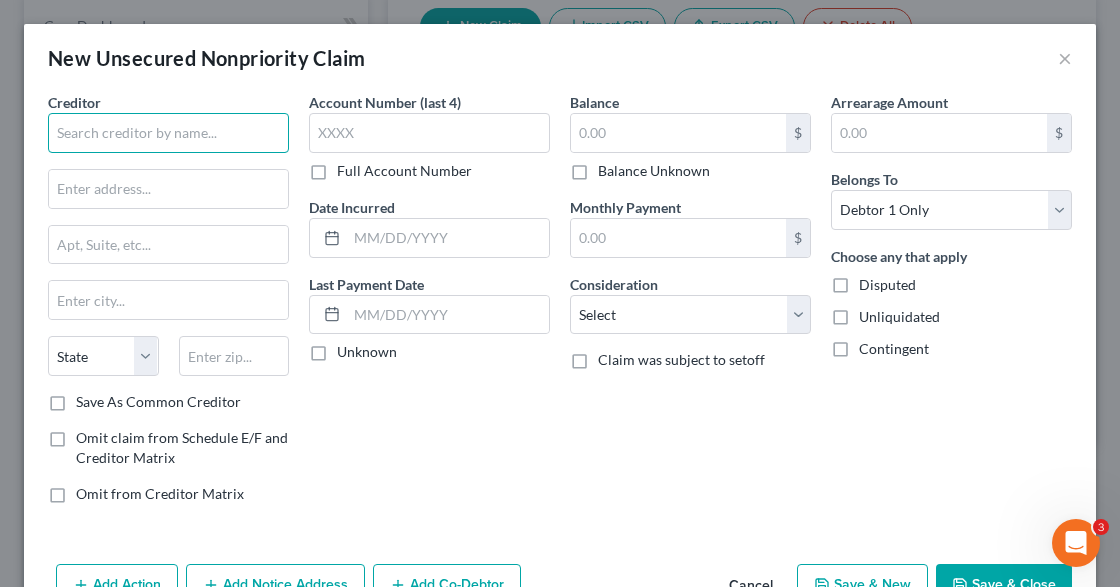 click at bounding box center [168, 133] 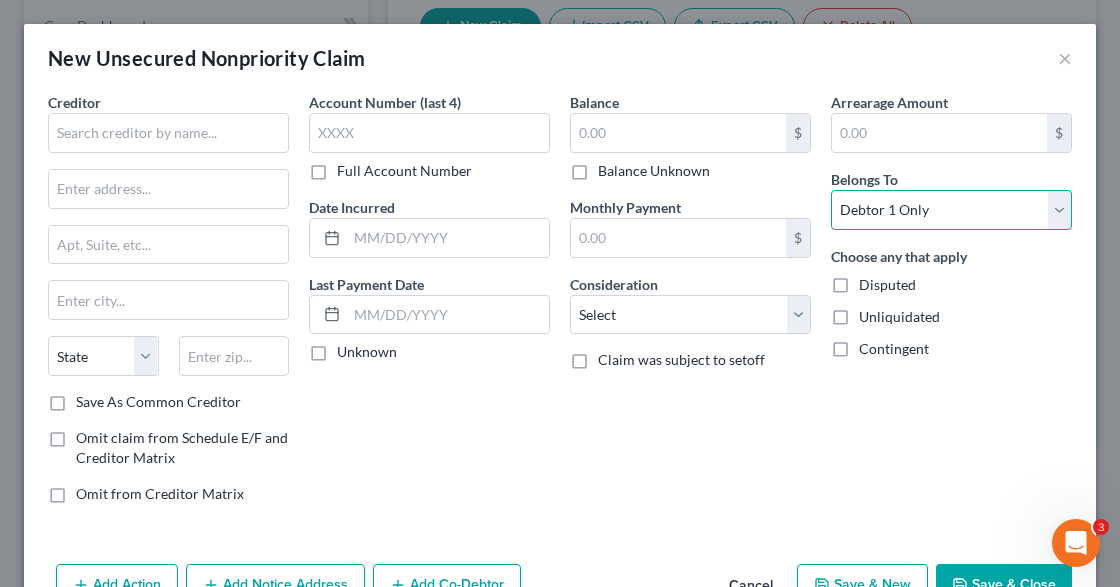click on "Select Debtor 1 Only Debtor 2 Only Debtor 1 And Debtor 2 Only At Least One Of The Debtors And Another Community Property" at bounding box center [951, 210] 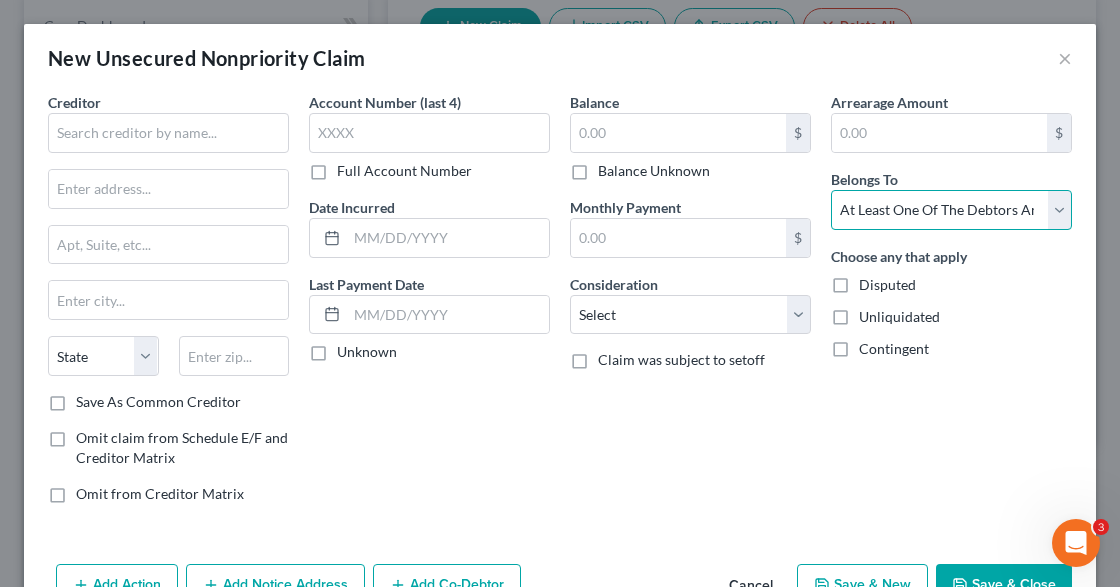 click on "Select Debtor 1 Only Debtor 2 Only Debtor 1 And Debtor 2 Only At Least One Of The Debtors And Another Community Property" at bounding box center (951, 210) 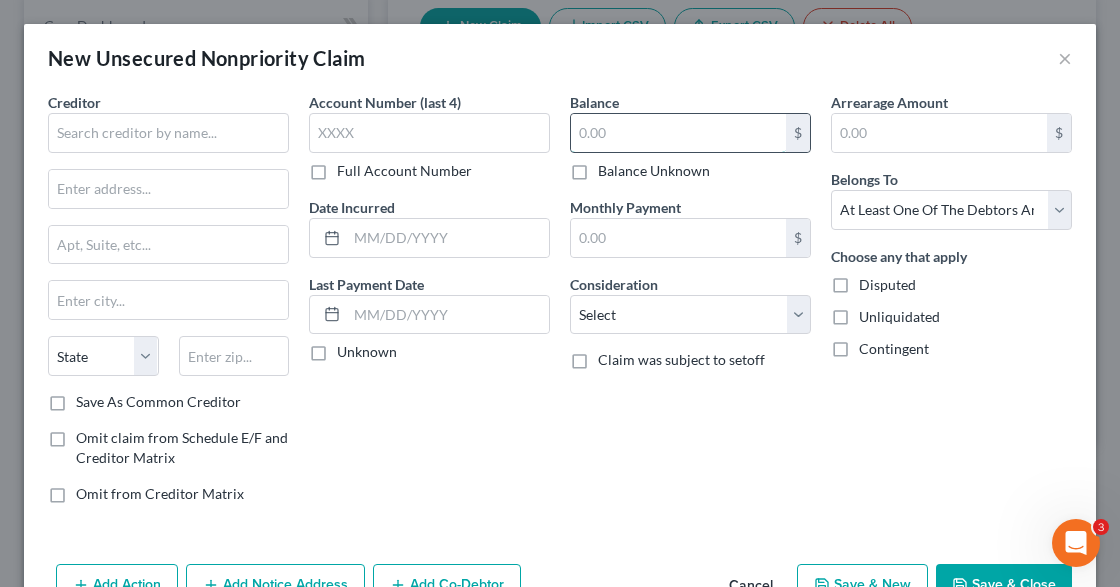 click at bounding box center (678, 133) 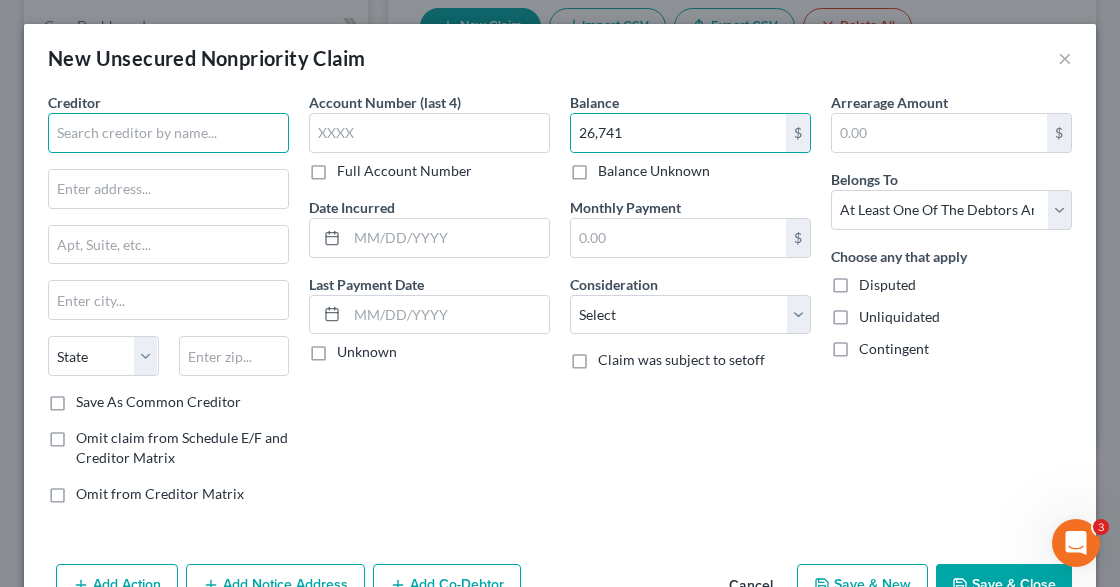 click at bounding box center [168, 133] 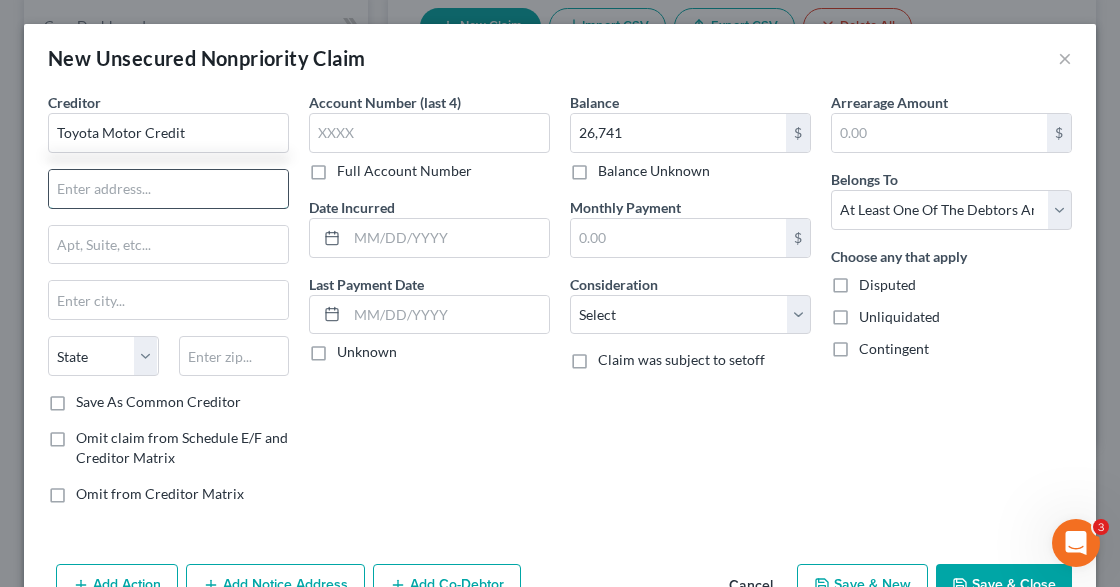 click at bounding box center (168, 189) 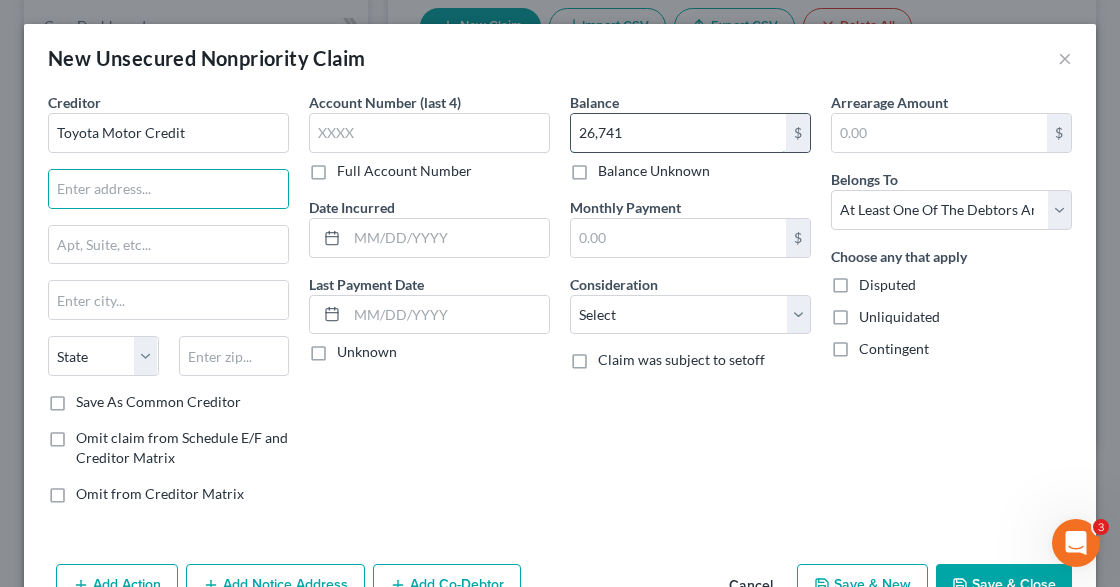 click on "26,741" at bounding box center (678, 133) 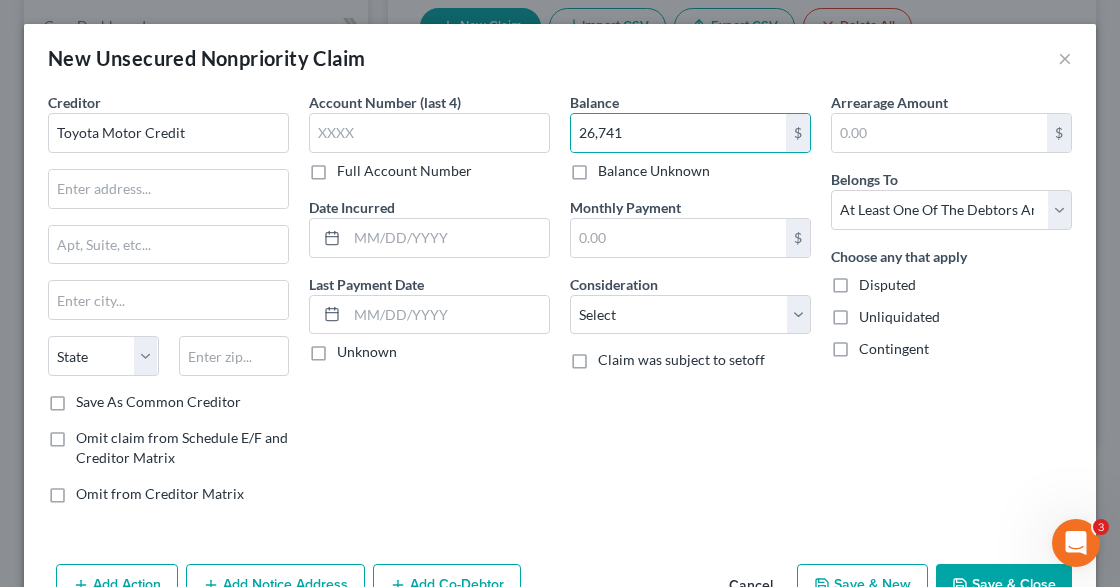 click on "Monthly Payment $" at bounding box center [690, 227] 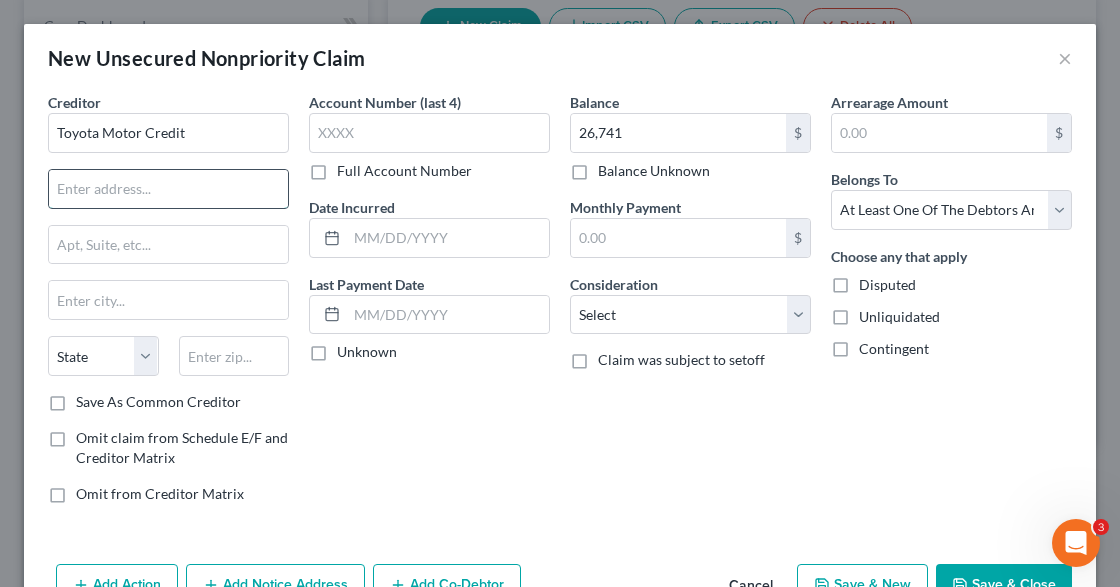click at bounding box center (168, 189) 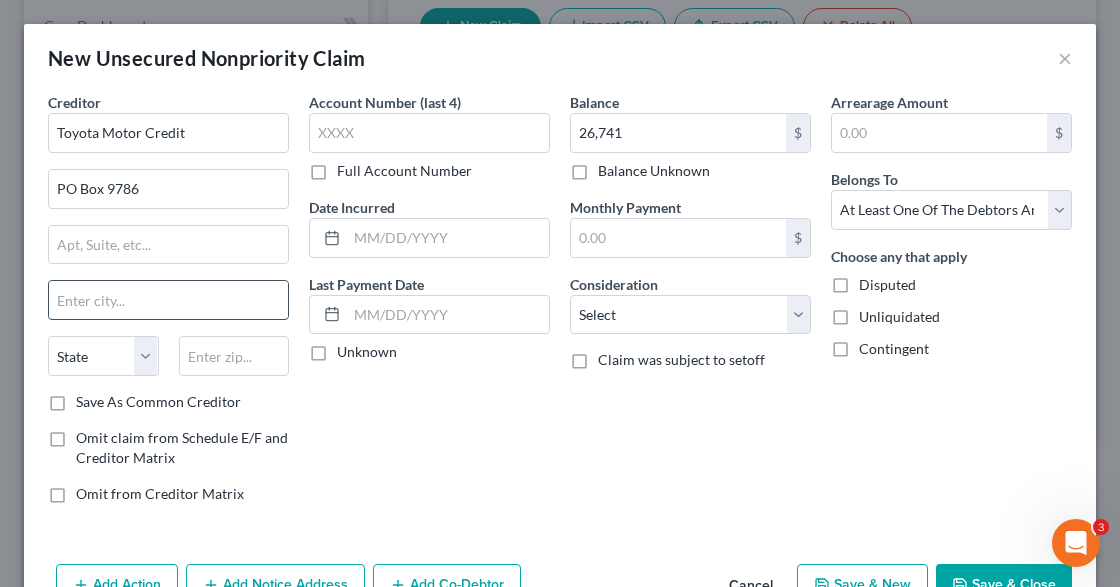click at bounding box center (168, 300) 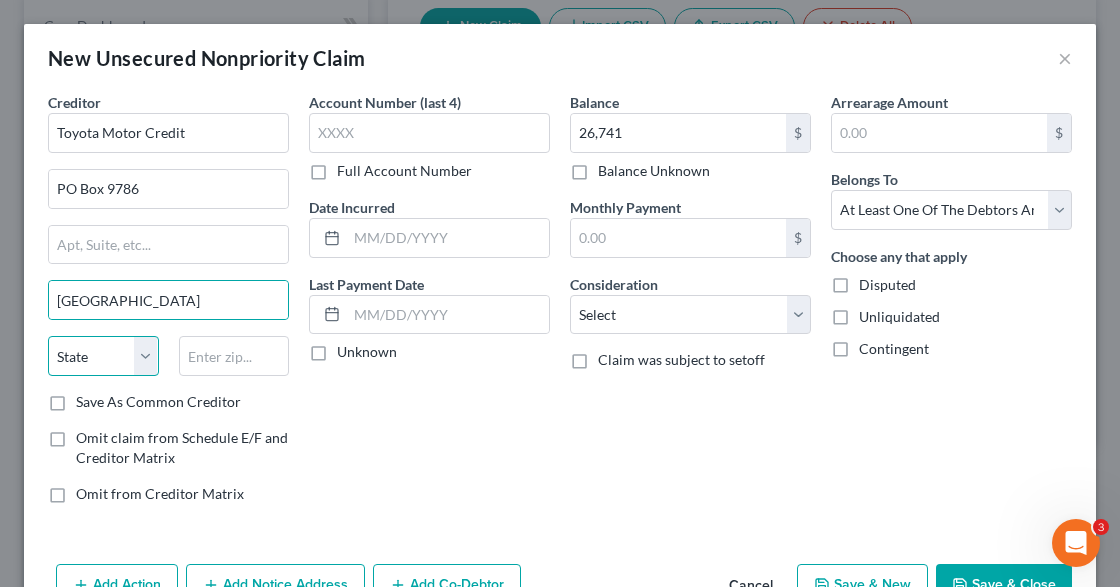 click on "State AL AK AR AZ CA CO CT DE DC FL GA GU HI ID IL IN IA KS KY LA ME MD MA MI MN MS MO MT NC ND NE NV NH NJ NM NY OH OK OR PA PR RI SC SD TN TX UT VI VA VT WA WV WI WY" at bounding box center [103, 356] 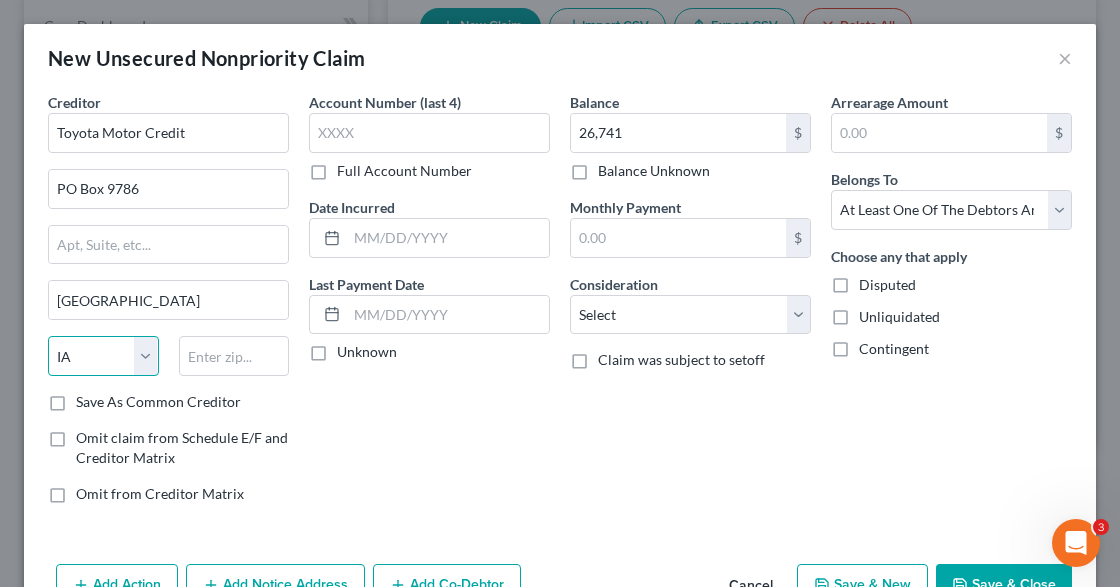 click on "State AL AK AR AZ CA CO CT DE DC FL GA GU HI ID IL IN IA KS KY LA ME MD MA MI MN MS MO MT NC ND NE NV NH NJ NM NY OH OK OR PA PR RI SC SD TN TX UT VI VA VT WA WV WI WY" at bounding box center [103, 356] 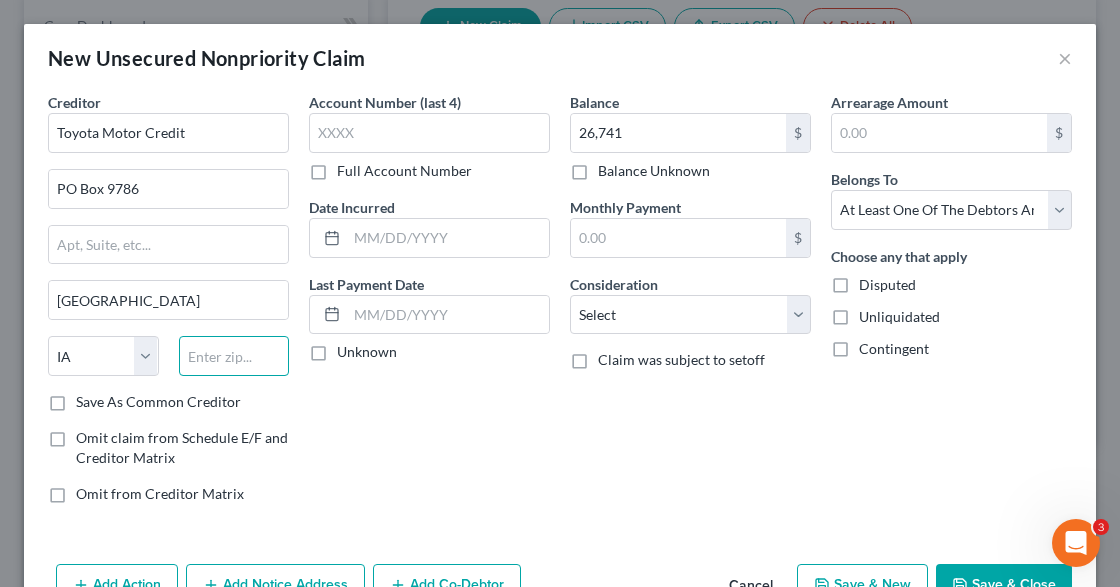 click at bounding box center (234, 356) 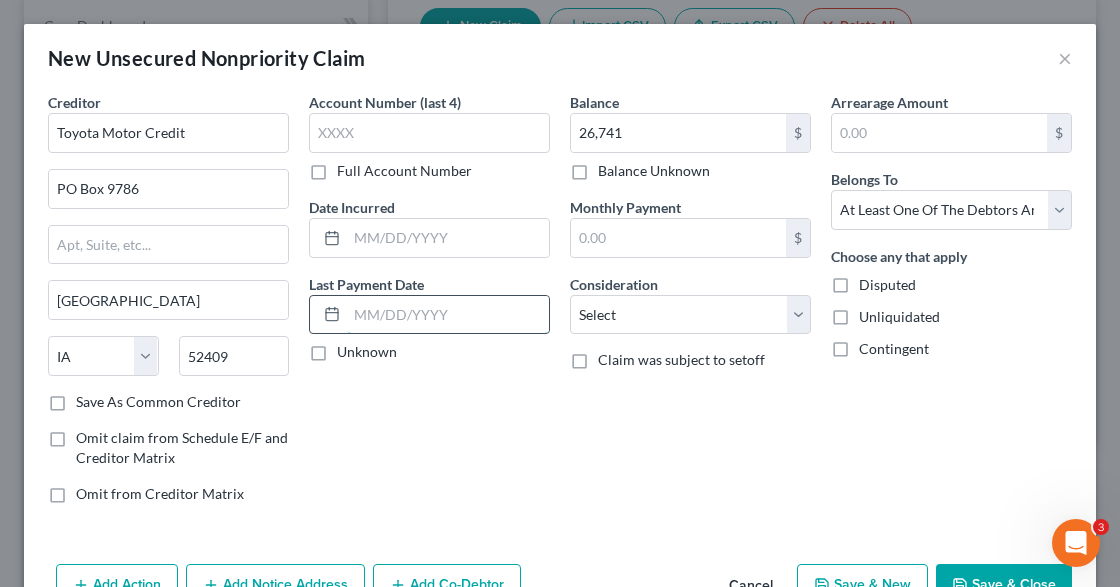 click at bounding box center (448, 315) 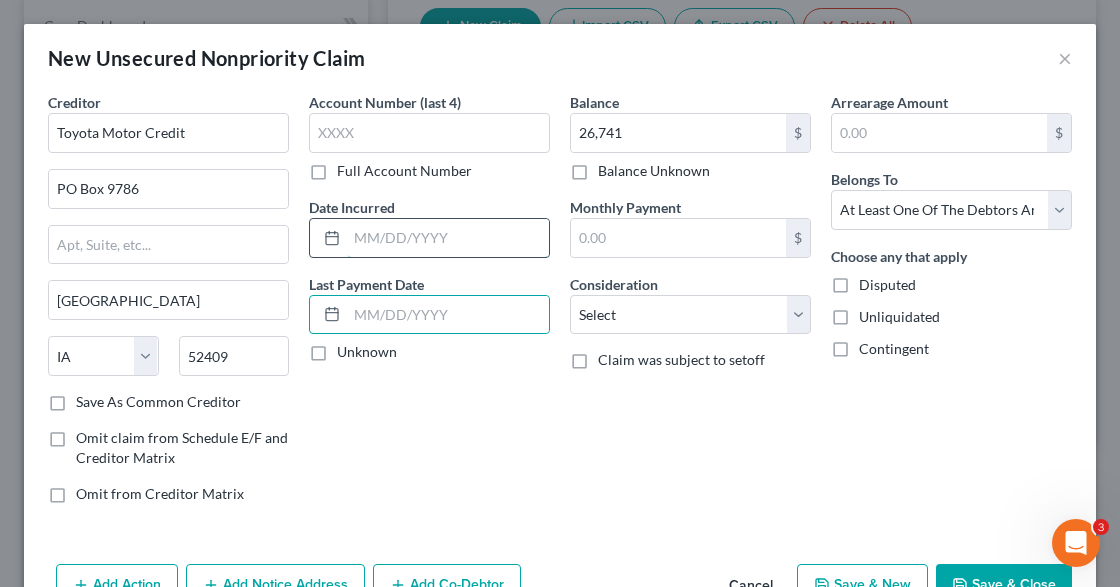 click at bounding box center [448, 238] 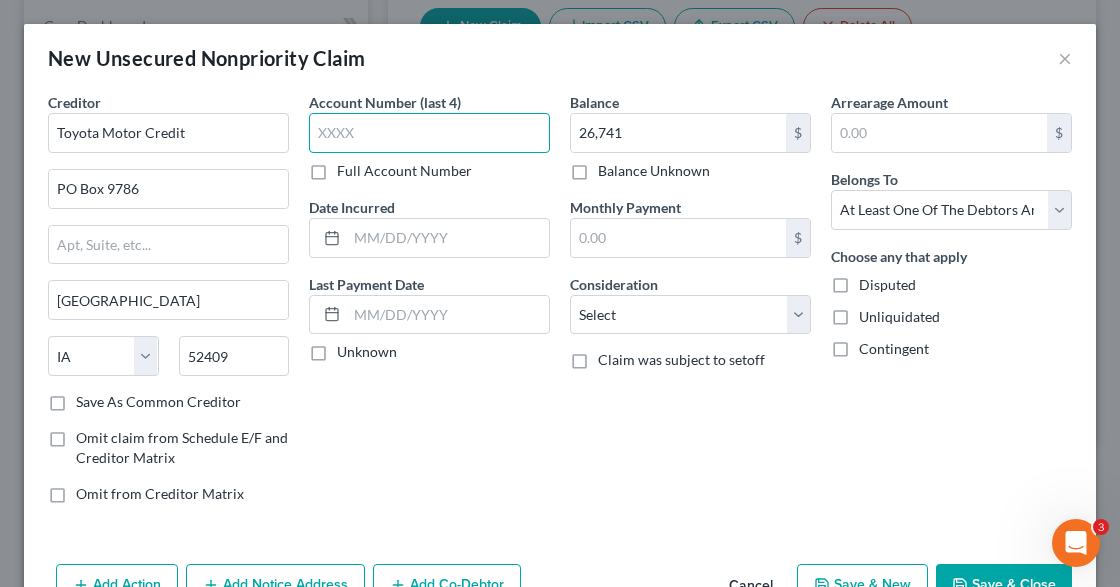 click at bounding box center (429, 133) 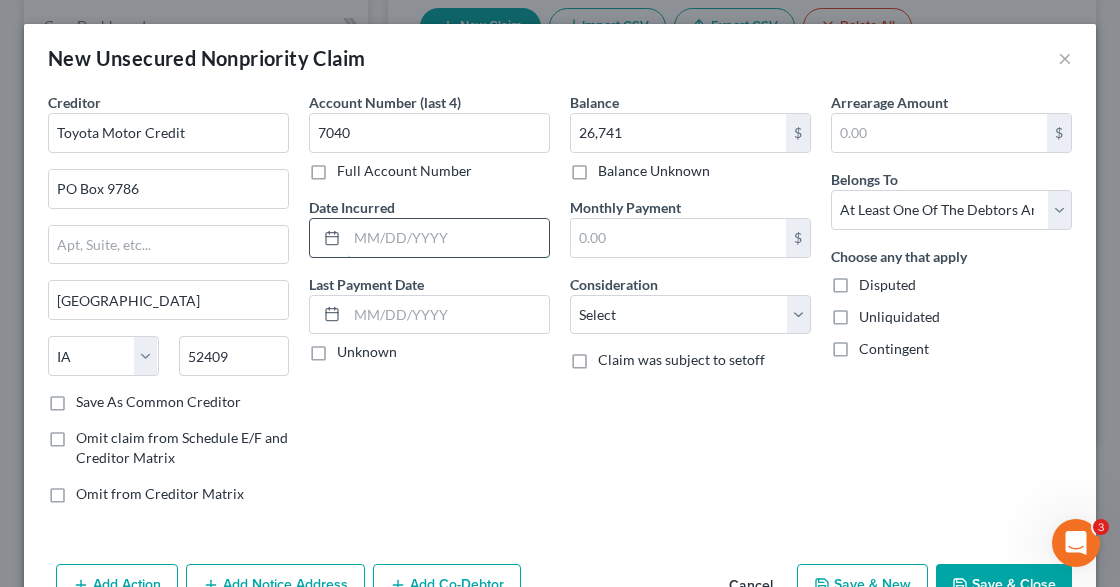click at bounding box center (448, 238) 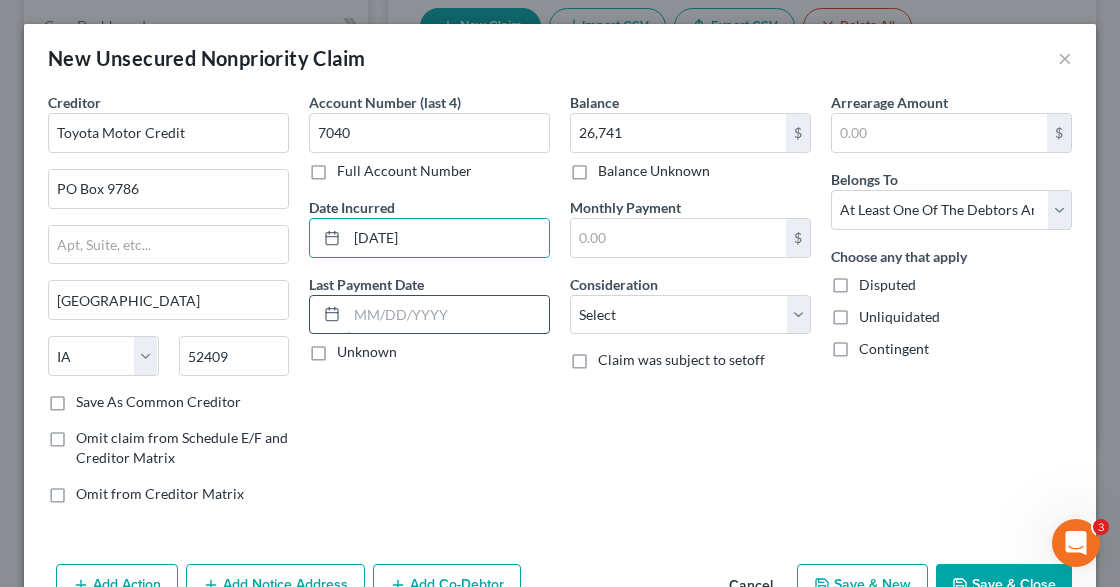 click at bounding box center (448, 315) 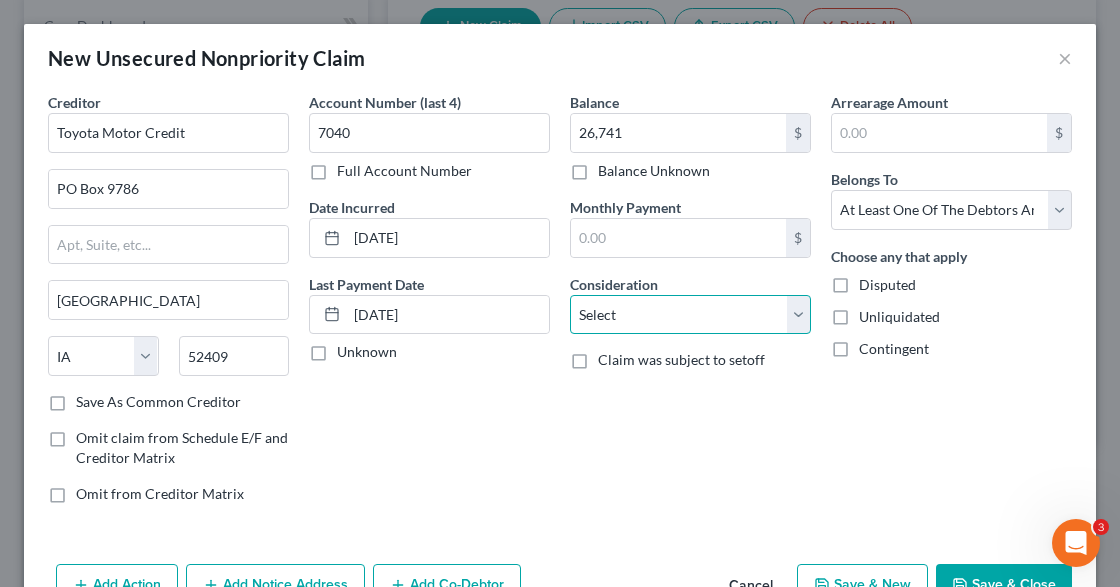 click on "Select Cable / Satellite Services Collection Agency Credit Card Debt Debt Counseling / Attorneys Deficiency Balance Domestic Support Obligations Home / Car Repairs Income Taxes Judgment Liens Medical Services Monies Loaned / Advanced Mortgage Obligation From Divorce Or Separation Obligation To Pensions Other Overdrawn Bank Account Promised To Help Pay Creditors Student Loans Suppliers And Vendors Telephone / Internet Services Utility Services" at bounding box center (690, 315) 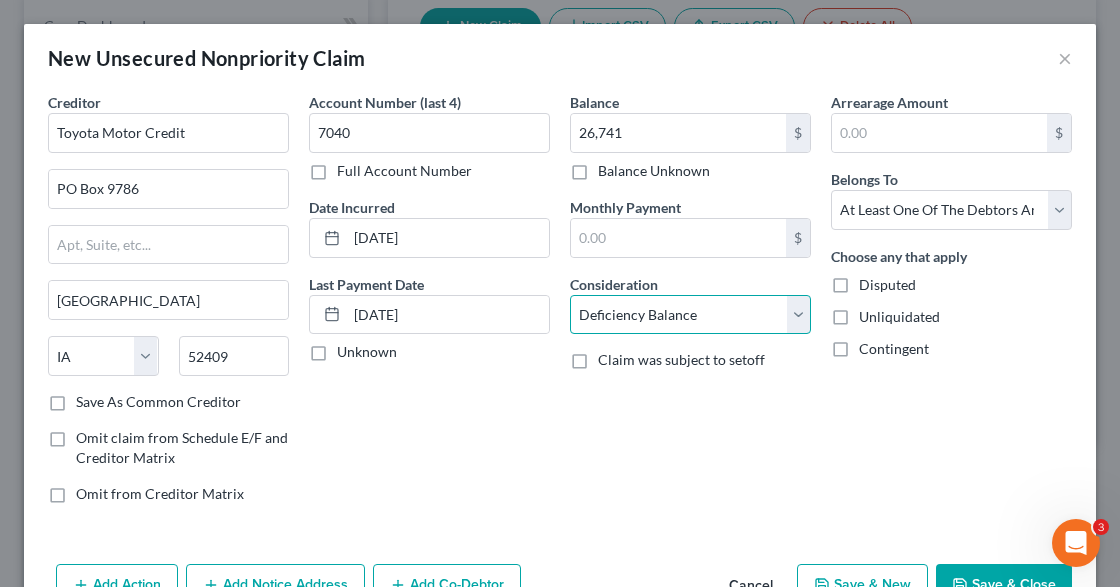 click on "Select Cable / Satellite Services Collection Agency Credit Card Debt Debt Counseling / Attorneys Deficiency Balance Domestic Support Obligations Home / Car Repairs Income Taxes Judgment Liens Medical Services Monies Loaned / Advanced Mortgage Obligation From Divorce Or Separation Obligation To Pensions Other Overdrawn Bank Account Promised To Help Pay Creditors Student Loans Suppliers And Vendors Telephone / Internet Services Utility Services" at bounding box center [690, 315] 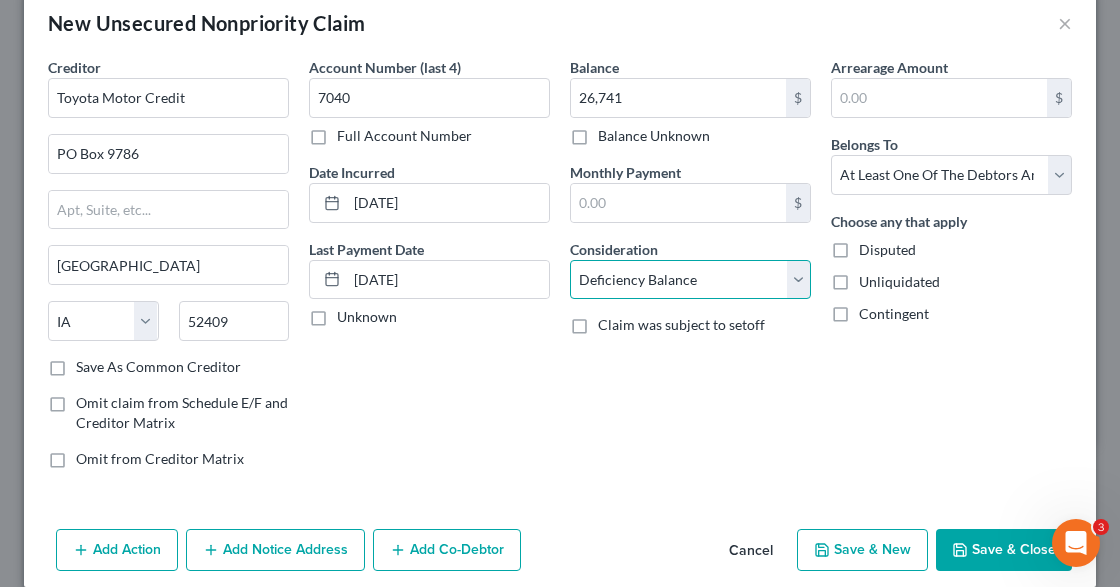 scroll, scrollTop: 54, scrollLeft: 0, axis: vertical 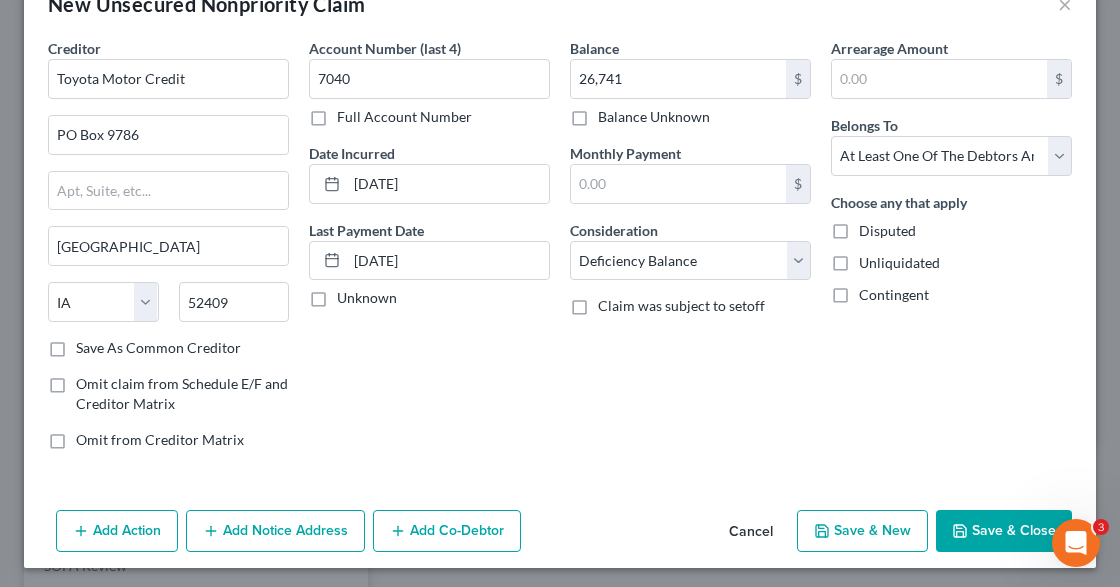 click on "Save & New" at bounding box center (862, 531) 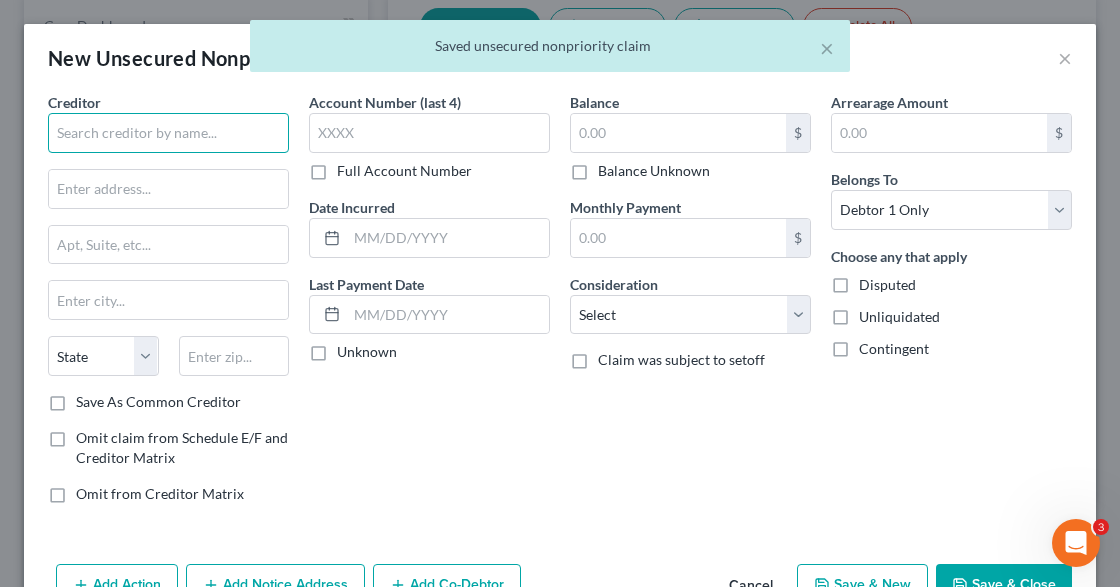 click at bounding box center (168, 133) 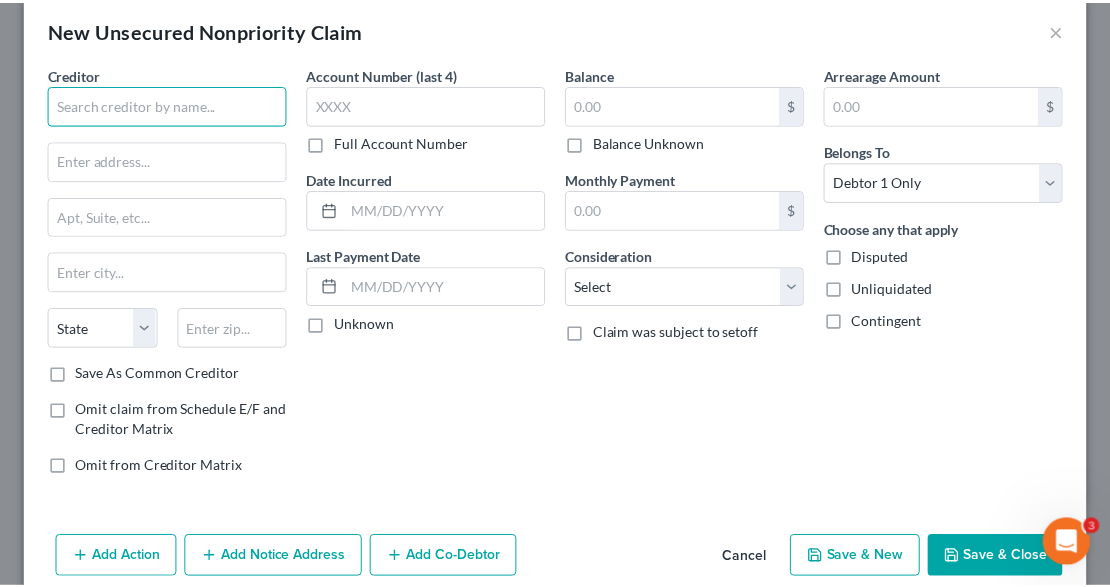 scroll, scrollTop: 54, scrollLeft: 0, axis: vertical 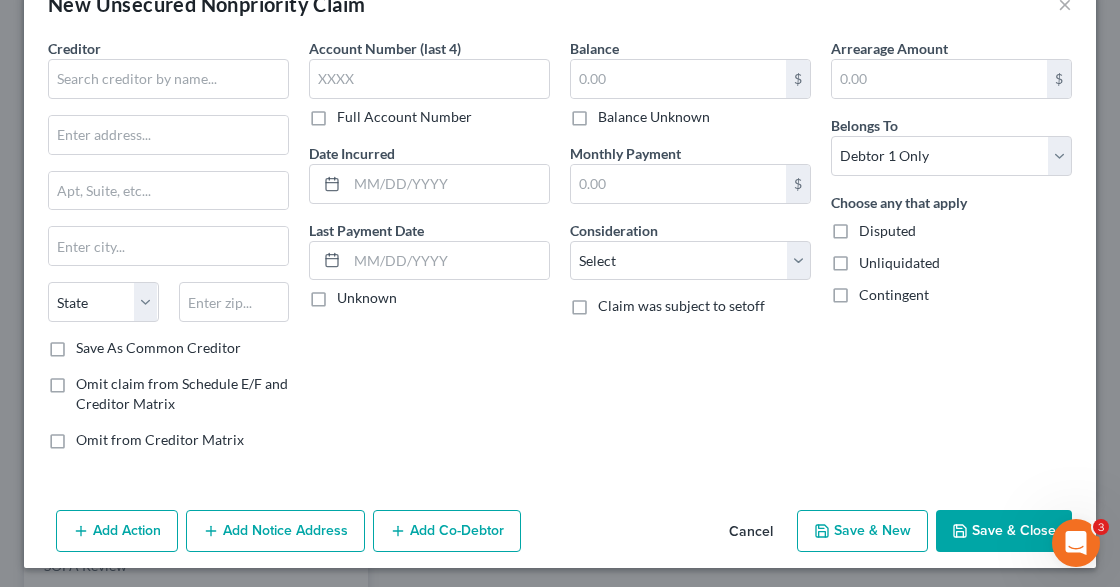 click on "Cancel" at bounding box center [751, 532] 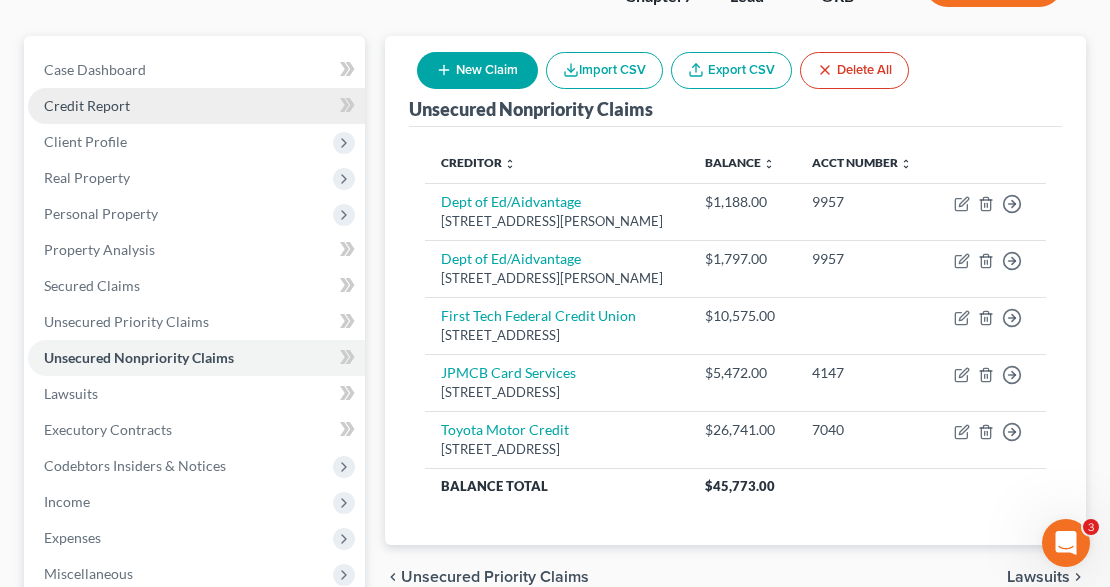 scroll, scrollTop: 133, scrollLeft: 0, axis: vertical 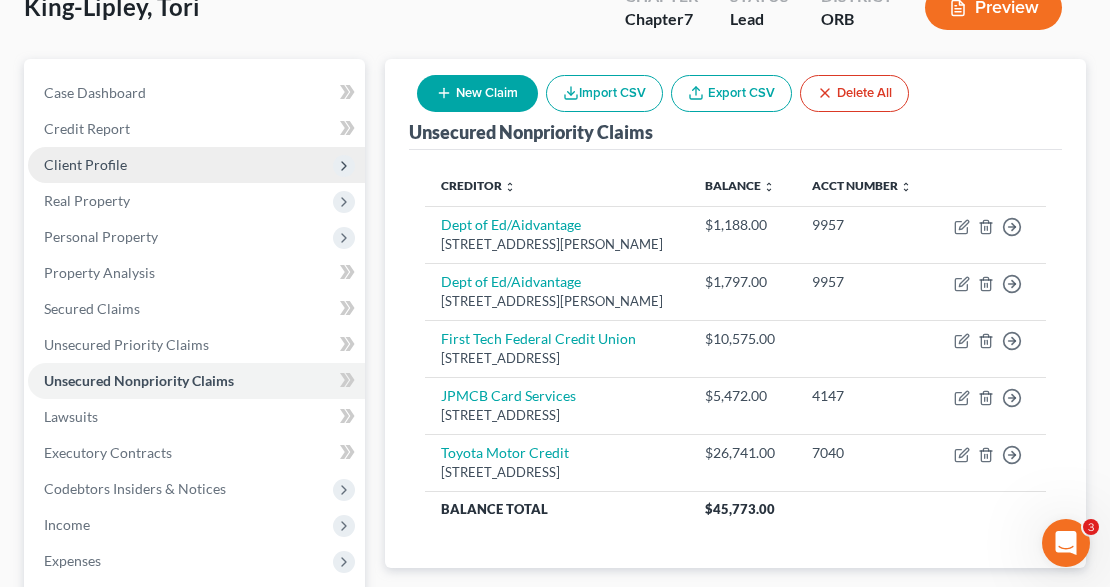 click on "Client Profile" at bounding box center (196, 165) 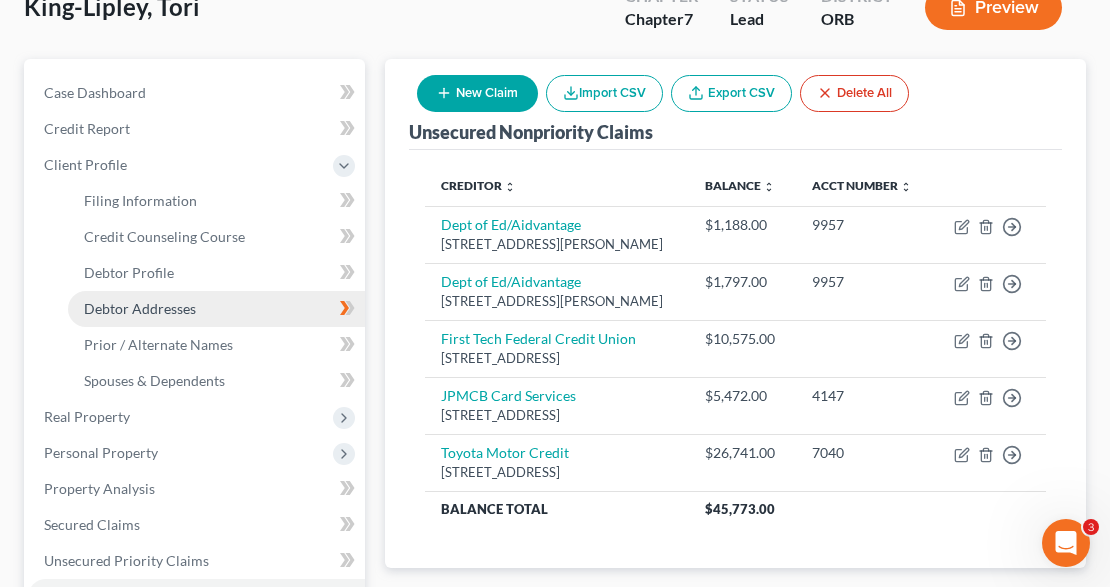 click on "Debtor Addresses" at bounding box center (216, 309) 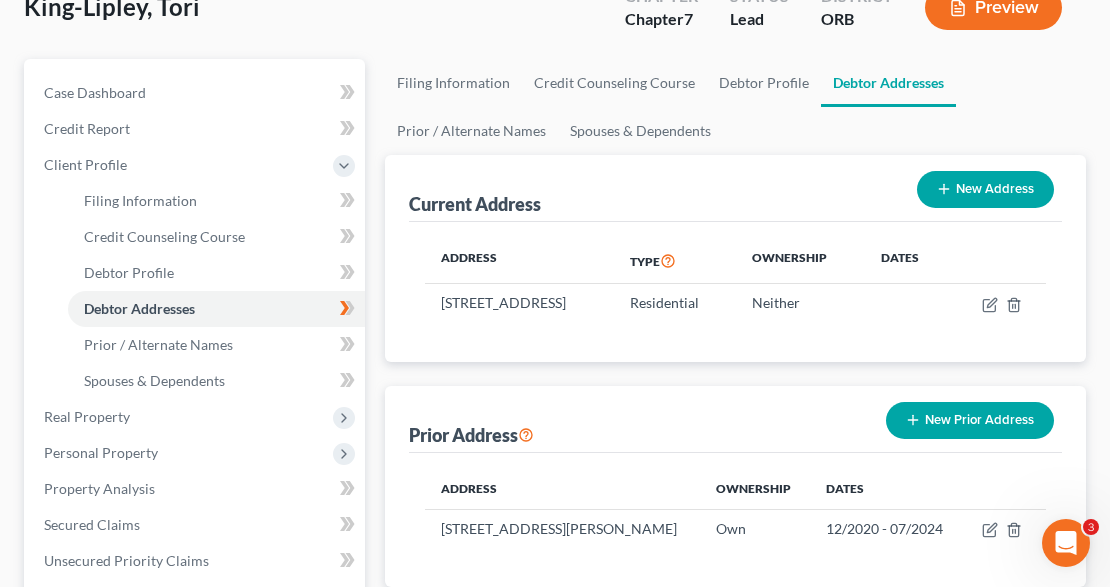 scroll, scrollTop: 266, scrollLeft: 0, axis: vertical 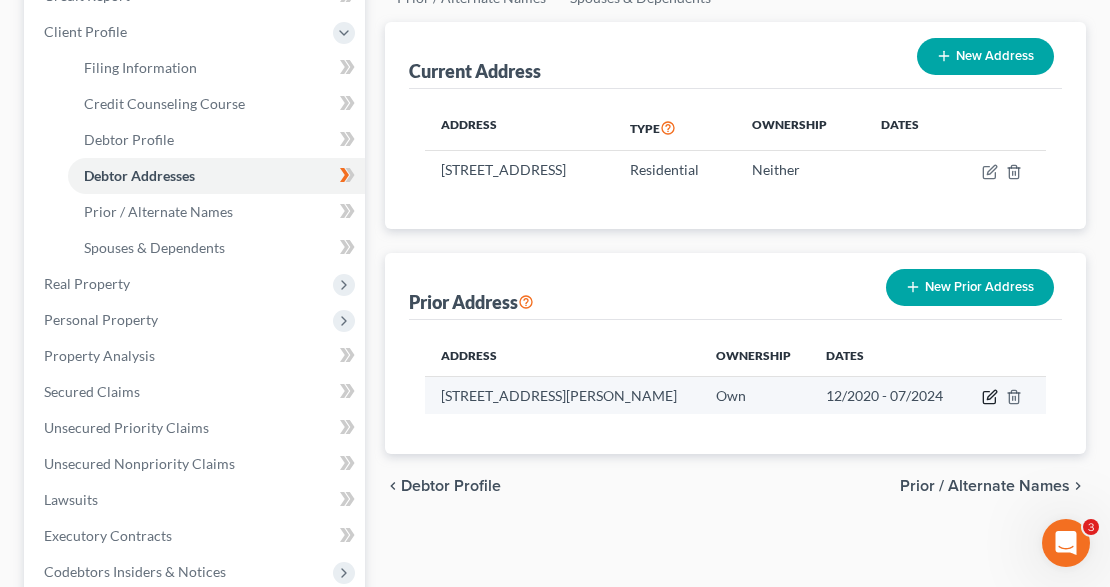 click 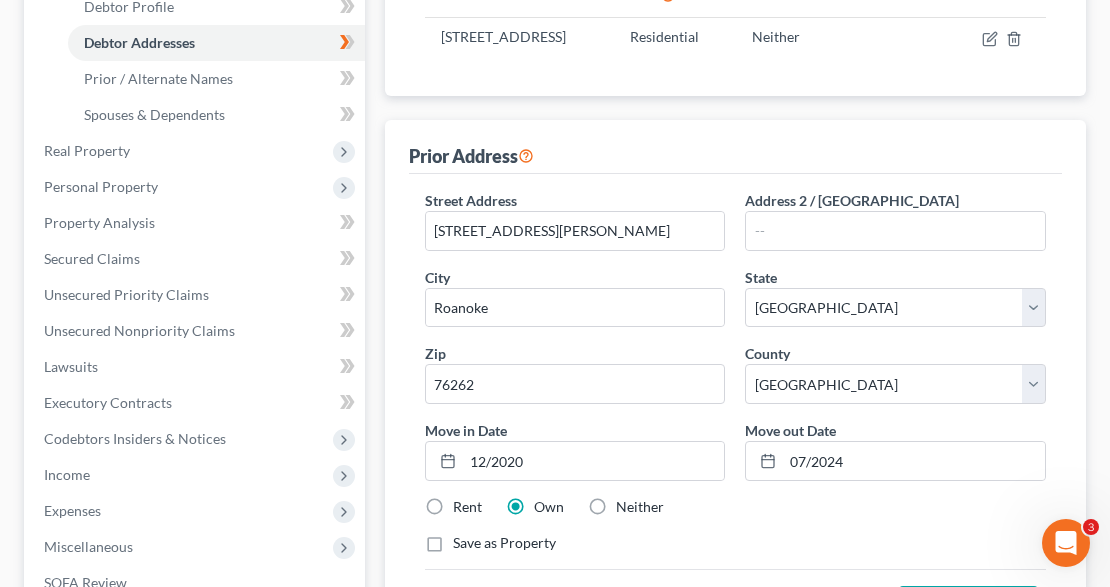 scroll, scrollTop: 400, scrollLeft: 0, axis: vertical 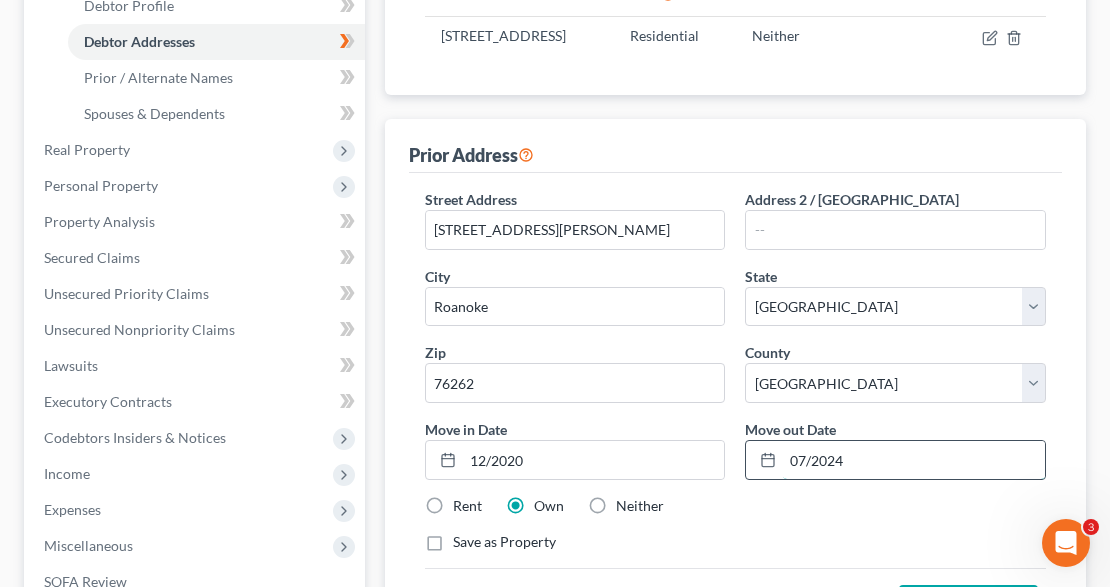 click on "07/2024" at bounding box center [914, 460] 